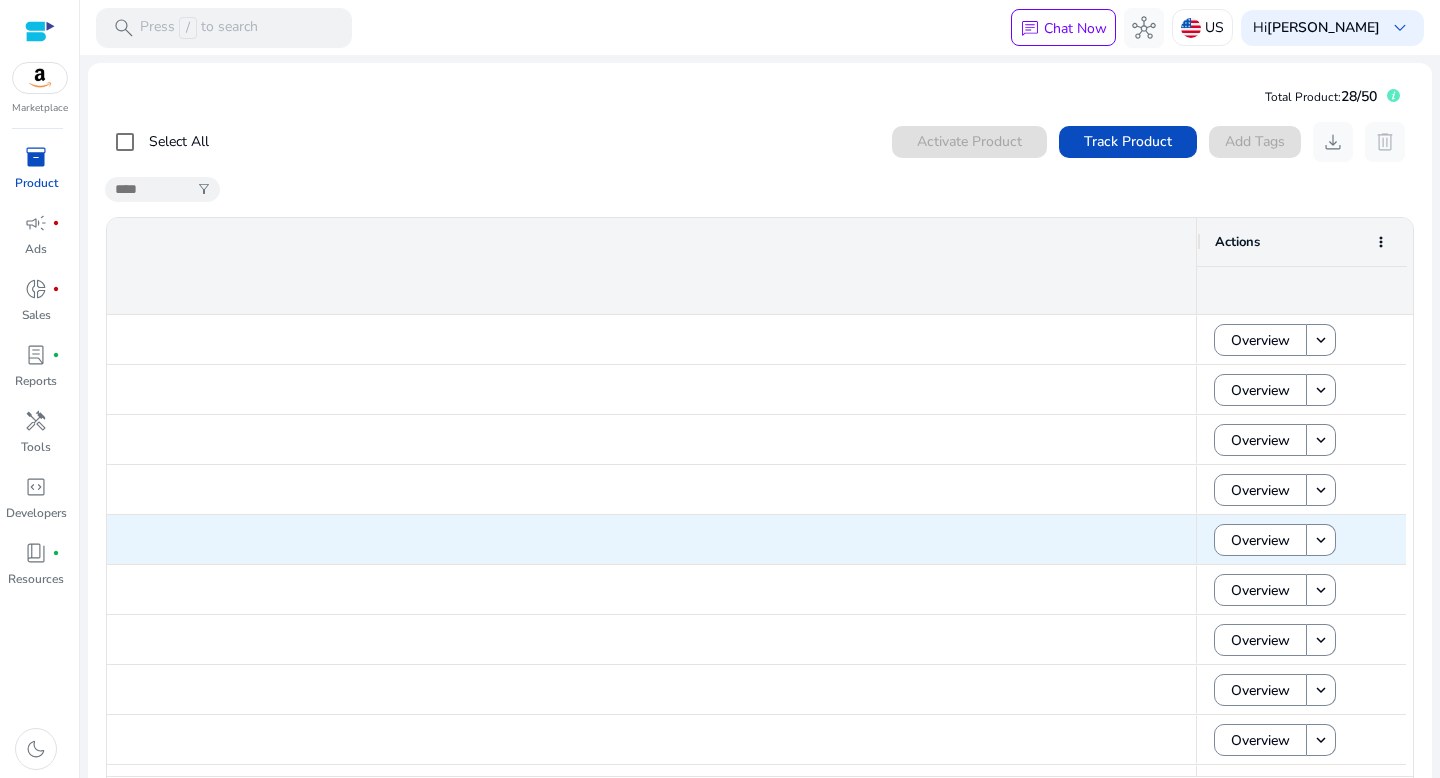 scroll, scrollTop: 0, scrollLeft: 0, axis: both 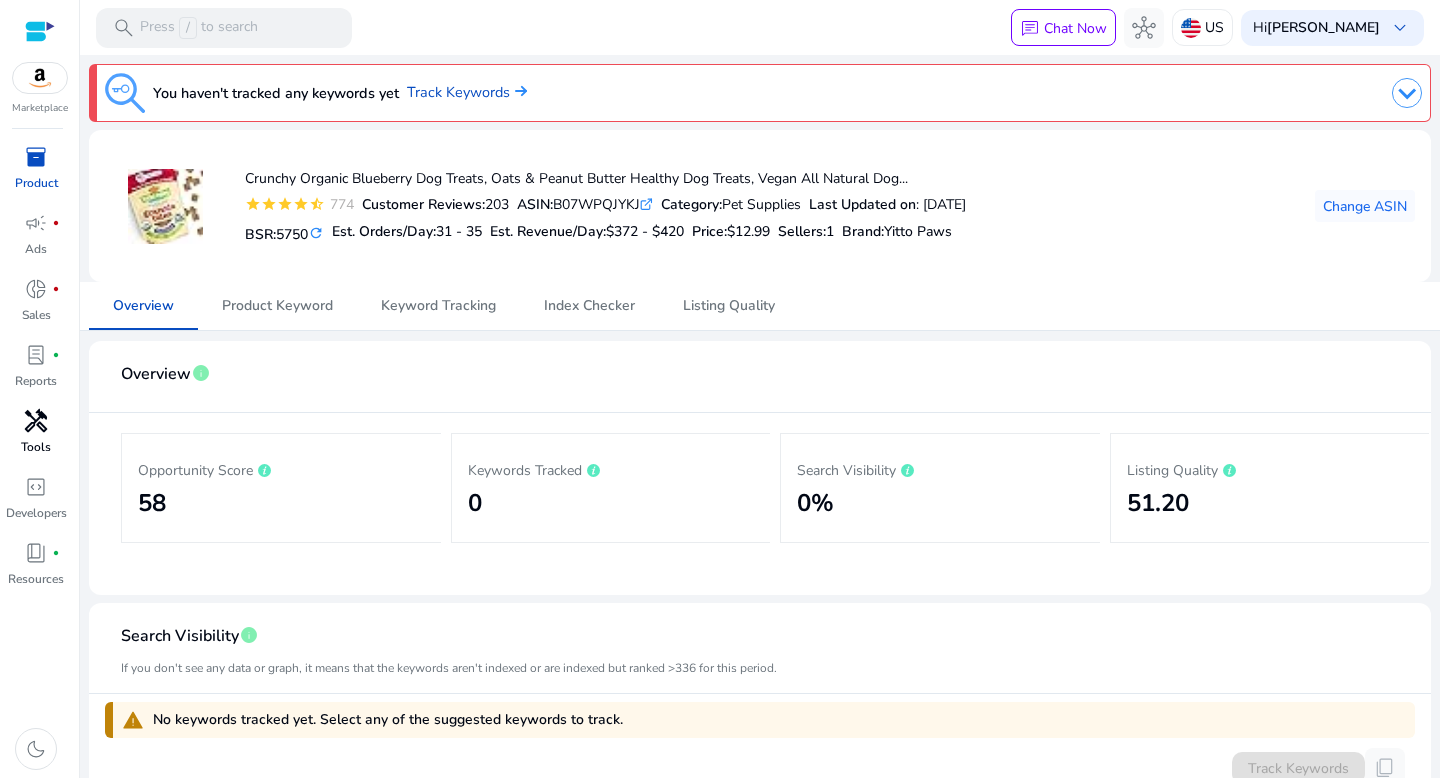 click on "handyman" at bounding box center [36, 421] 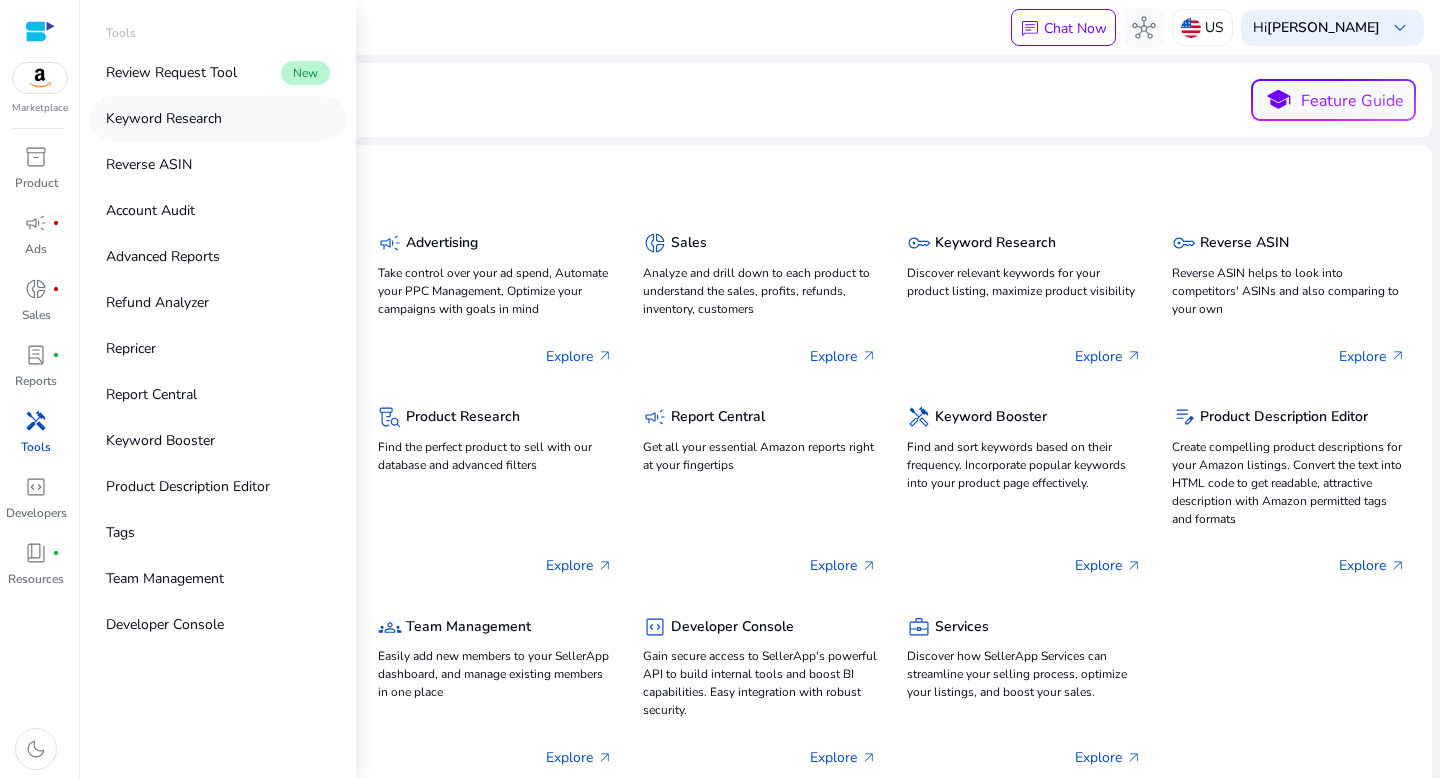 click on "Keyword Research" at bounding box center (218, 118) 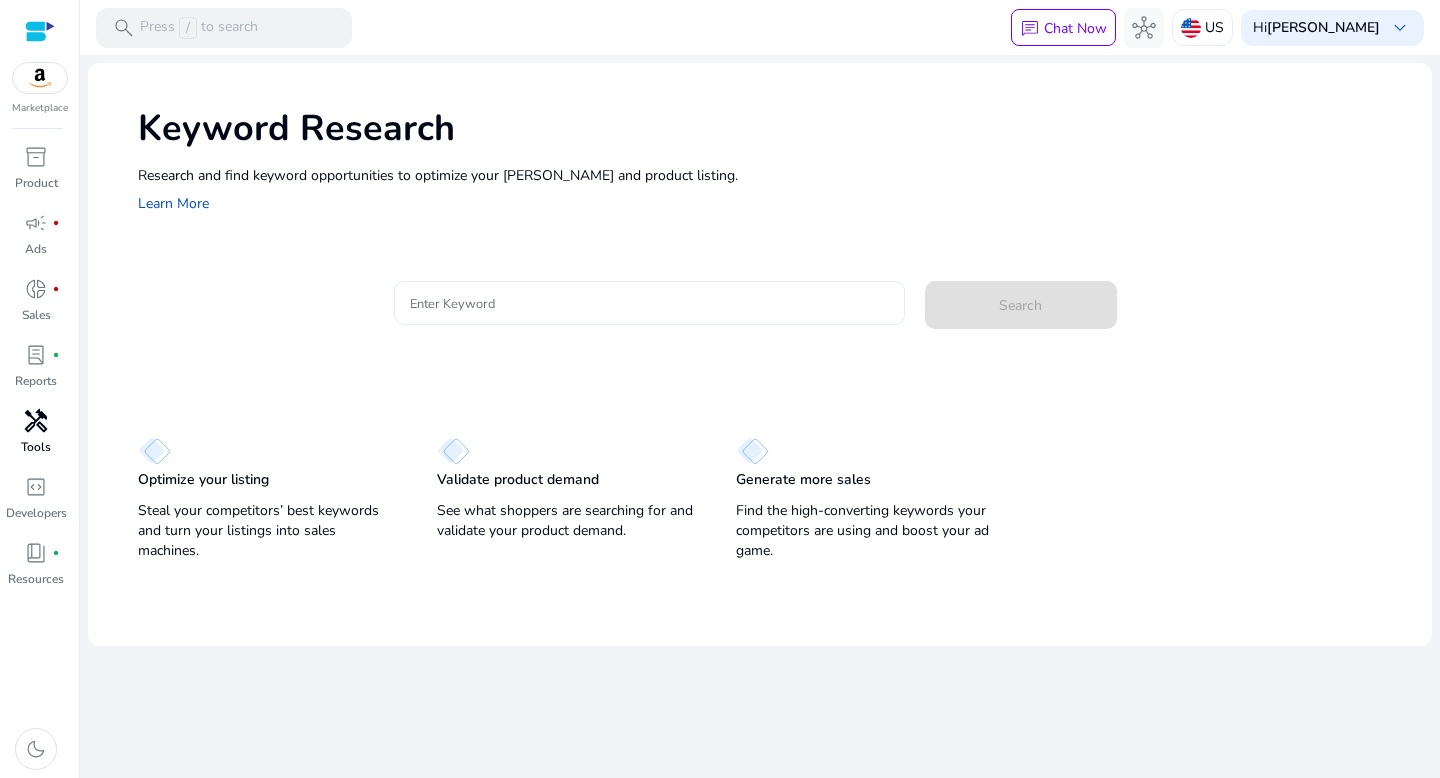 click on "Enter Keyword" at bounding box center (649, 303) 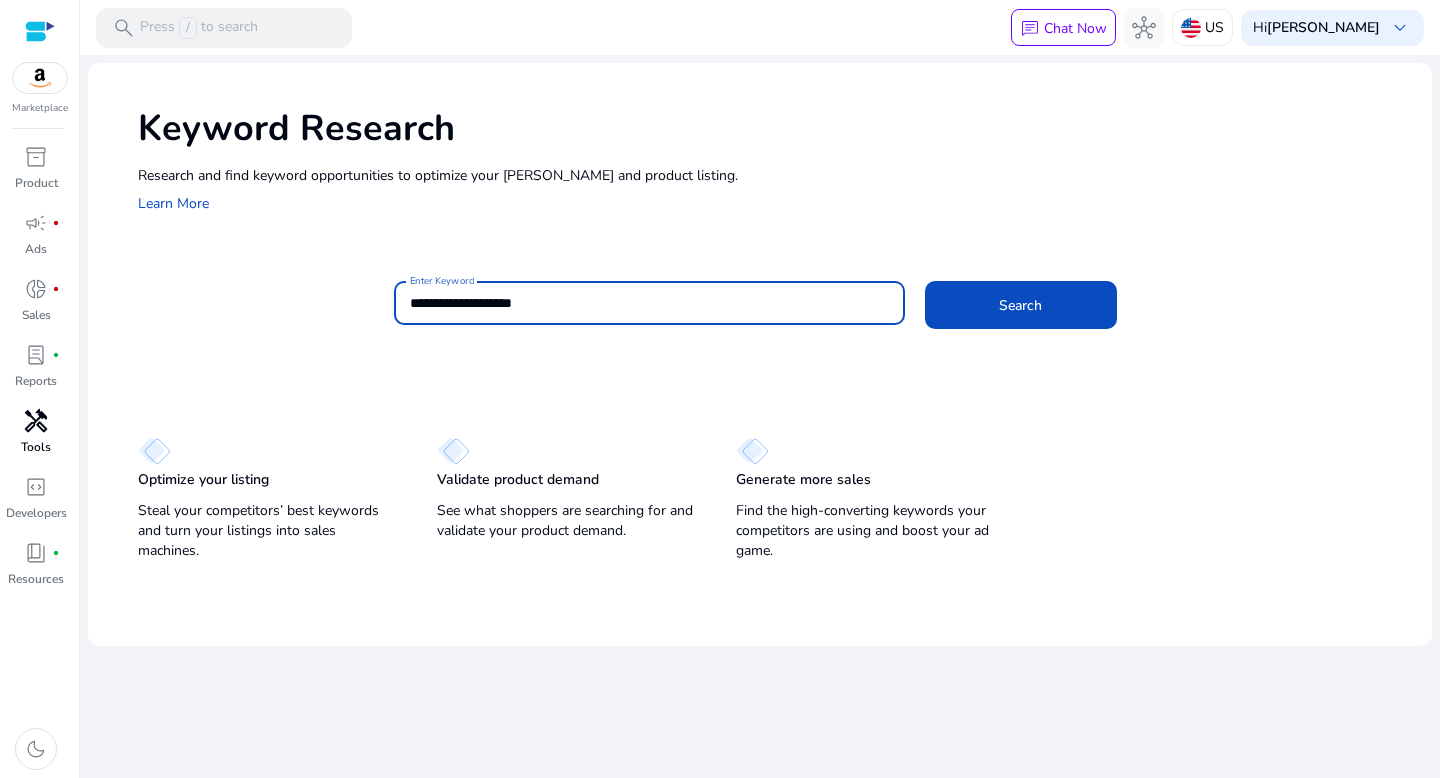 click on "Search" 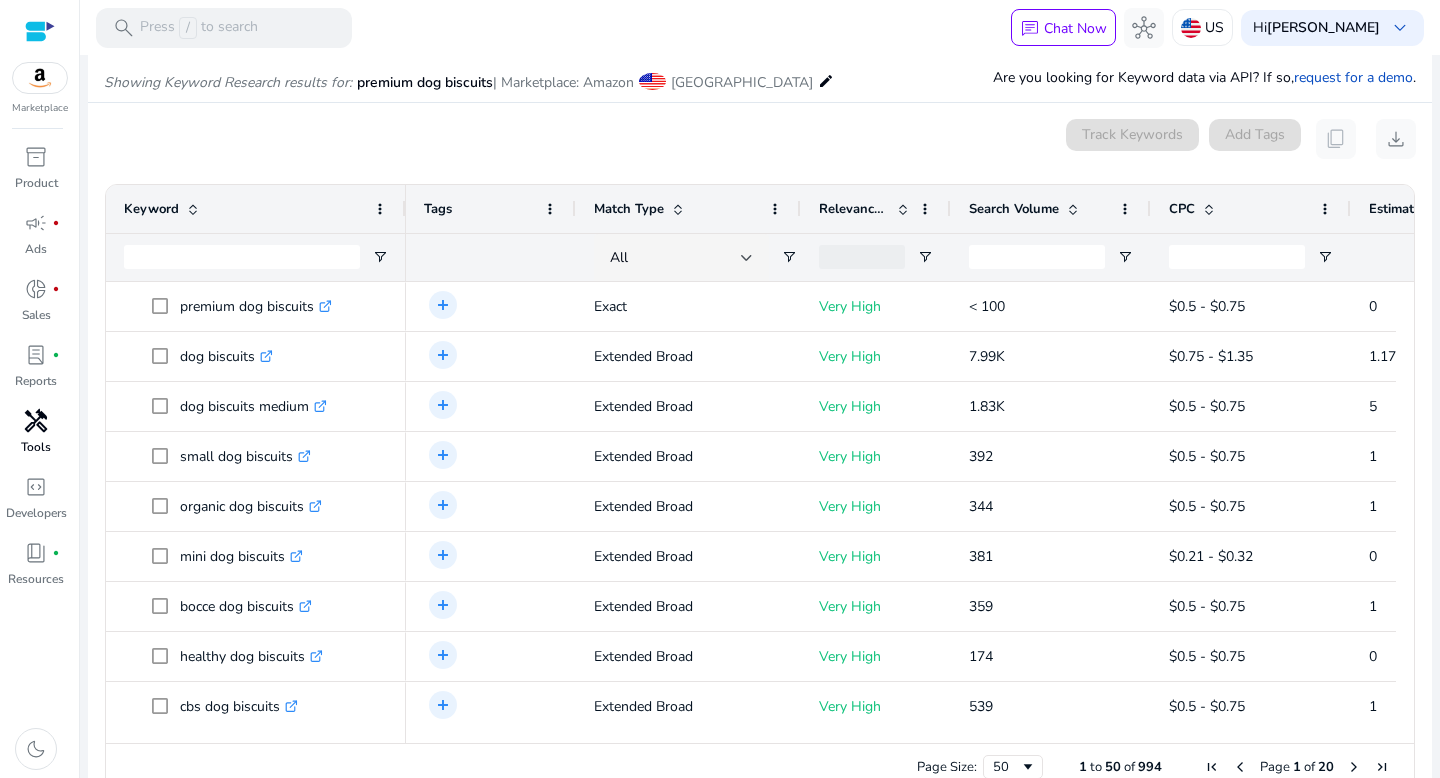 scroll, scrollTop: 170, scrollLeft: 0, axis: vertical 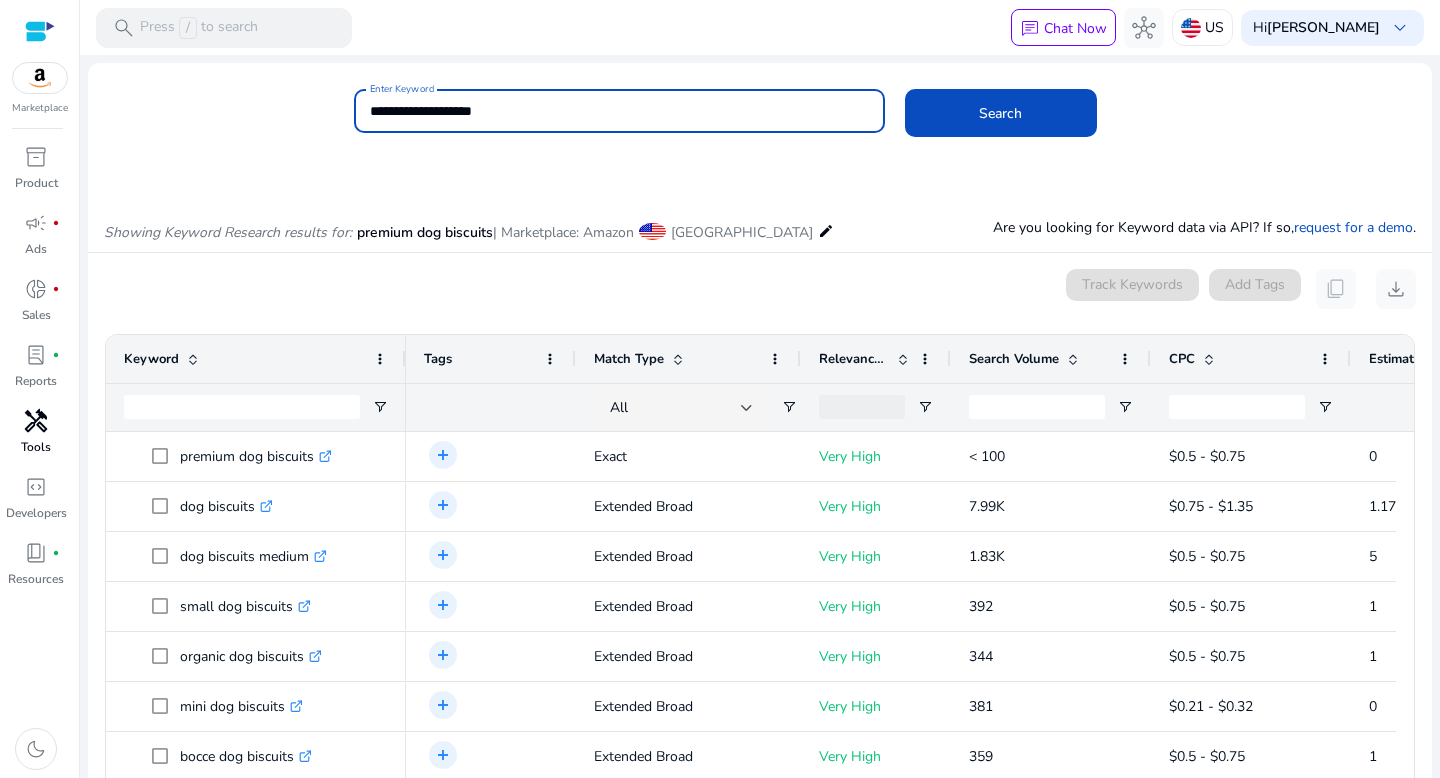 click on "**********" at bounding box center (619, 111) 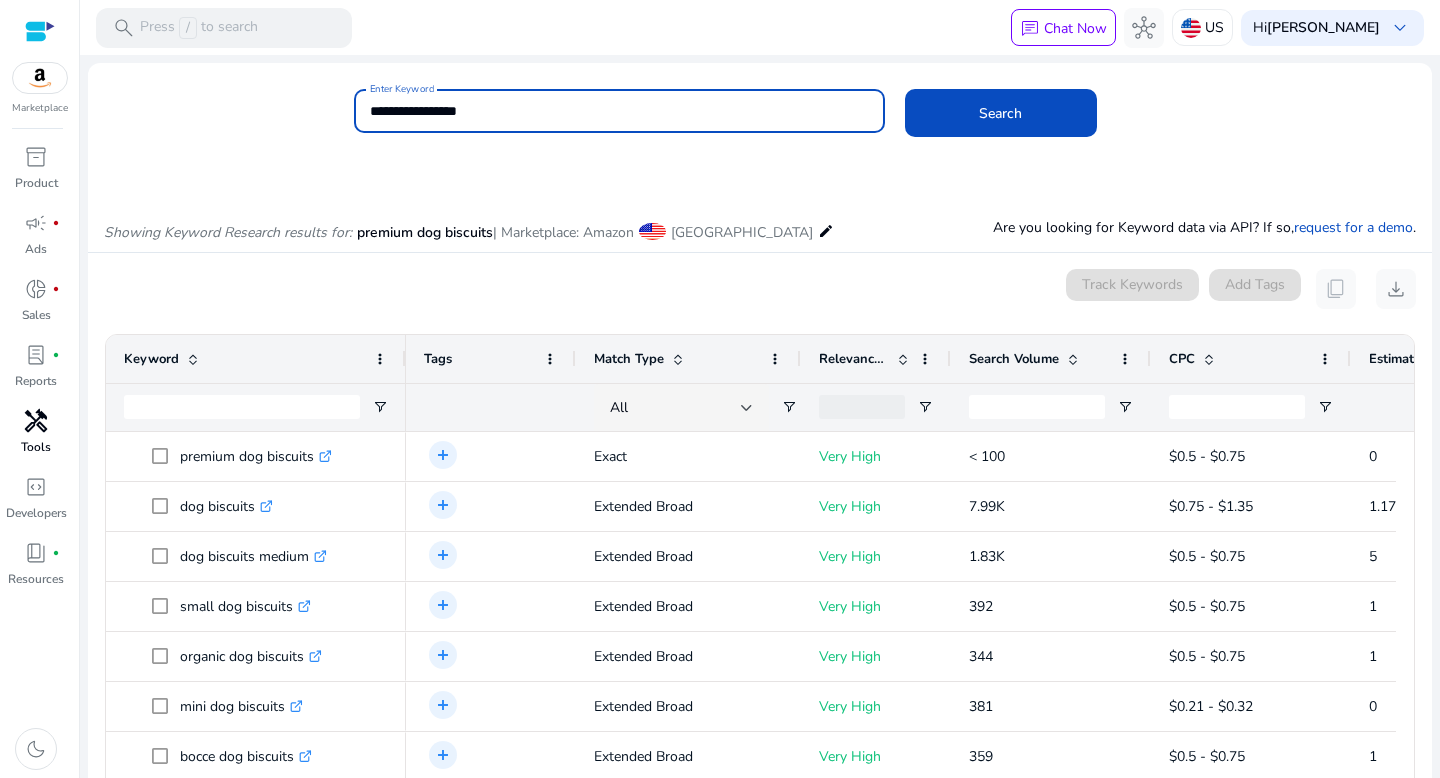 click on "Search" 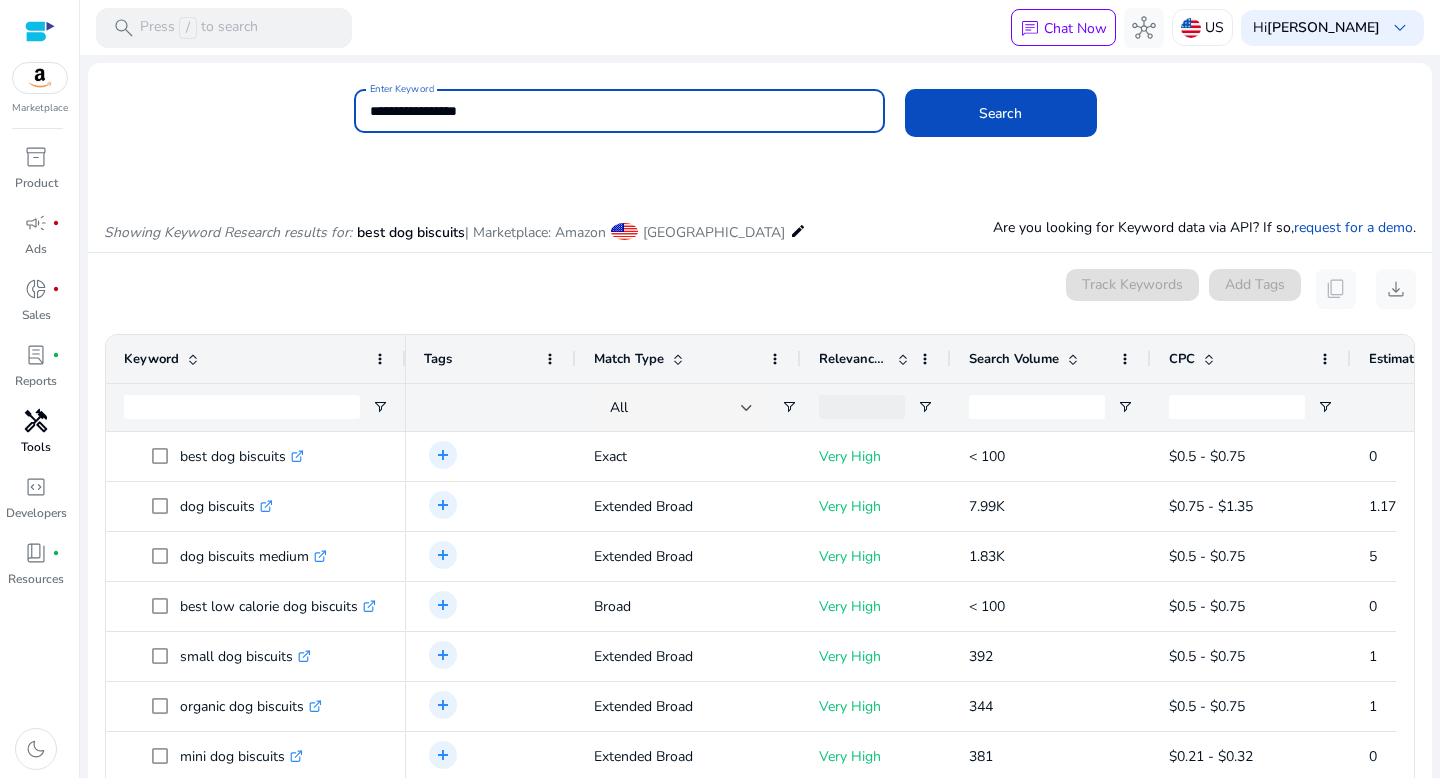 click on "**********" at bounding box center (619, 111) 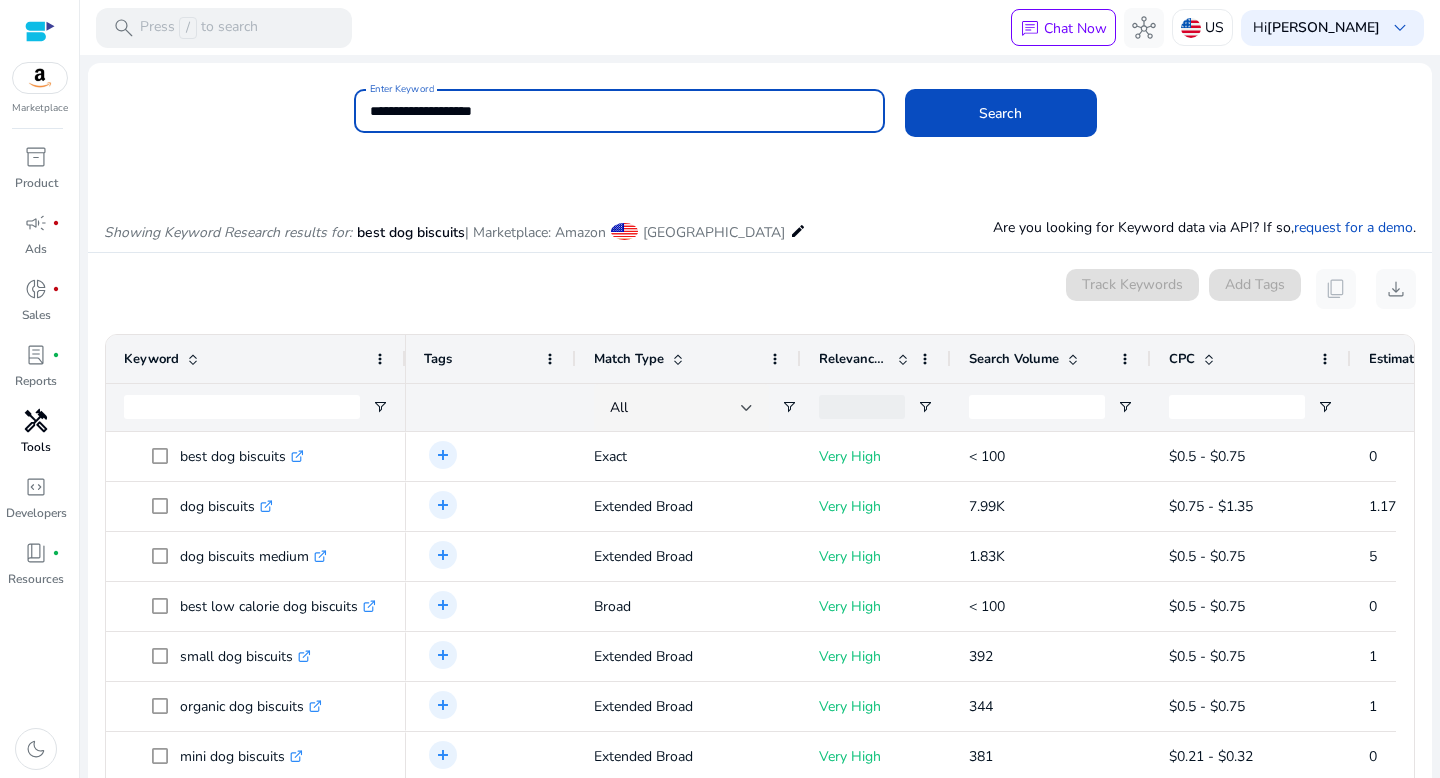 click on "Search" 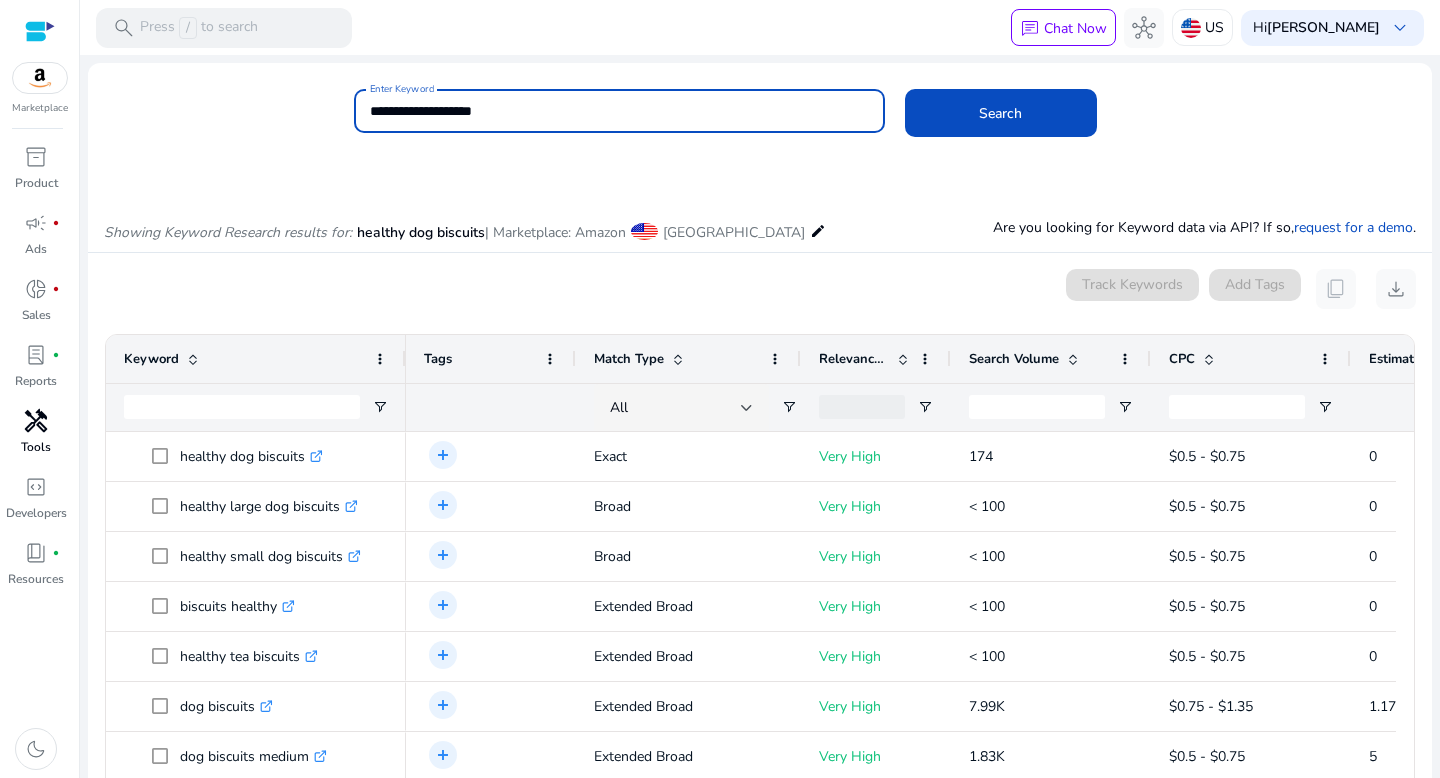 click on "**********" at bounding box center (619, 111) 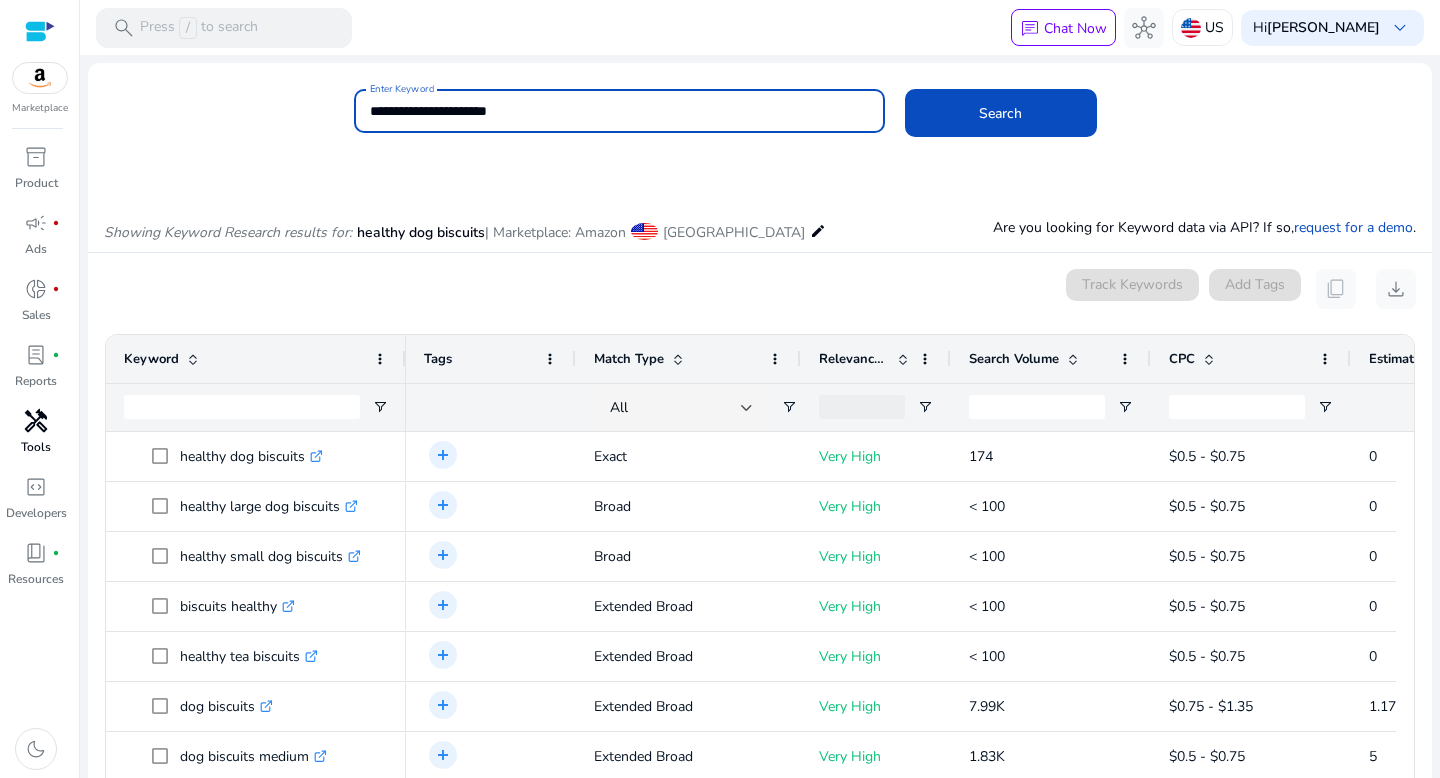click on "Search" 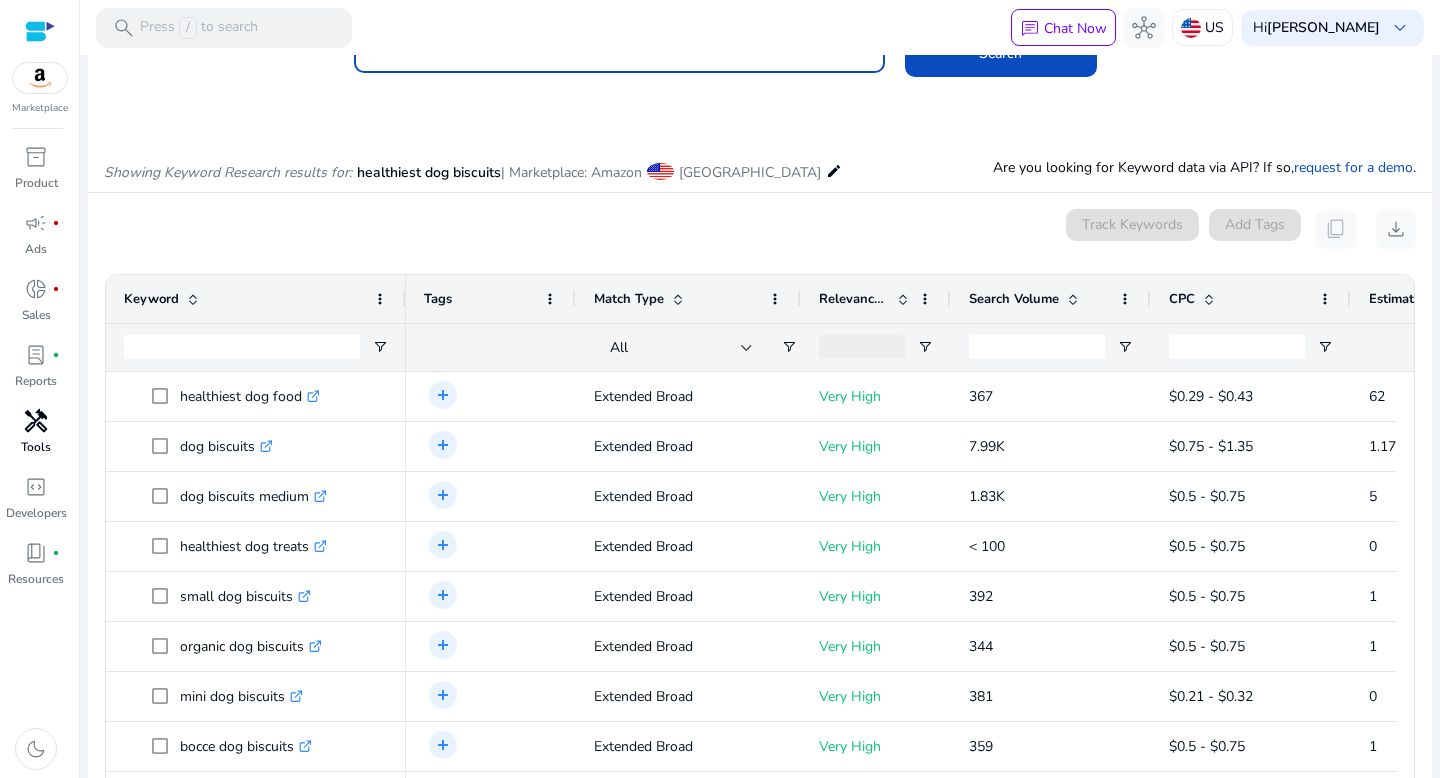 scroll, scrollTop: 35, scrollLeft: 0, axis: vertical 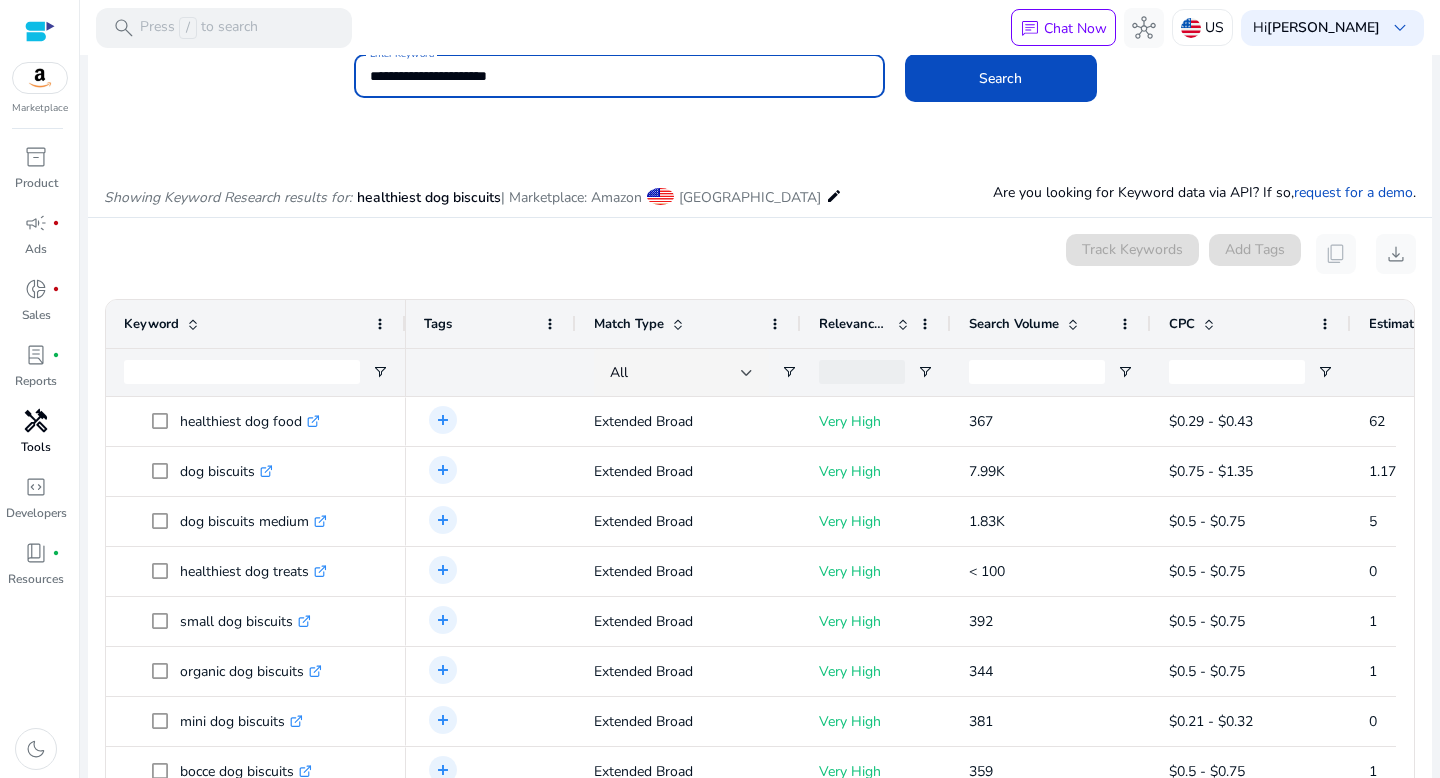 click on "**********" at bounding box center (619, 76) 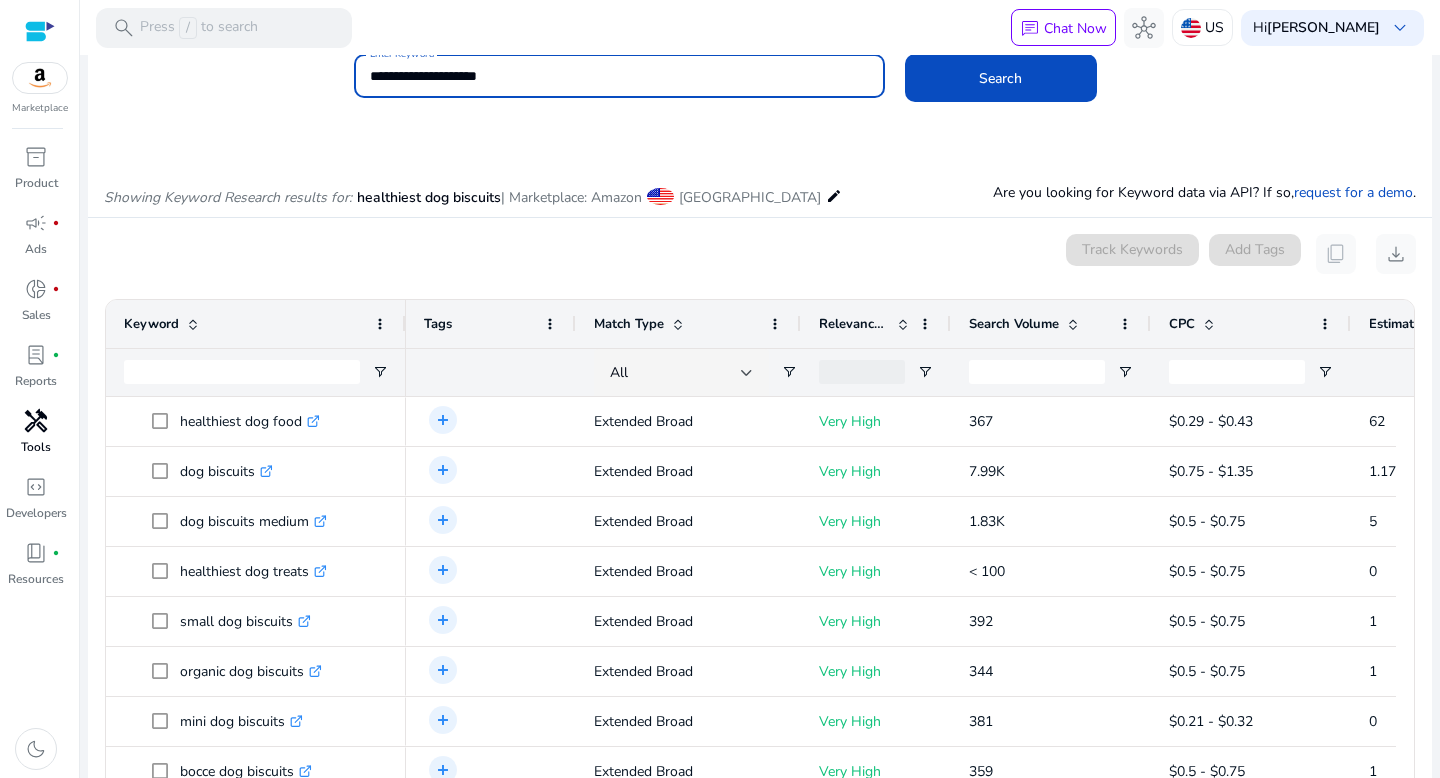 click on "Search" 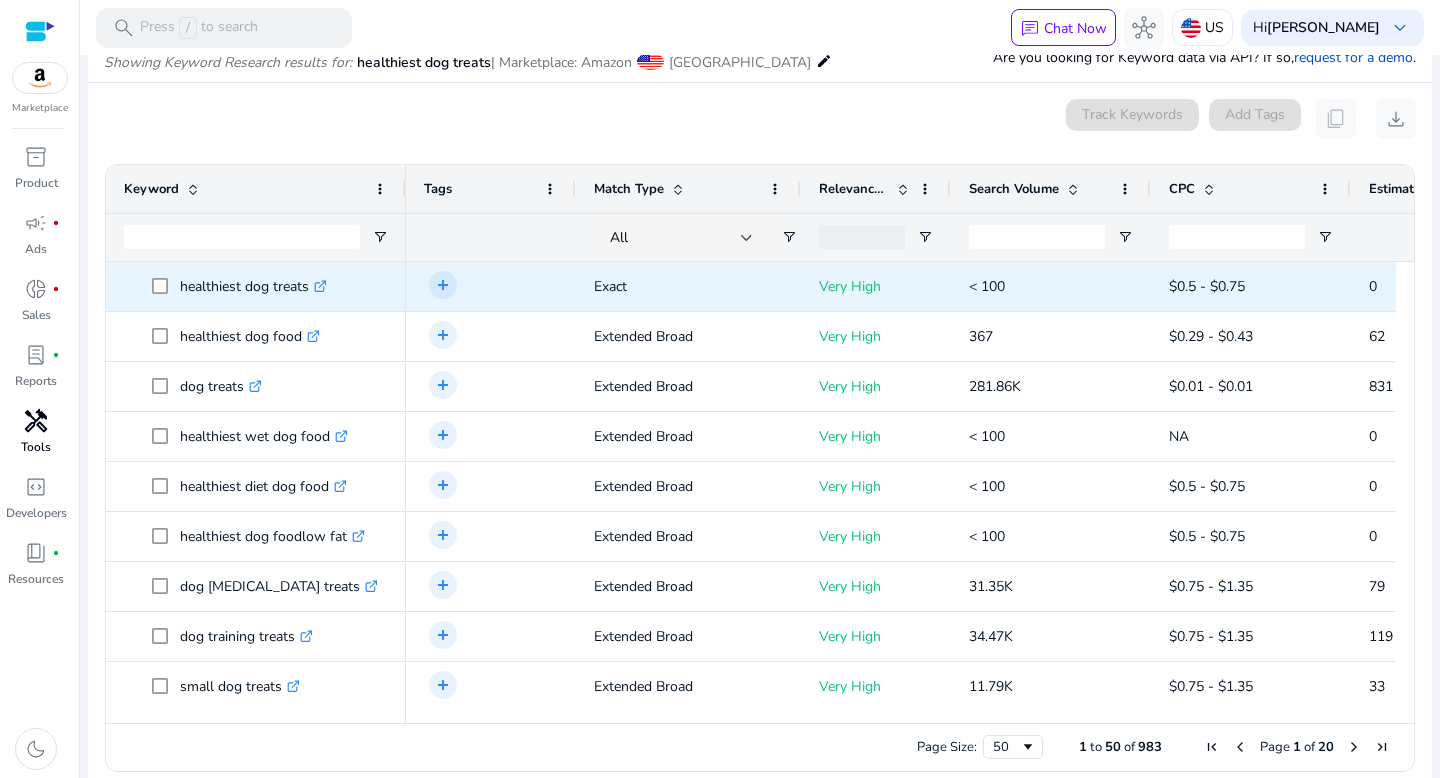 scroll, scrollTop: 0, scrollLeft: 0, axis: both 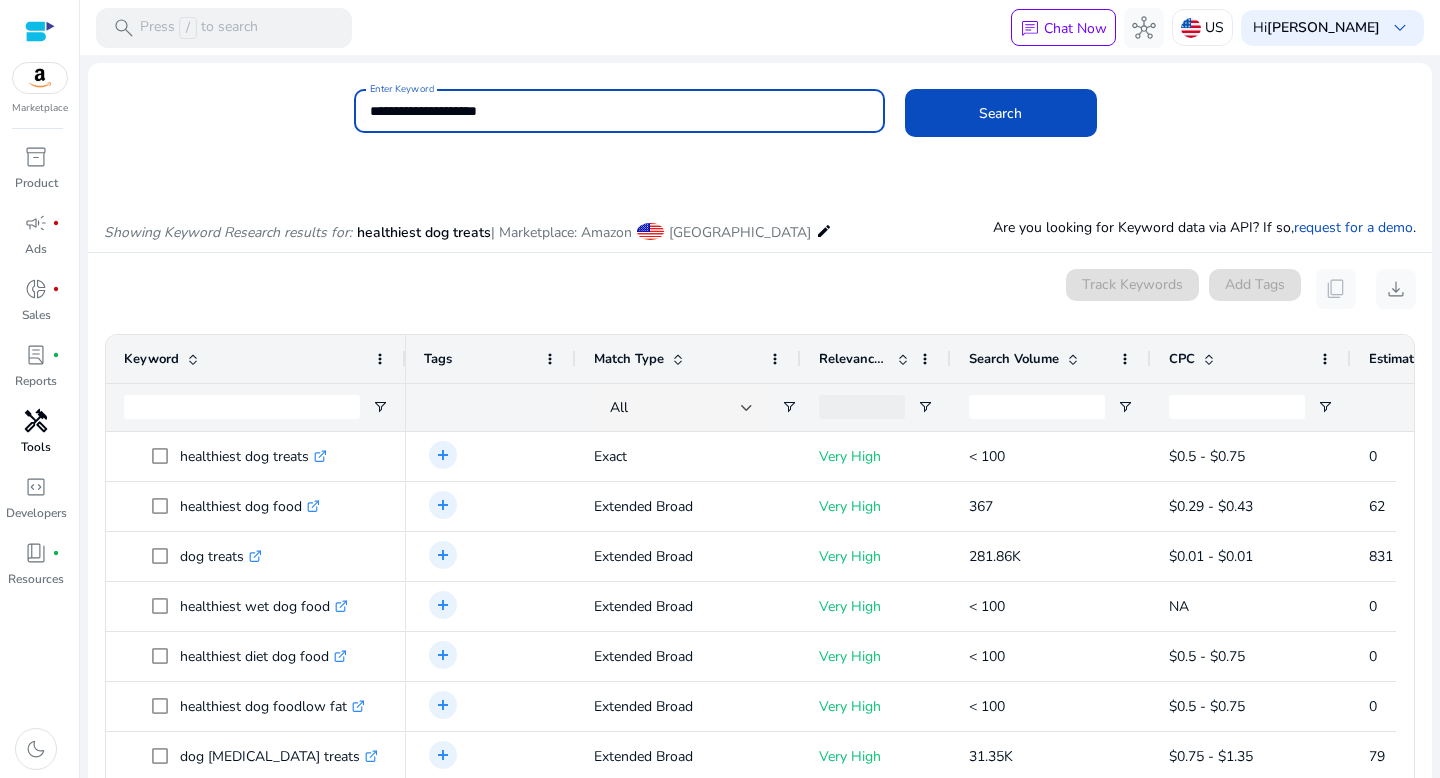 click on "**********" at bounding box center (619, 111) 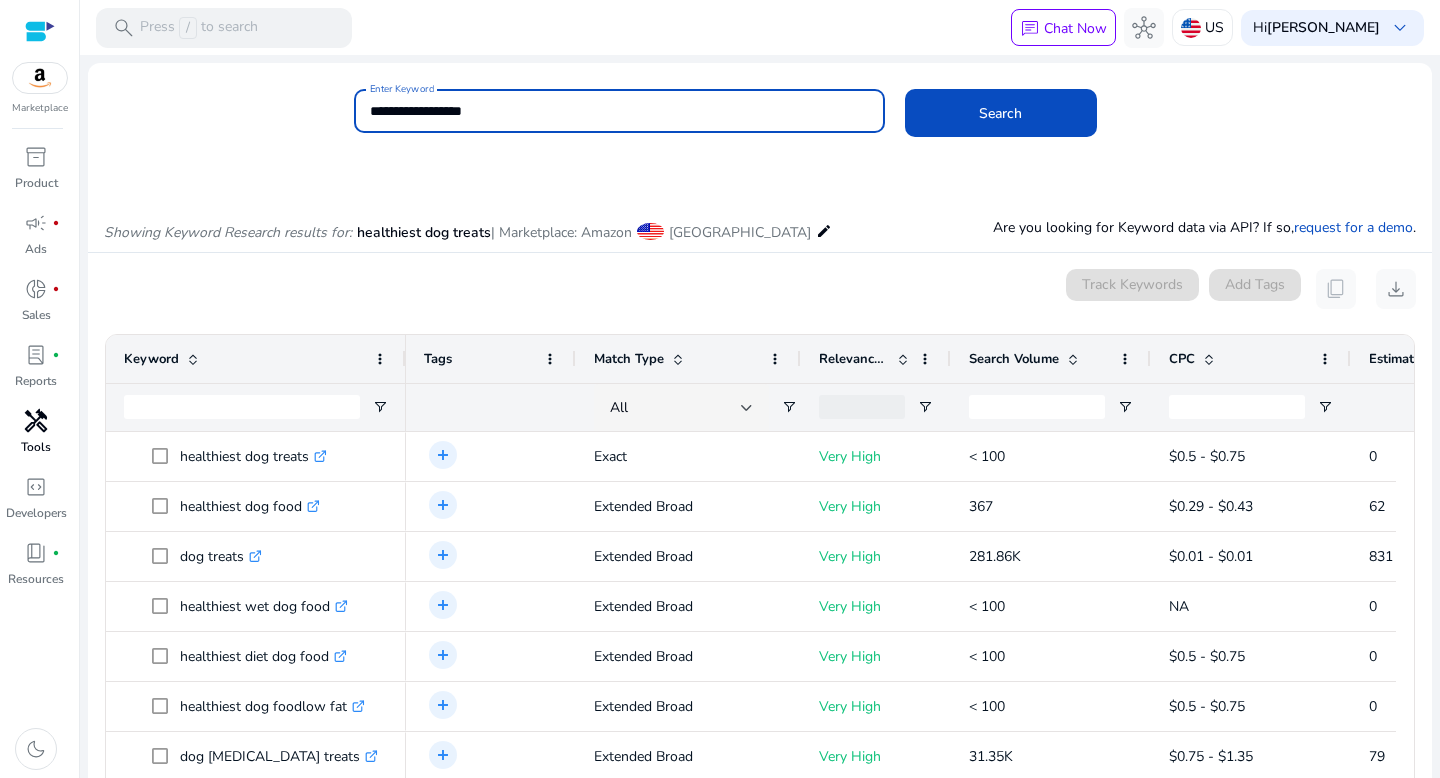 click on "Search" 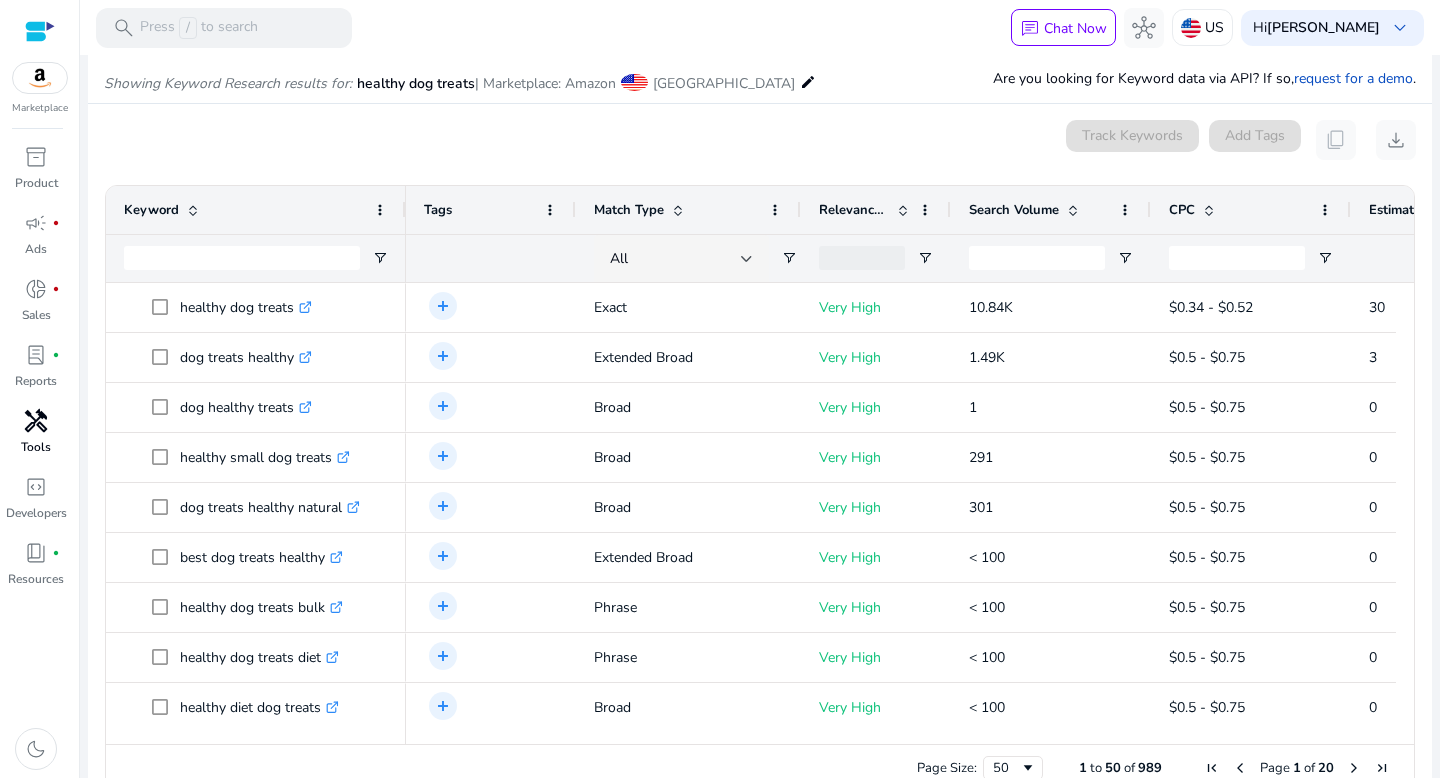 scroll, scrollTop: 170, scrollLeft: 0, axis: vertical 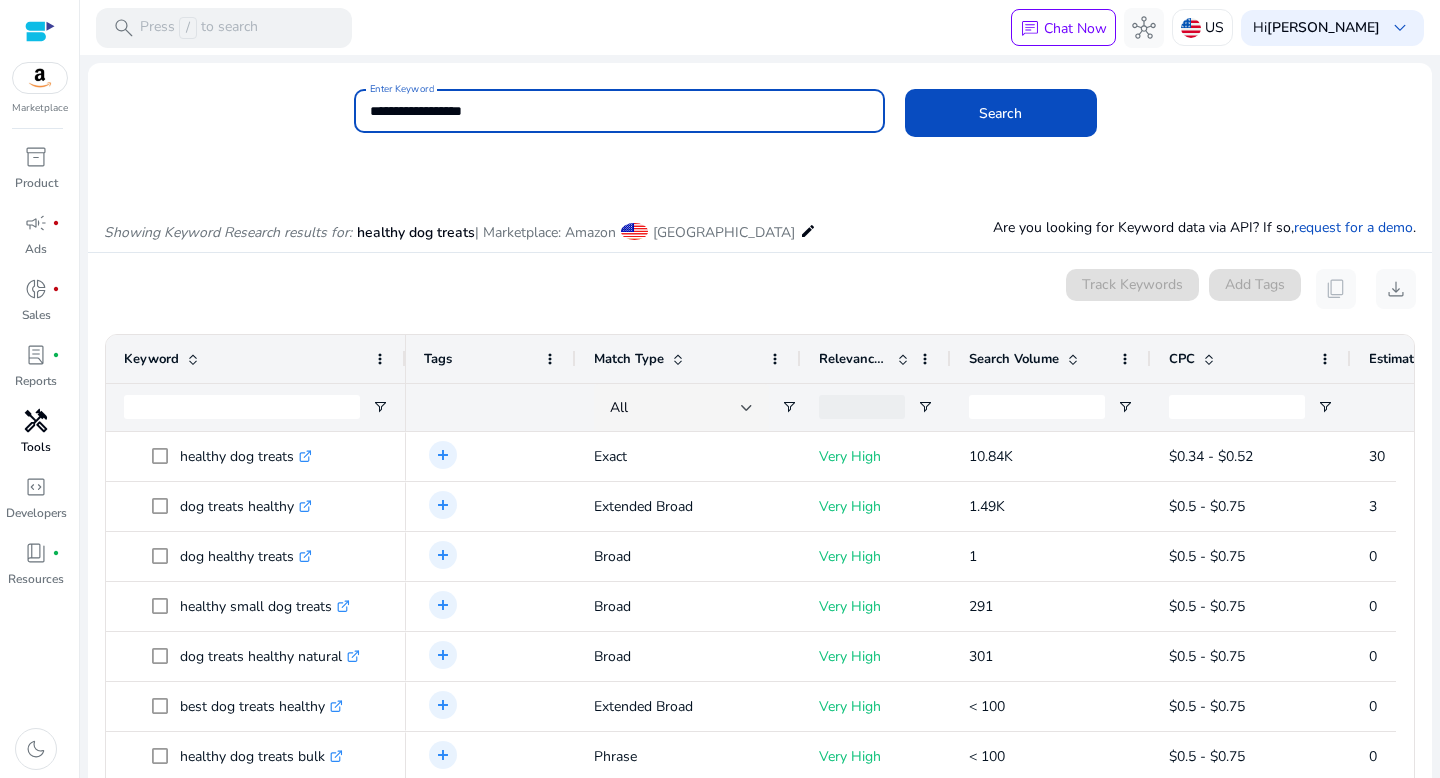 click on "**********" at bounding box center (619, 111) 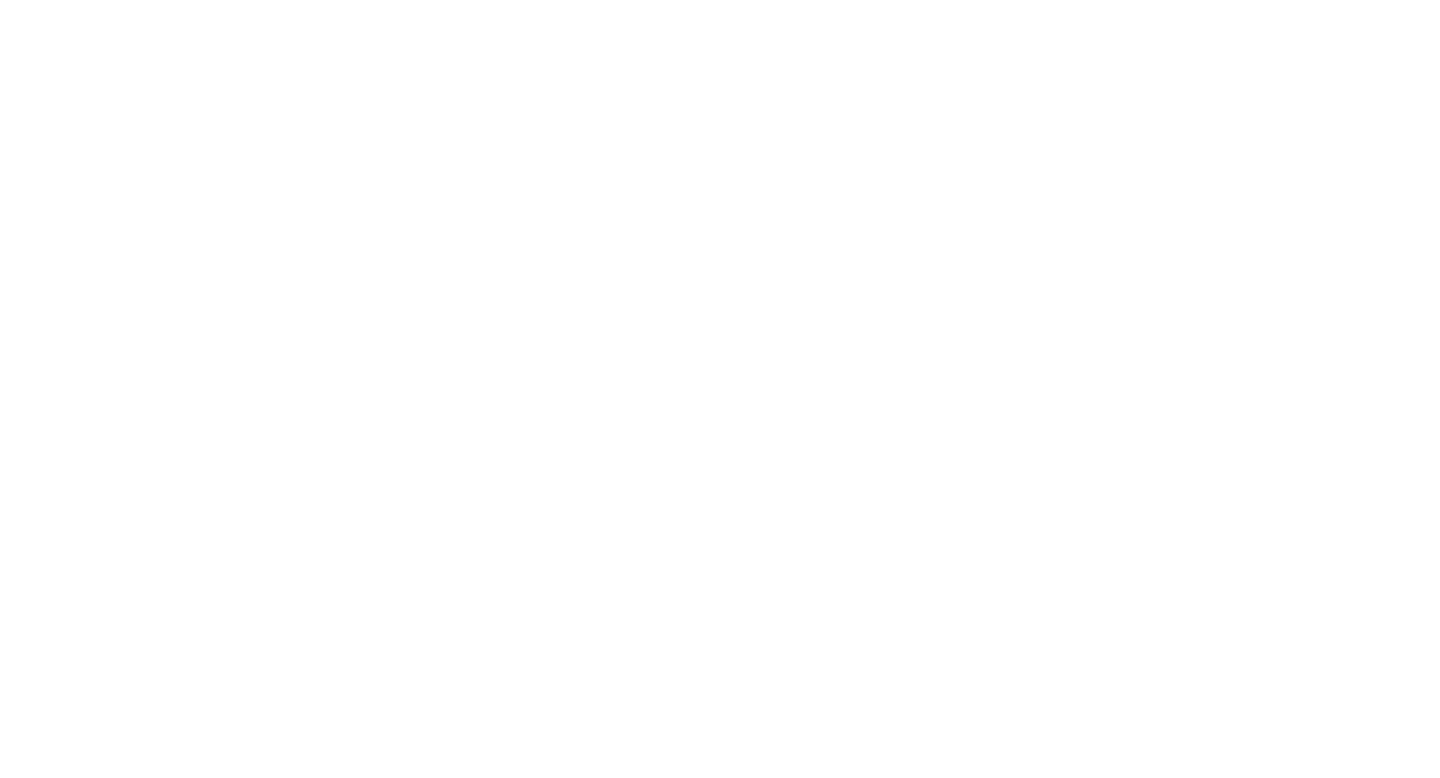 scroll, scrollTop: 0, scrollLeft: 0, axis: both 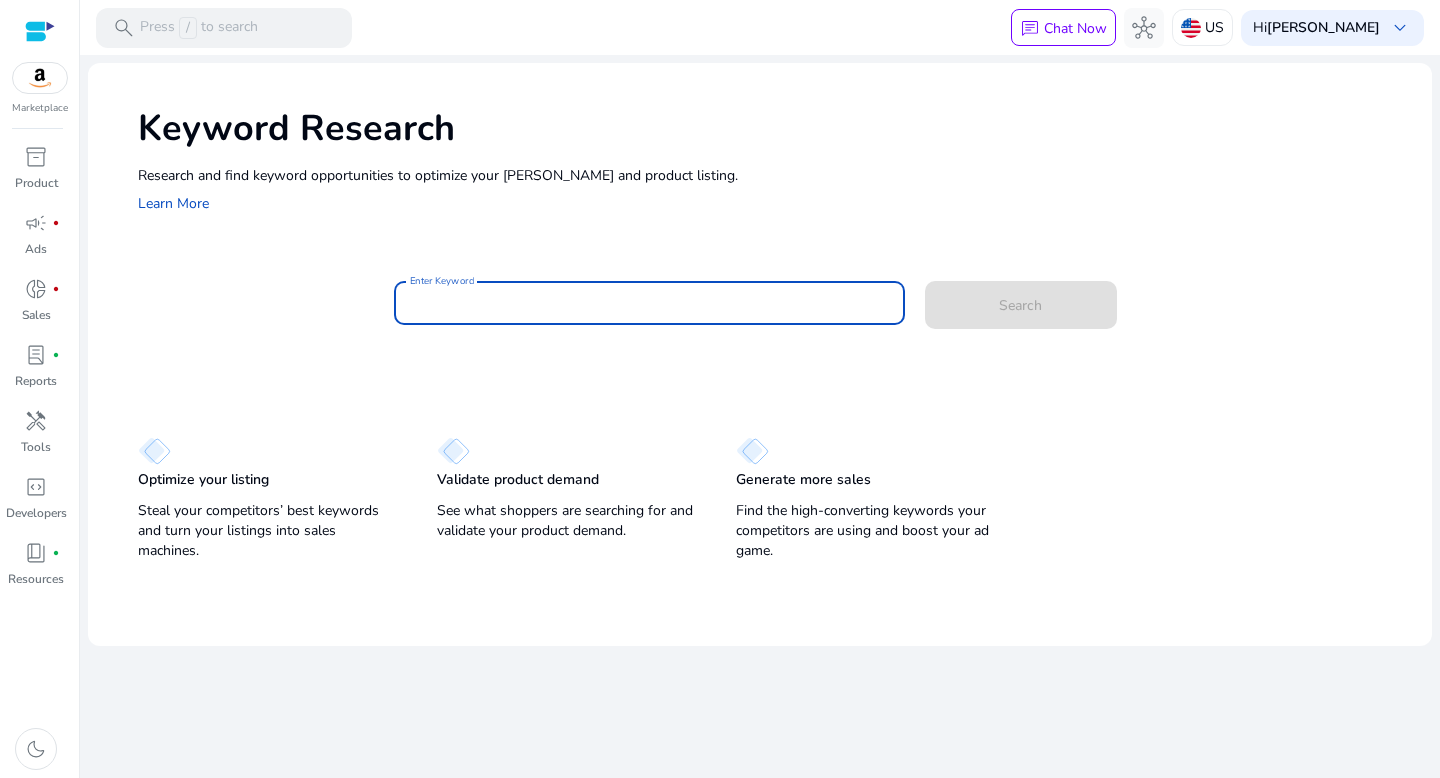 click on "Enter Keyword" at bounding box center (649, 303) 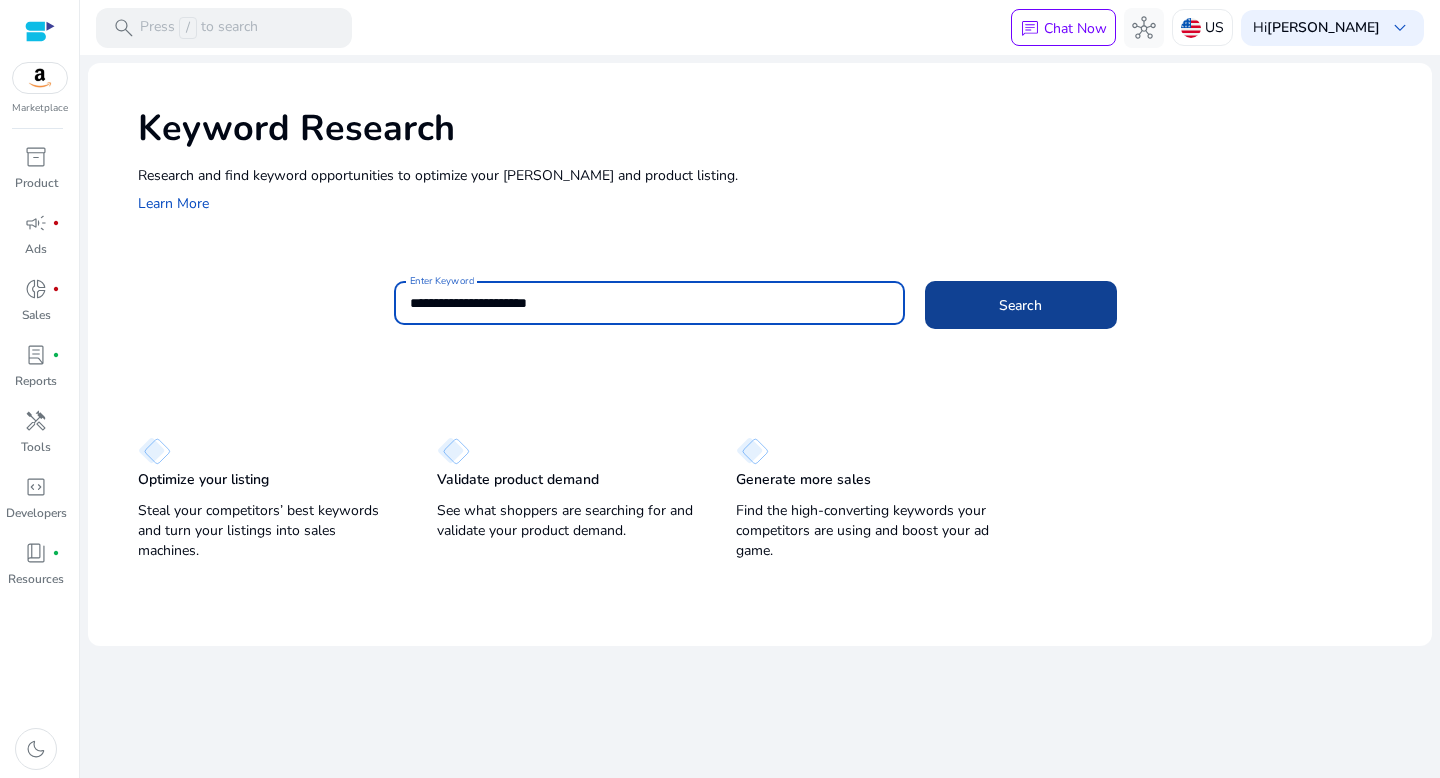 type on "**********" 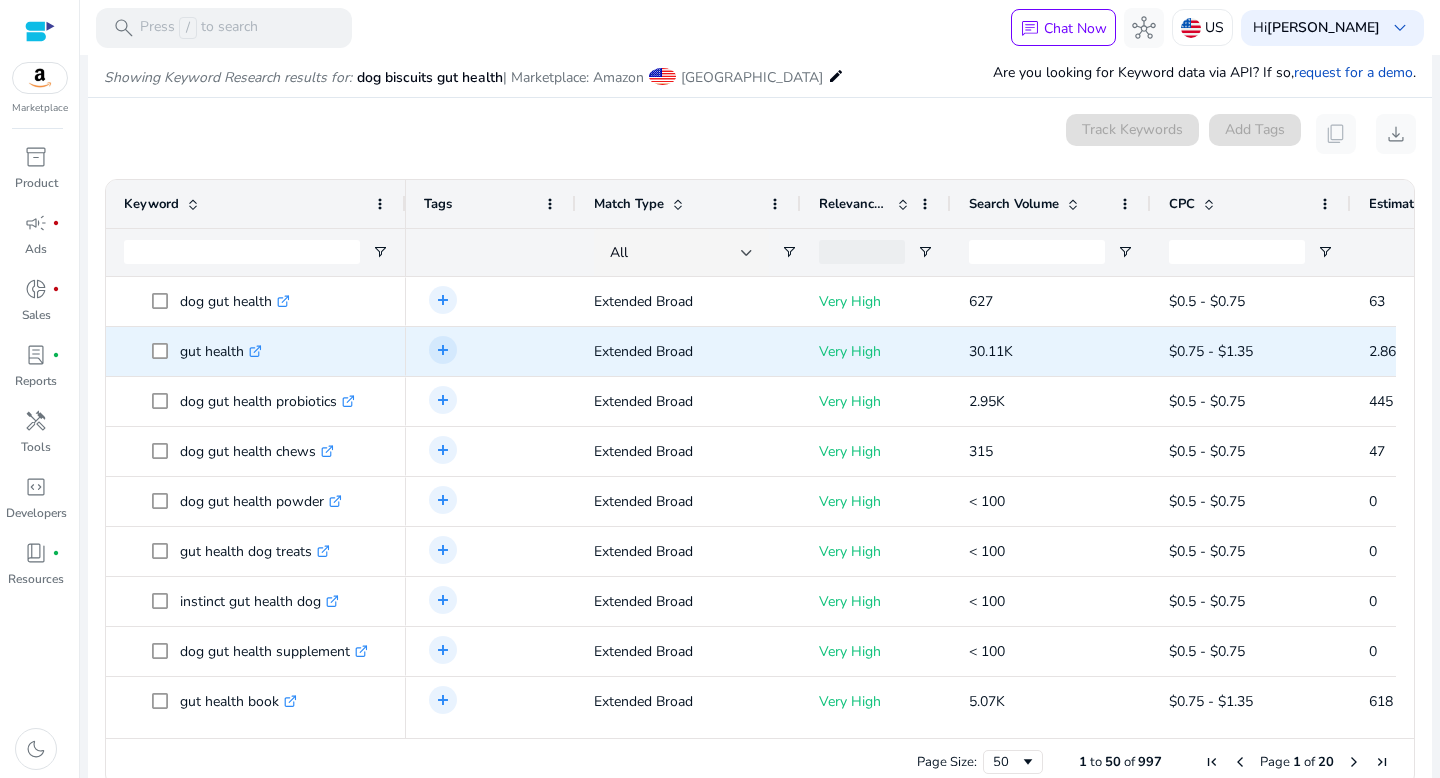 scroll, scrollTop: 151, scrollLeft: 0, axis: vertical 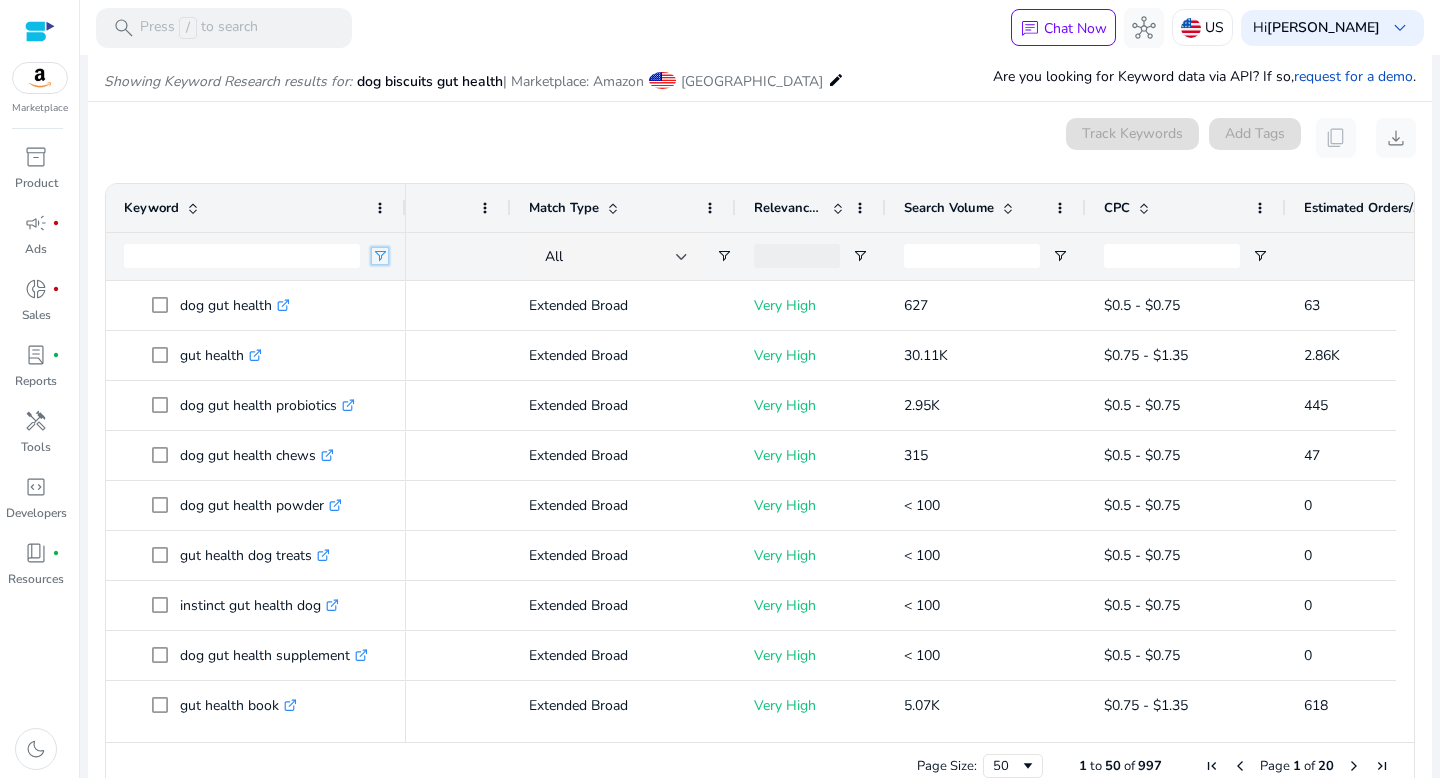 click at bounding box center [380, 256] 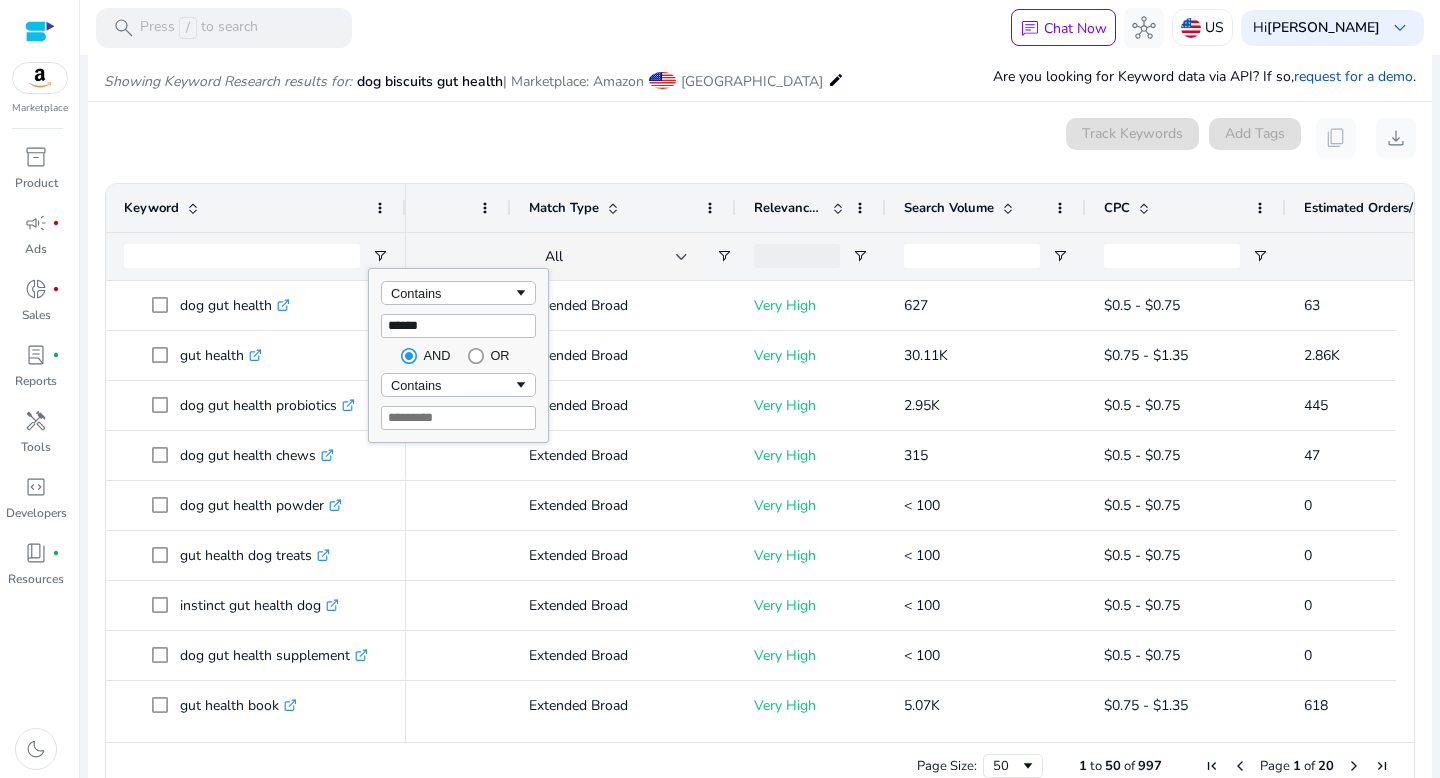 type on "*******" 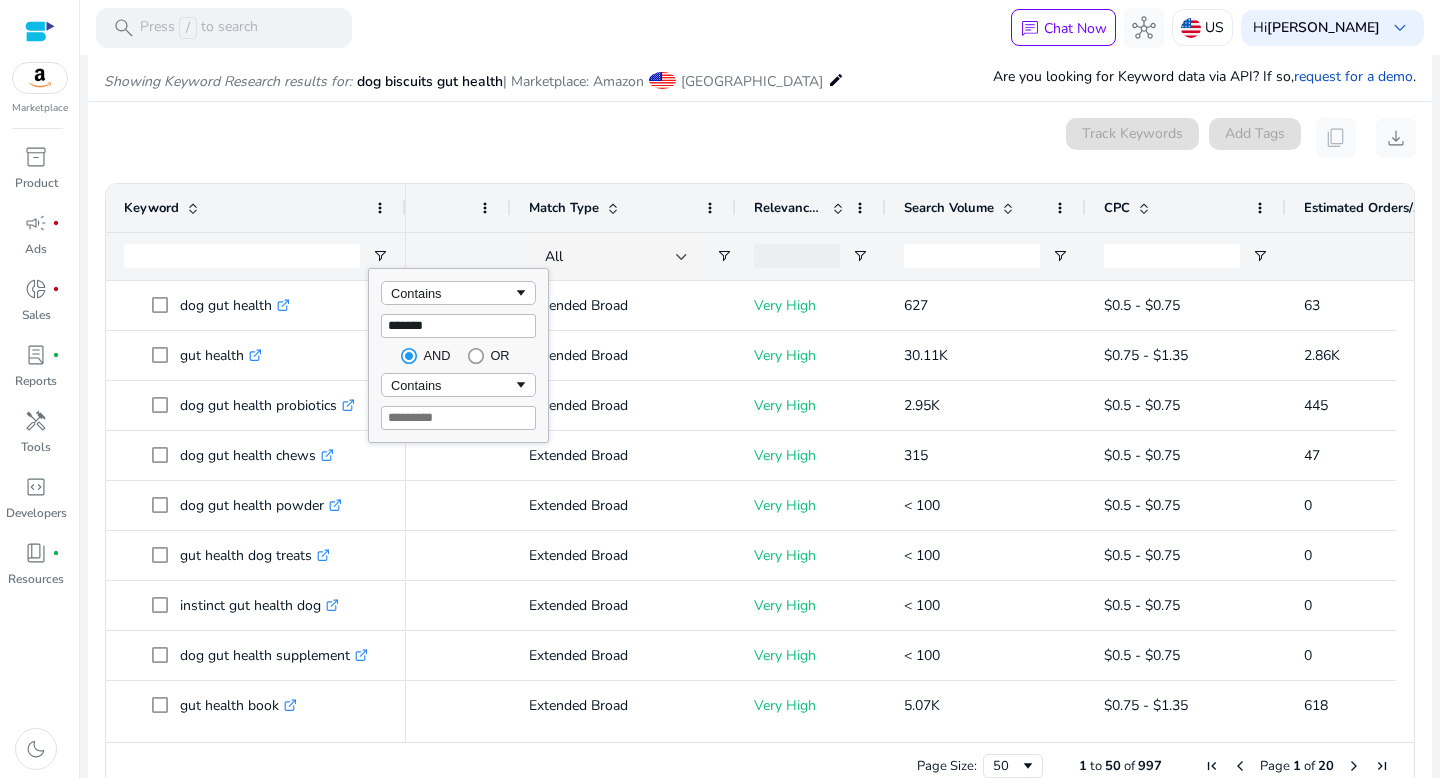 type on "*******" 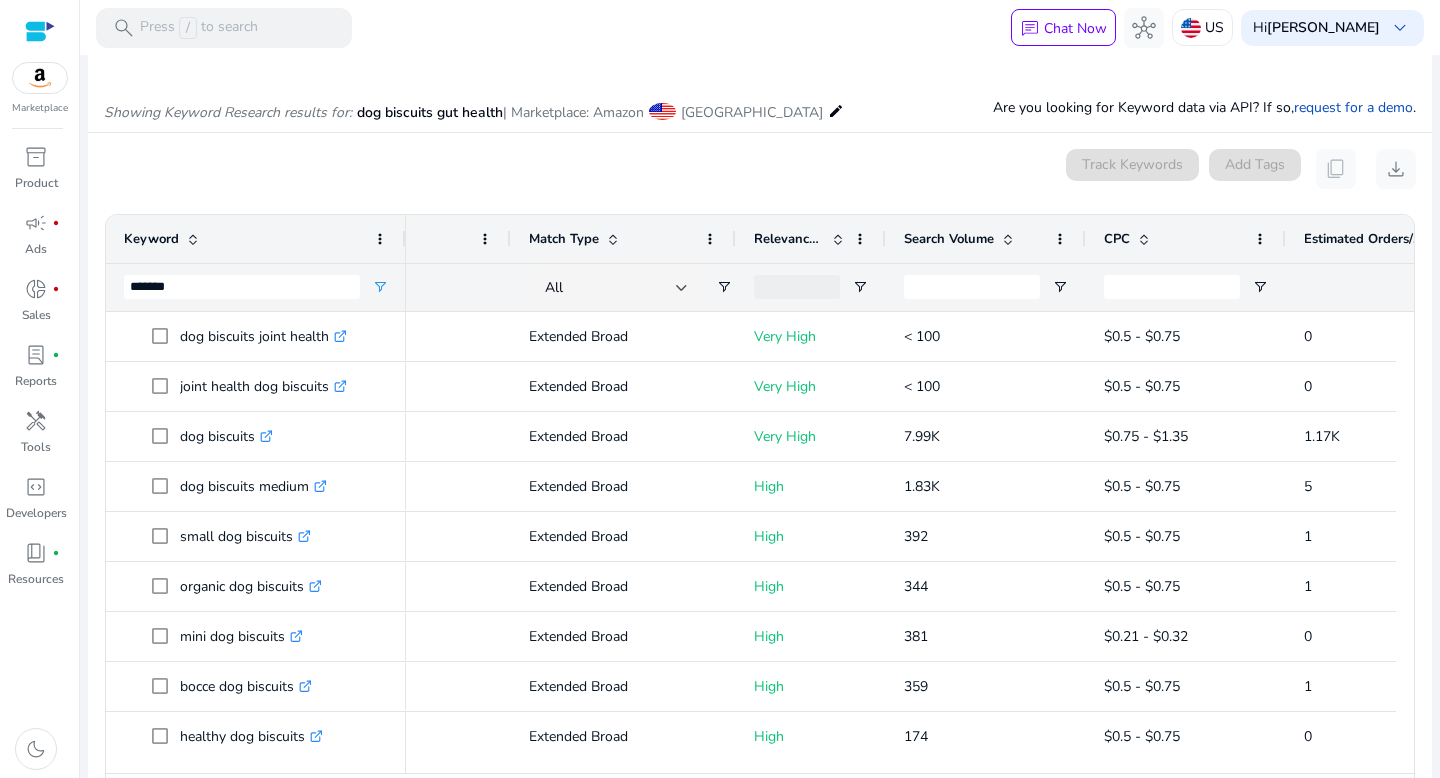 click on "0 keyword(s) selected   Track Keywords   Add Tags   content_copy   download" at bounding box center (760, 169) 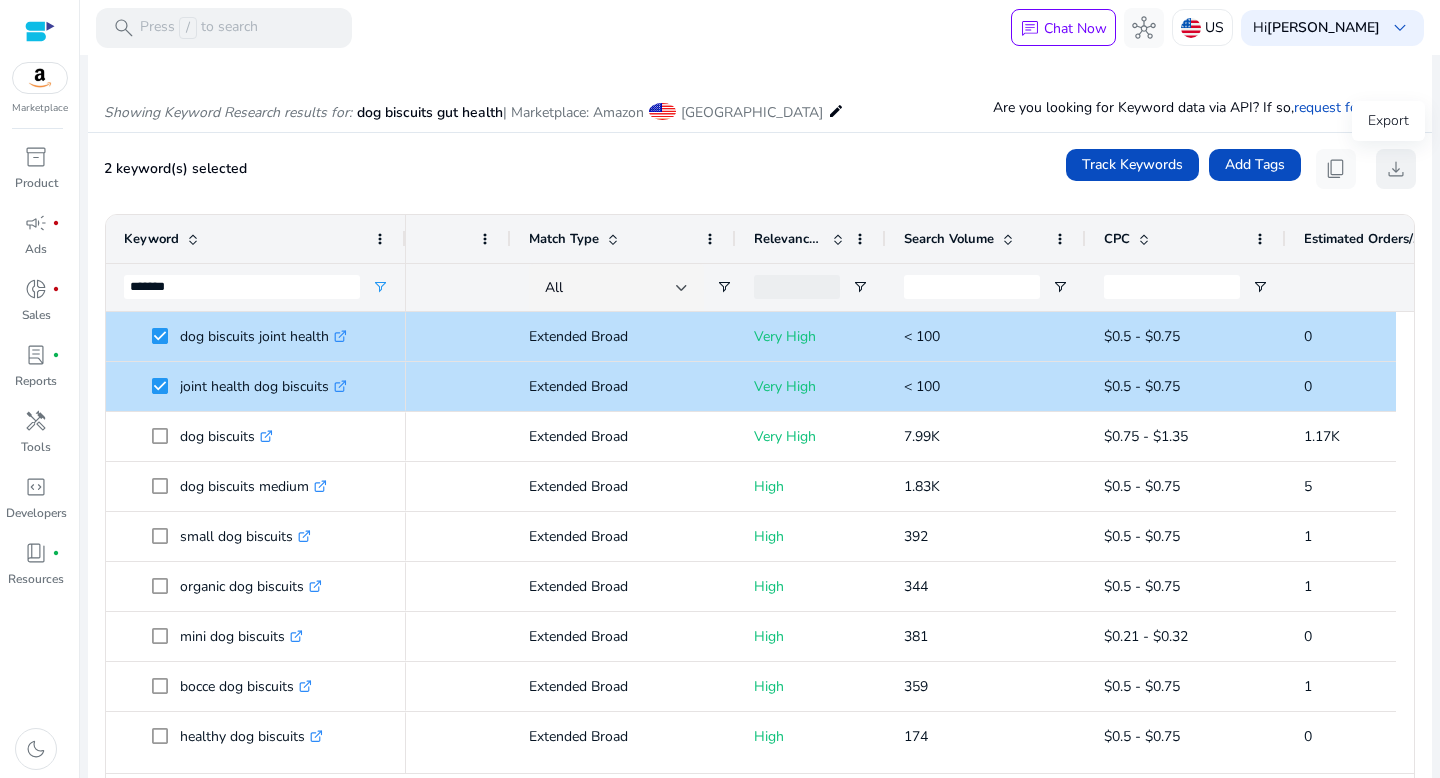 click on "download" 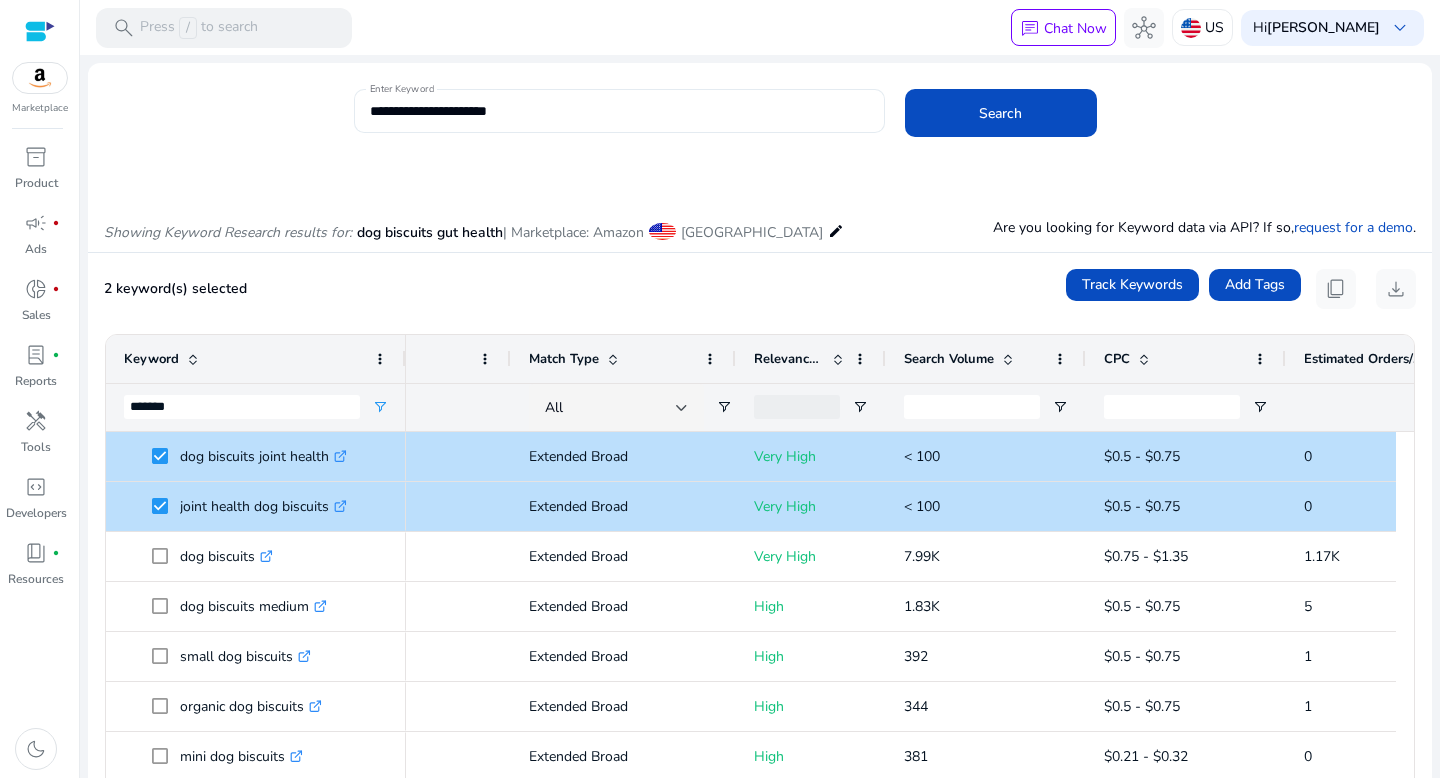 click on "**********" at bounding box center [619, 111] 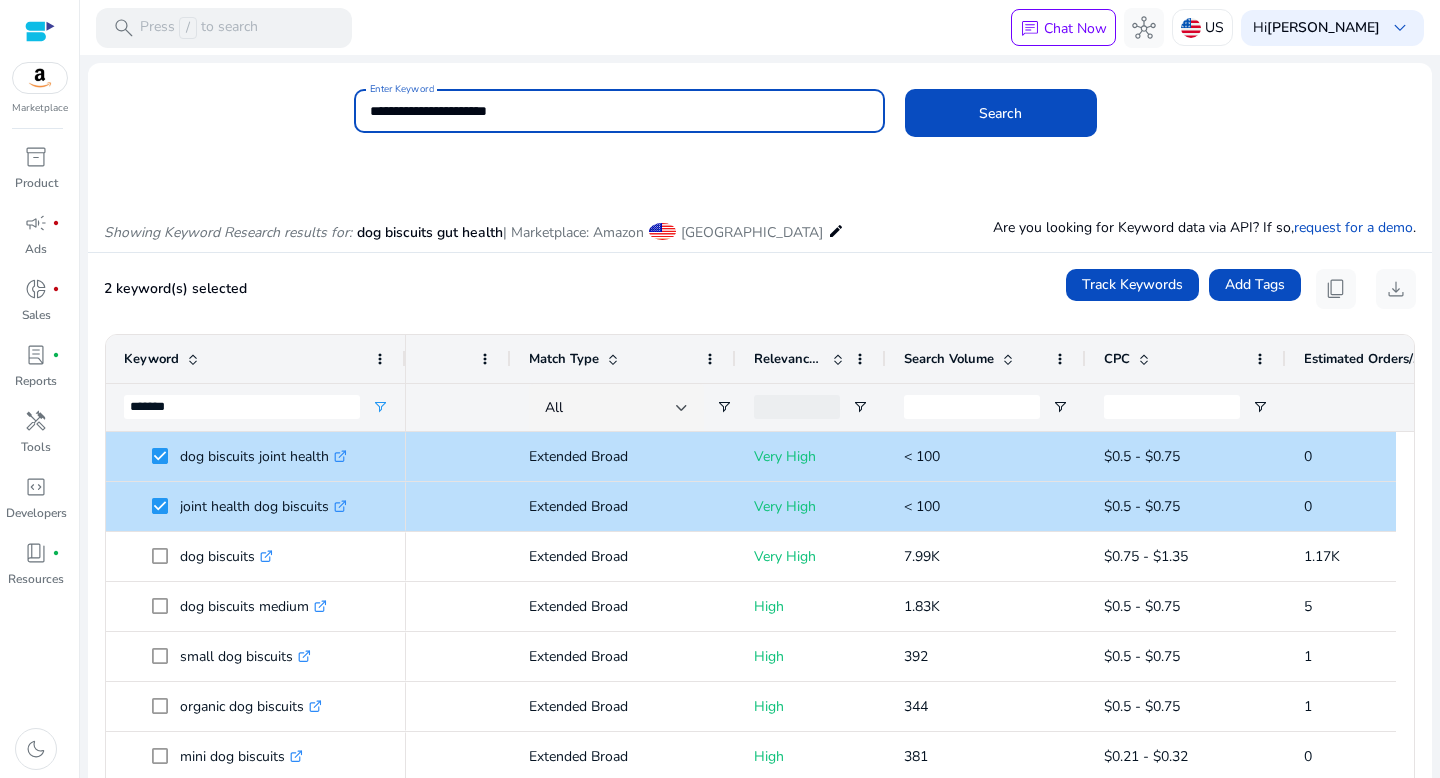 click on "**********" at bounding box center [619, 111] 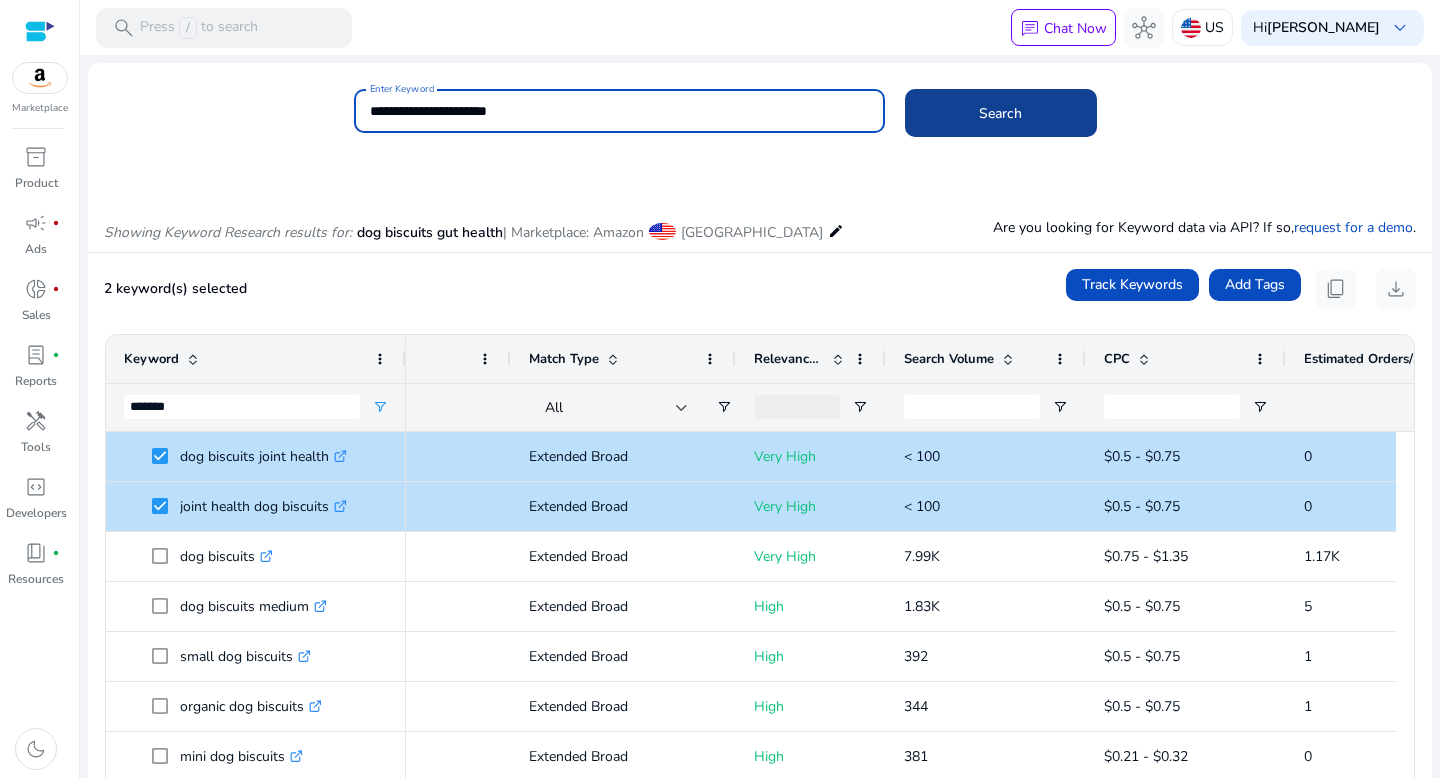 click 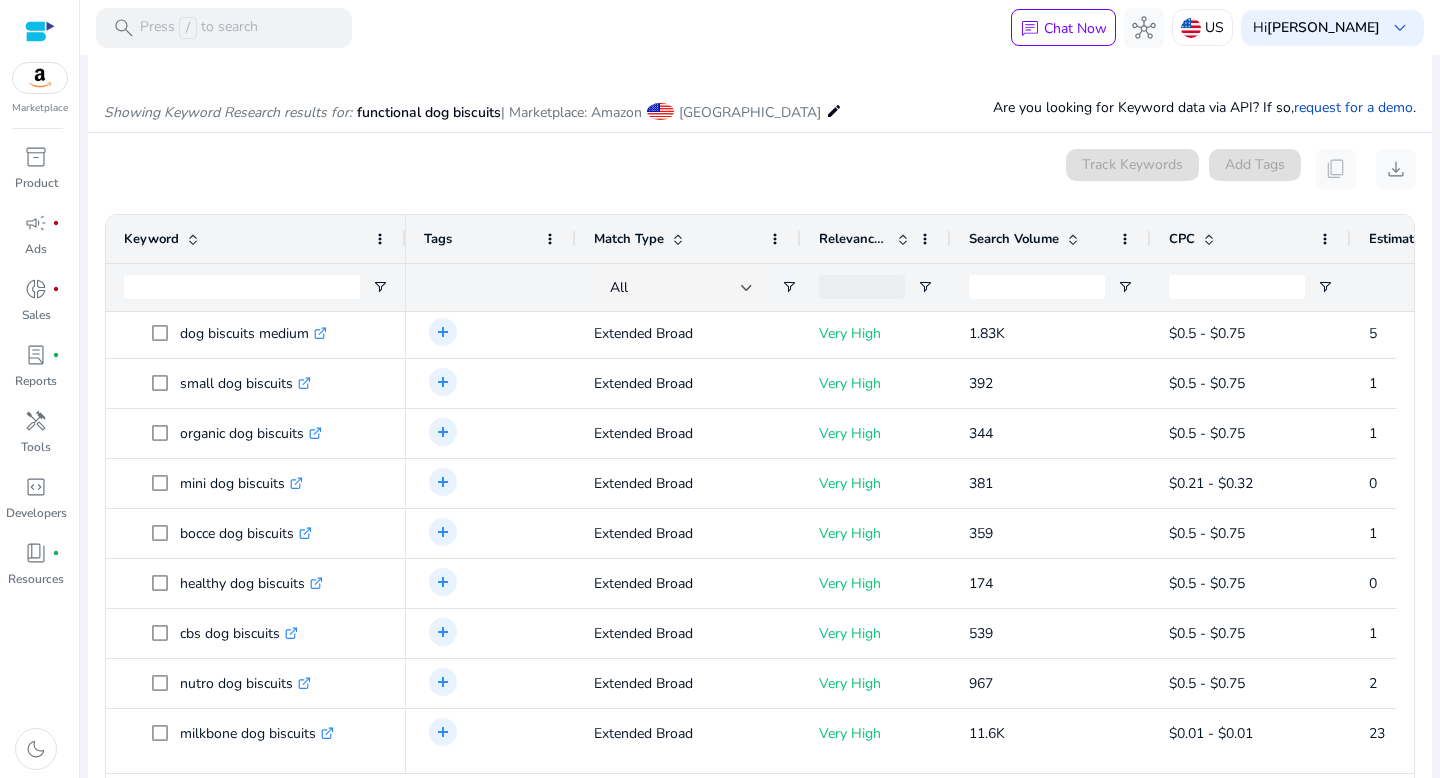 scroll, scrollTop: 0, scrollLeft: 0, axis: both 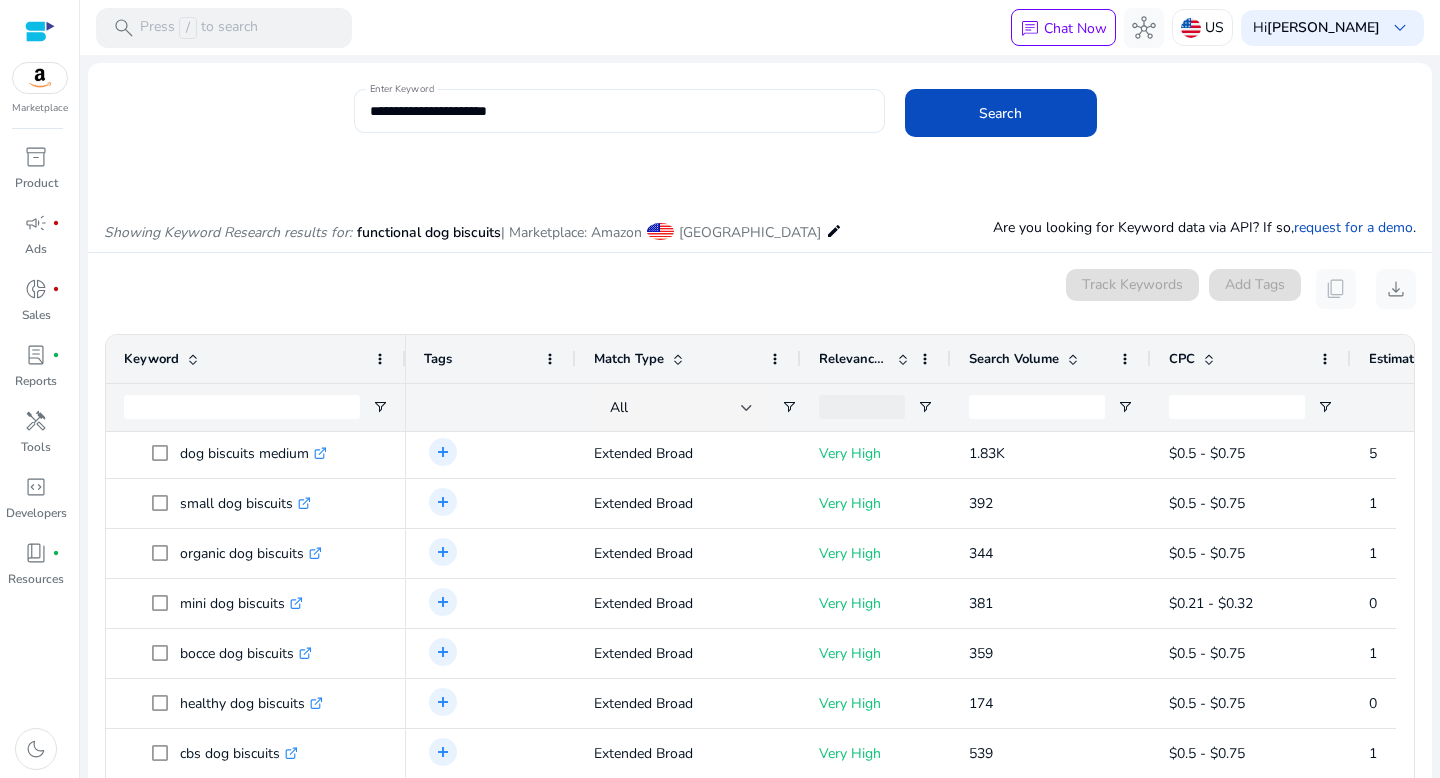 click on "**********" at bounding box center (619, 111) 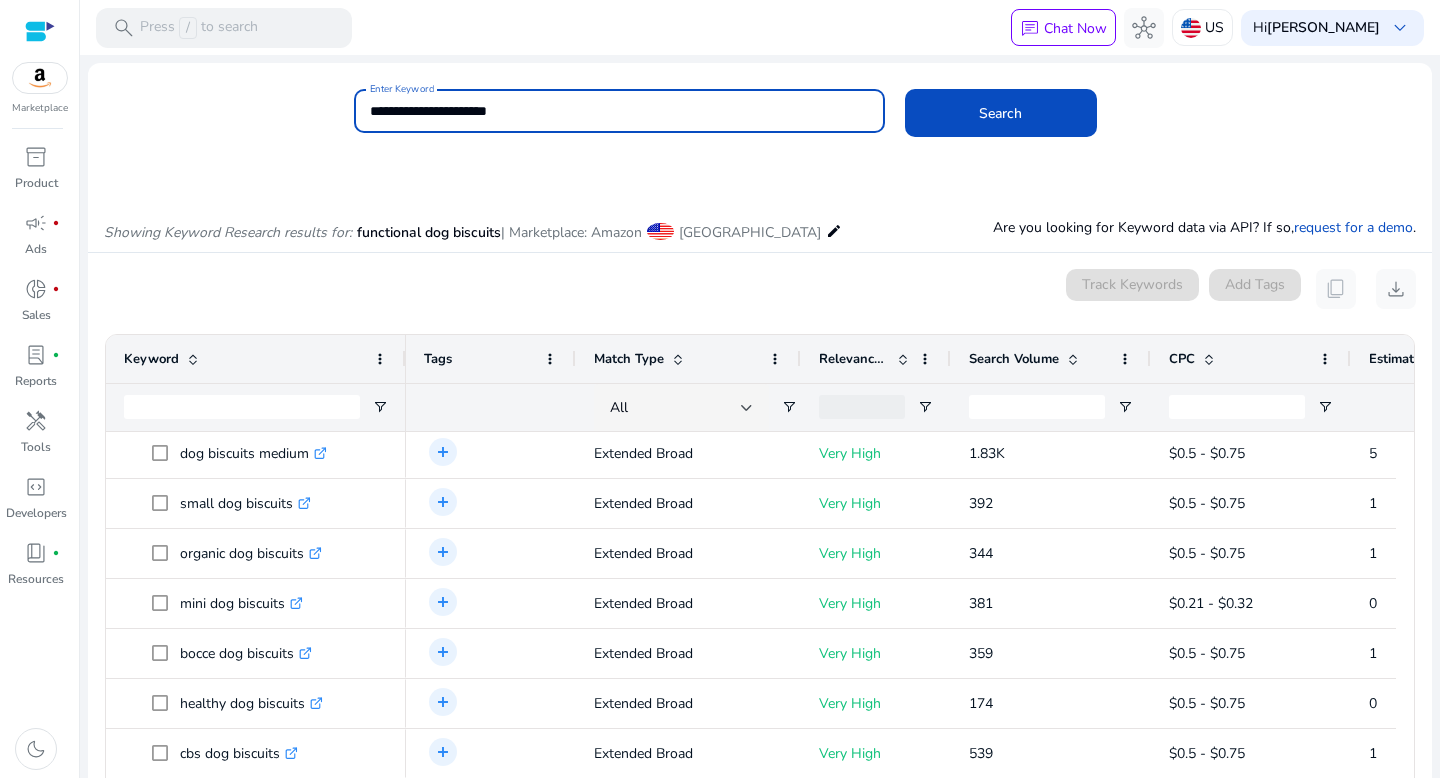 click on "**********" at bounding box center (619, 111) 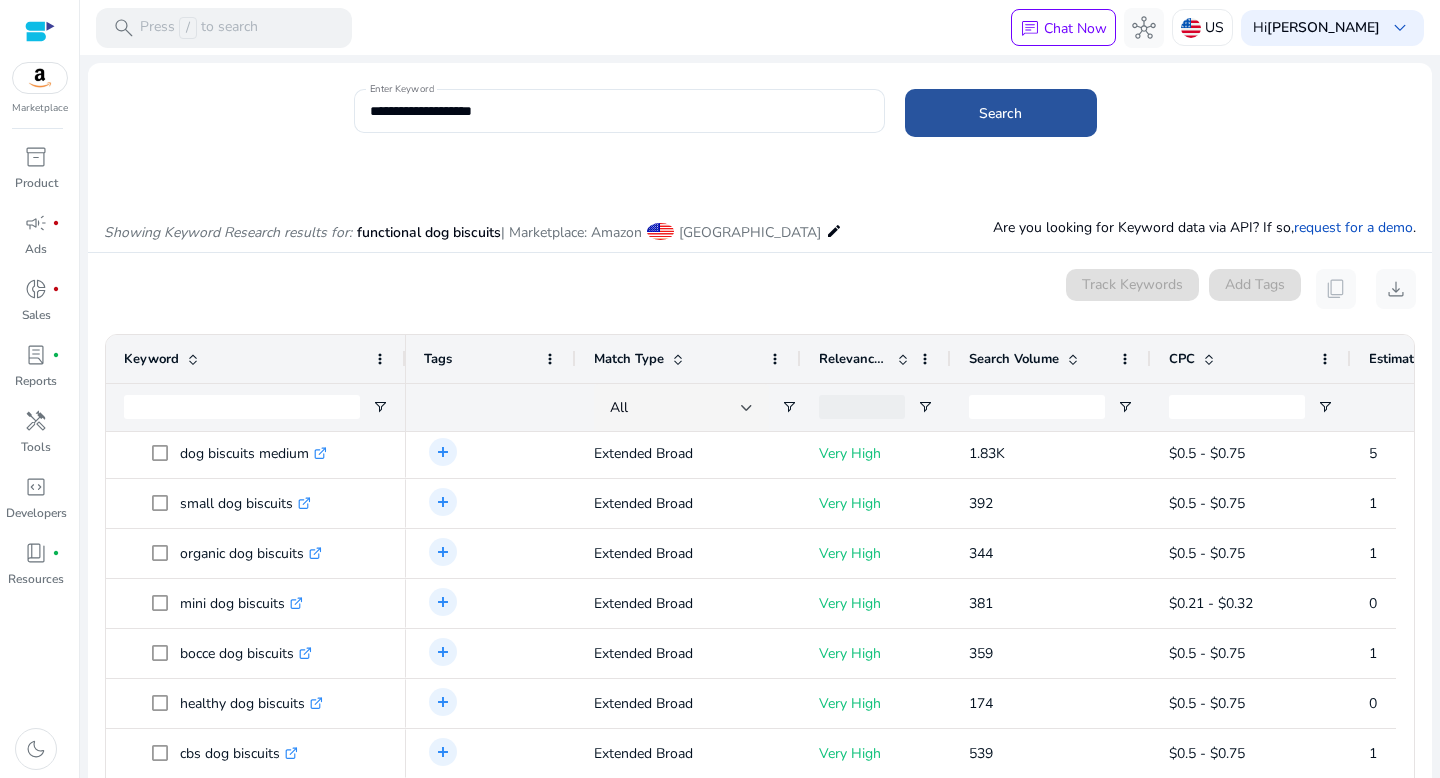 click 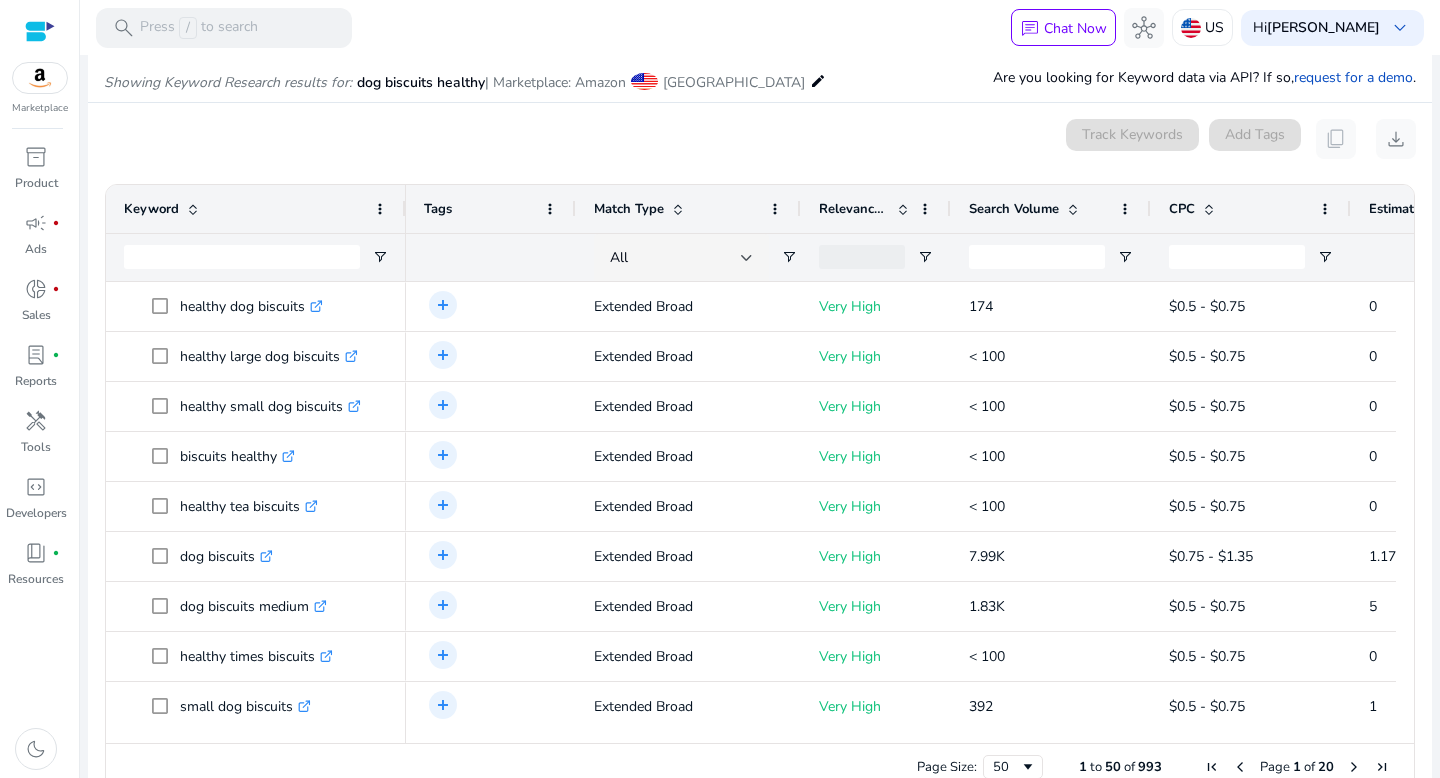 scroll, scrollTop: 170, scrollLeft: 0, axis: vertical 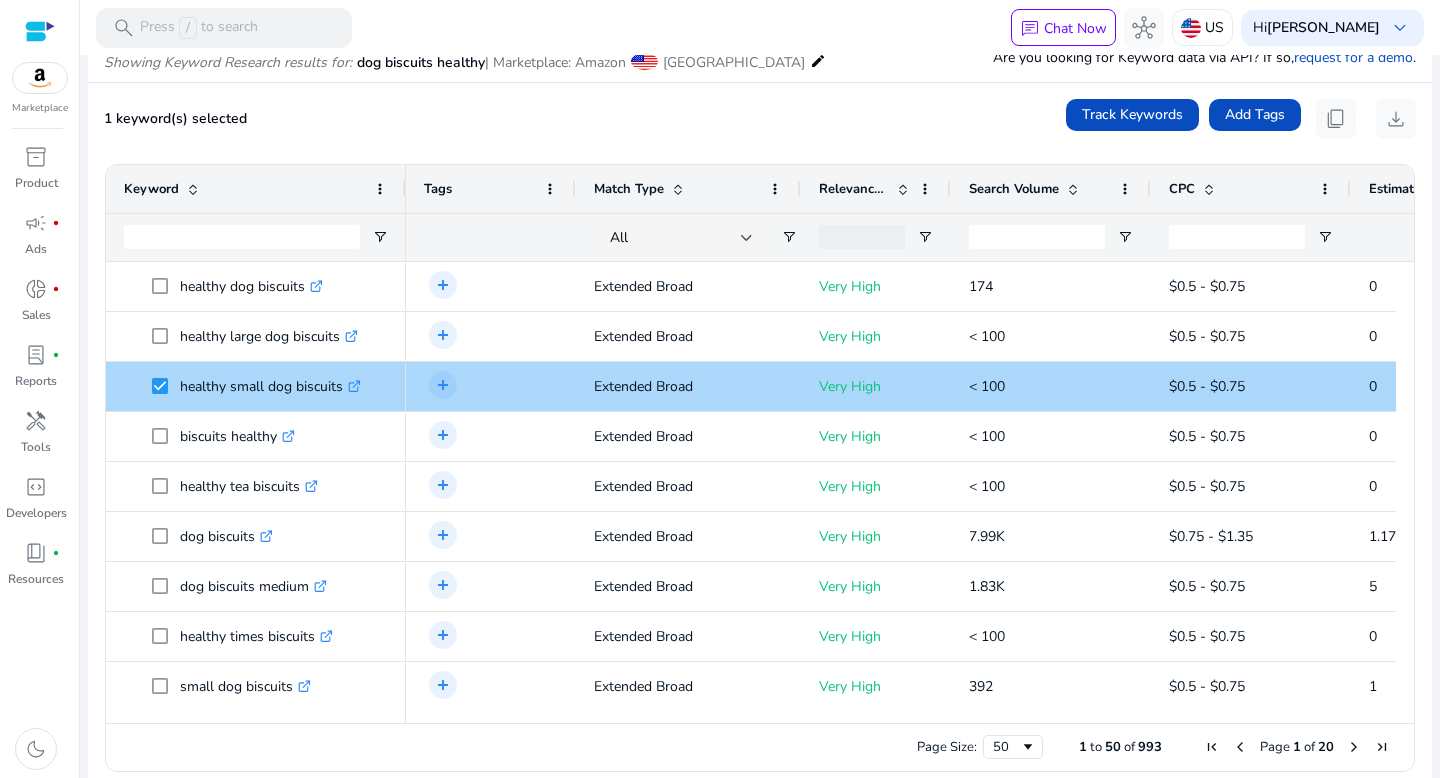 click at bounding box center [166, 386] 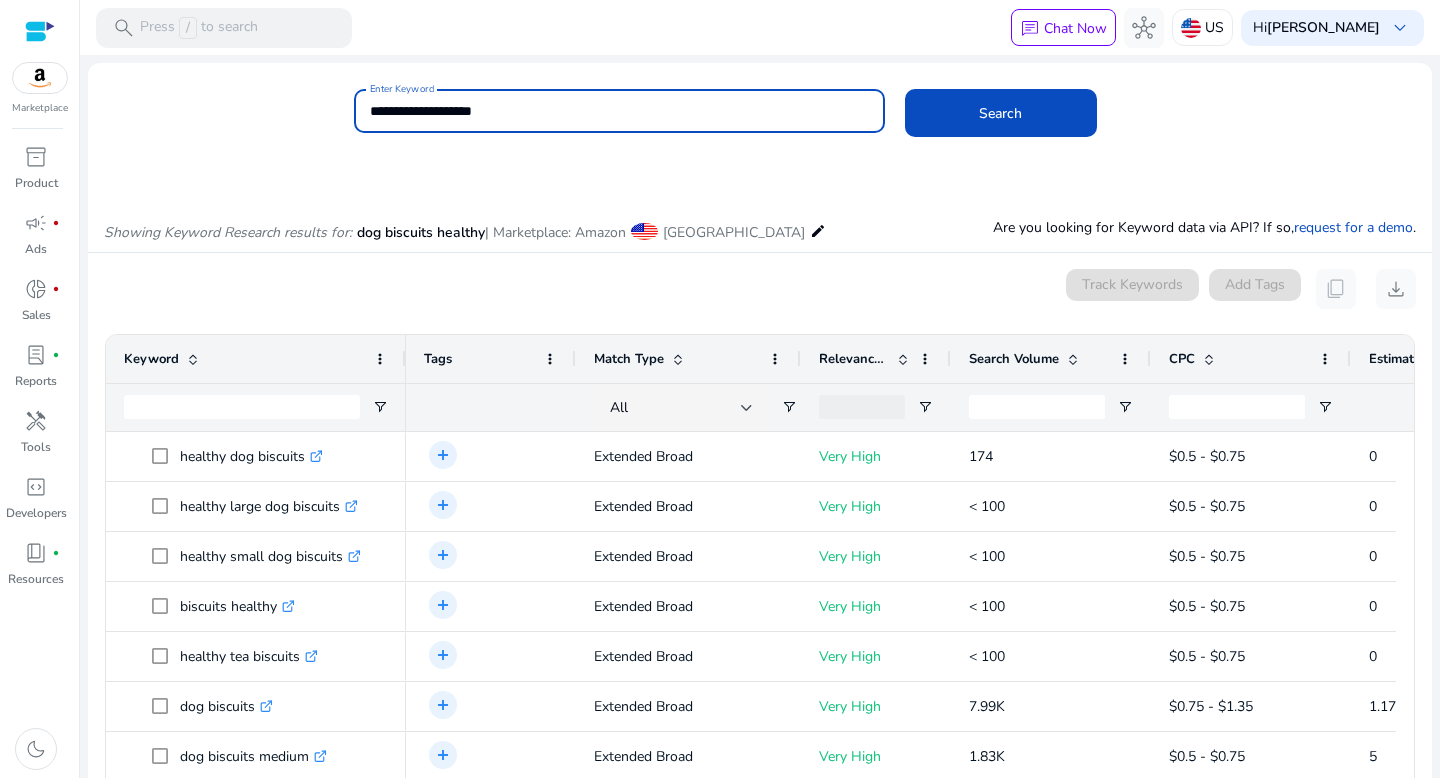 click on "**********" at bounding box center [619, 111] 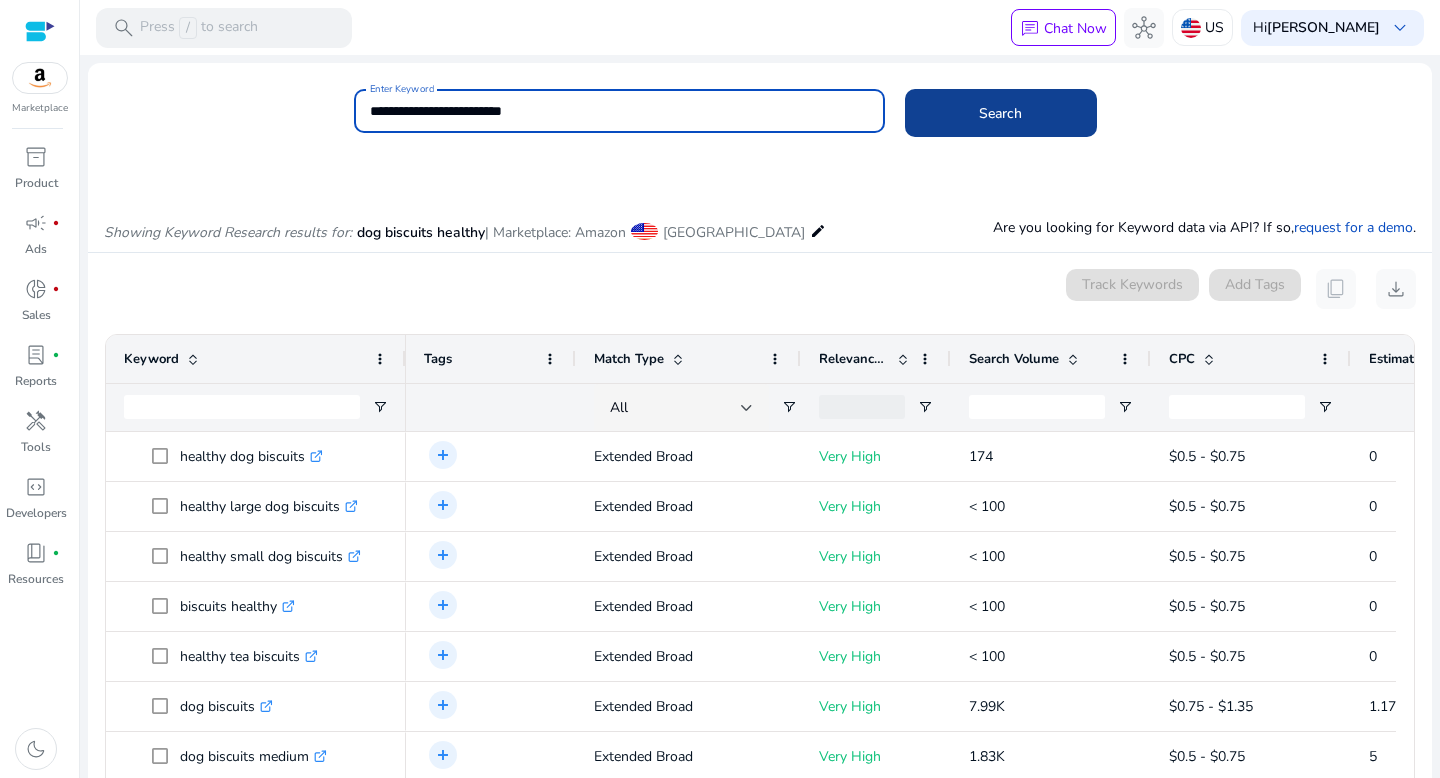 click 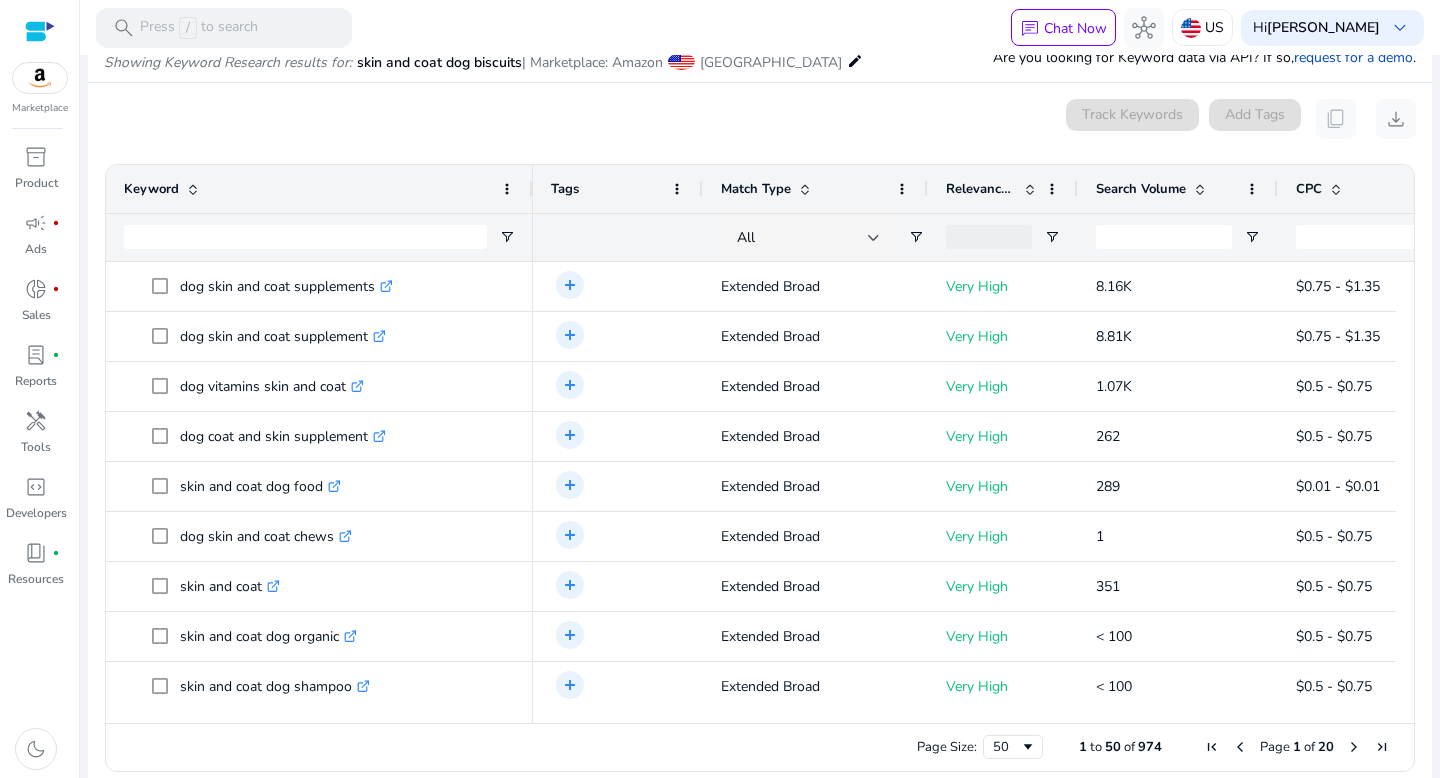 drag, startPoint x: 401, startPoint y: 186, endPoint x: 526, endPoint y: 188, distance: 125.016 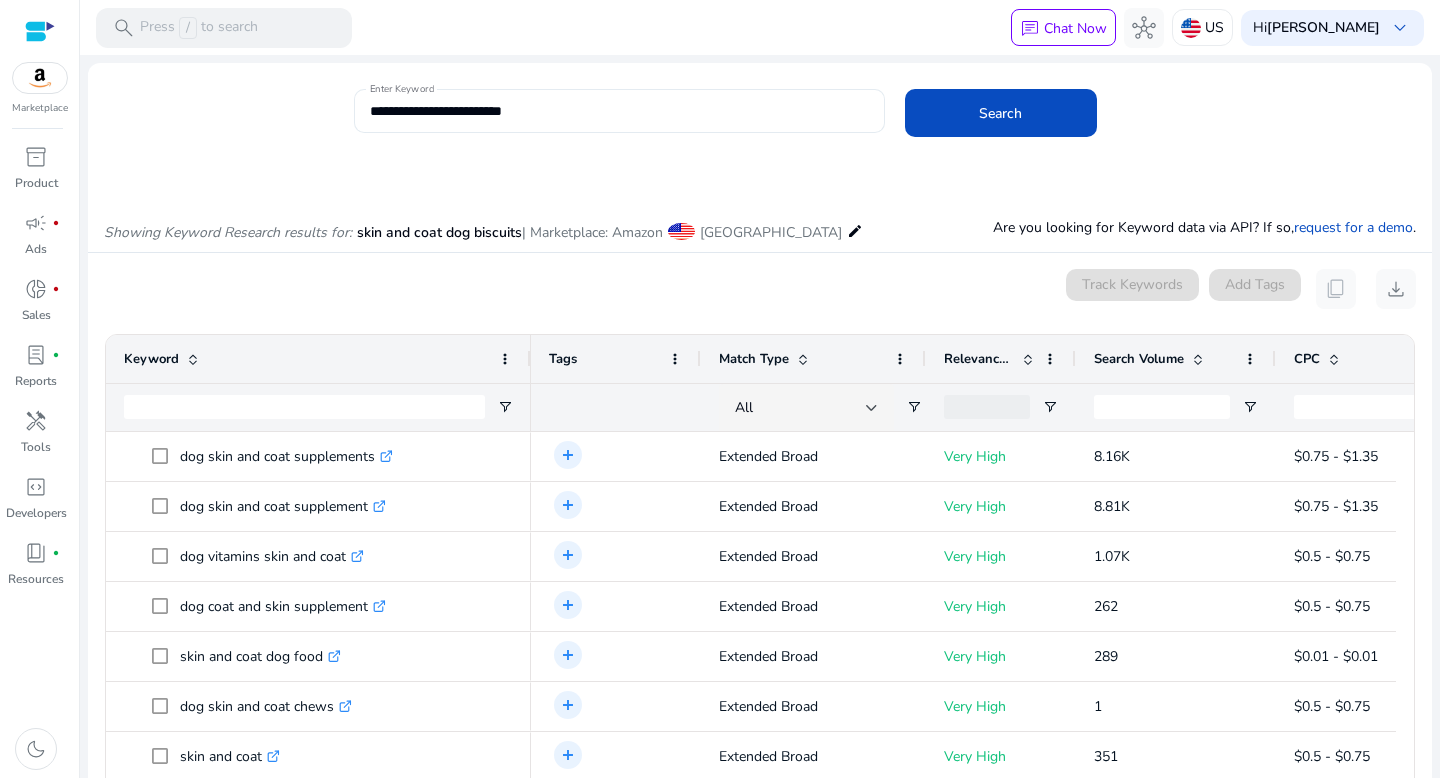 click on "**********" at bounding box center [619, 111] 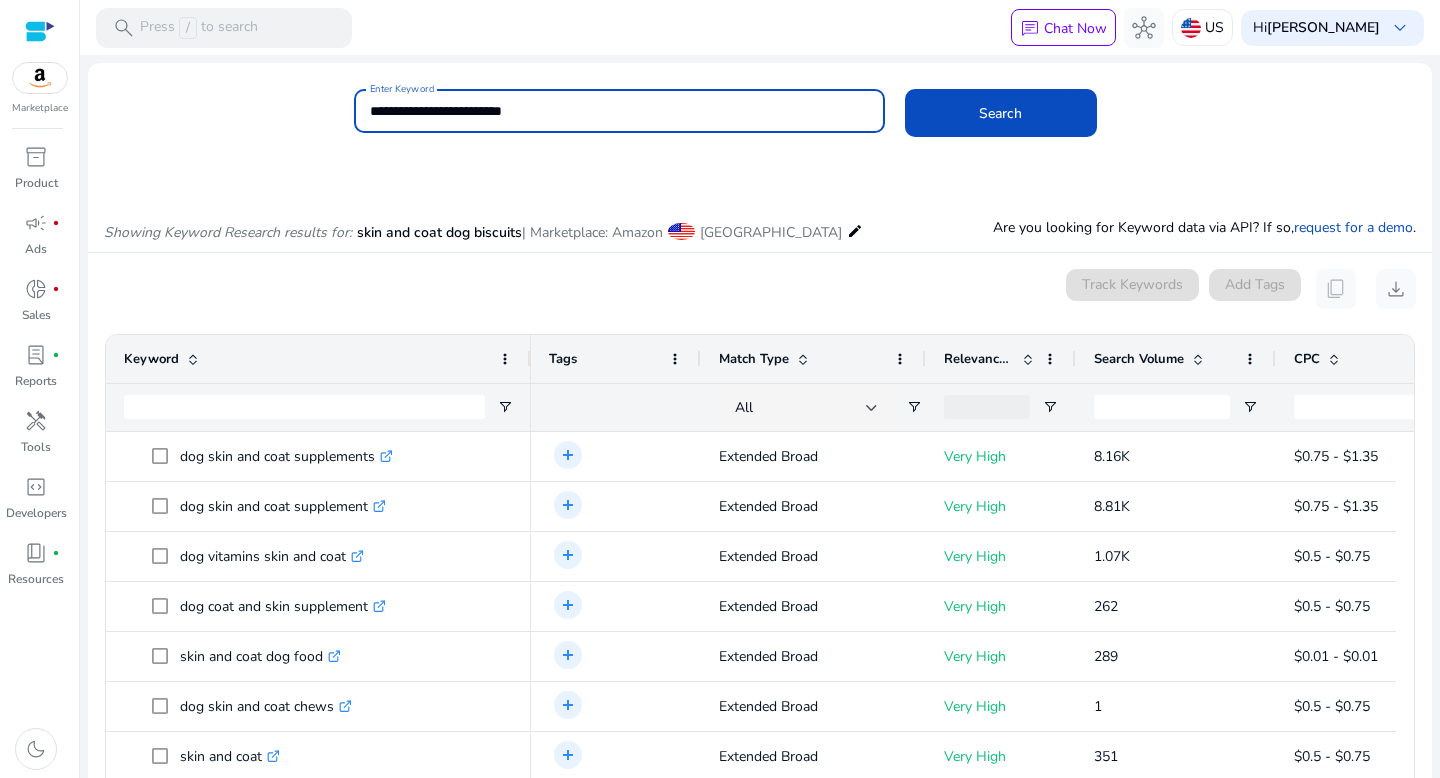 click on "**********" at bounding box center [619, 111] 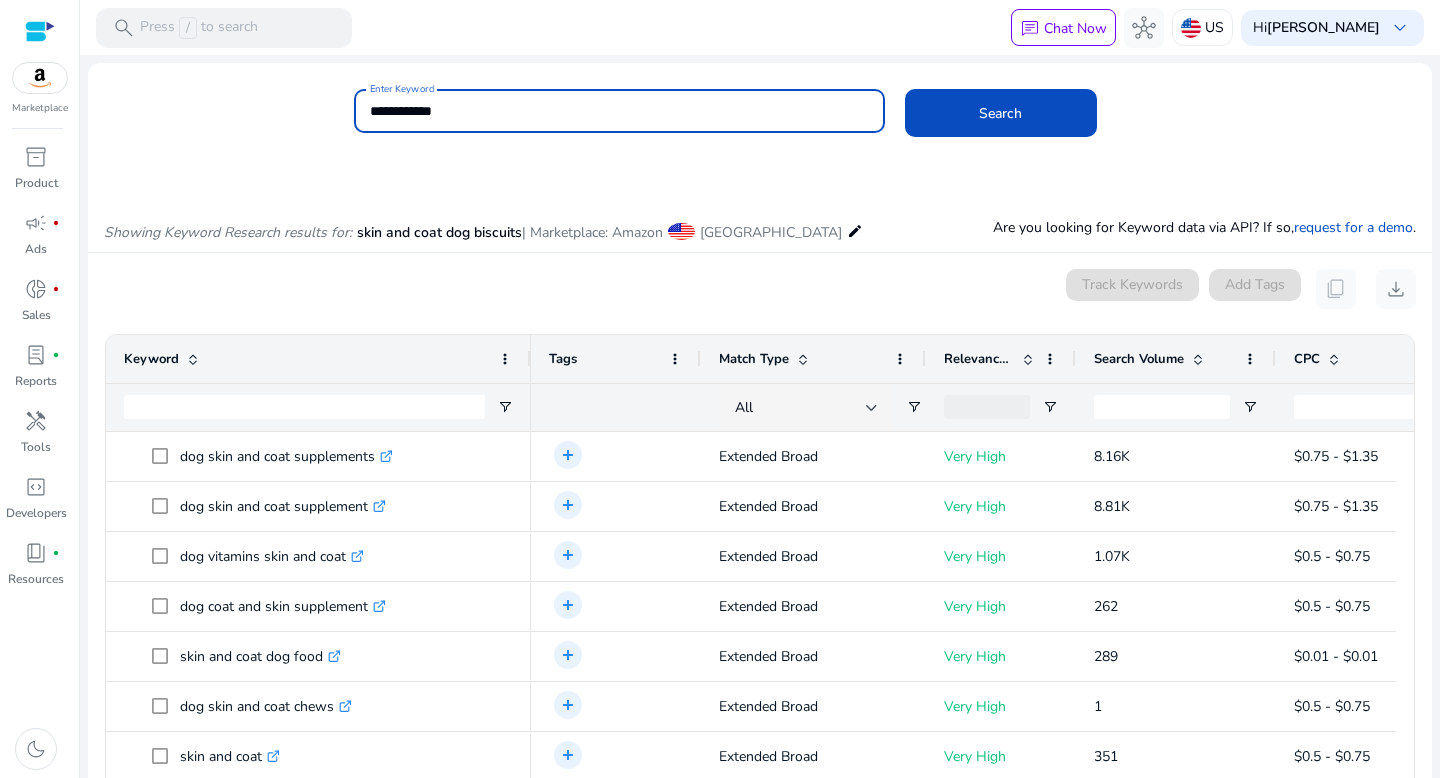 click on "**********" at bounding box center [619, 111] 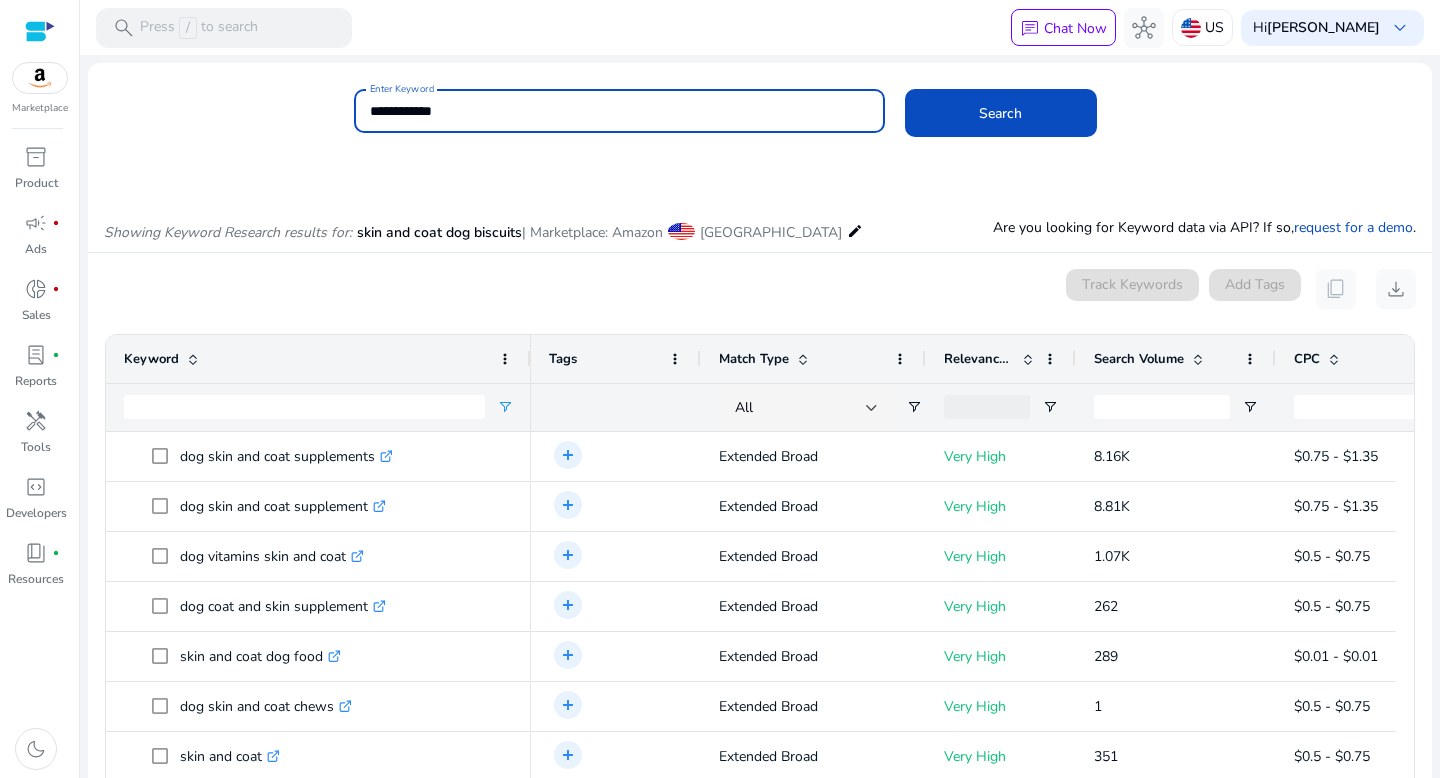 type on "**********" 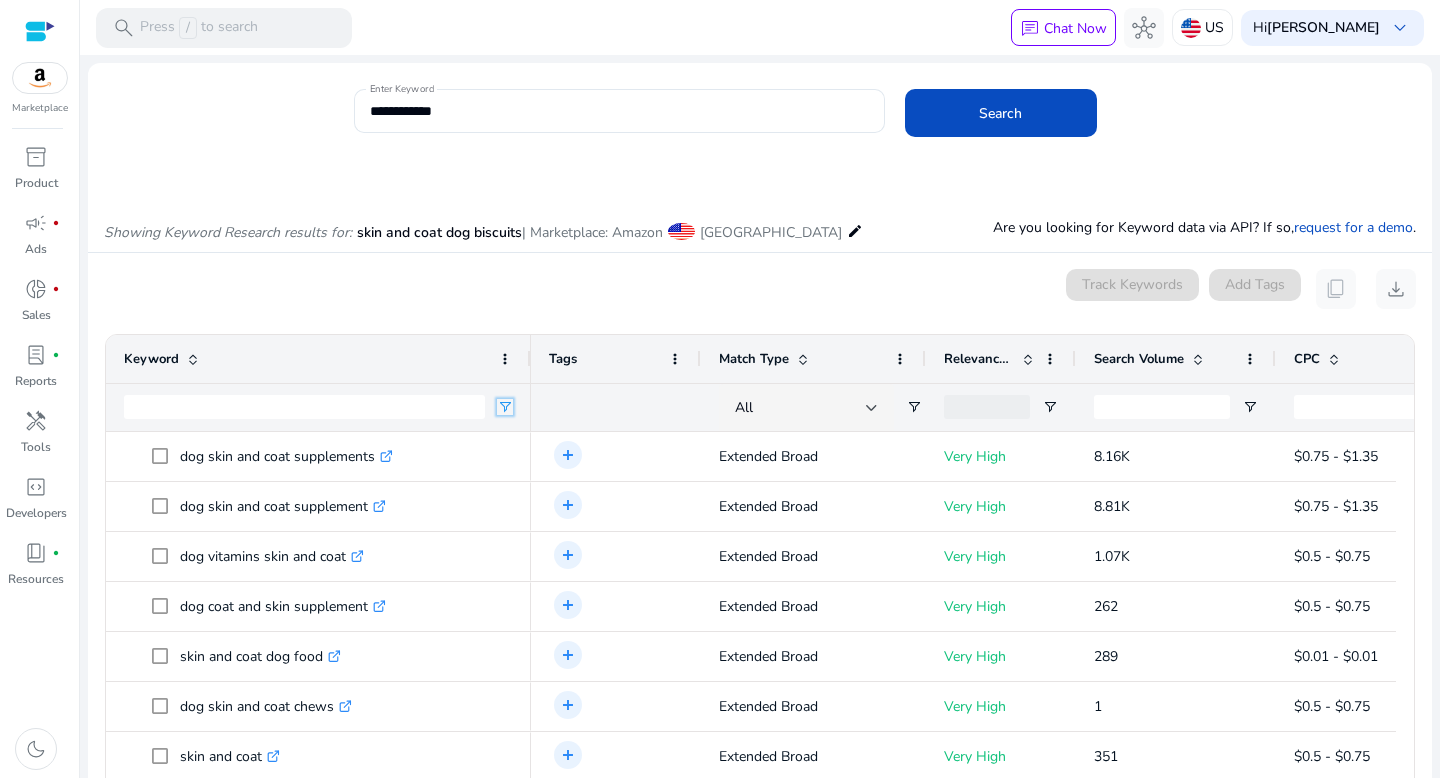 click at bounding box center [505, 407] 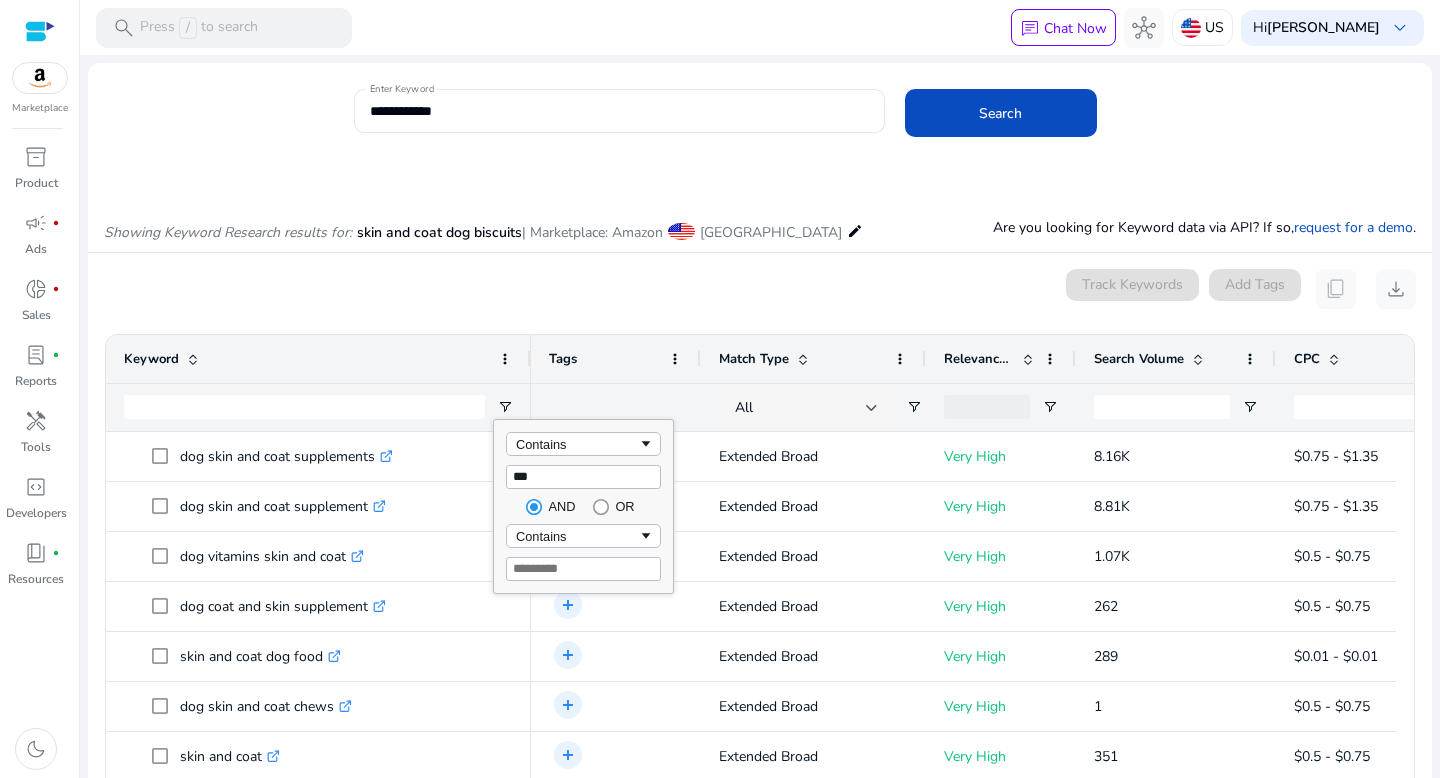 type on "****" 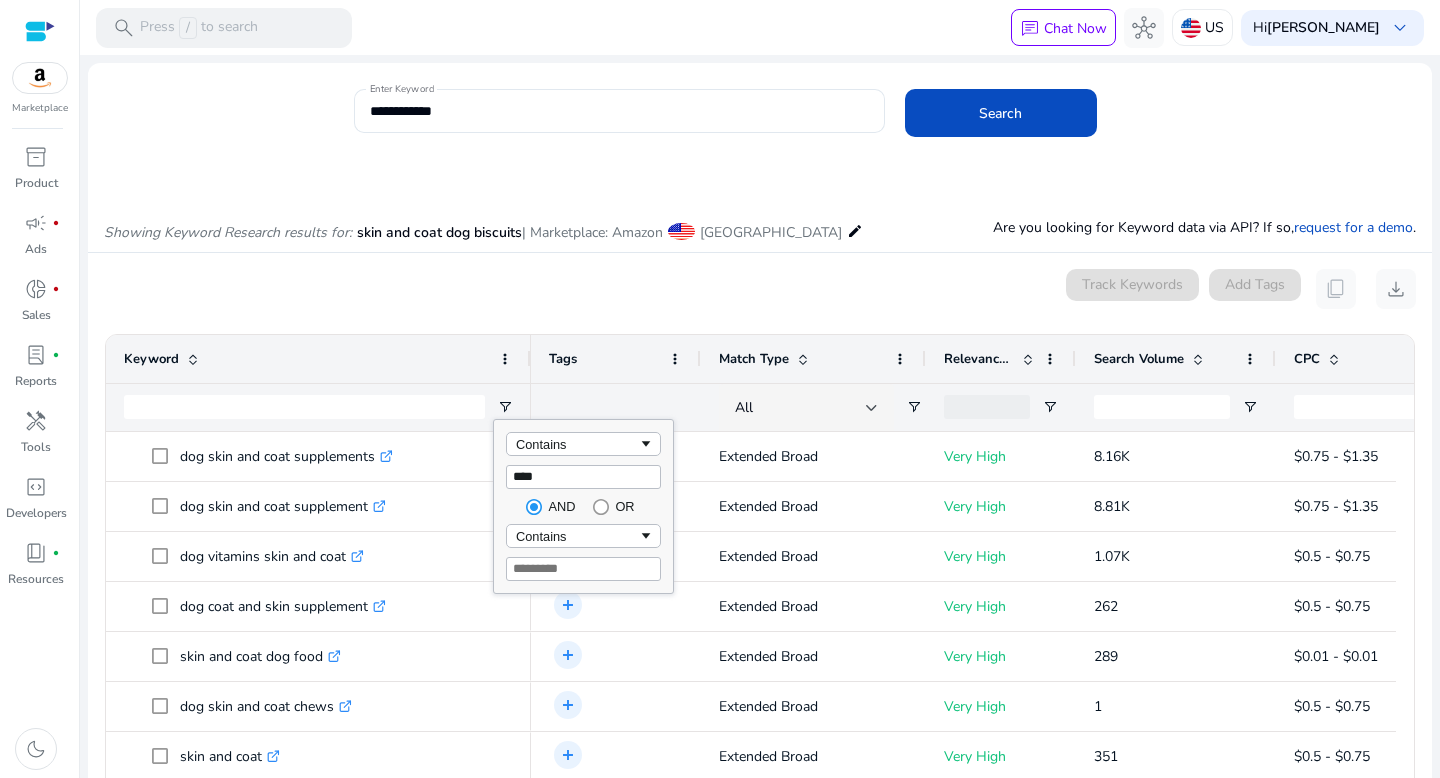 type on "****" 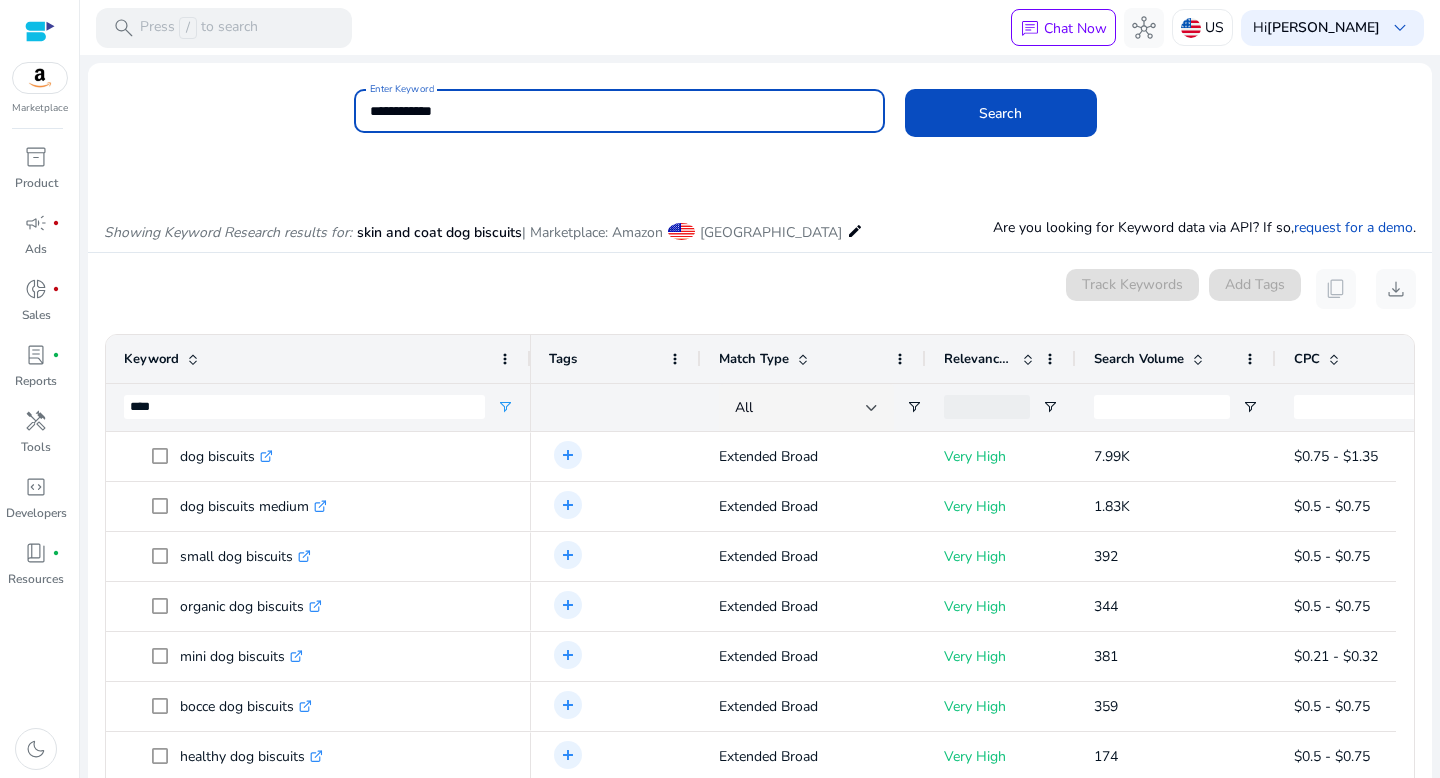 click on "**********" at bounding box center [619, 111] 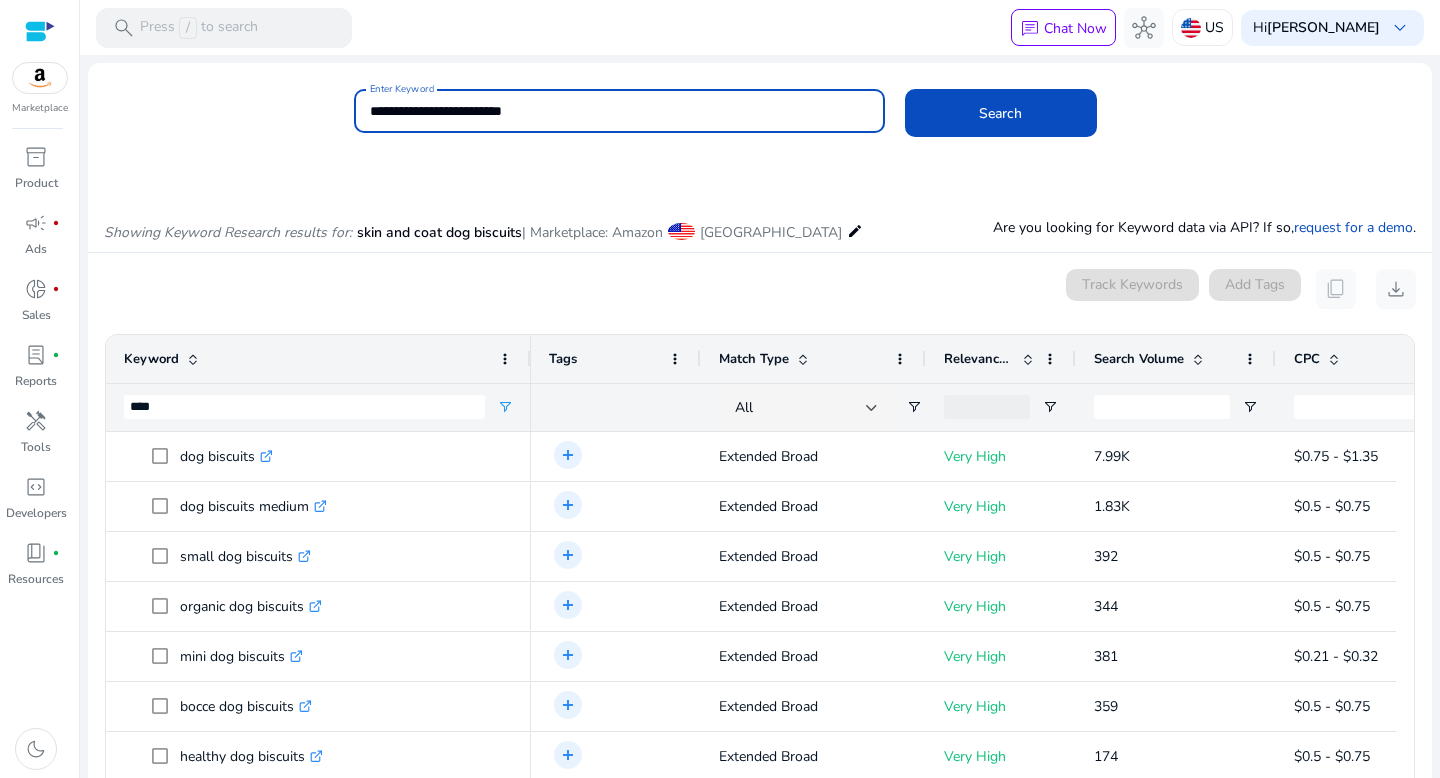 type on "**********" 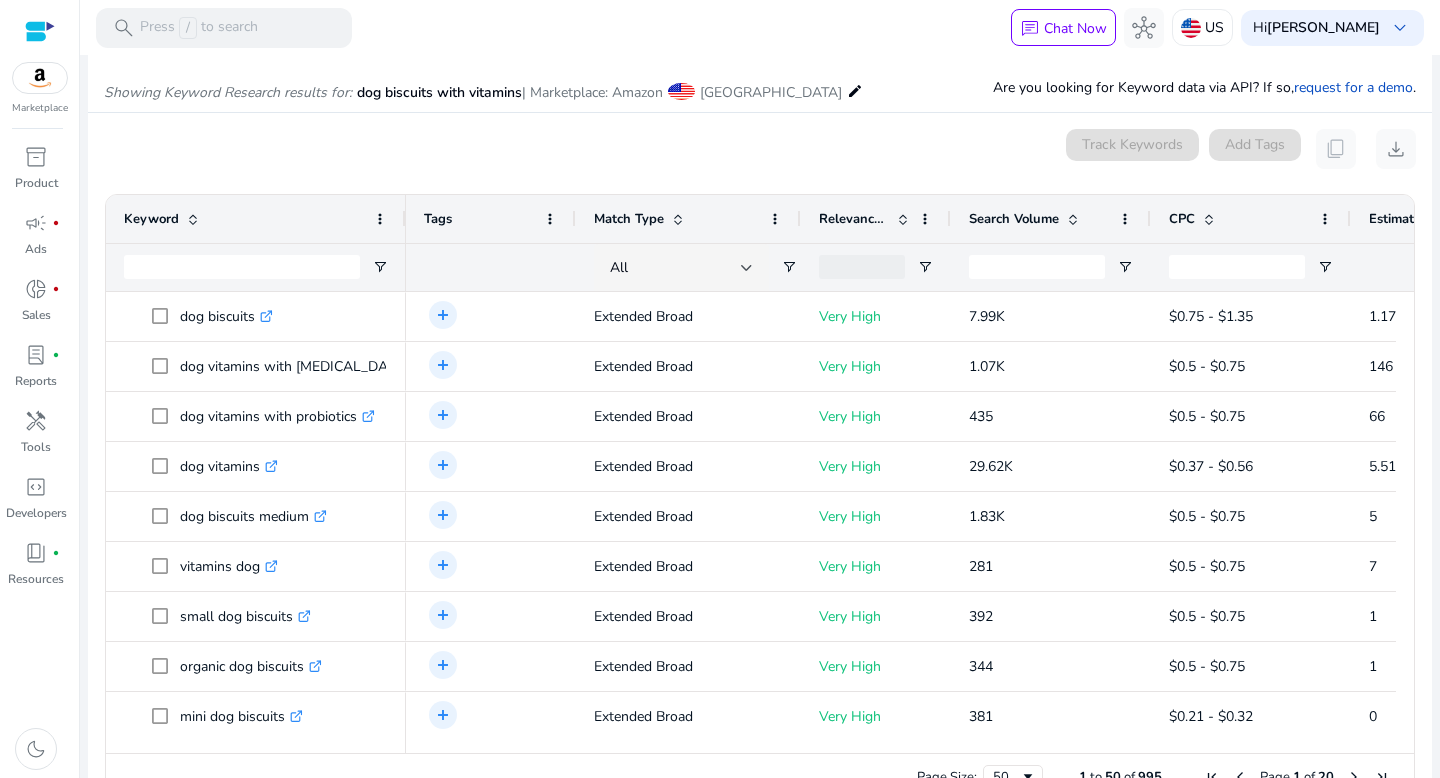 scroll, scrollTop: 170, scrollLeft: 0, axis: vertical 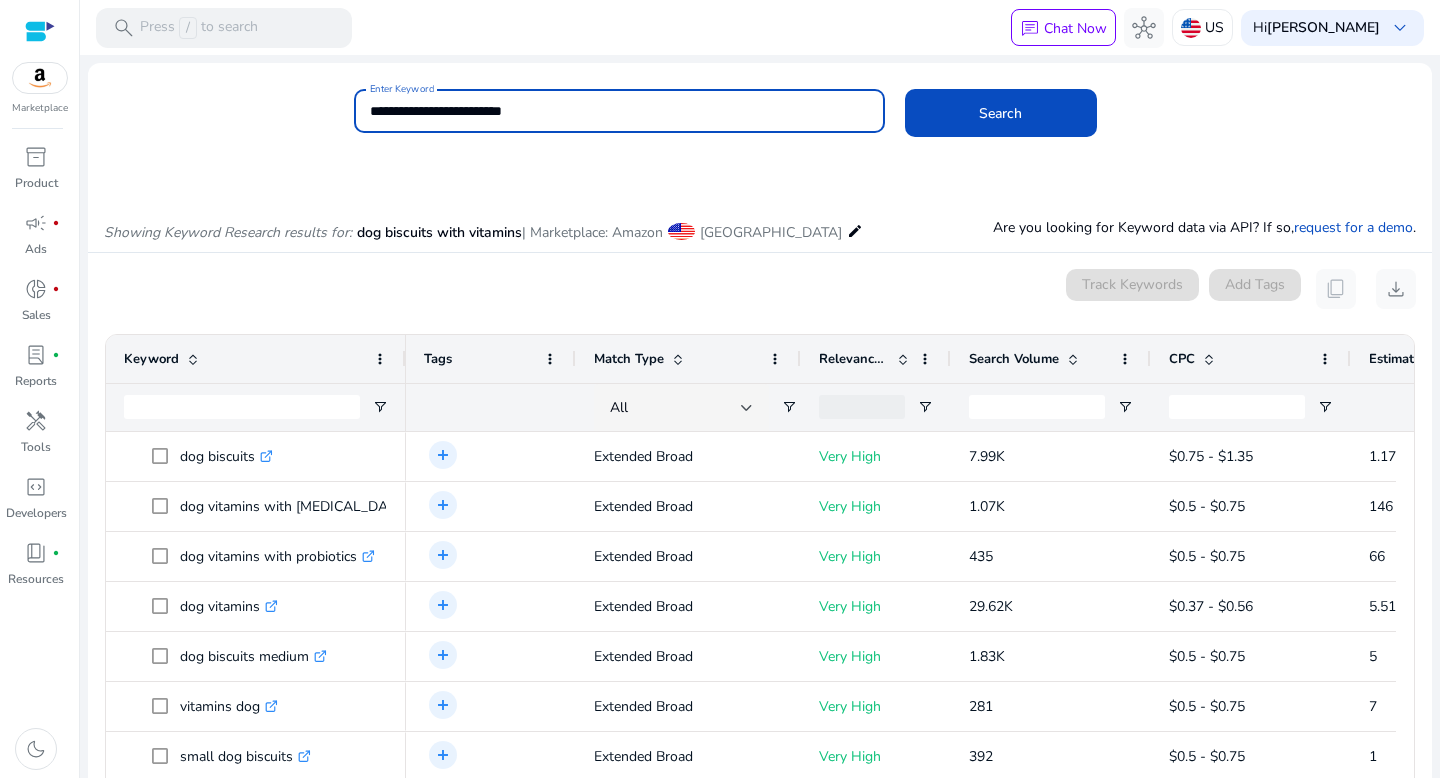 click on "**********" at bounding box center (619, 111) 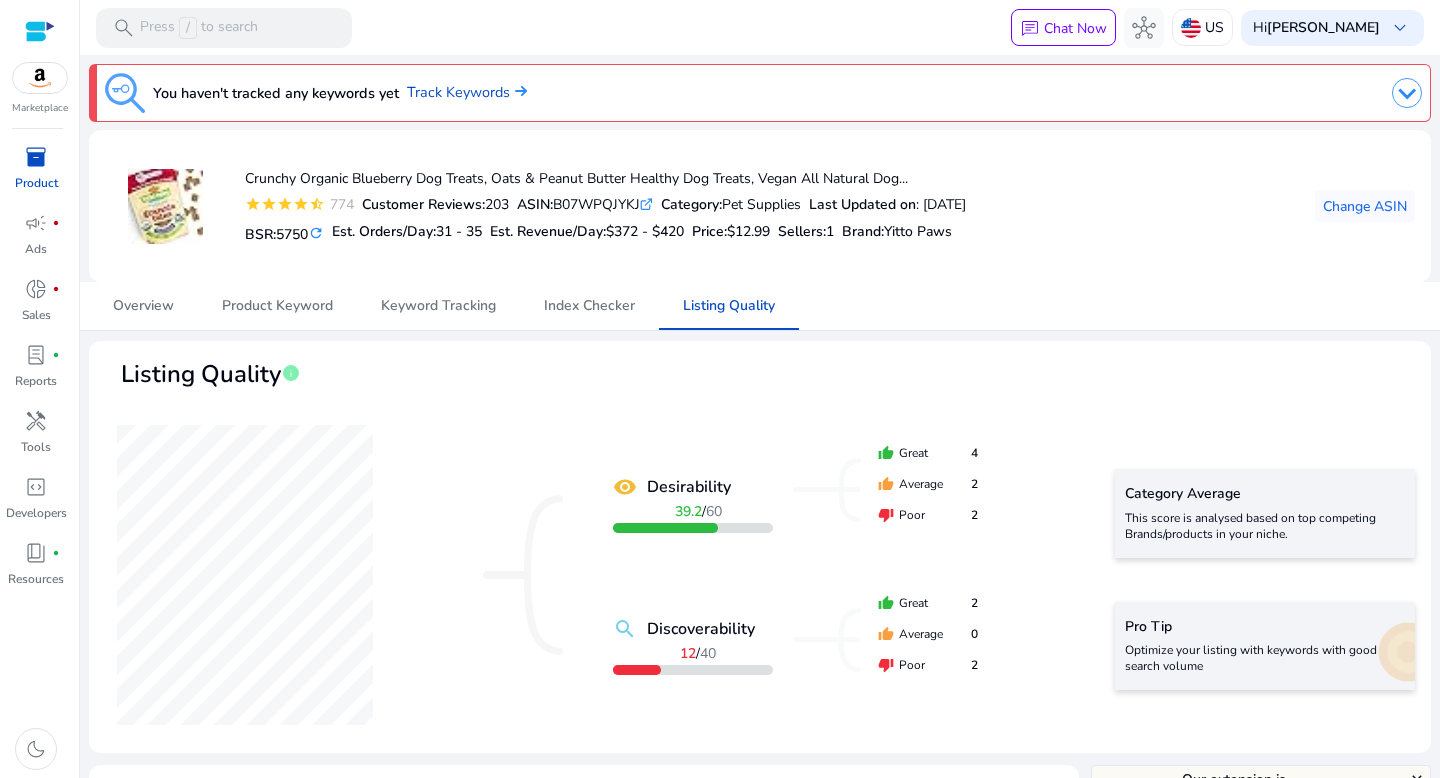 scroll, scrollTop: 0, scrollLeft: 0, axis: both 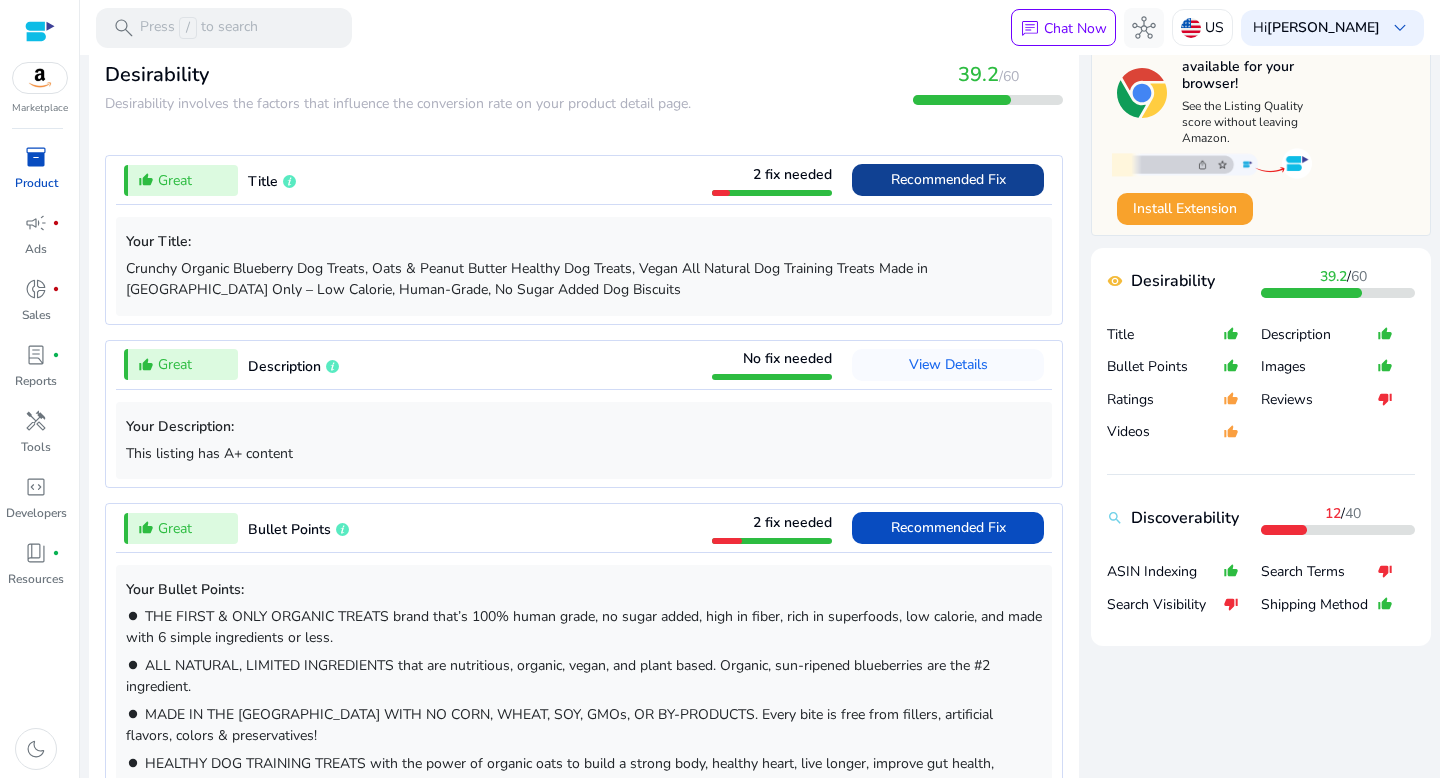 click on "Recommended Fix" at bounding box center (948, 179) 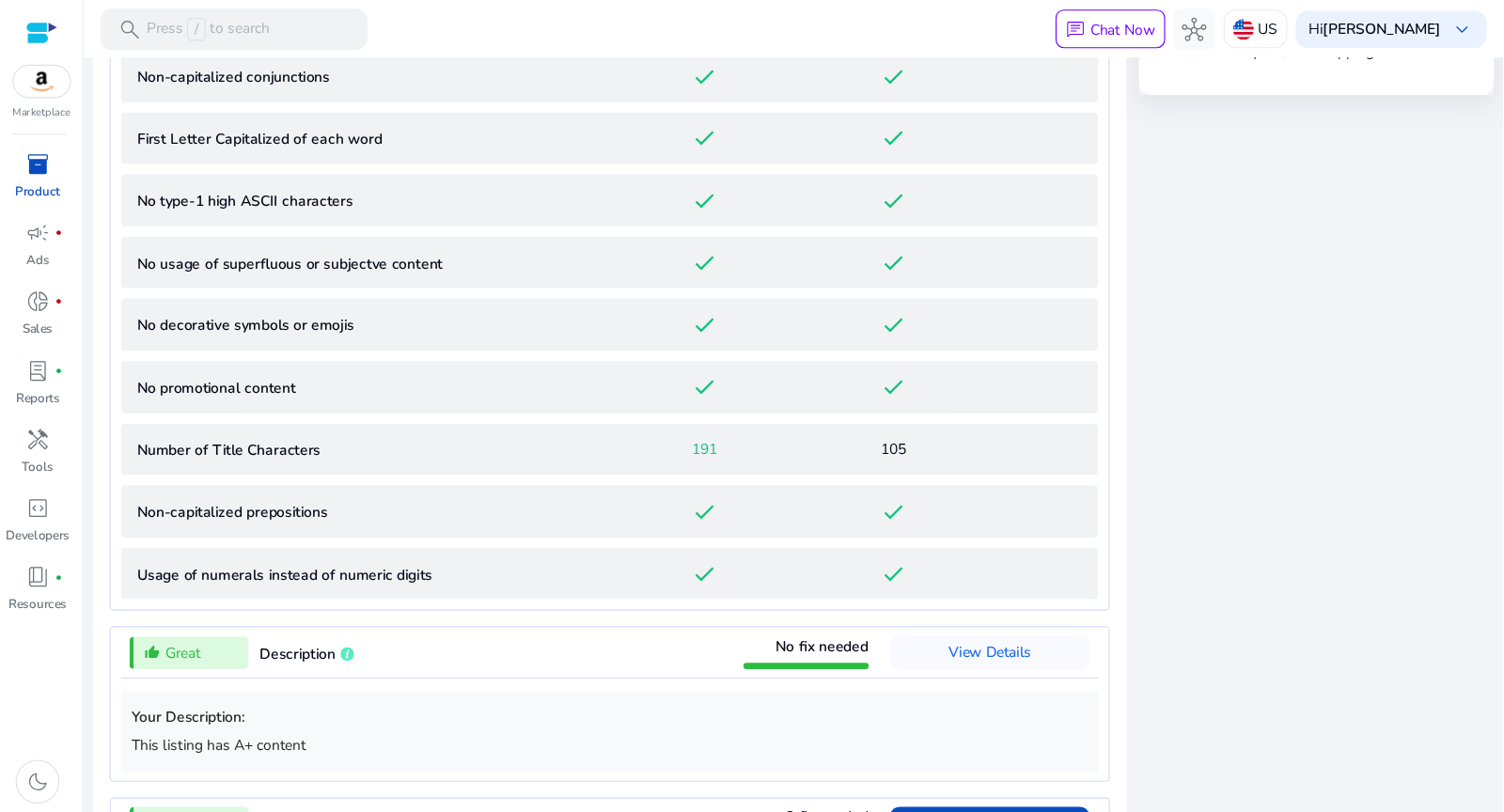 scroll, scrollTop: 1216, scrollLeft: 0, axis: vertical 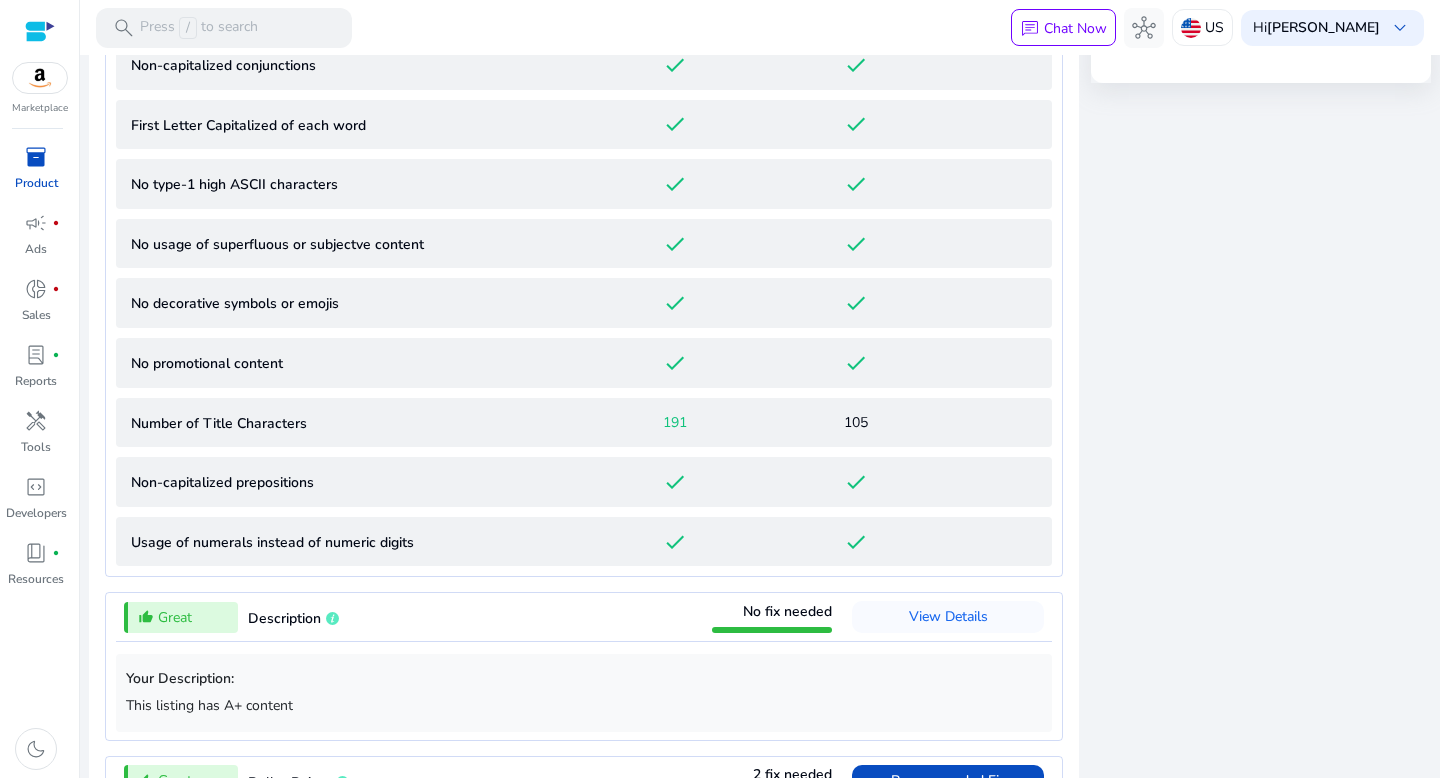 type 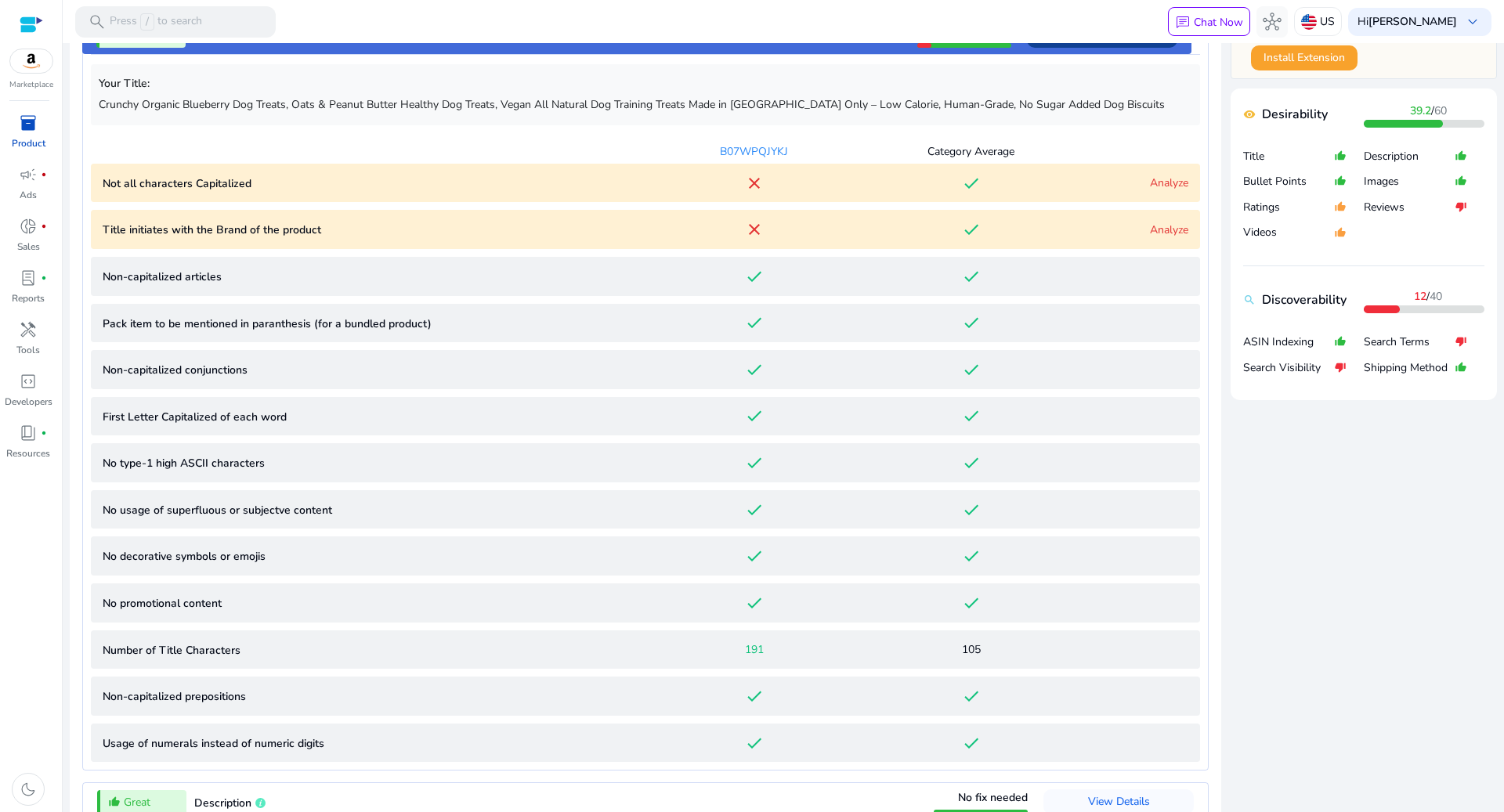 scroll, scrollTop: 679, scrollLeft: 0, axis: vertical 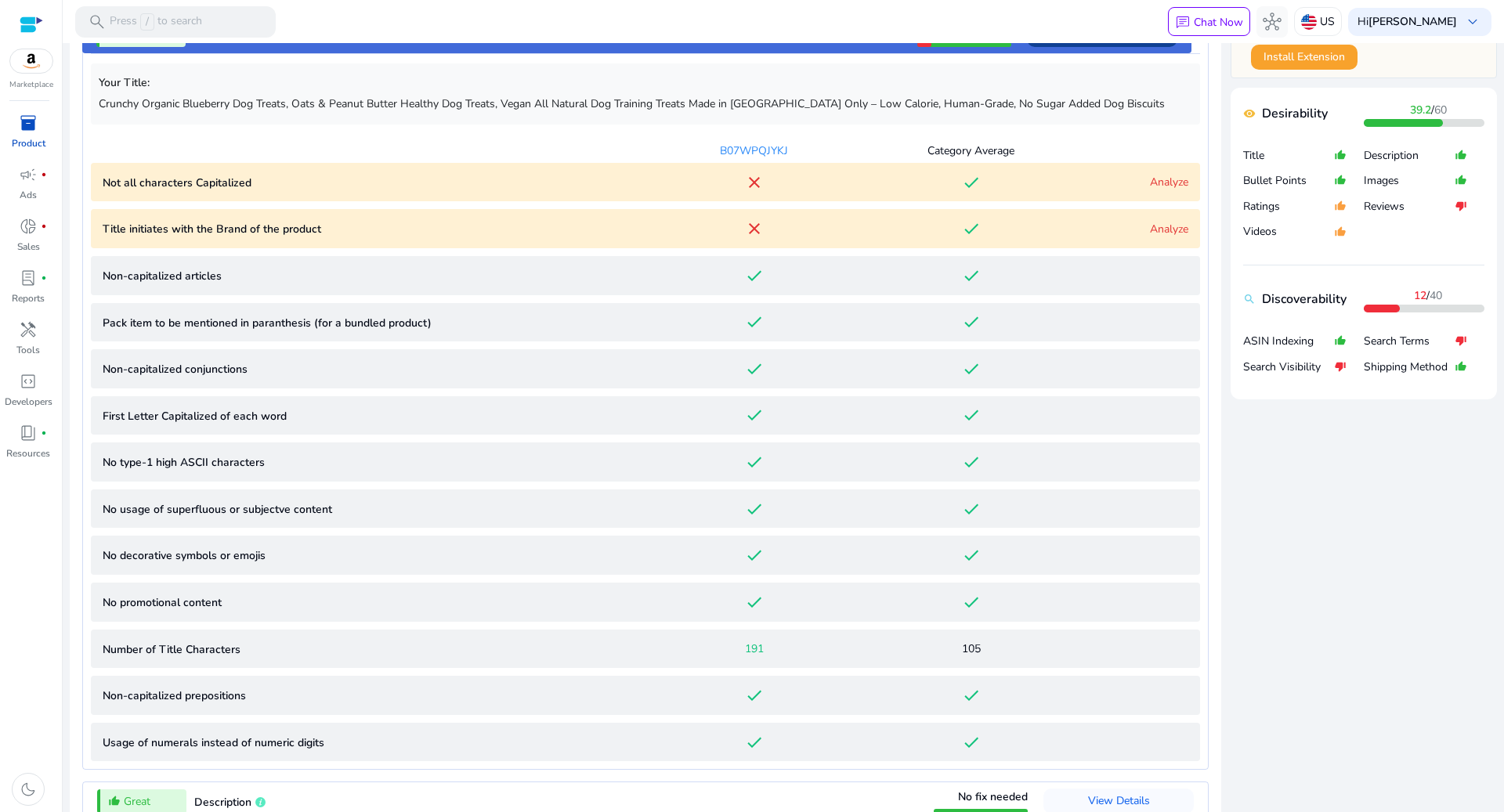 click on "Analyze" at bounding box center [1169, 182] 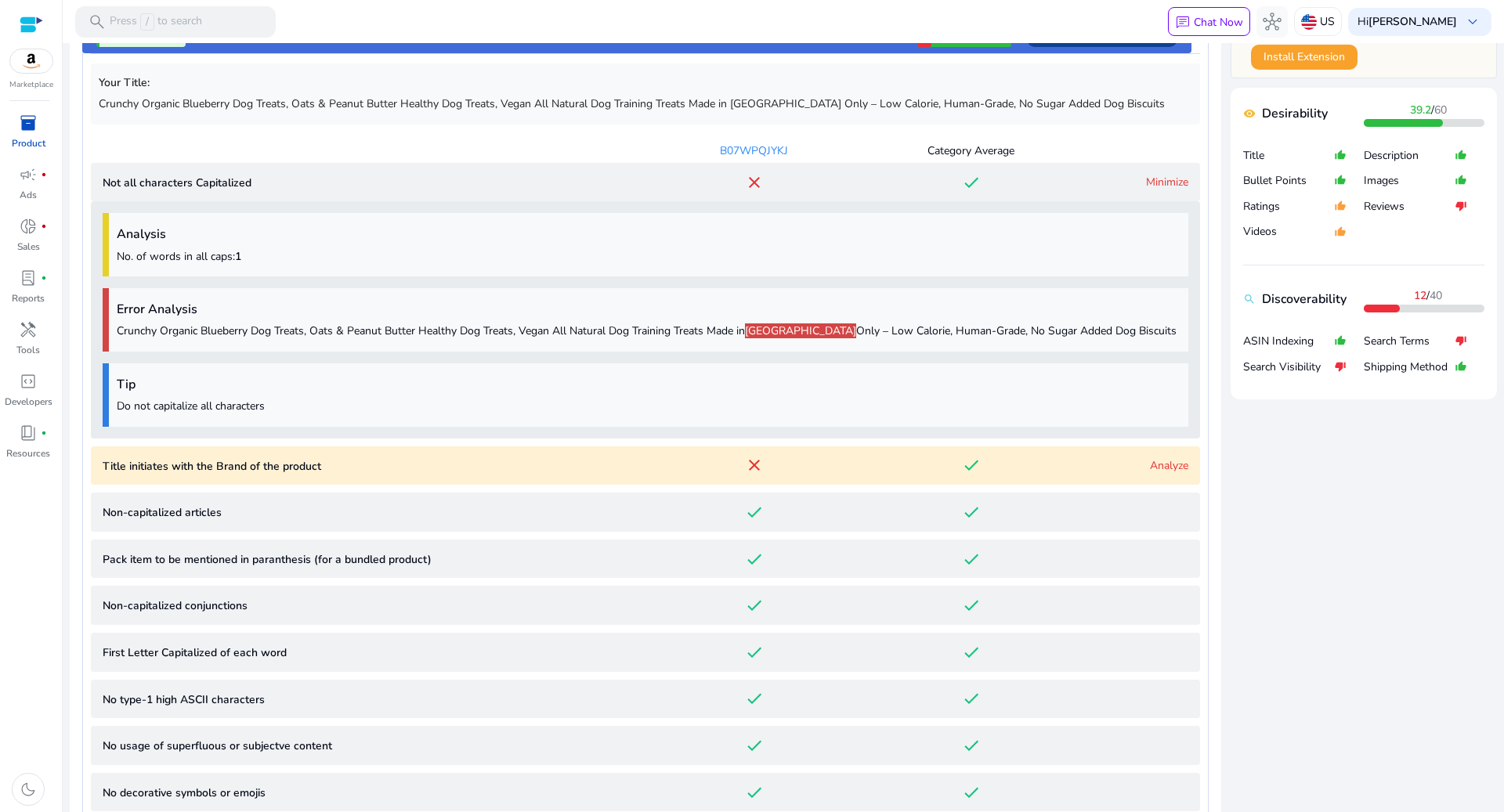 click on "Title initiates with the Brand of the product close done Analyze" at bounding box center [645, 466] 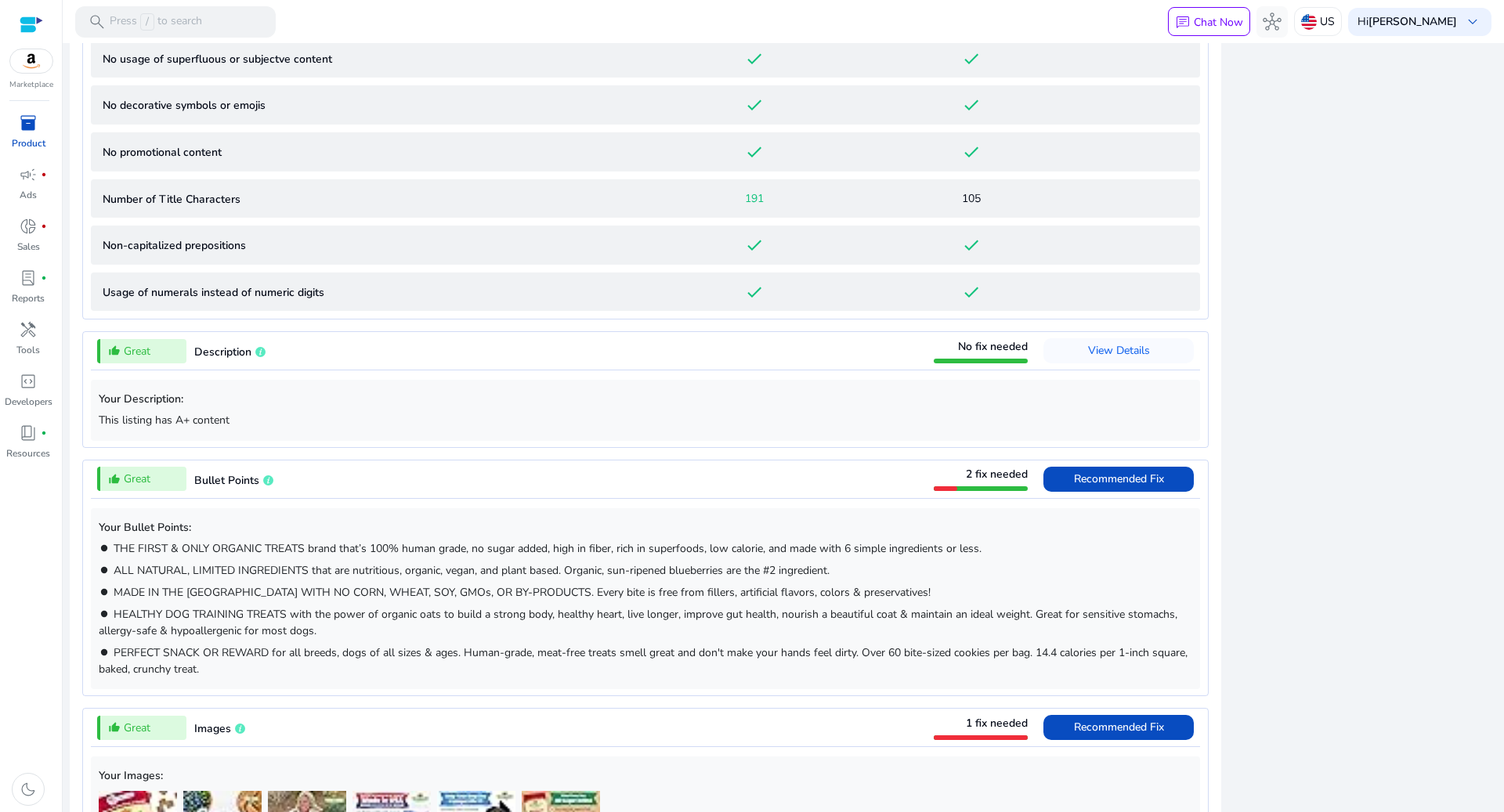 scroll, scrollTop: 1528, scrollLeft: 0, axis: vertical 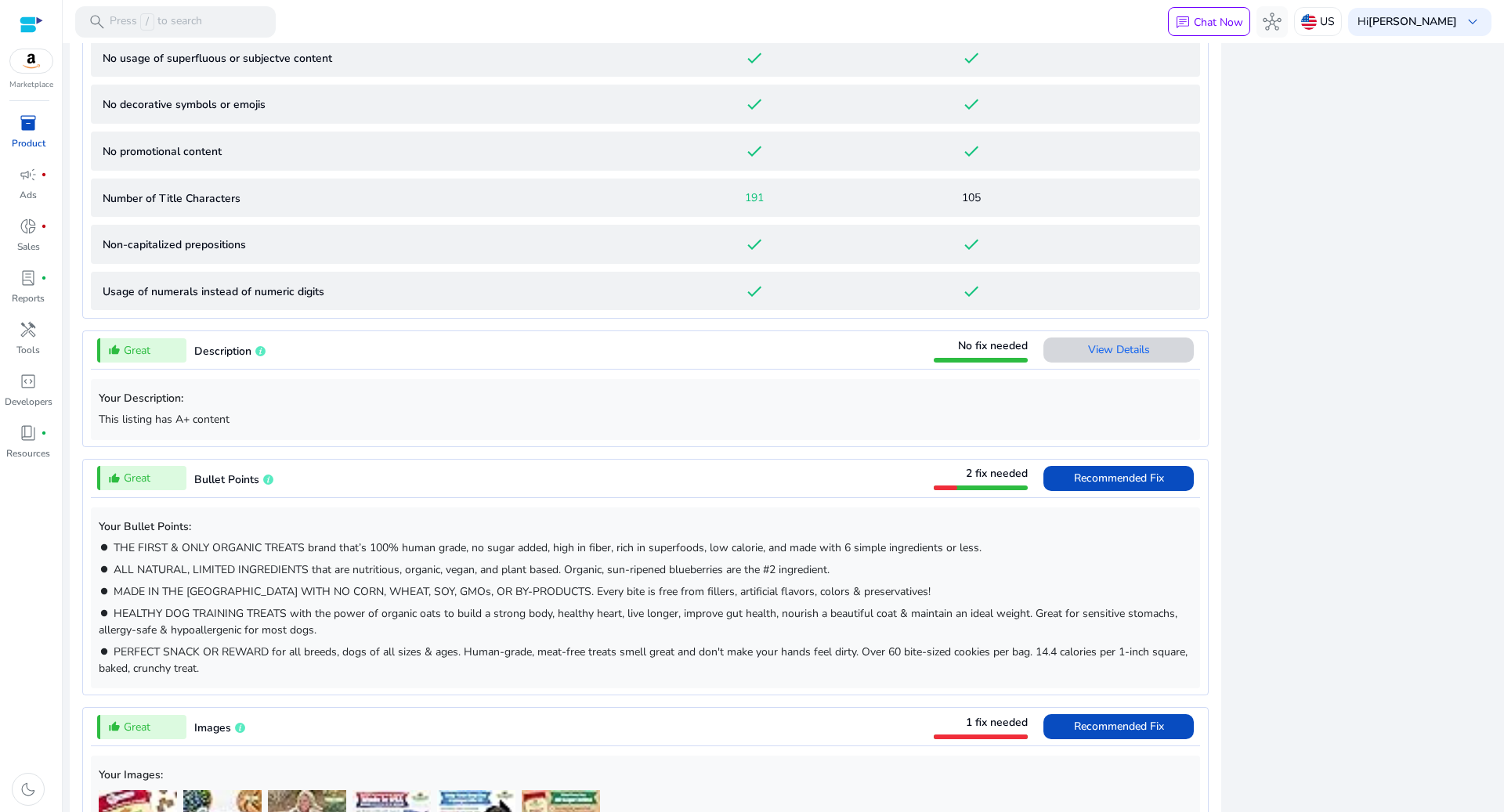click on "View Details" at bounding box center [1119, 349] 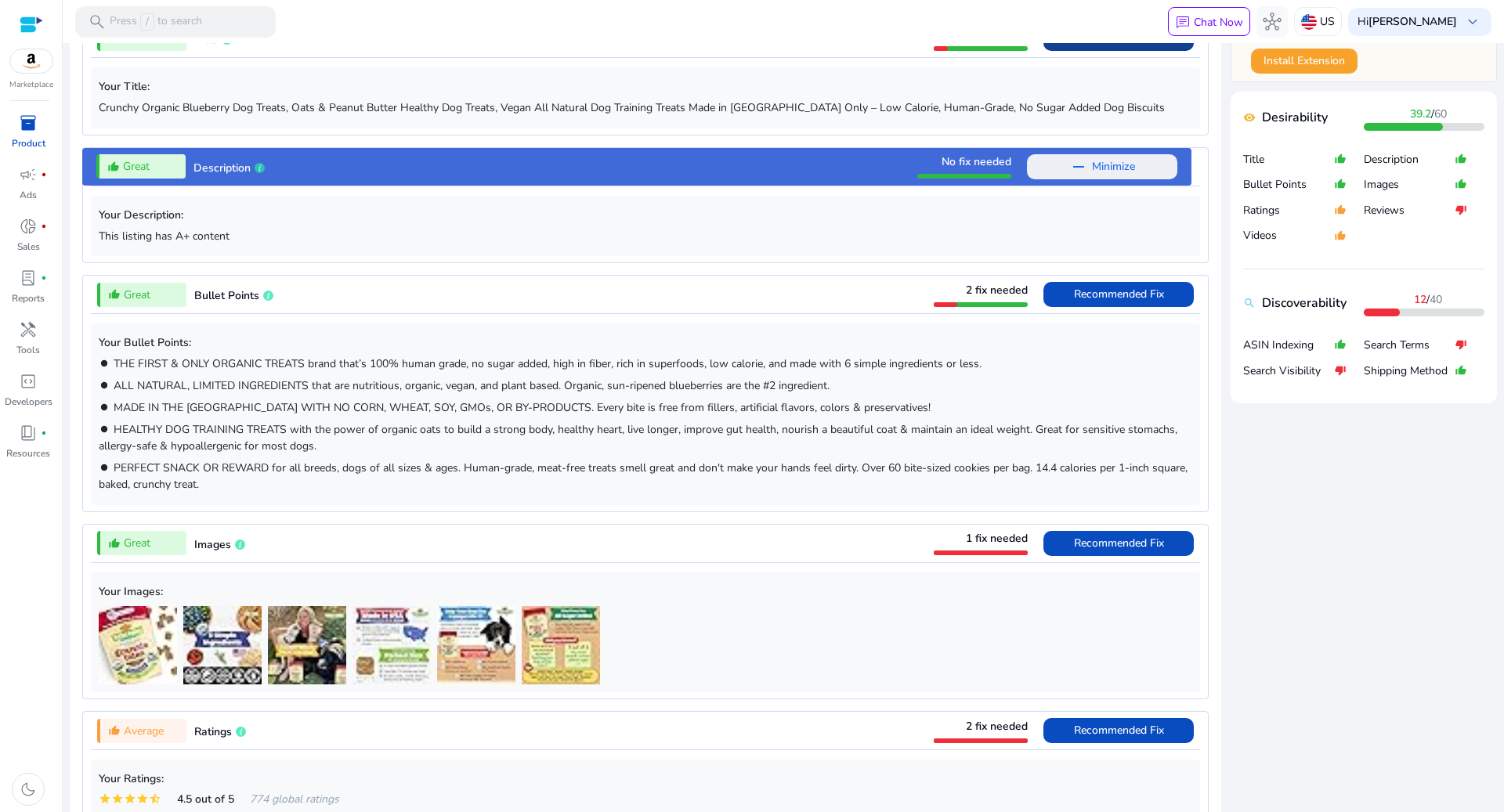 scroll, scrollTop: 667, scrollLeft: 0, axis: vertical 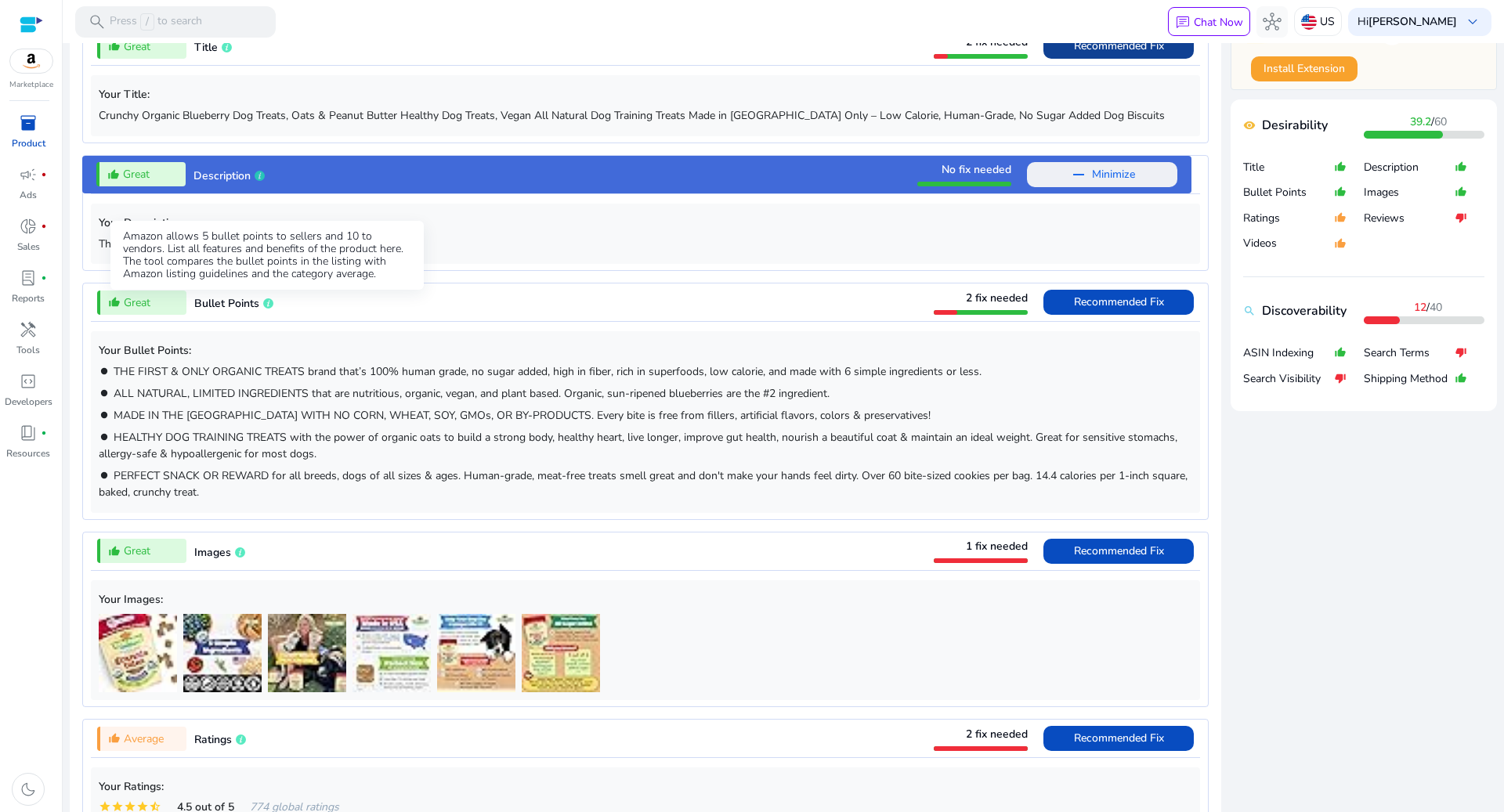 click 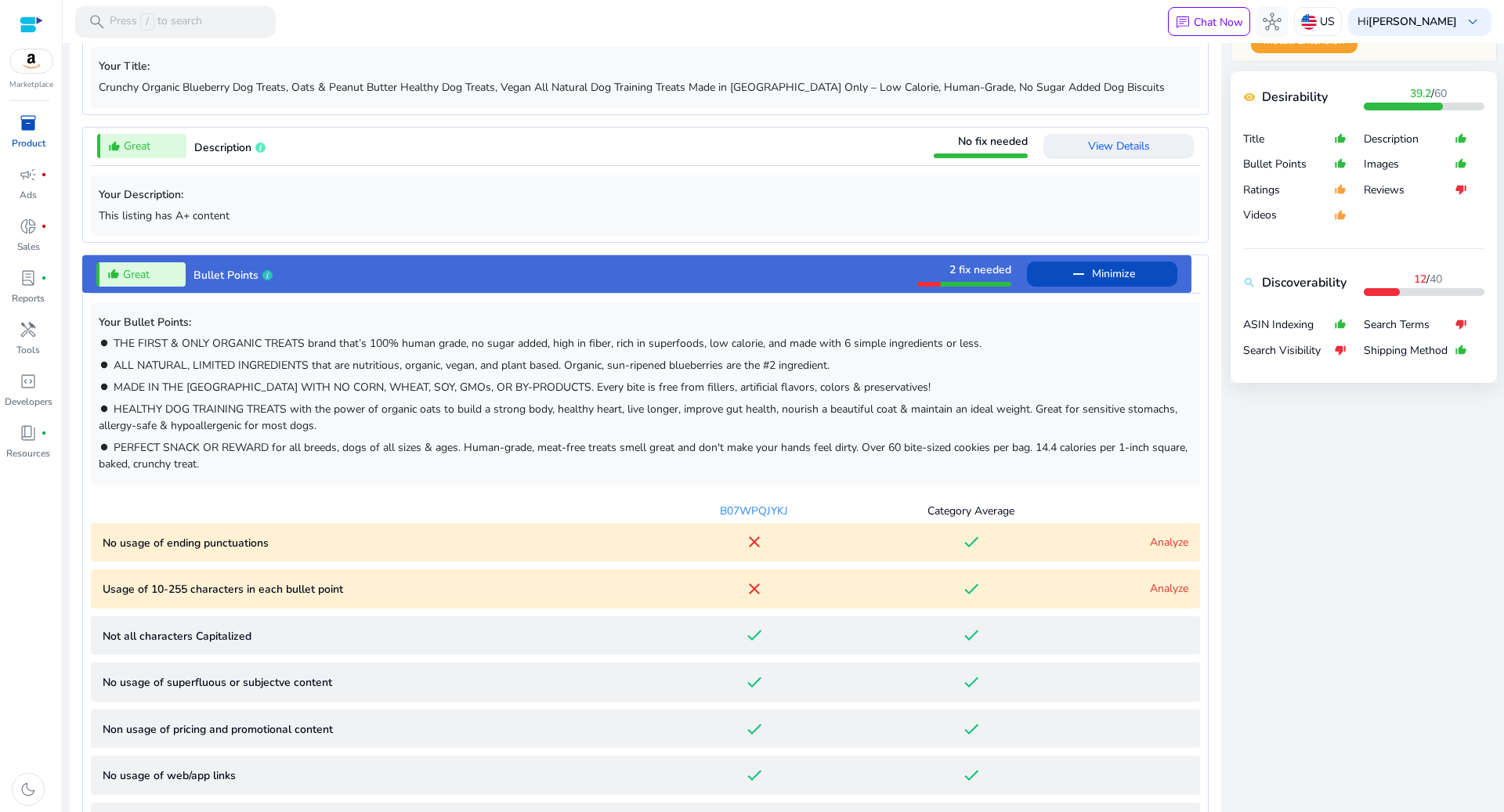 scroll, scrollTop: 692, scrollLeft: 0, axis: vertical 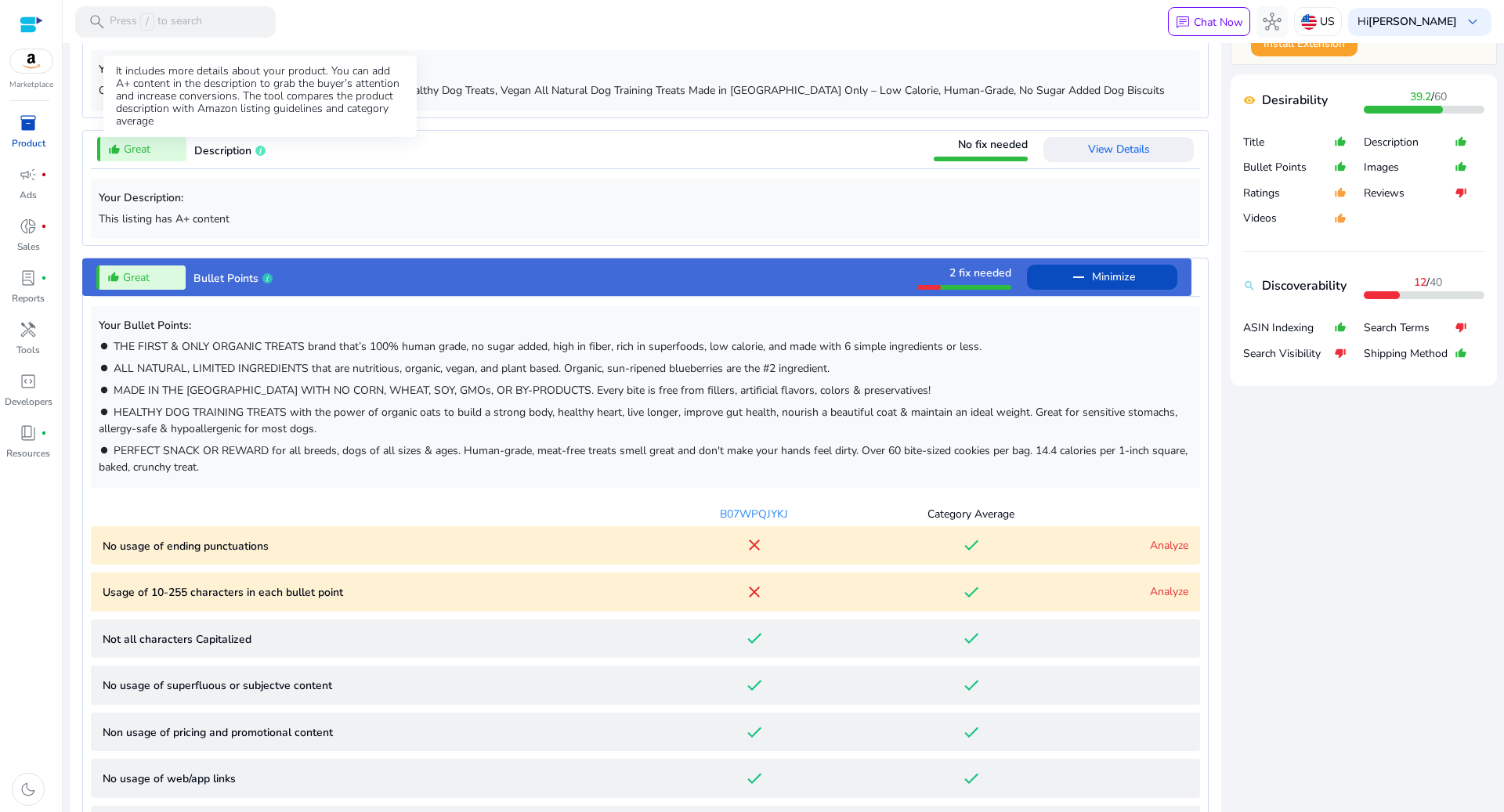 click 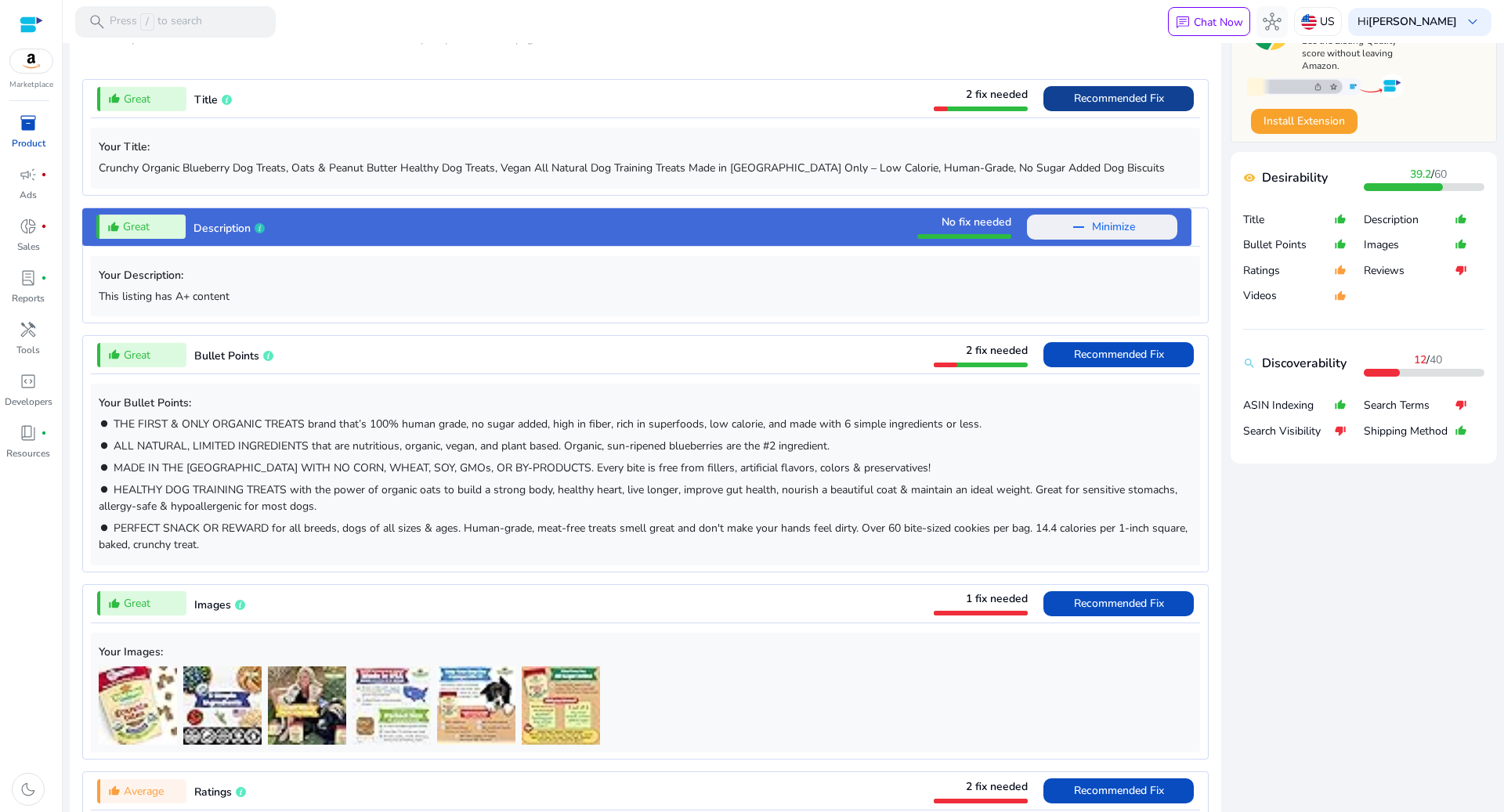 scroll, scrollTop: 624, scrollLeft: 0, axis: vertical 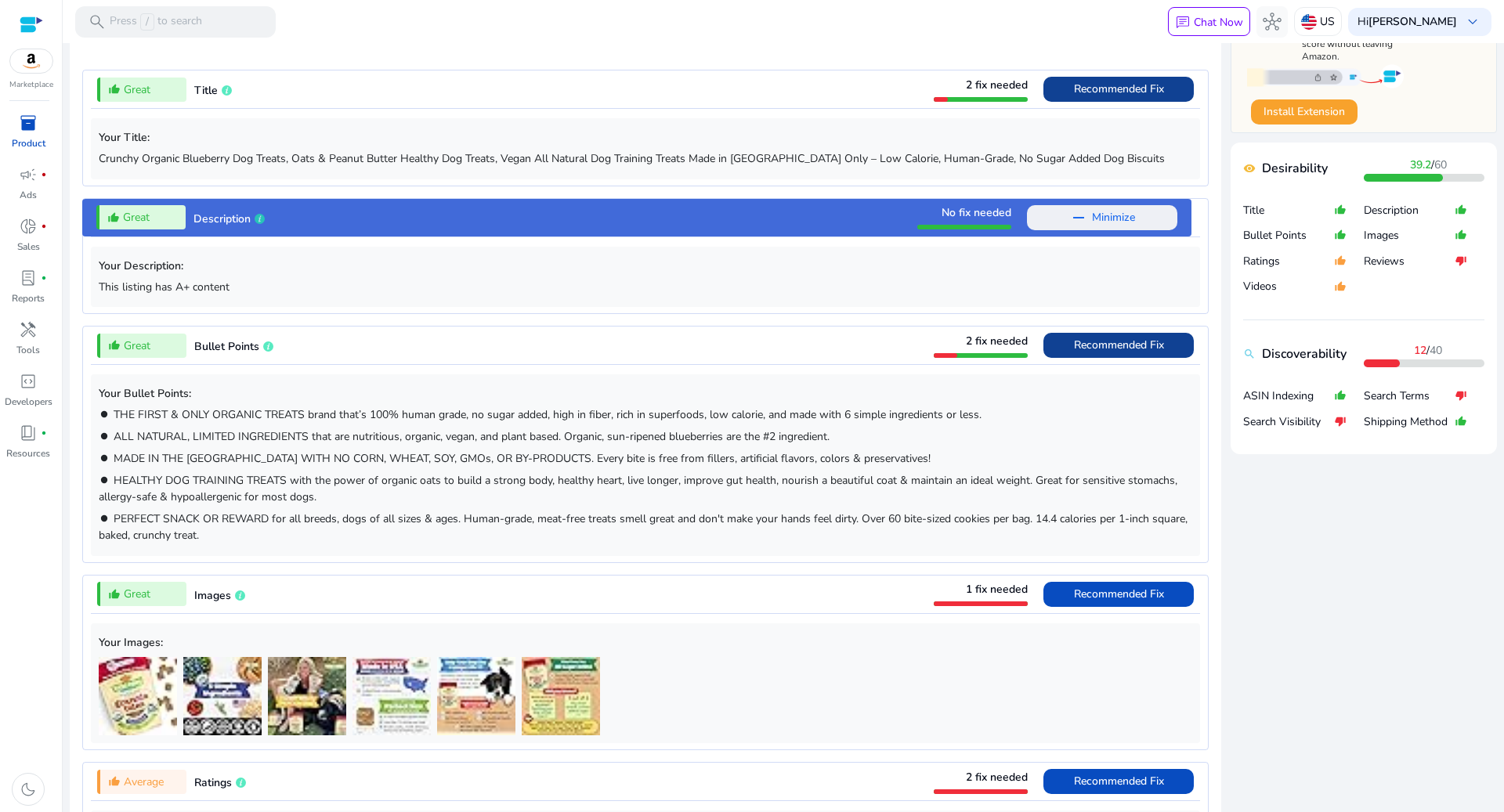click on "Recommended Fix" at bounding box center (1119, 345) 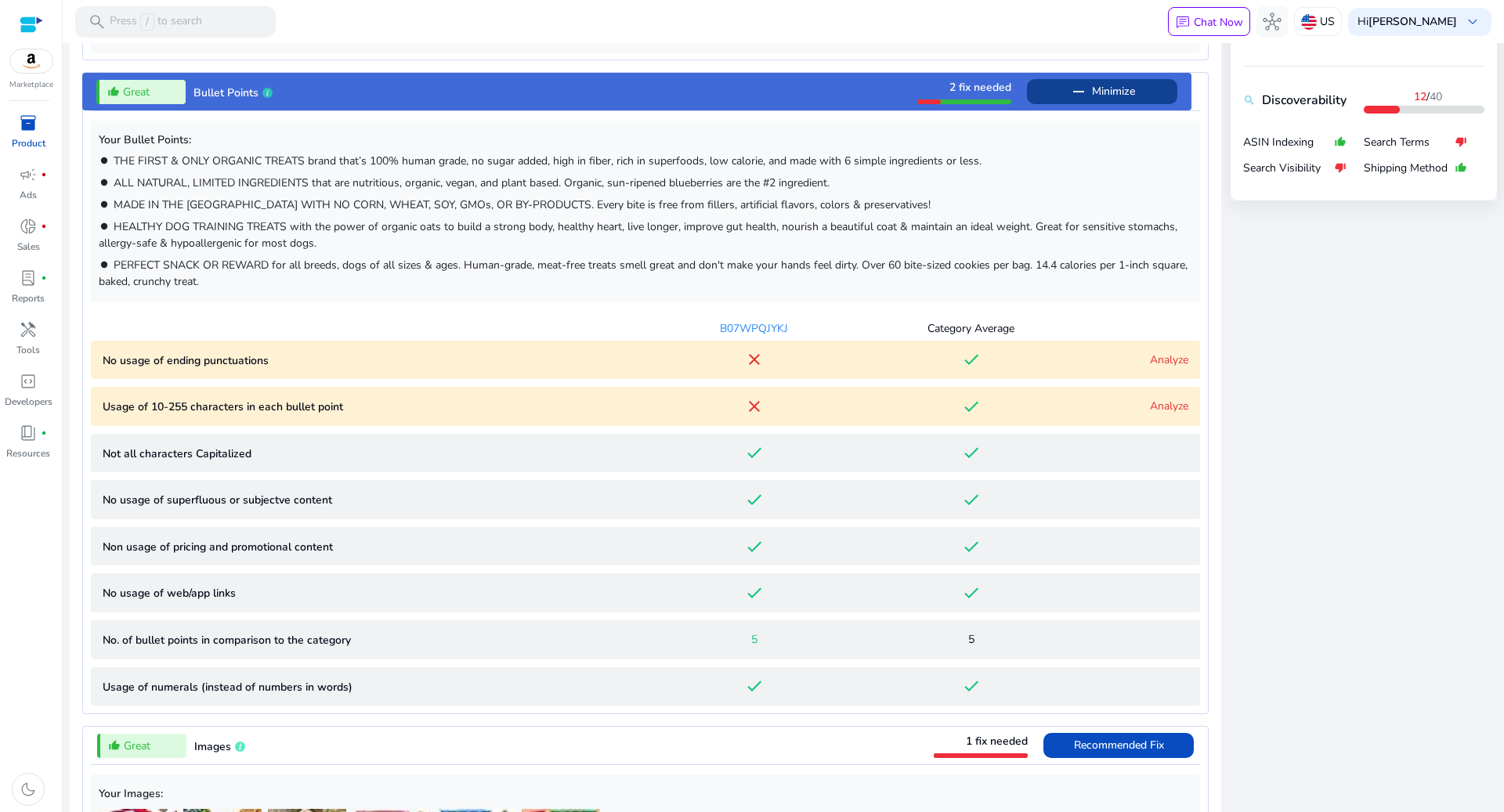 scroll, scrollTop: 947, scrollLeft: 0, axis: vertical 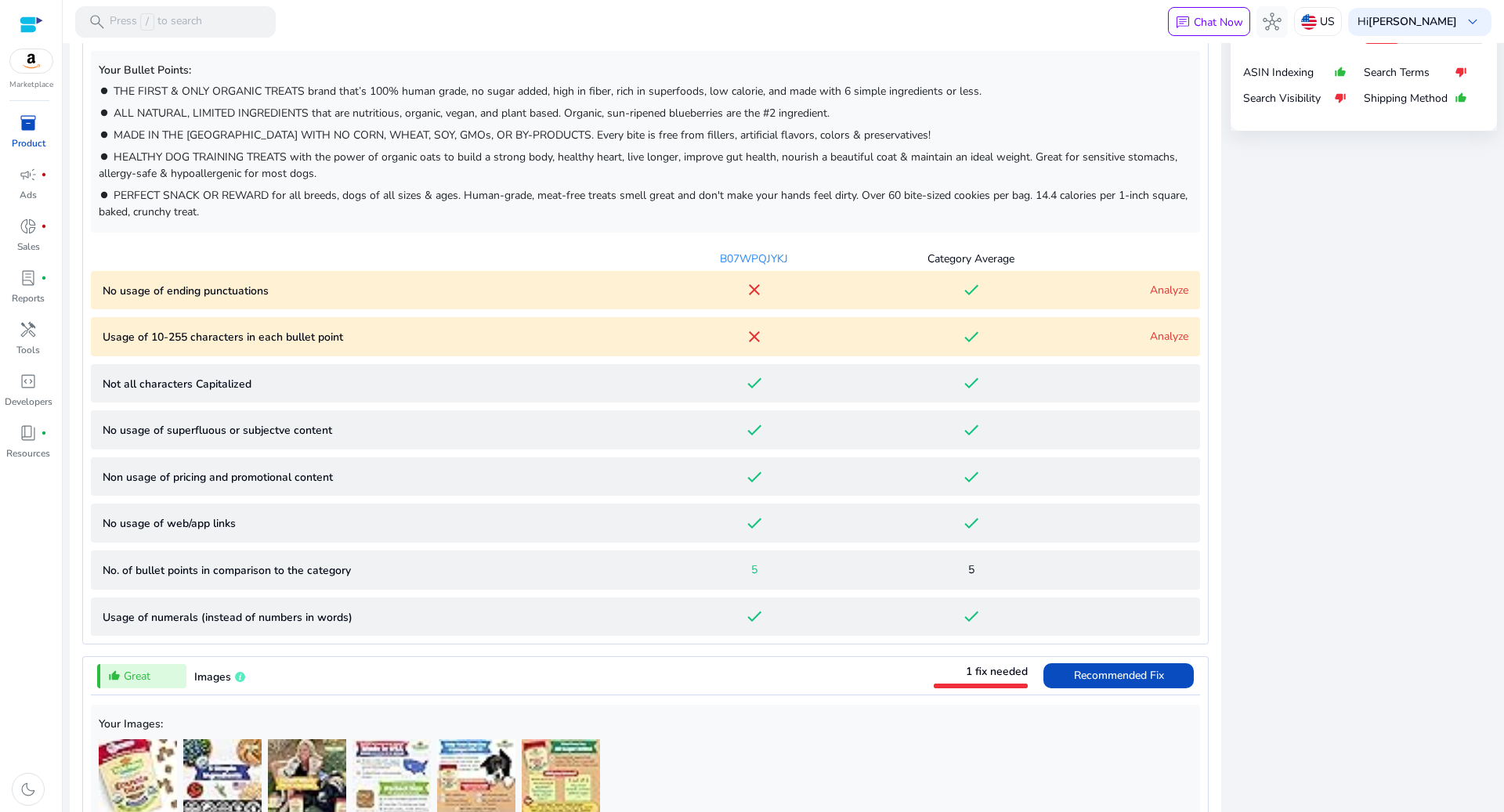 click on "Analyze" at bounding box center [1169, 290] 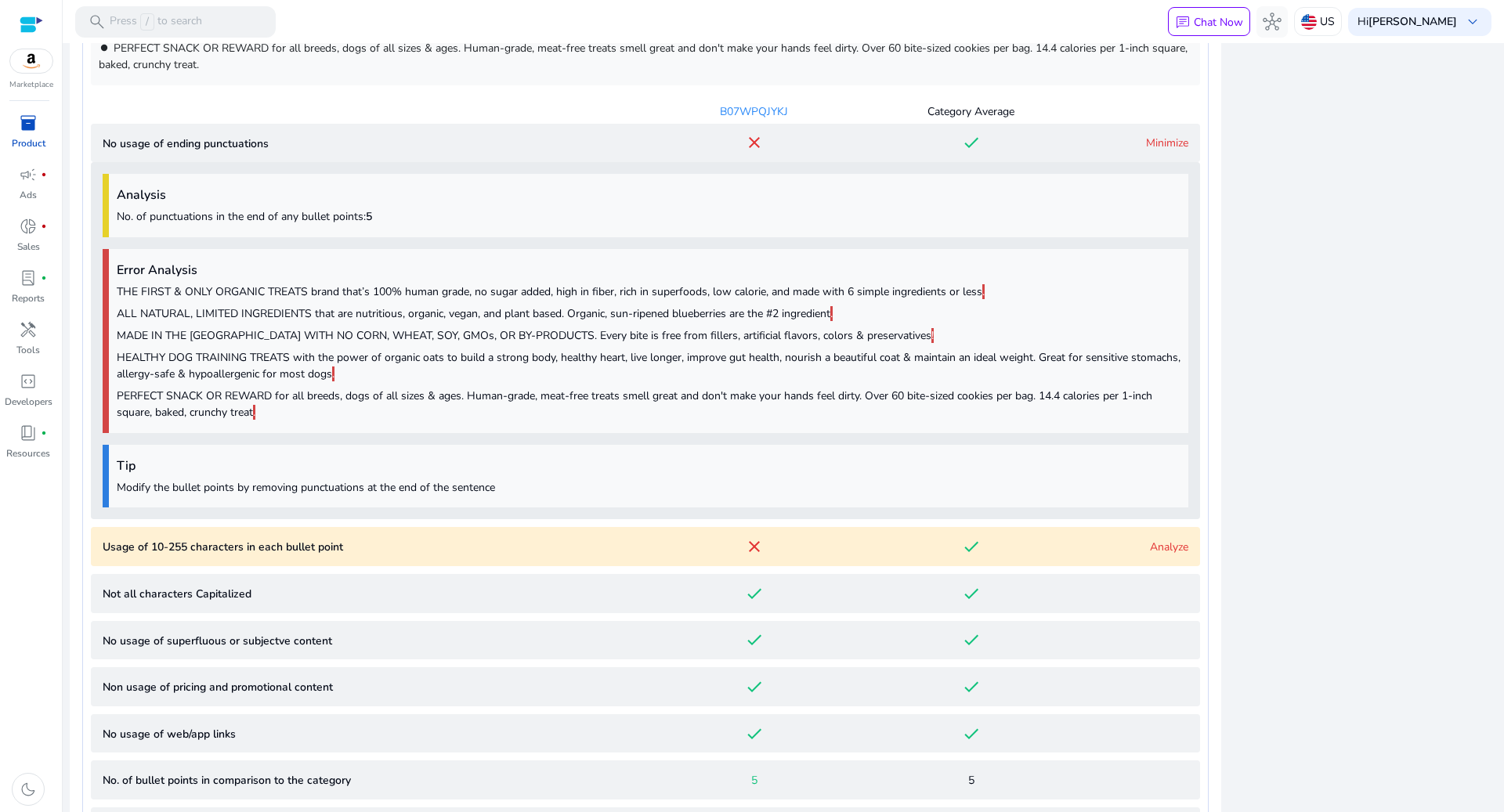 scroll, scrollTop: 1215, scrollLeft: 0, axis: vertical 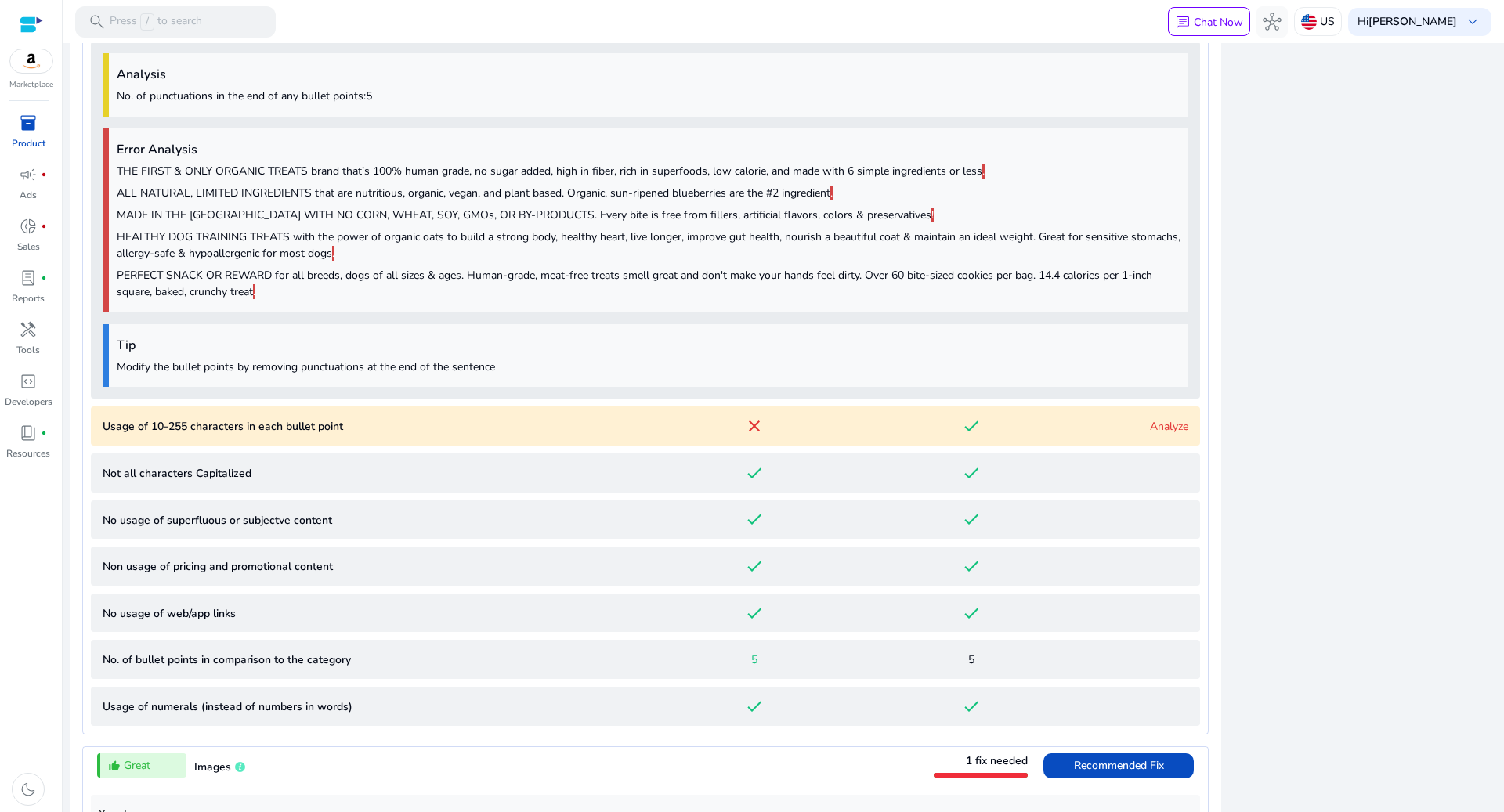 click on "Analyze" at bounding box center [1169, 426] 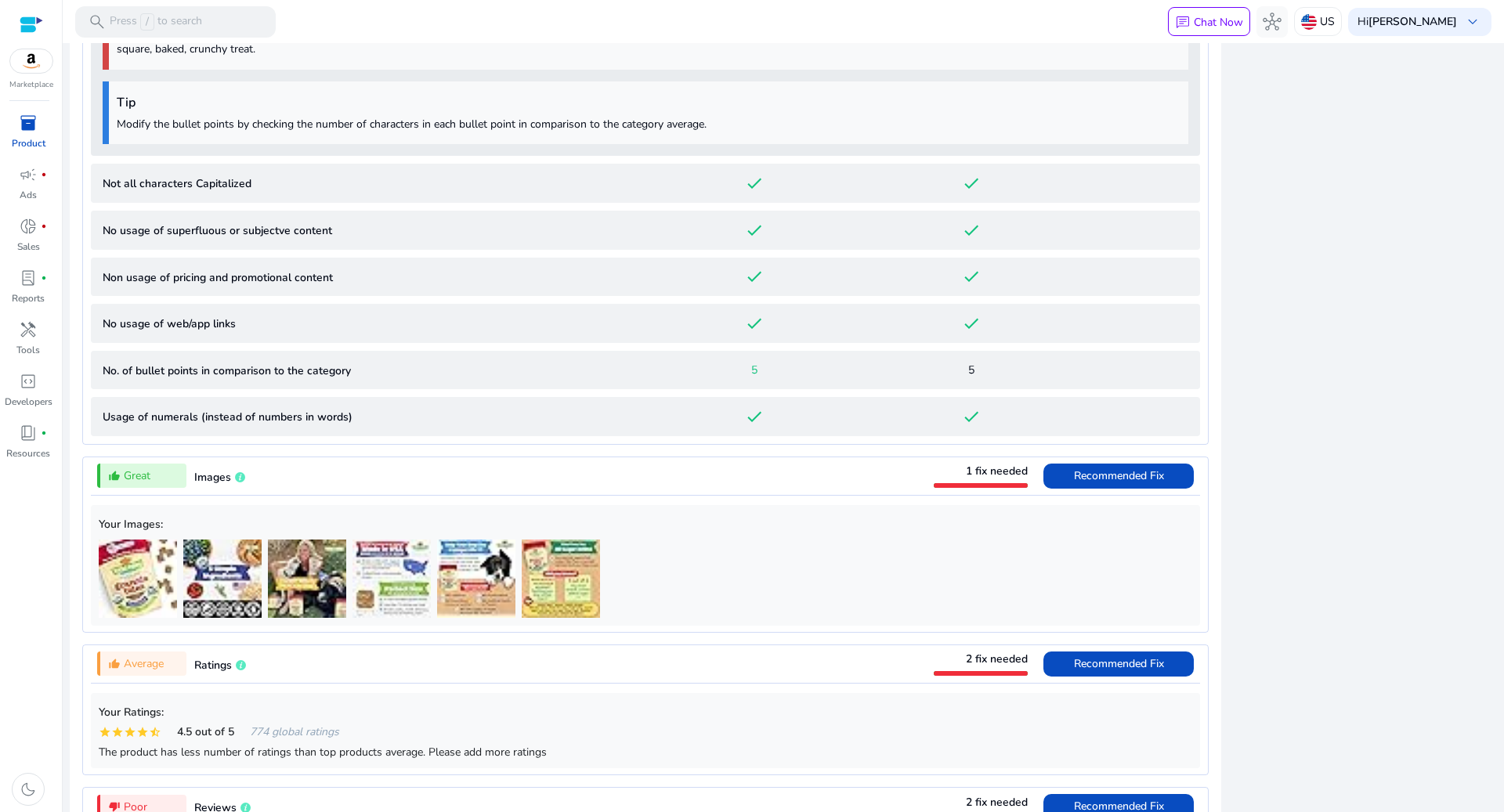 scroll, scrollTop: 1981, scrollLeft: 0, axis: vertical 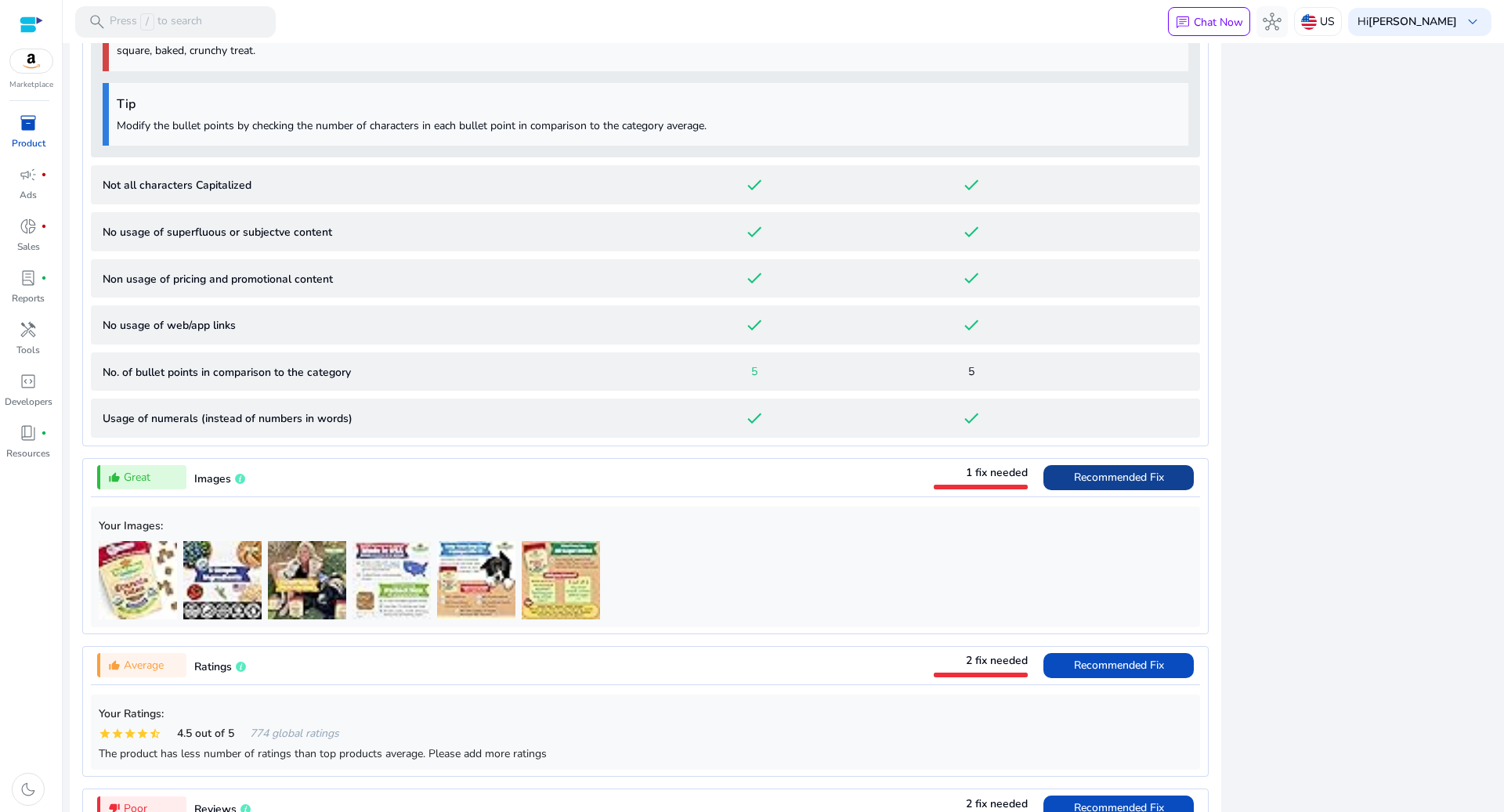 click on "Recommended Fix" at bounding box center [1119, 477] 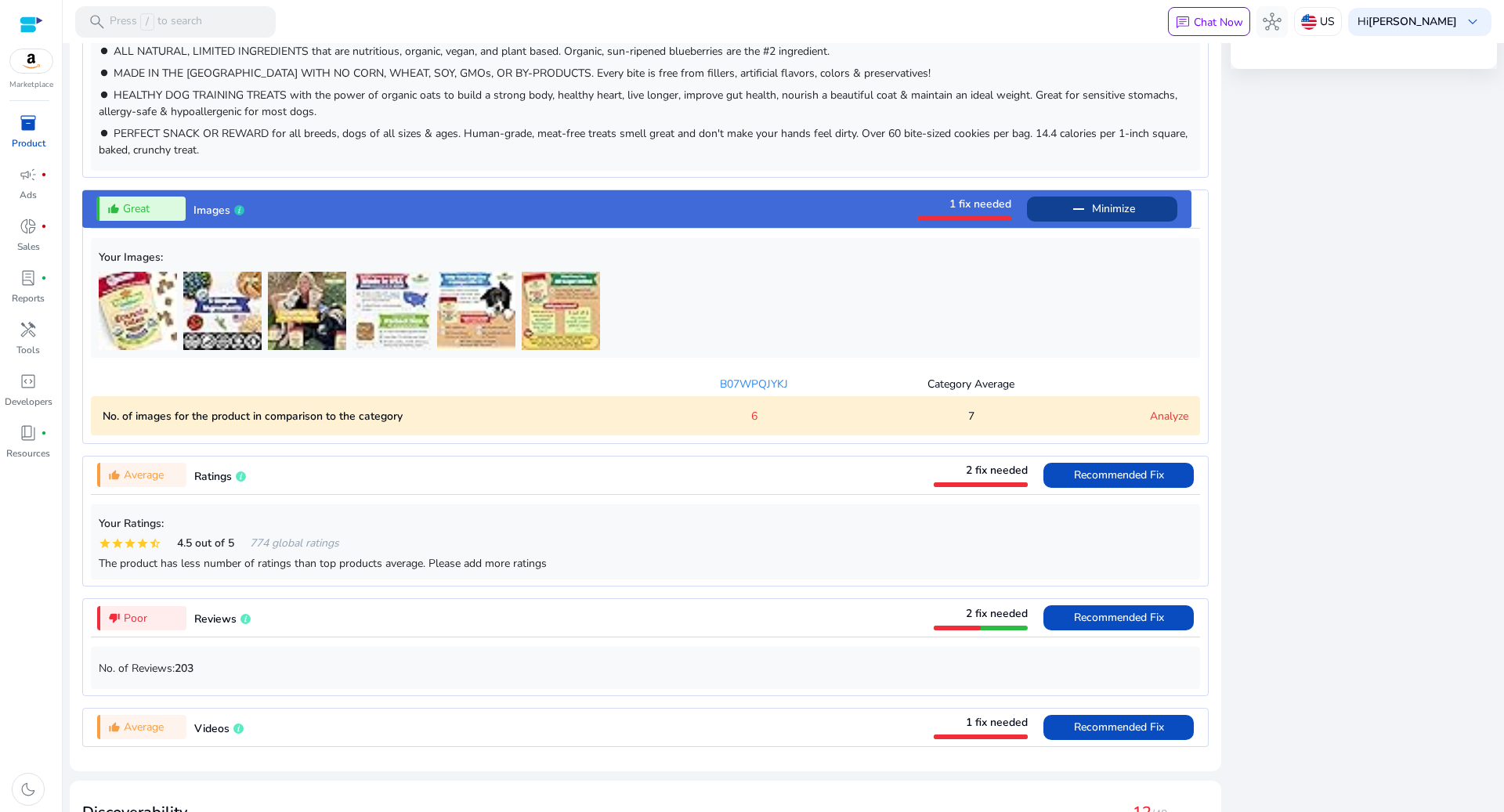 scroll, scrollTop: 985, scrollLeft: 0, axis: vertical 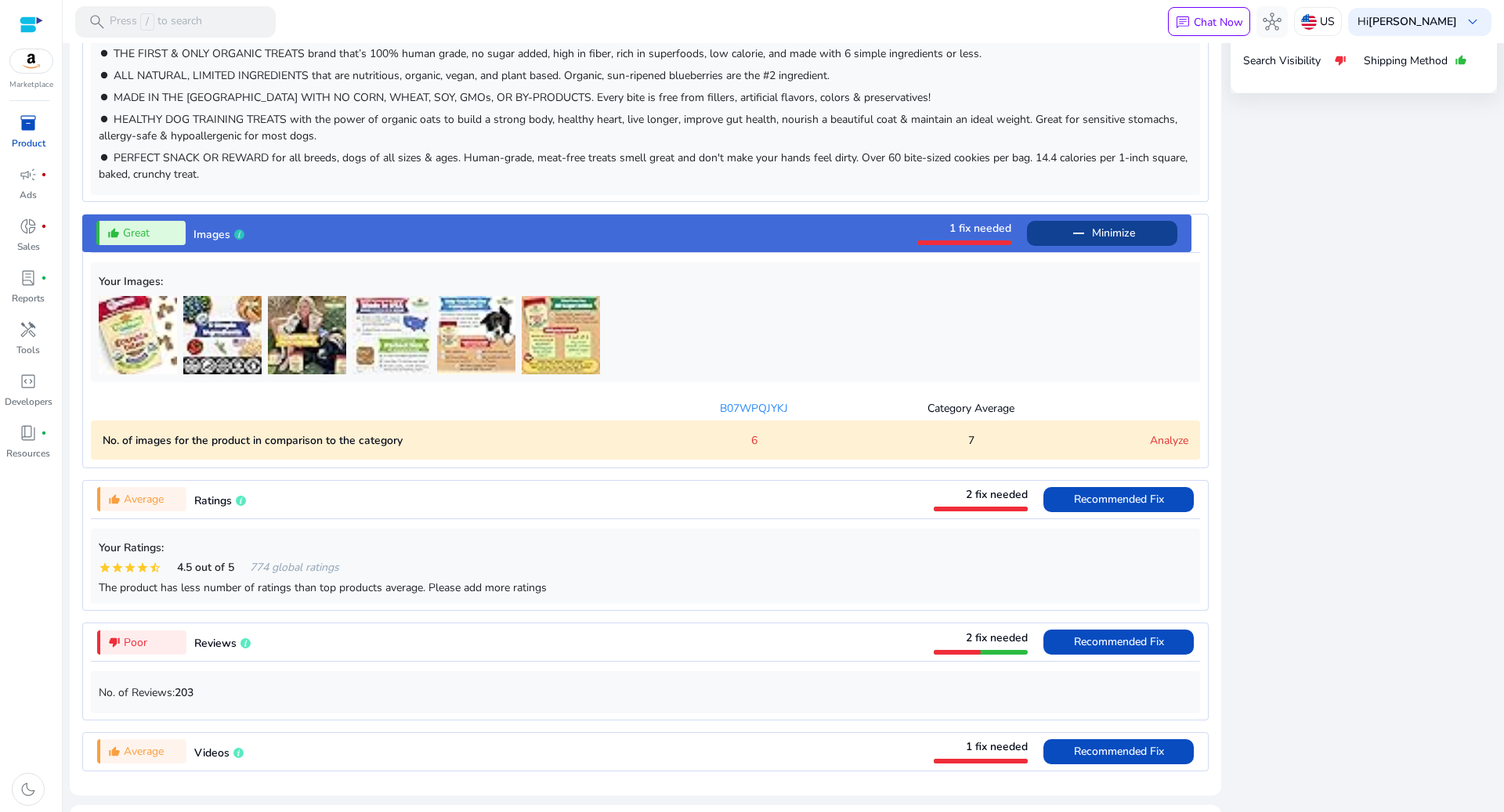 click on "Analyze" at bounding box center (1169, 440) 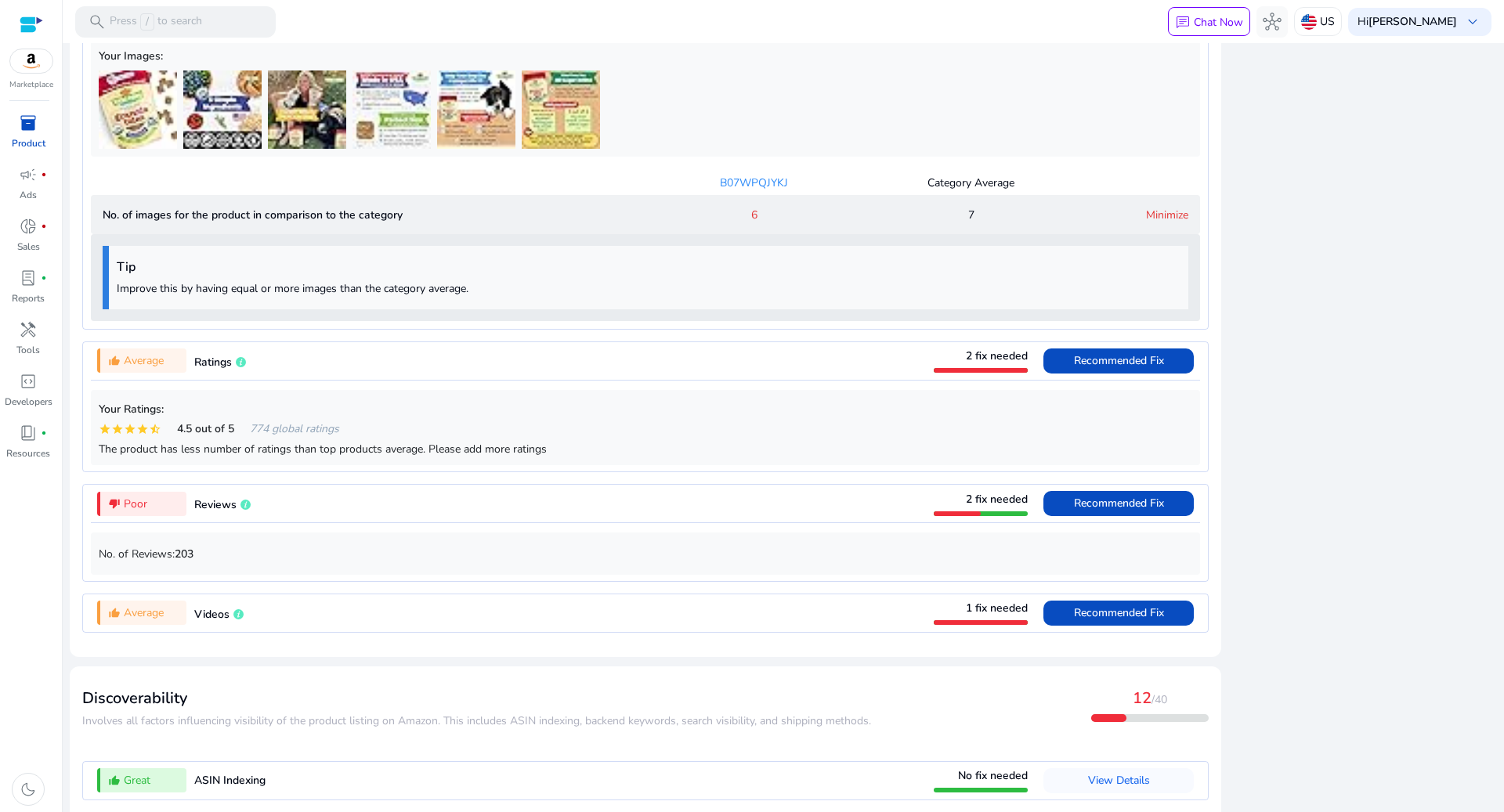 scroll, scrollTop: 1209, scrollLeft: 0, axis: vertical 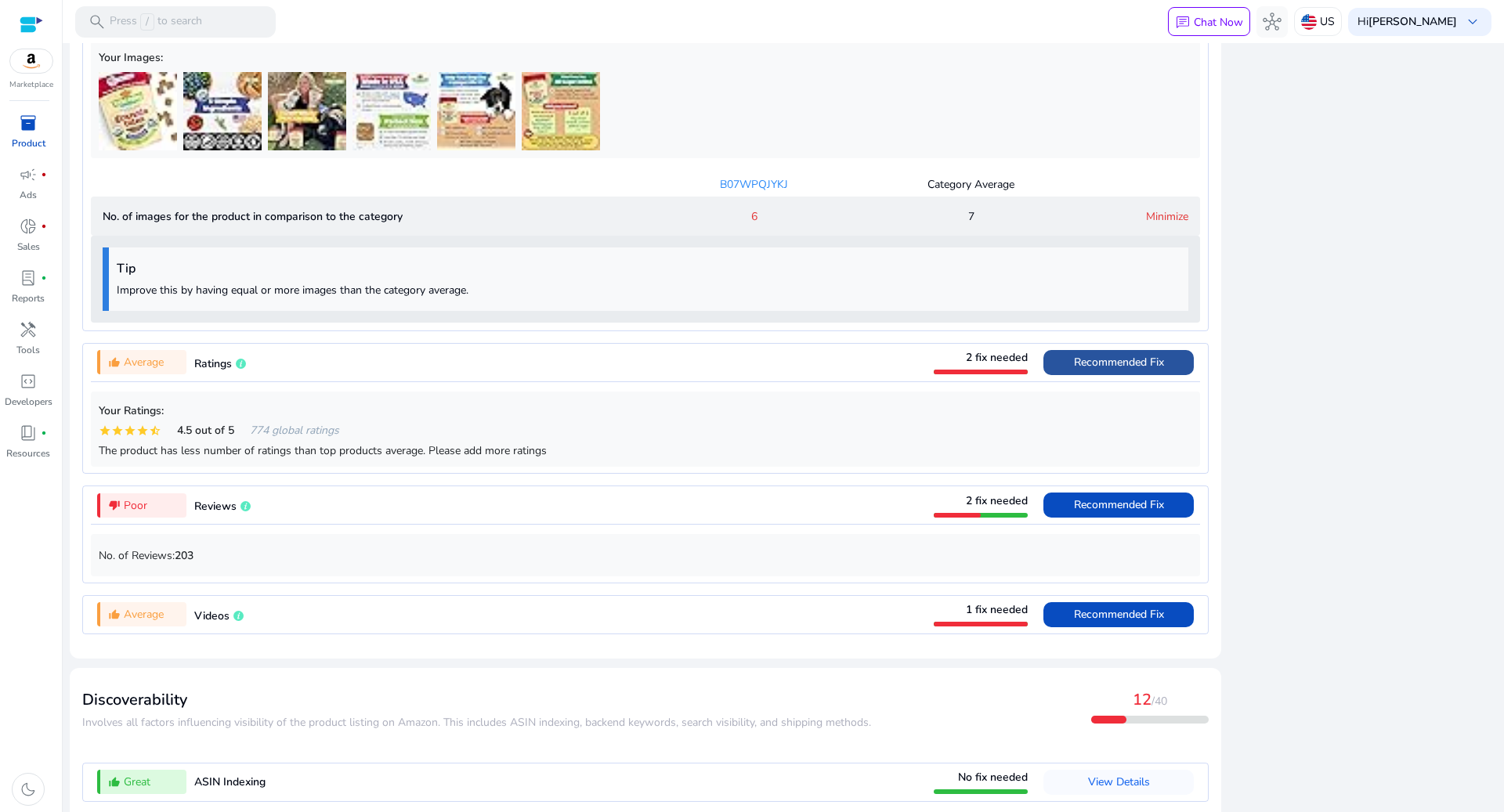 click on "Recommended Fix" at bounding box center [1119, 362] 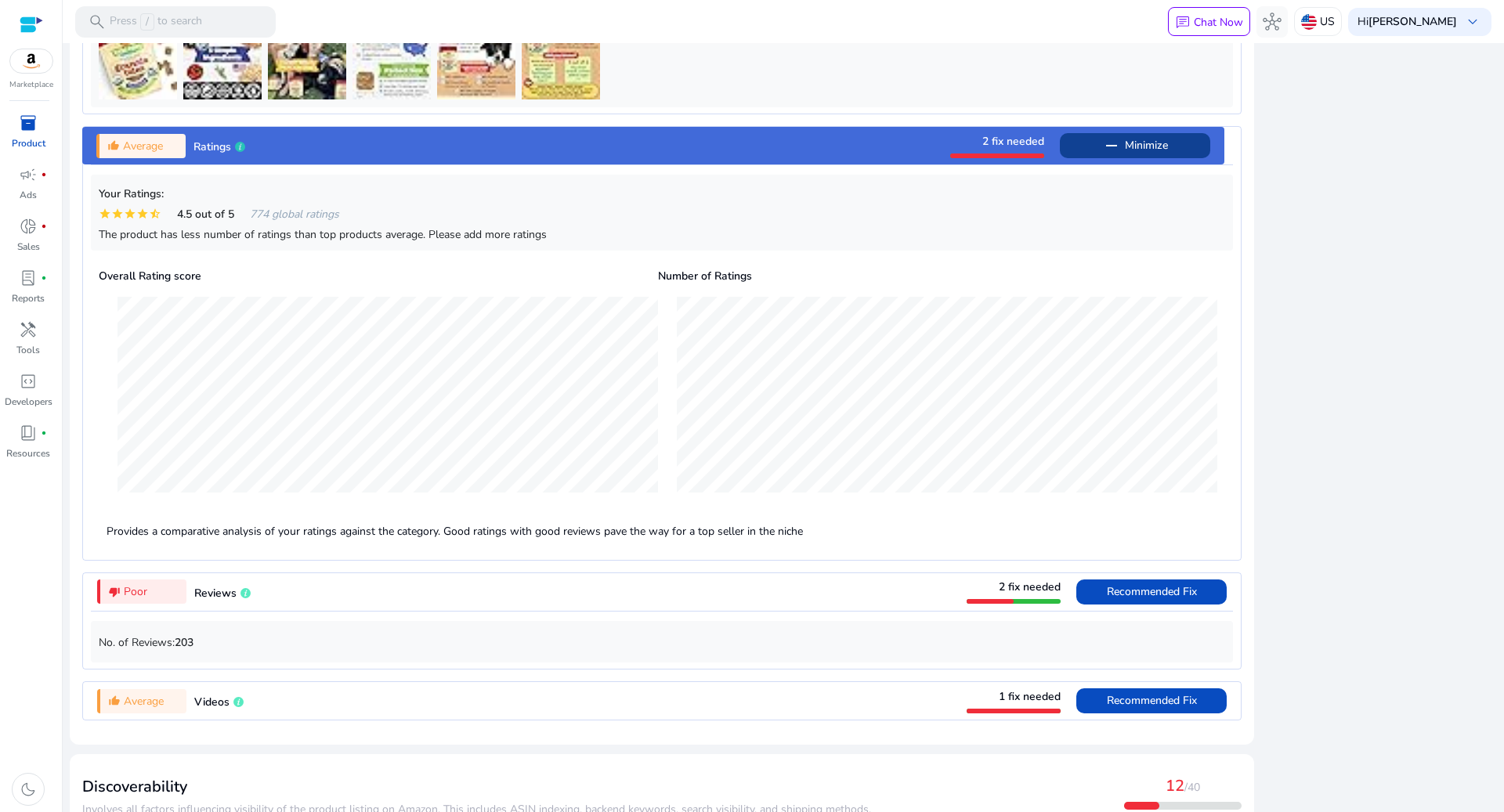 scroll, scrollTop: 1262, scrollLeft: 0, axis: vertical 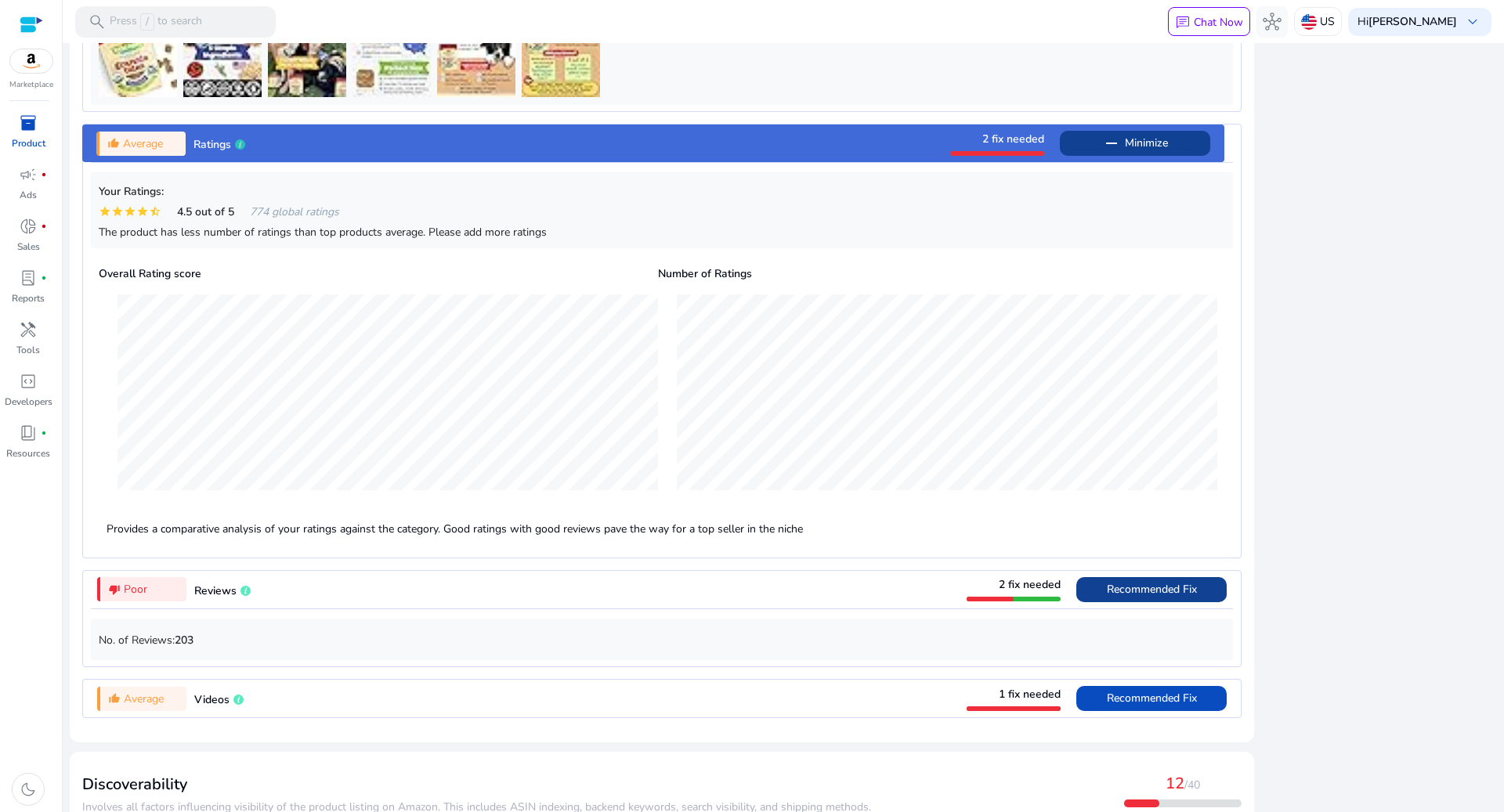 click at bounding box center (1152, 590) 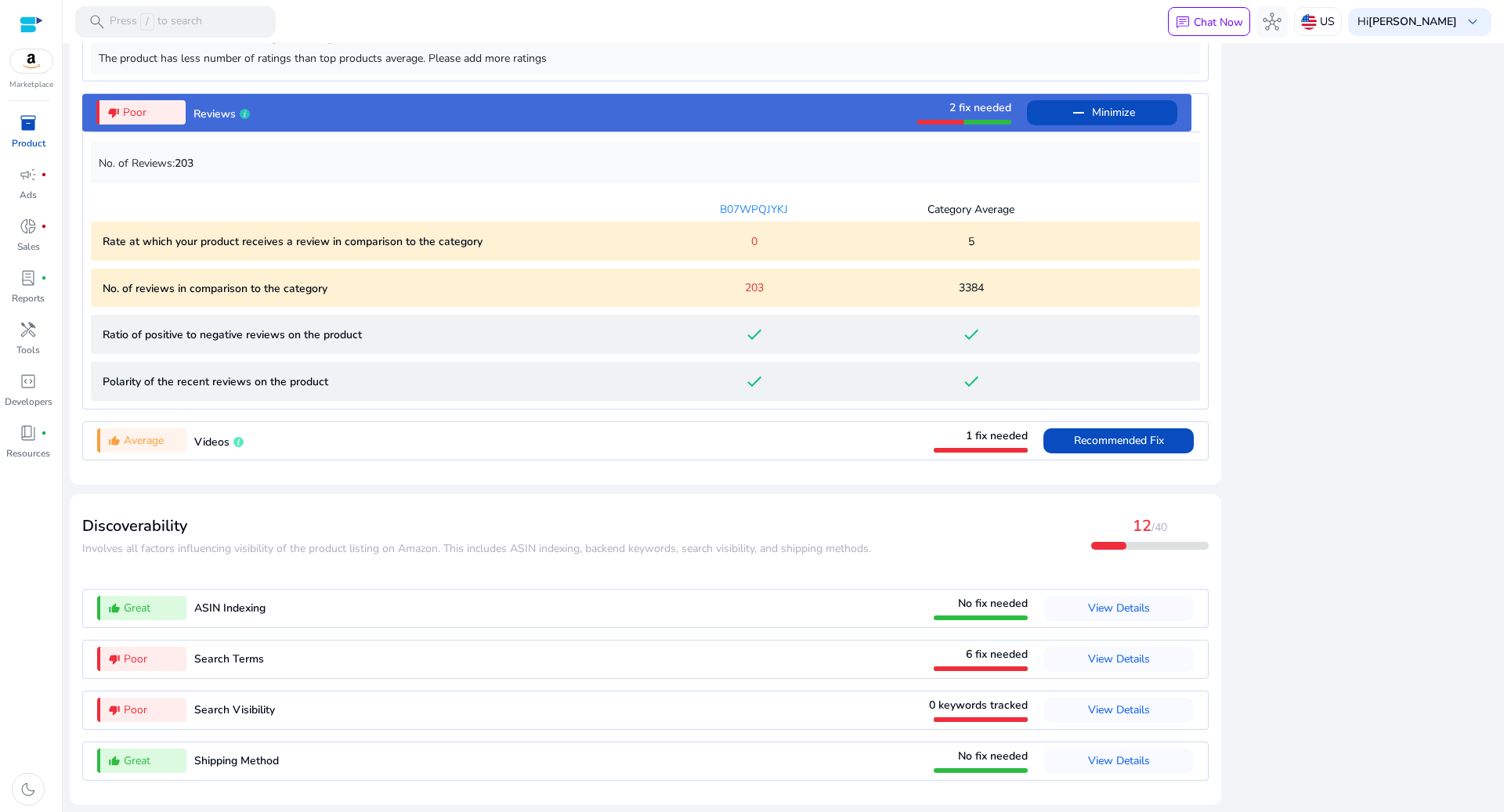 scroll, scrollTop: 1444, scrollLeft: 0, axis: vertical 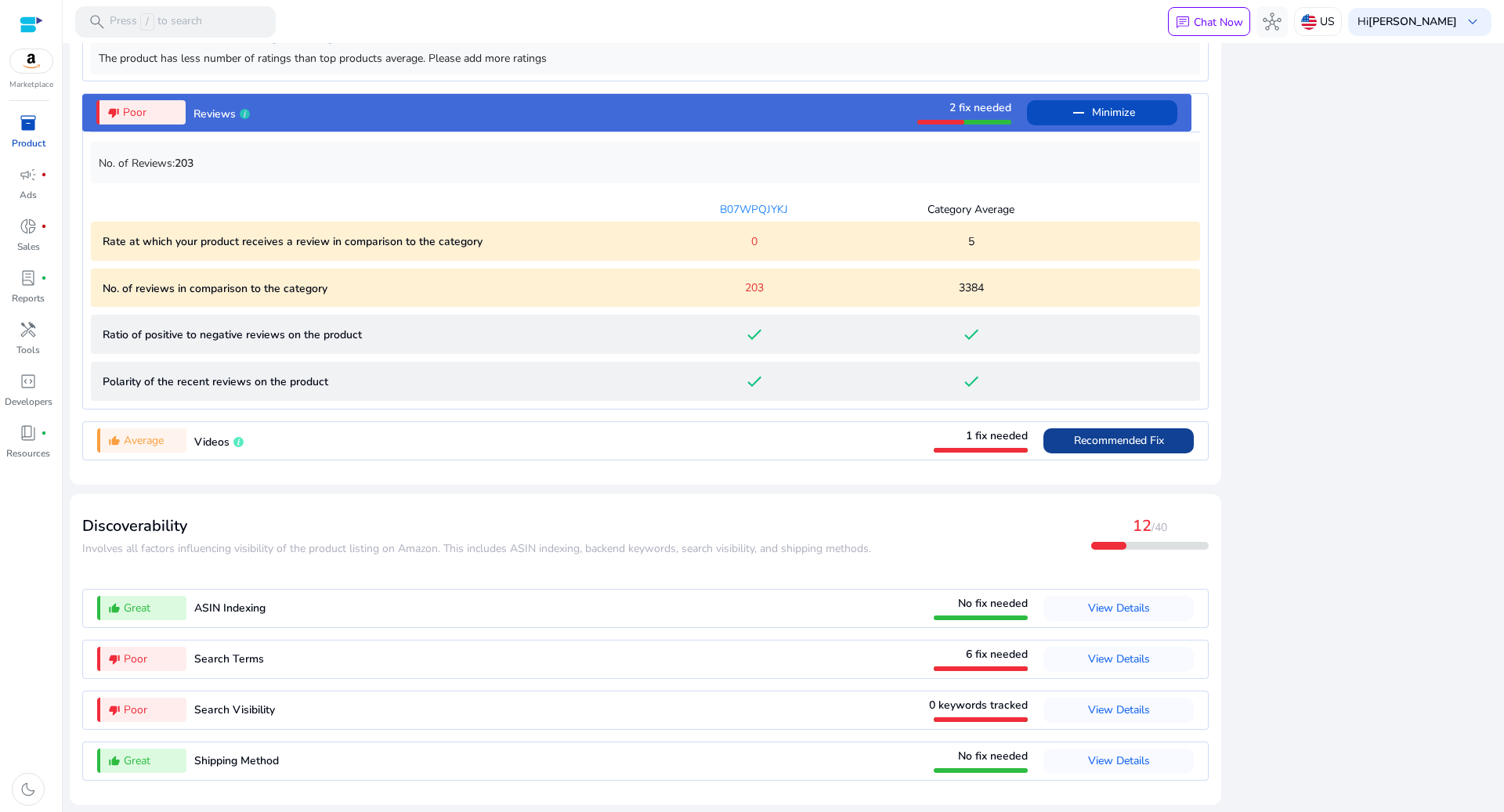 click on "Recommended Fix" at bounding box center [1119, 440] 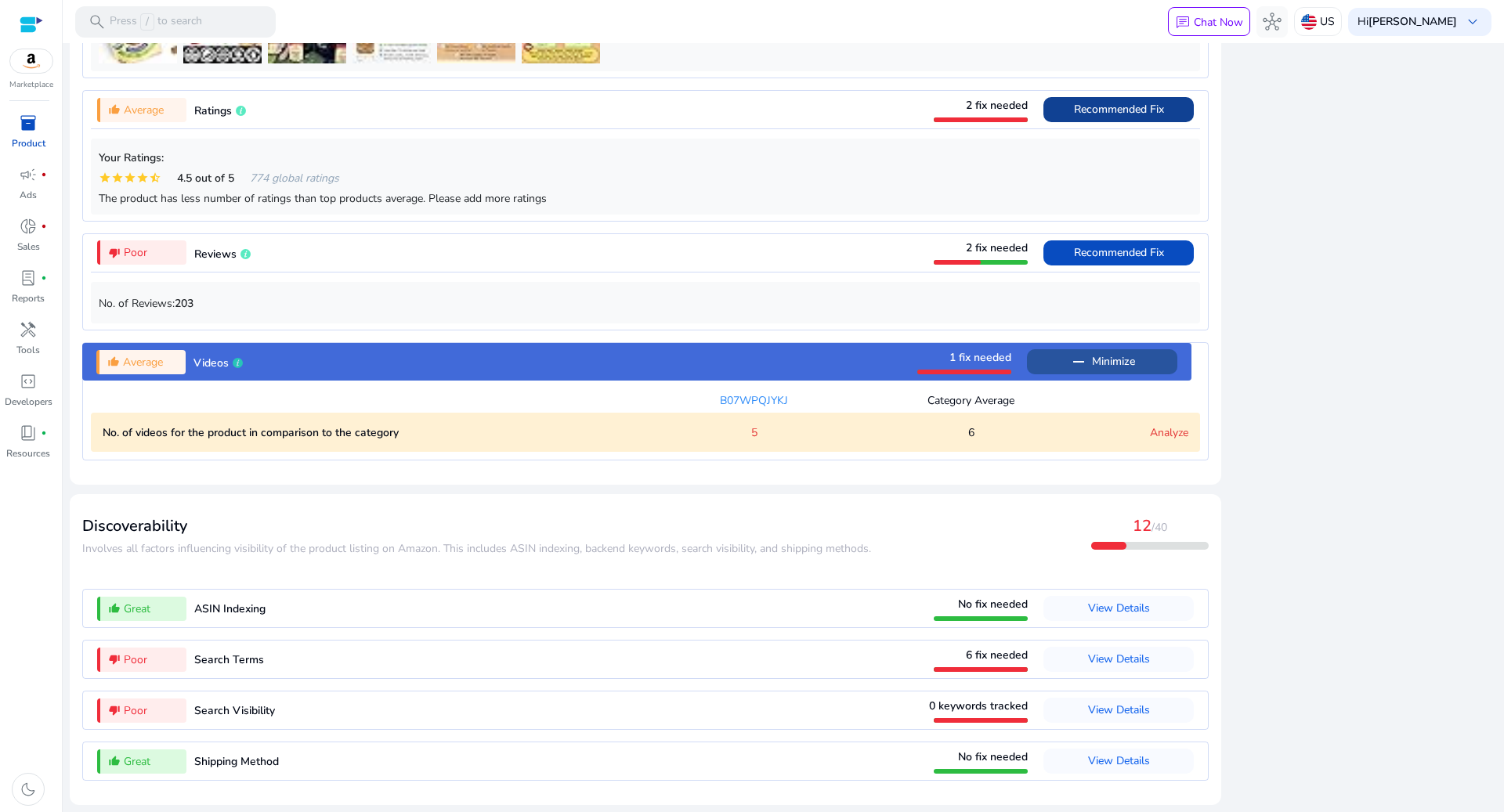 scroll, scrollTop: 1305, scrollLeft: 0, axis: vertical 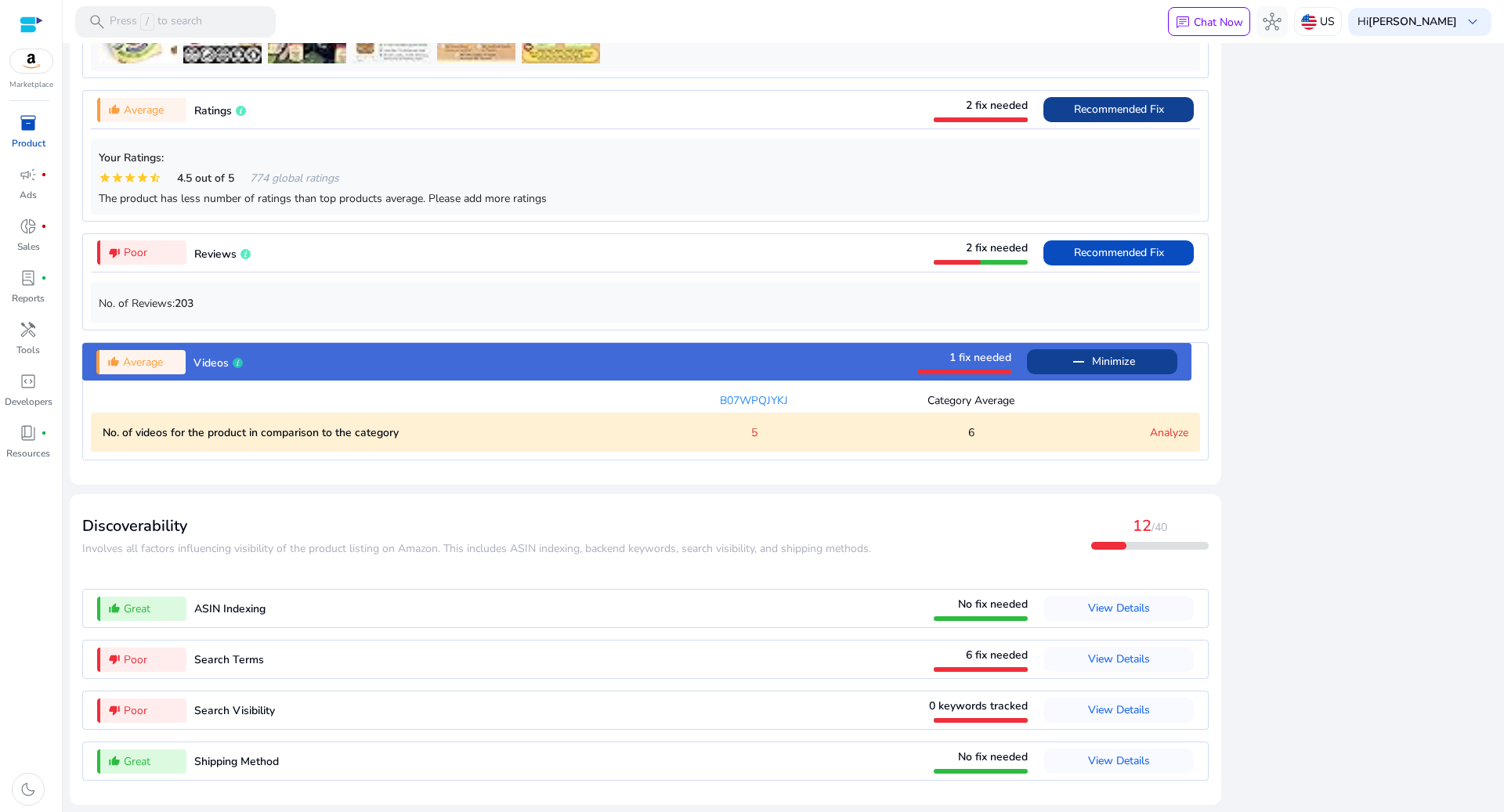click on "Analyze" at bounding box center [1169, 432] 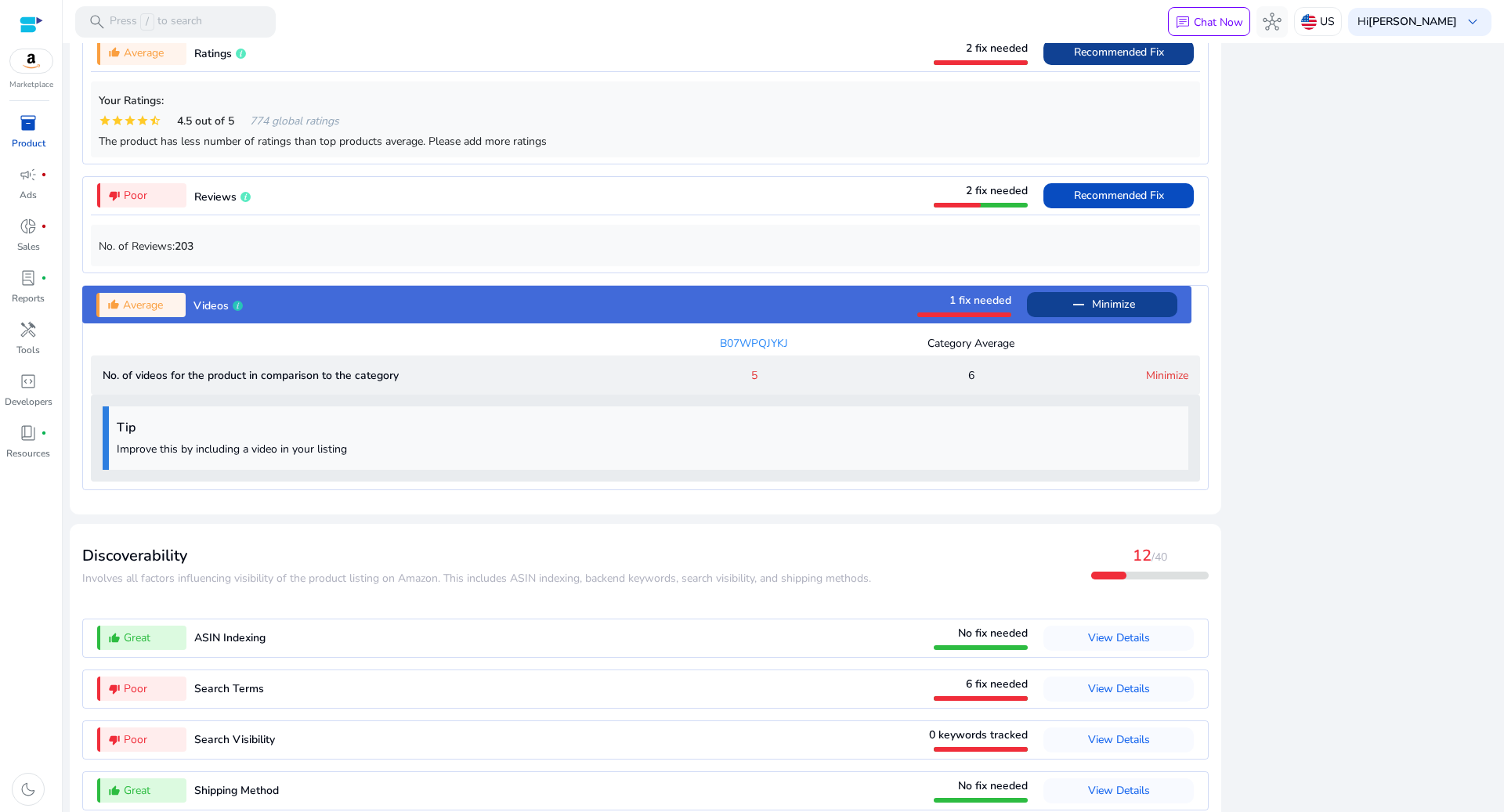 scroll, scrollTop: 1391, scrollLeft: 0, axis: vertical 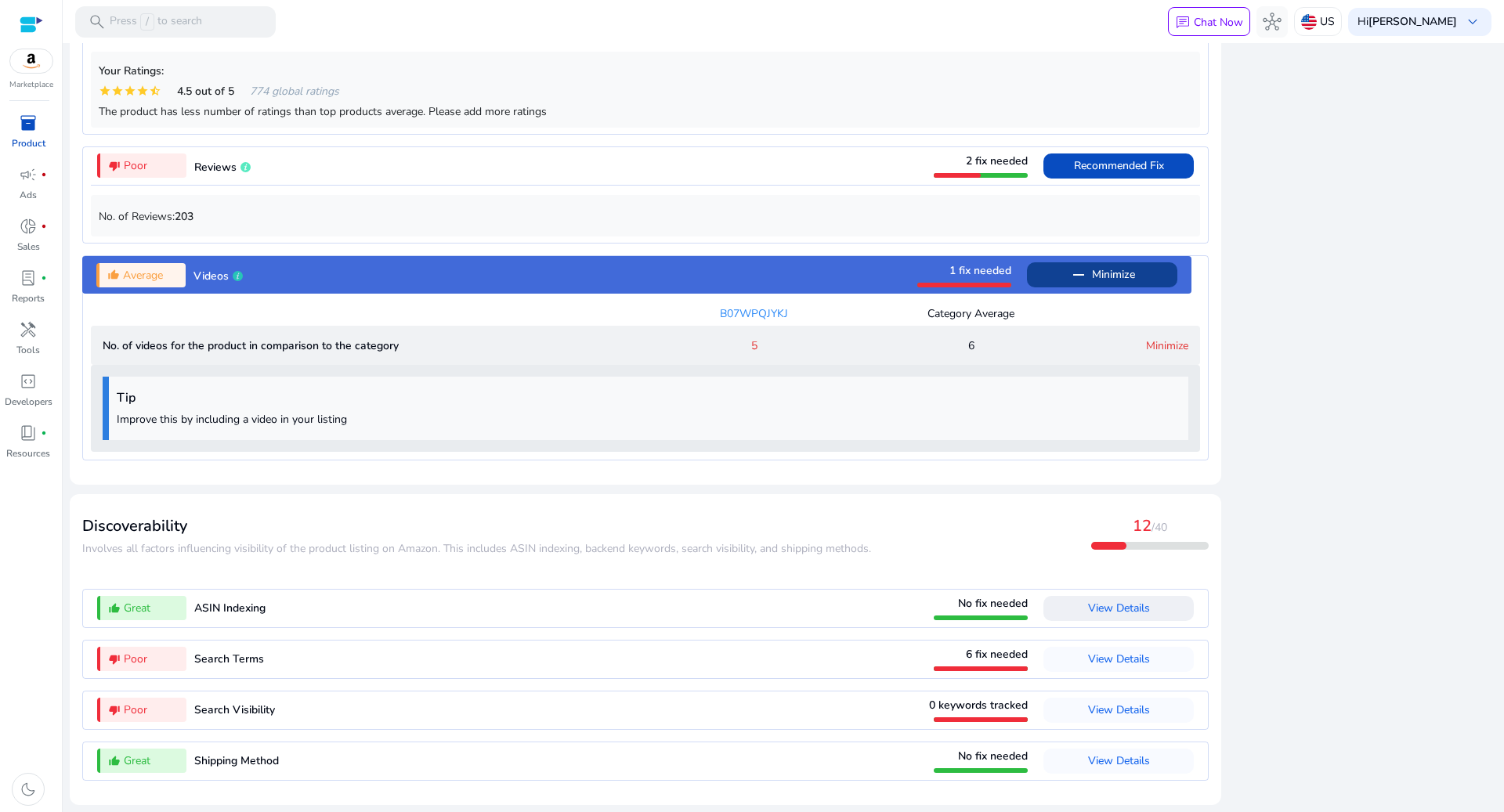 click on "View Details" at bounding box center [1119, 608] 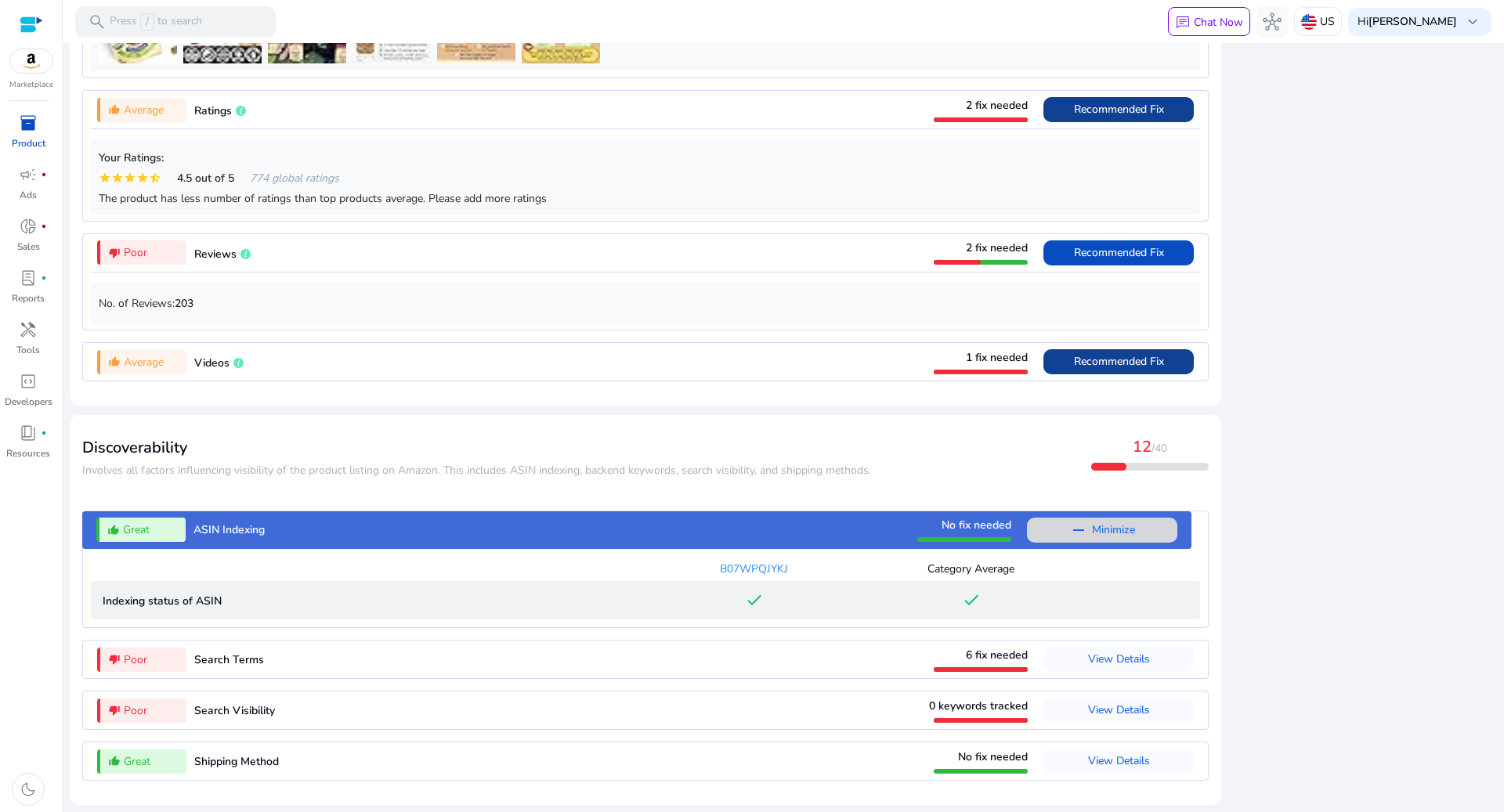 scroll, scrollTop: 1305, scrollLeft: 0, axis: vertical 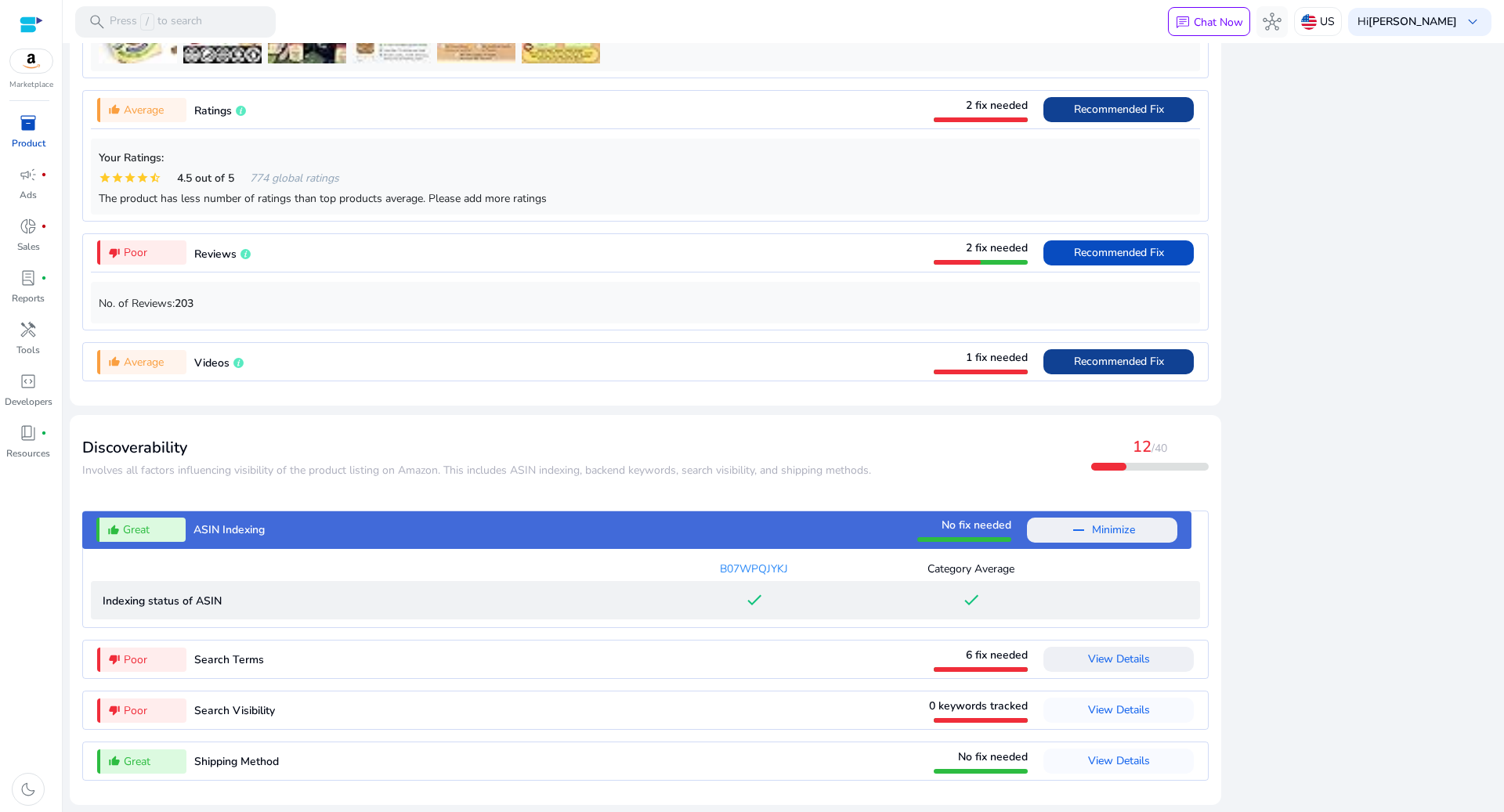 click on "View Details" at bounding box center (1119, 659) 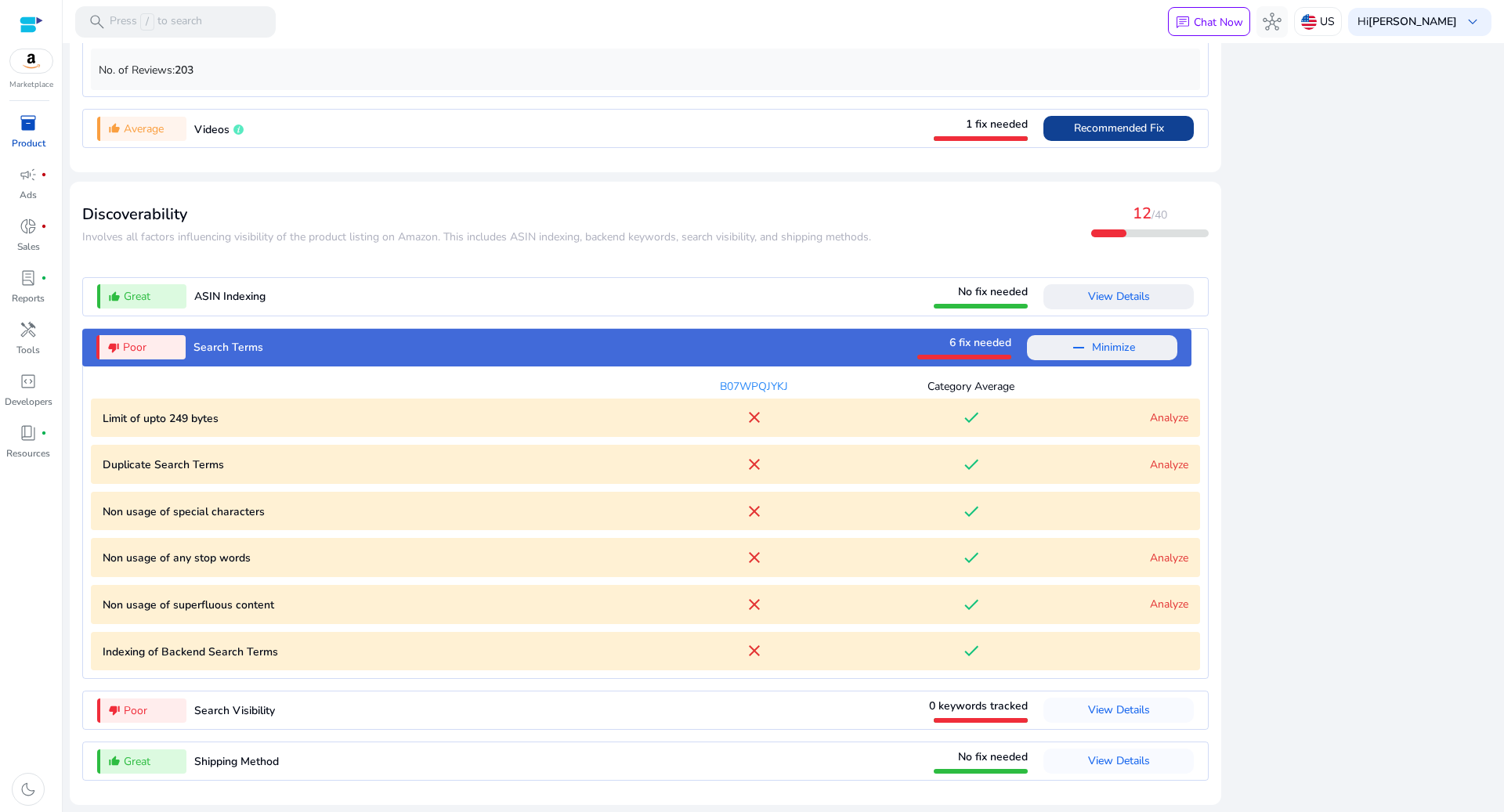 scroll, scrollTop: 1538, scrollLeft: 0, axis: vertical 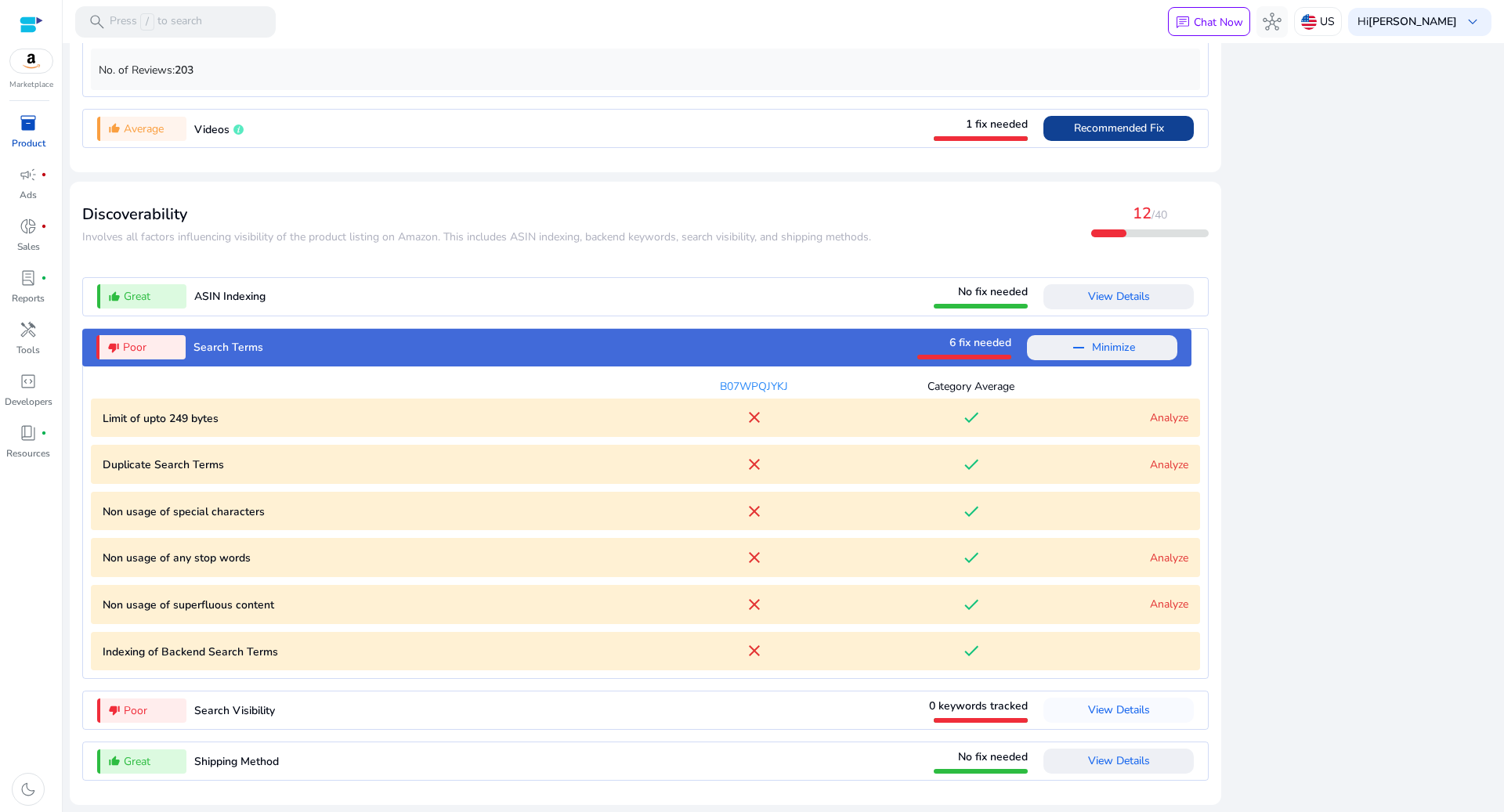 click on "View Details" at bounding box center (1119, 760) 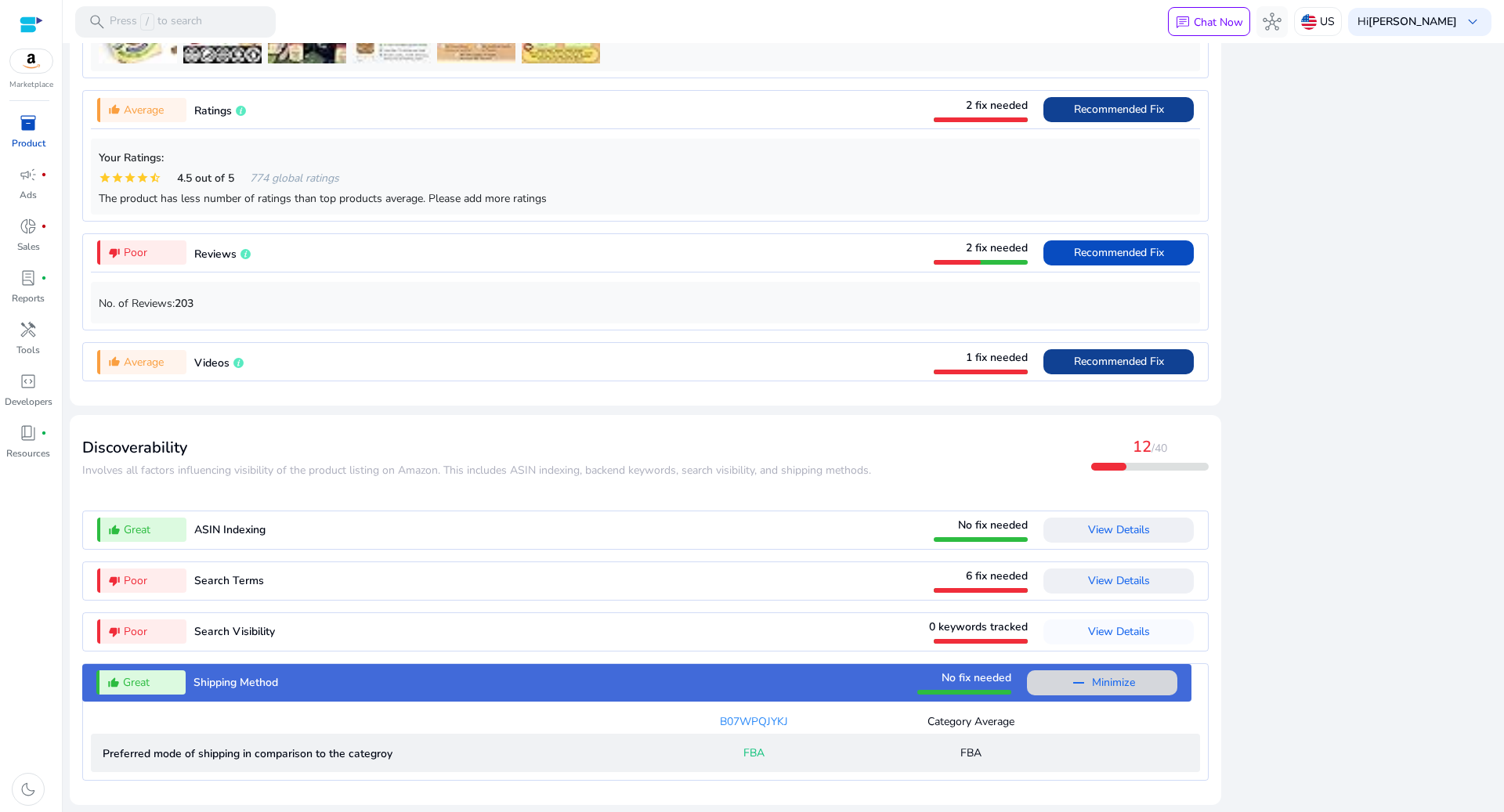 scroll, scrollTop: 1305, scrollLeft: 0, axis: vertical 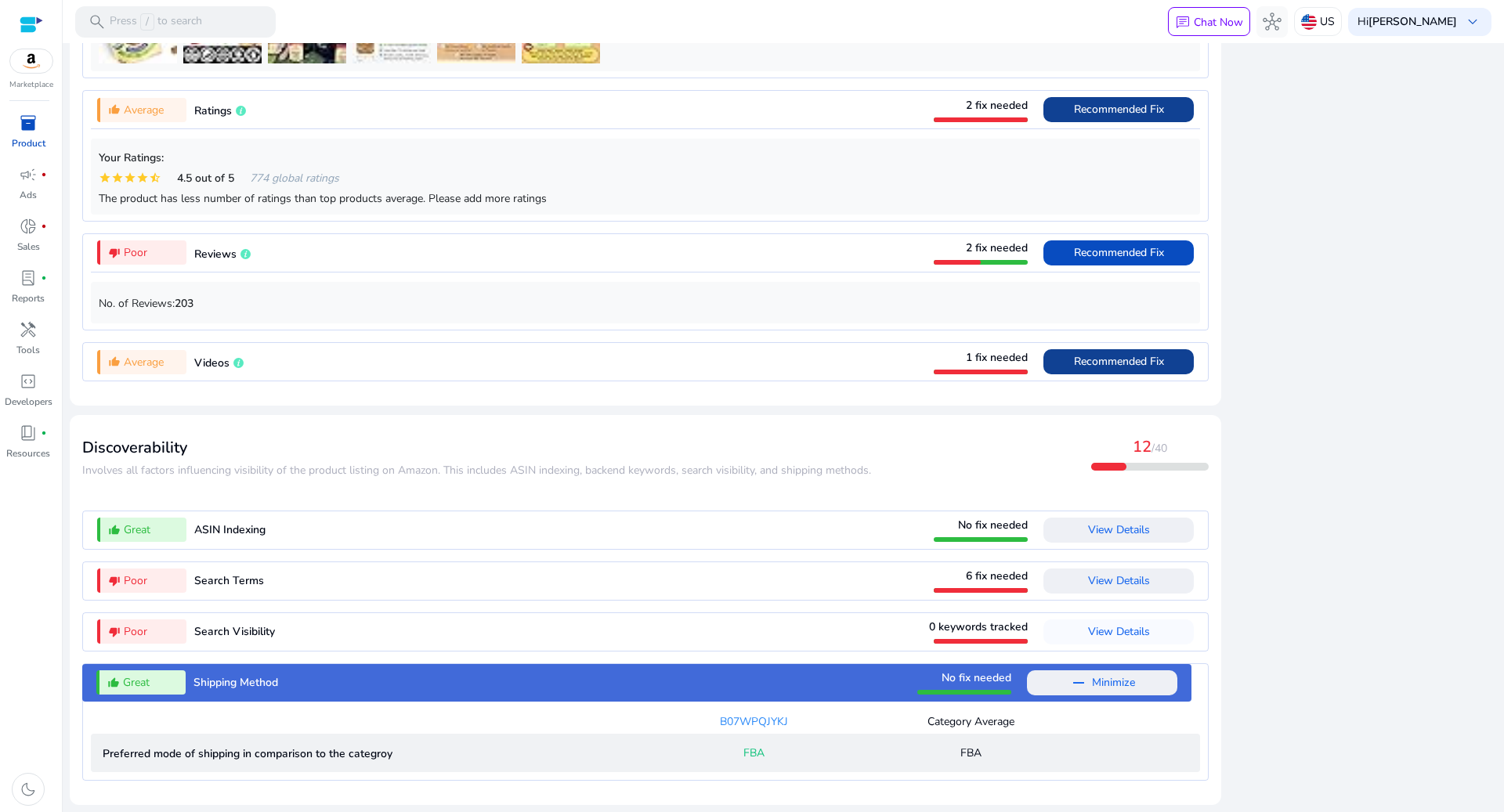 type 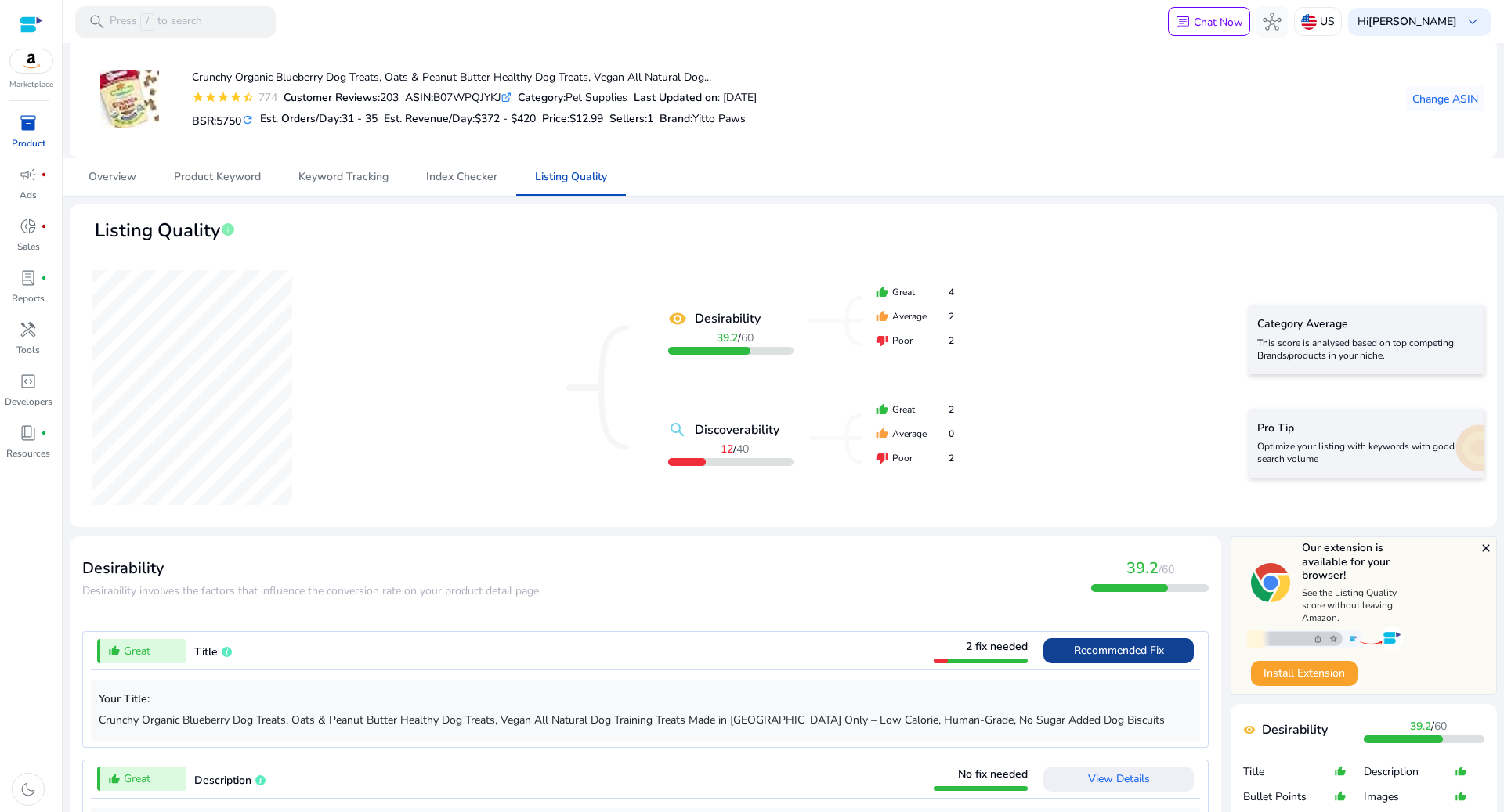 scroll, scrollTop: 0, scrollLeft: 0, axis: both 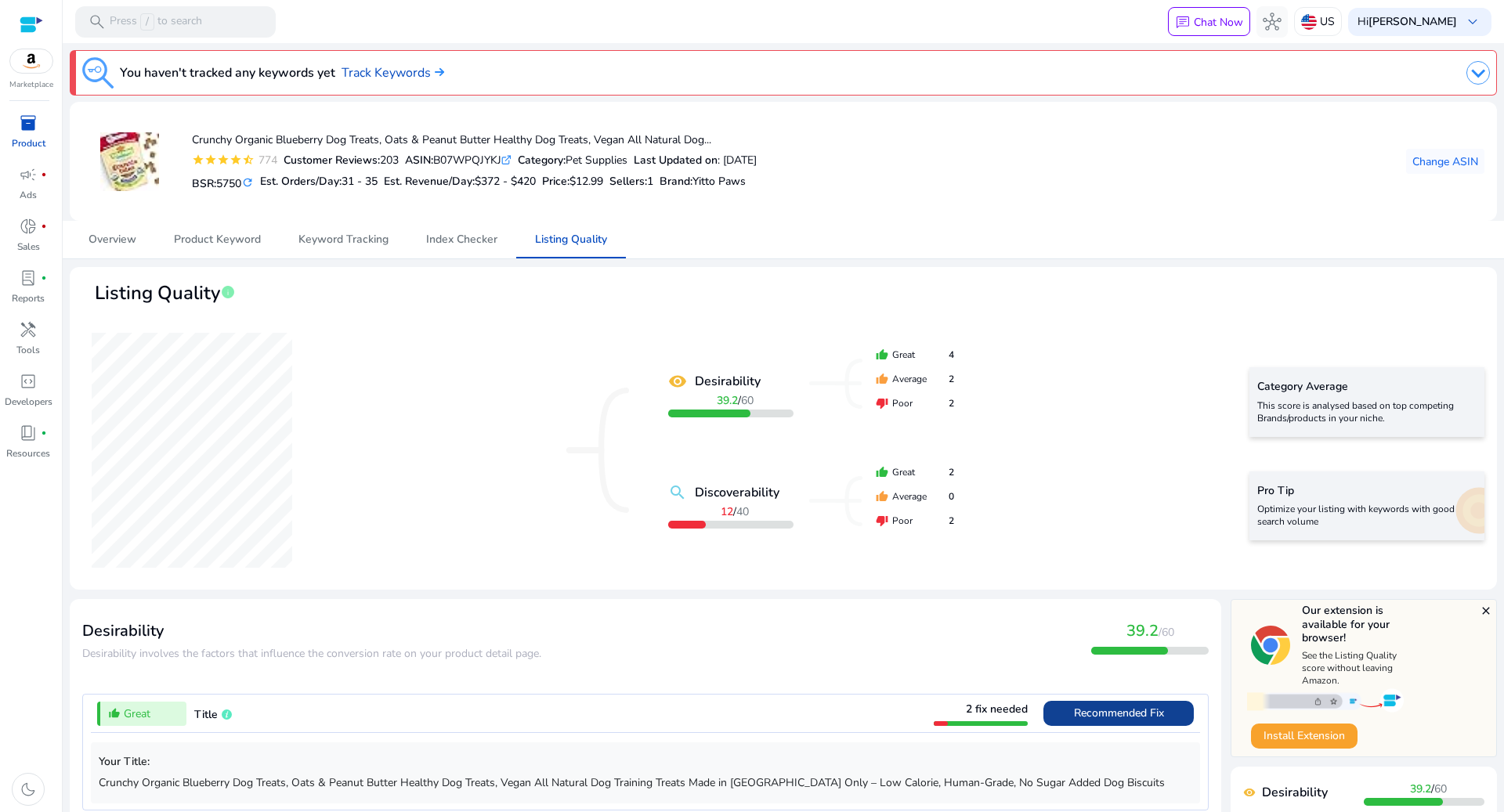 click on "chat  Chat Now  hub  US  Hi  Alexsi Elmore  keyboard_arrow_down" at bounding box center (1329, 22) 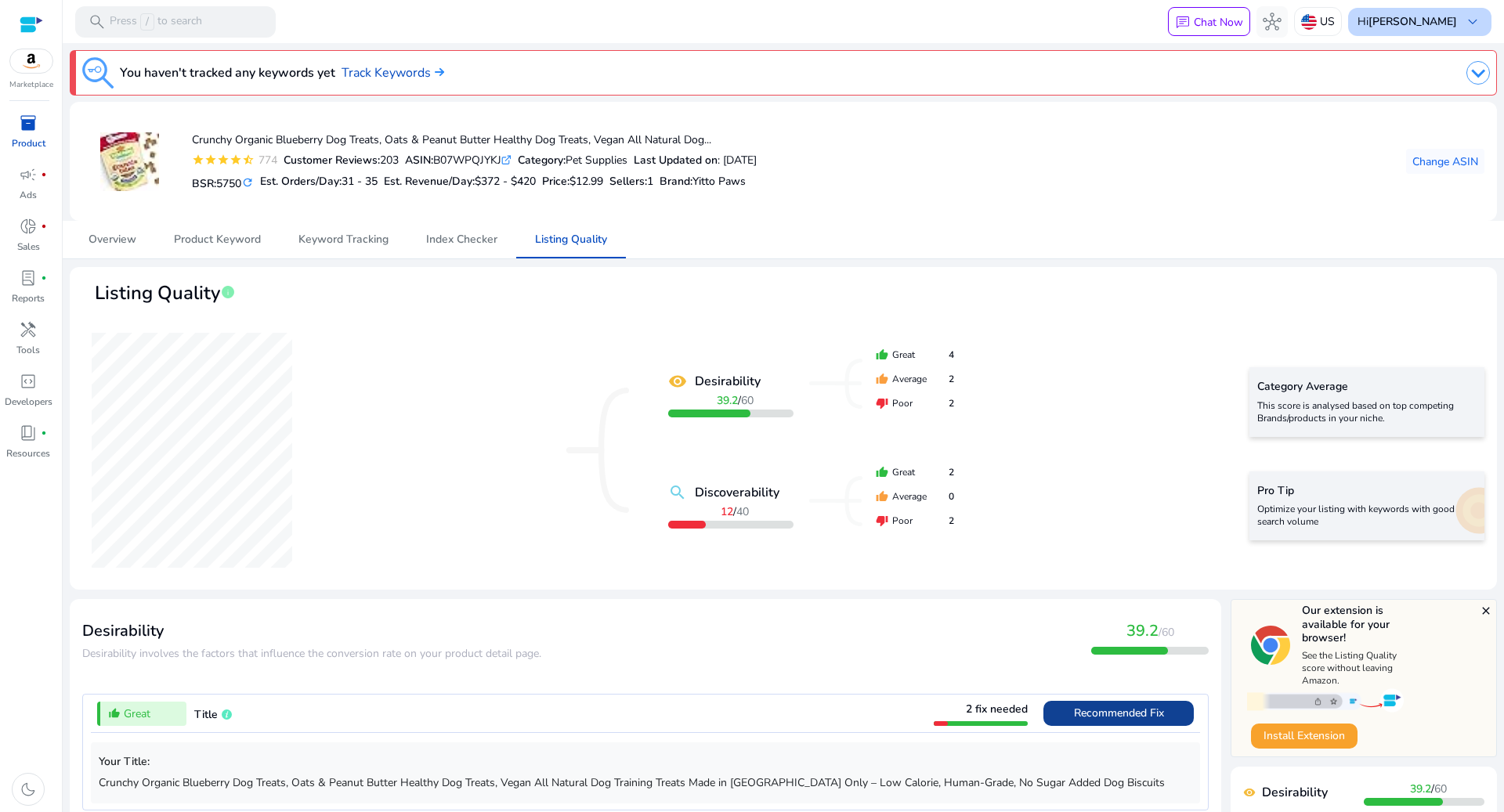click on "[PERSON_NAME]" at bounding box center [1412, 21] 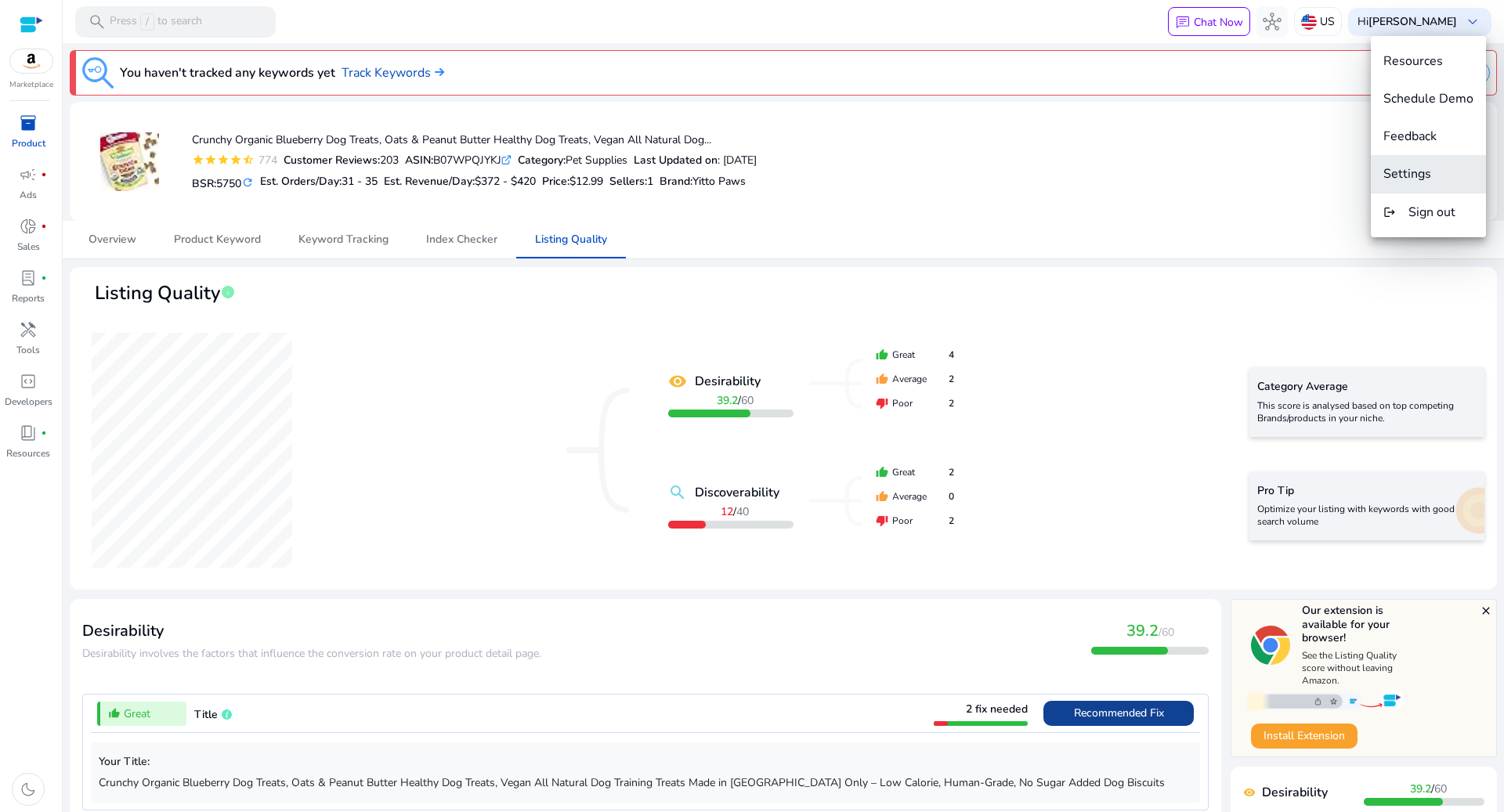 click on "Settings" at bounding box center [1428, 174] 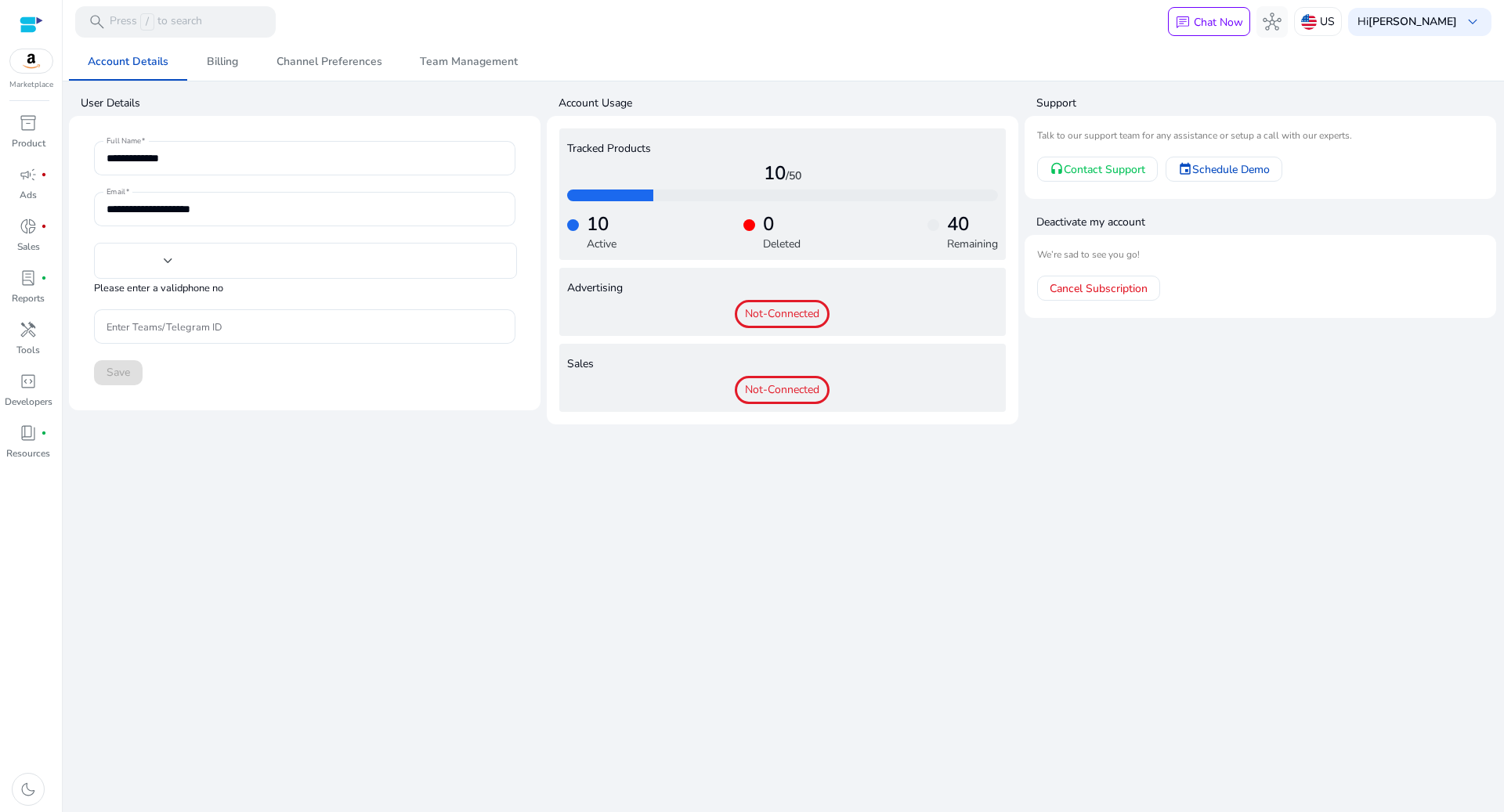 type on "**" 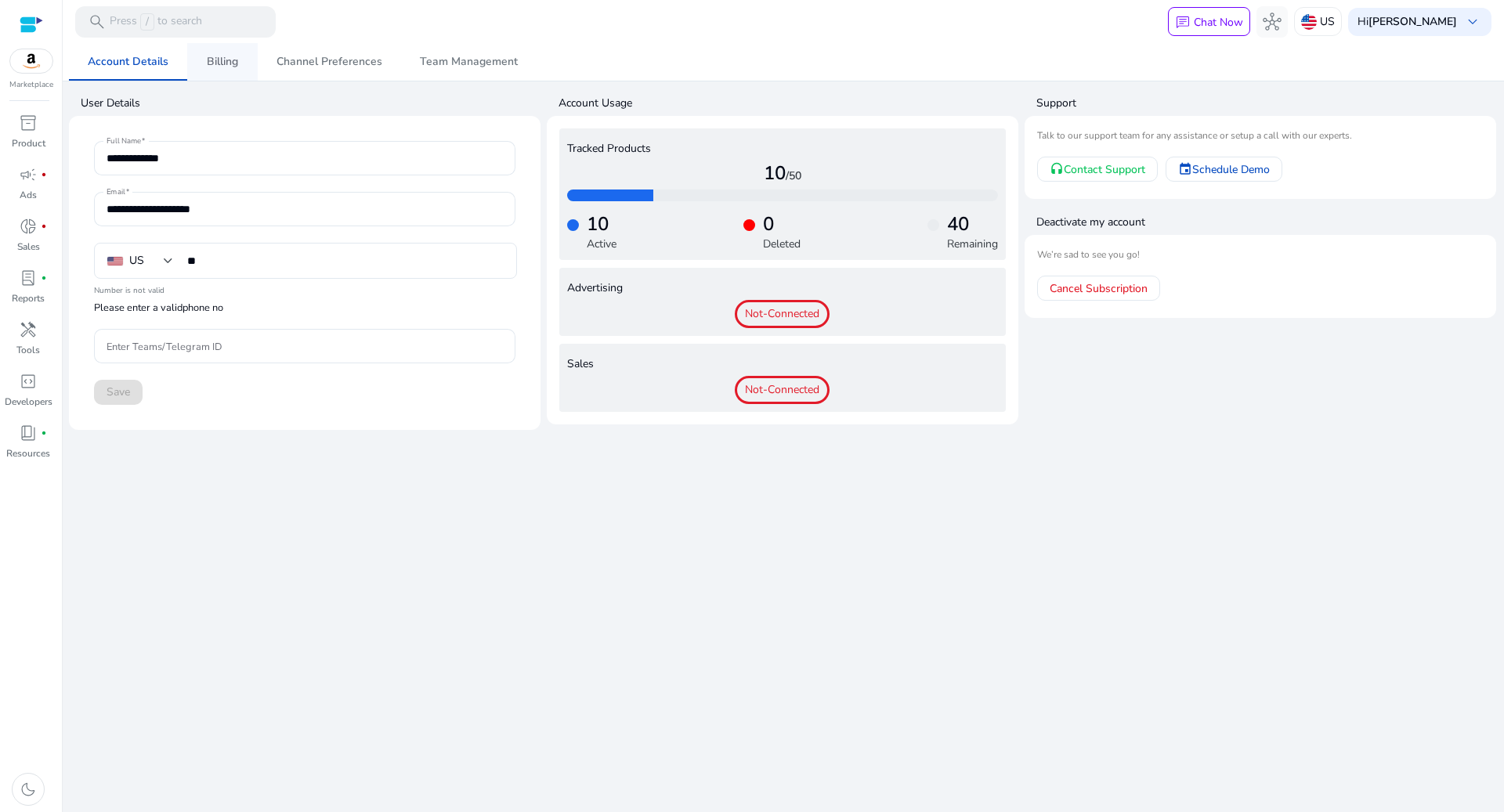 click on "Billing" at bounding box center [222, 62] 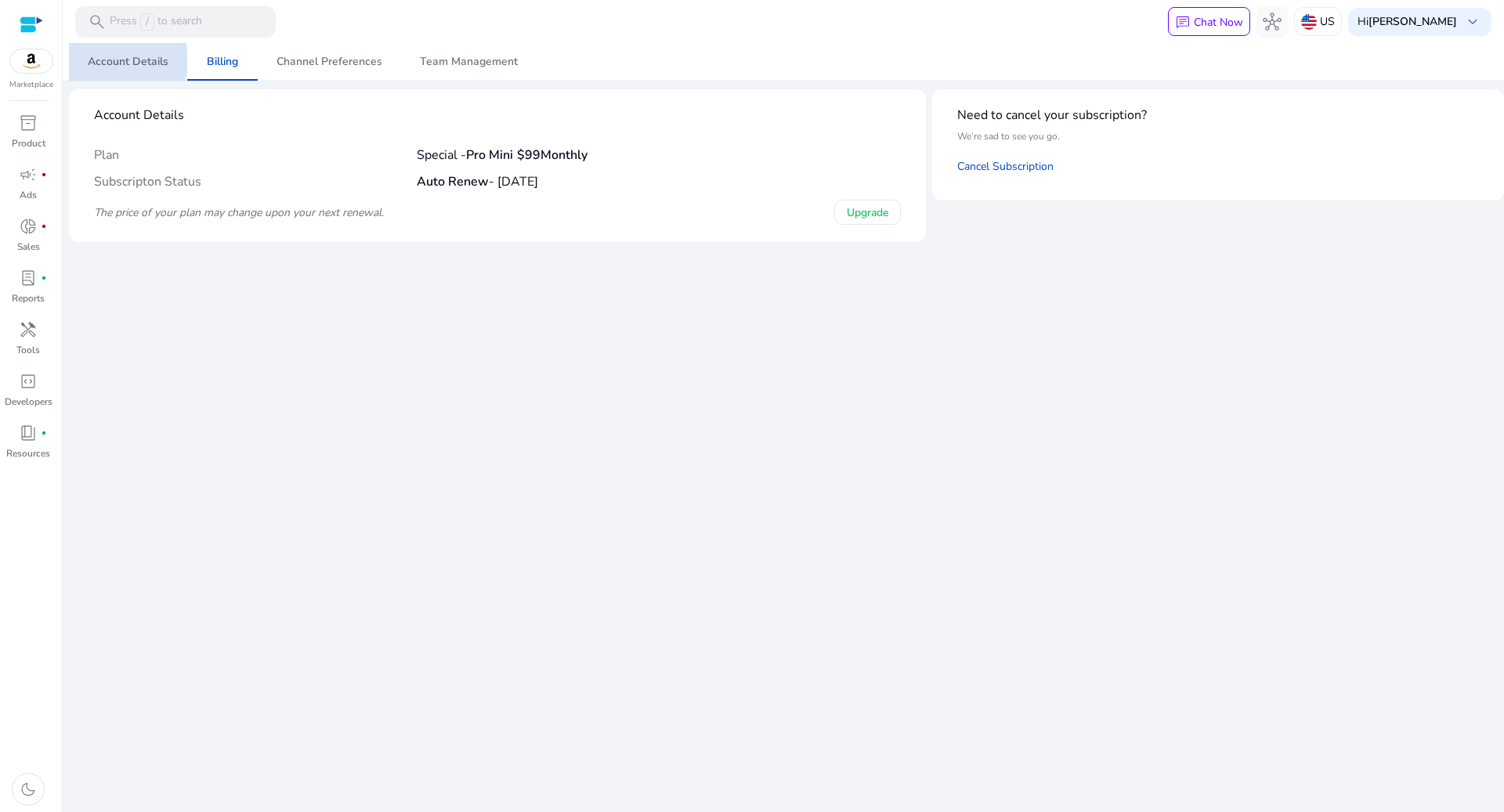 click on "Account Details" at bounding box center (128, 62) 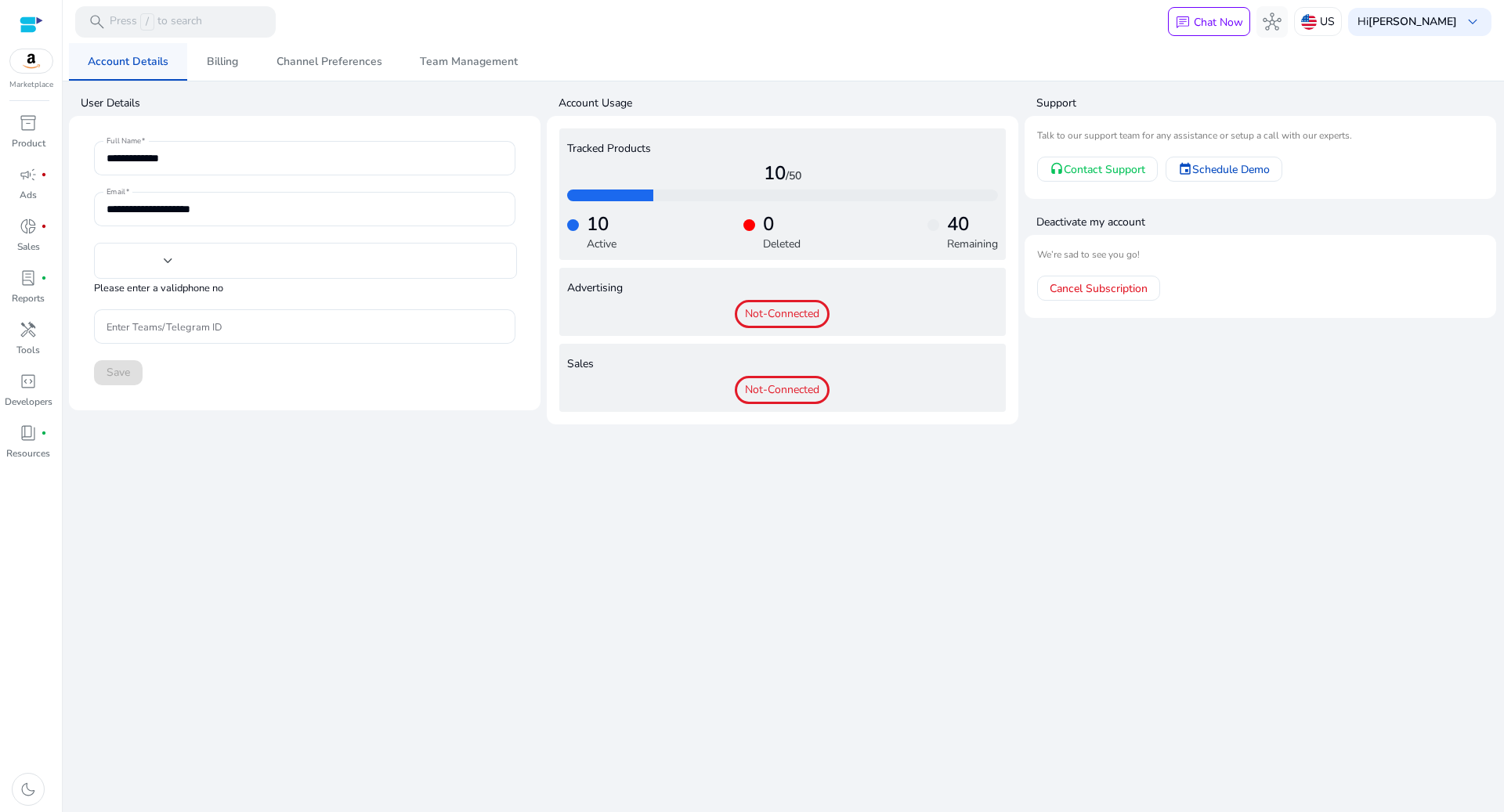 type on "**" 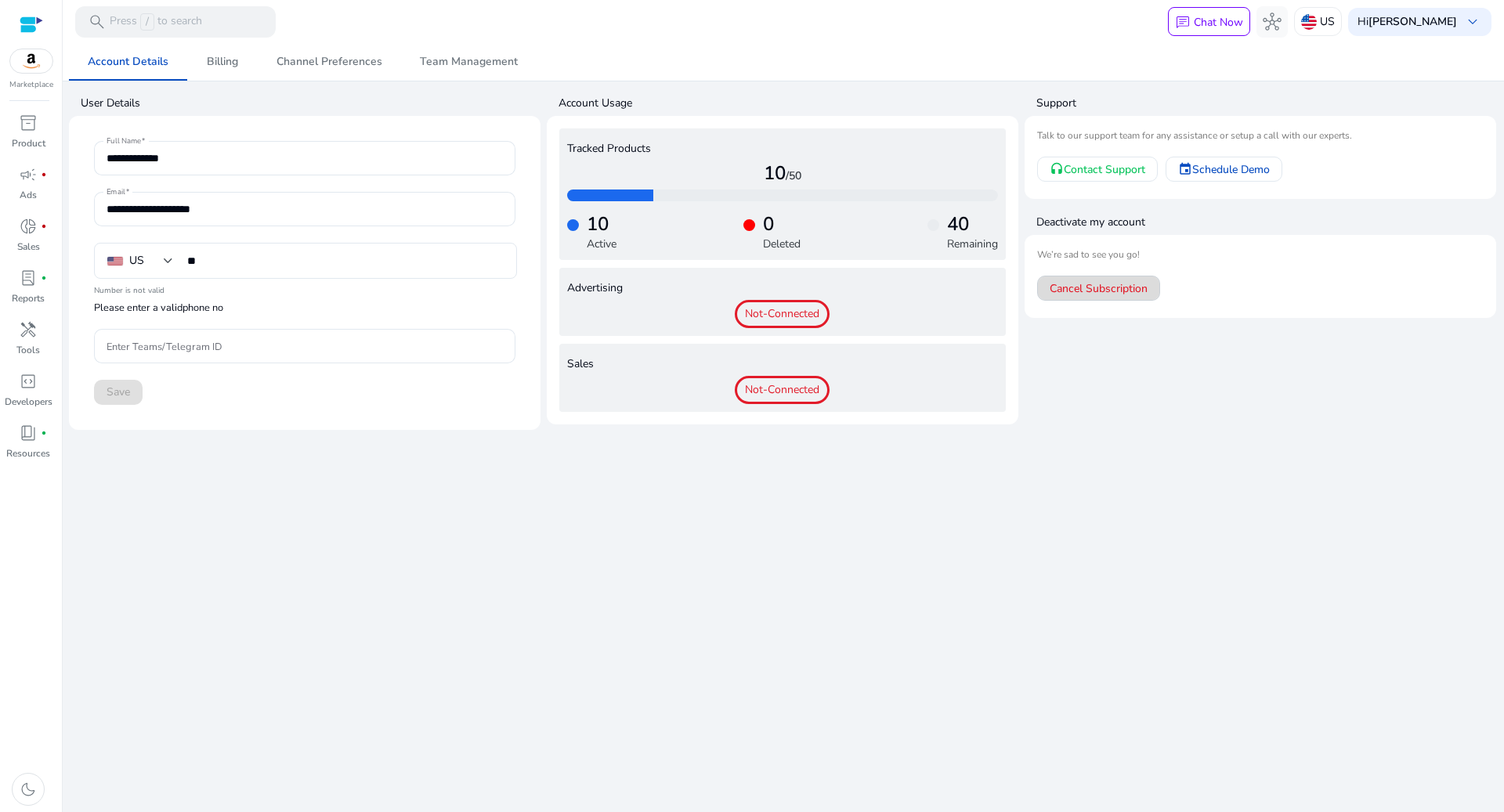 click on "Cancel Subscription" 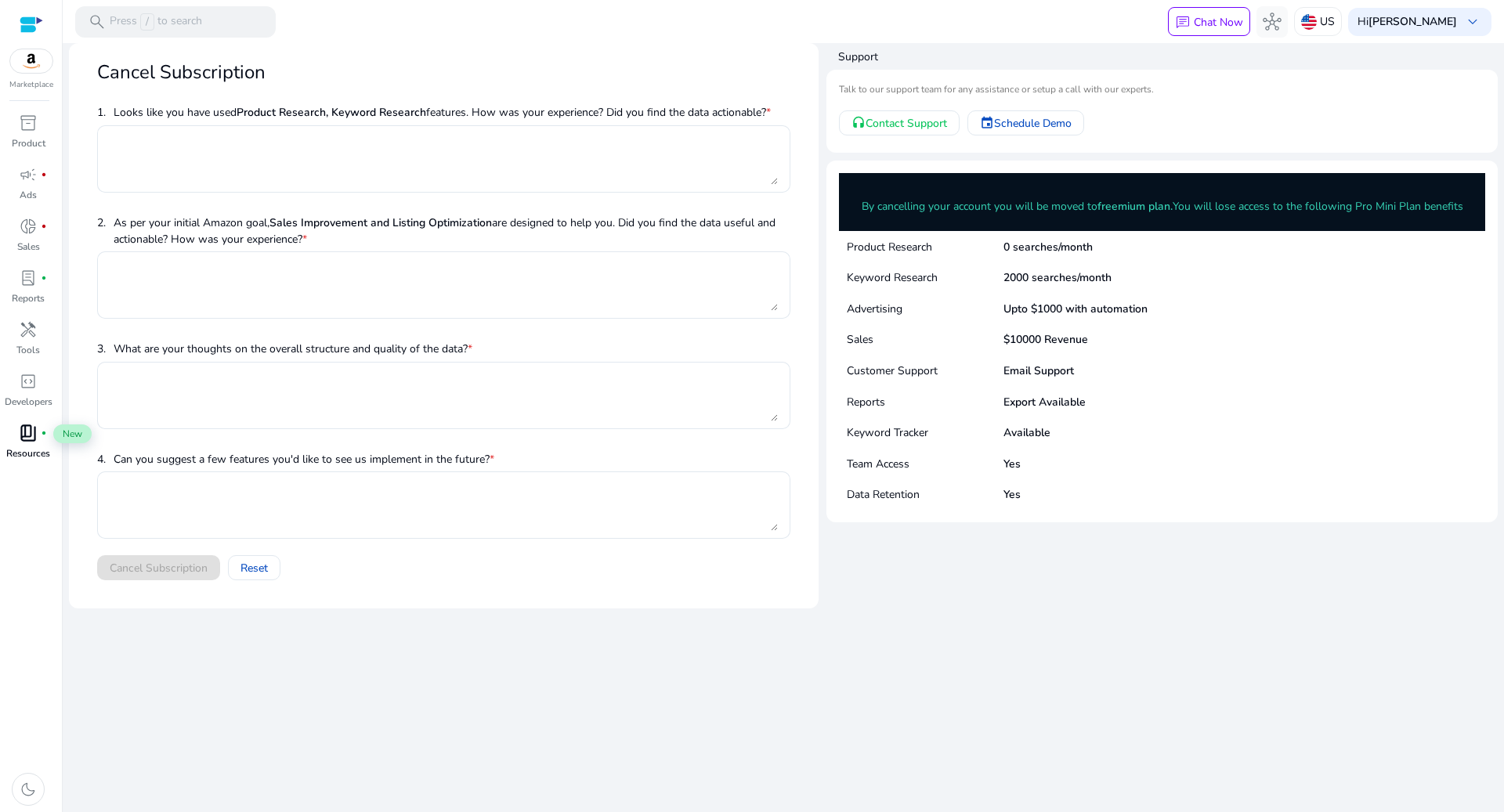 click on "book_4" at bounding box center [28, 433] 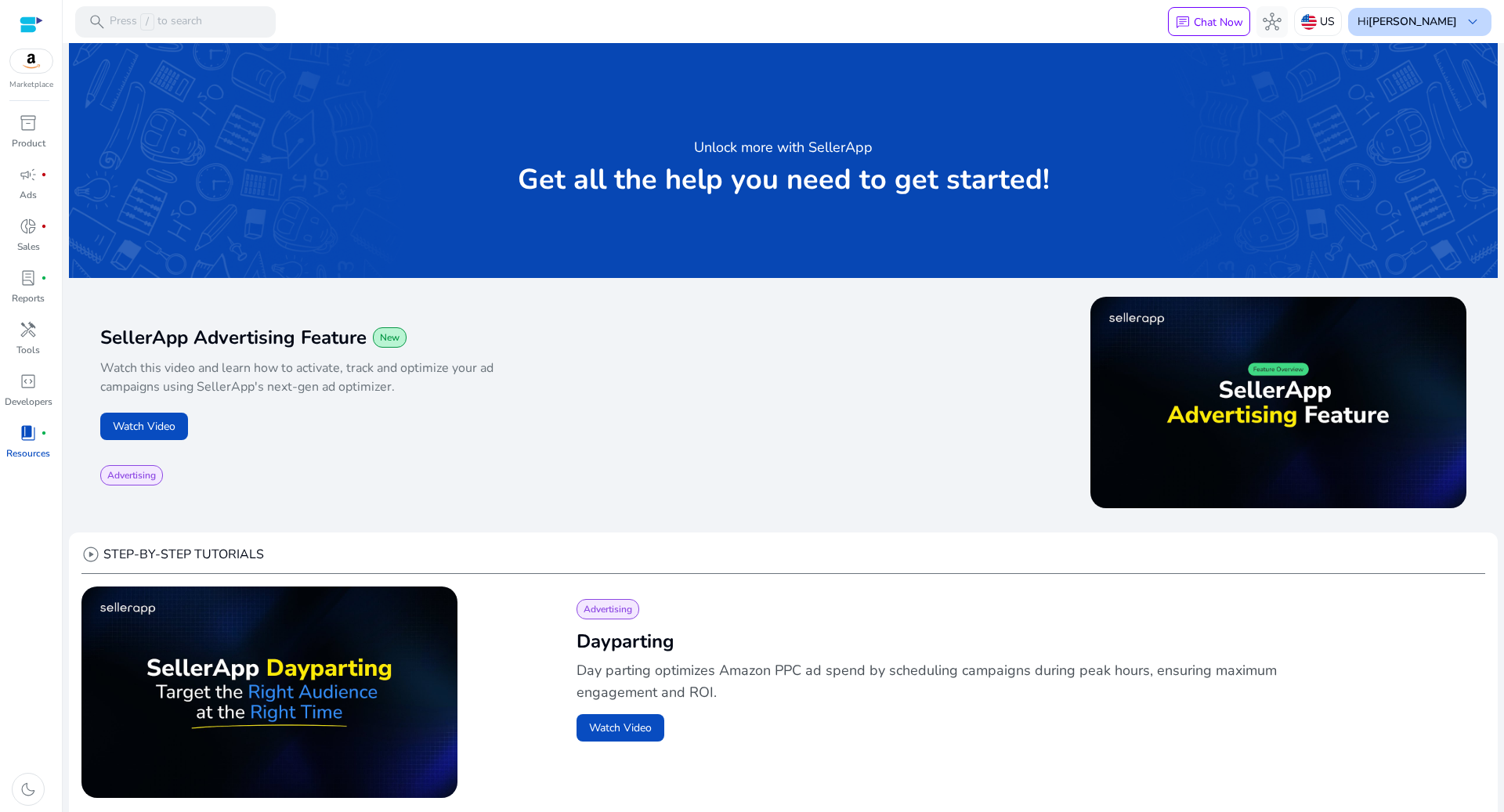 click on "[PERSON_NAME]" at bounding box center [1412, 21] 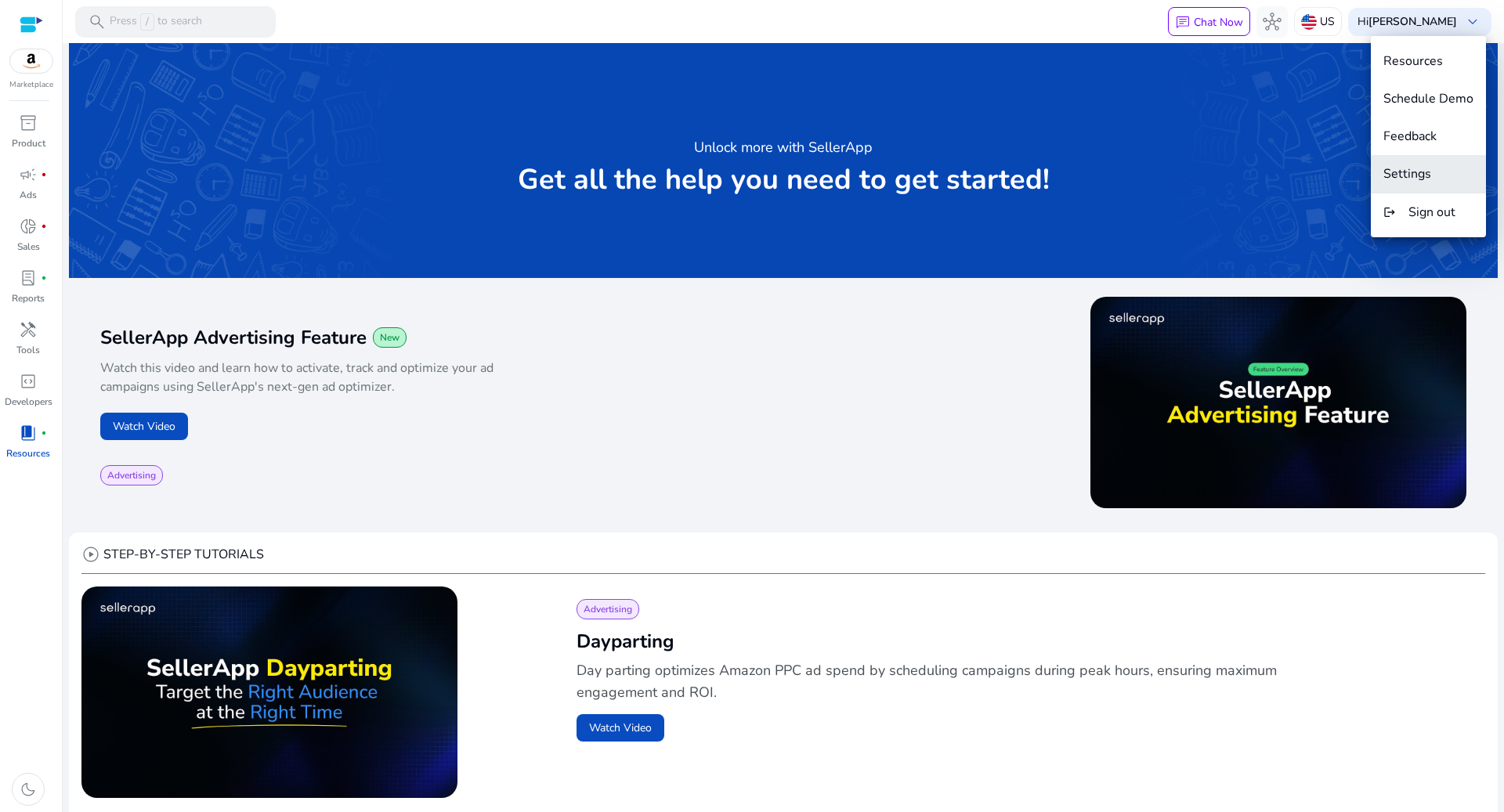 click on "Settings" at bounding box center [1407, 174] 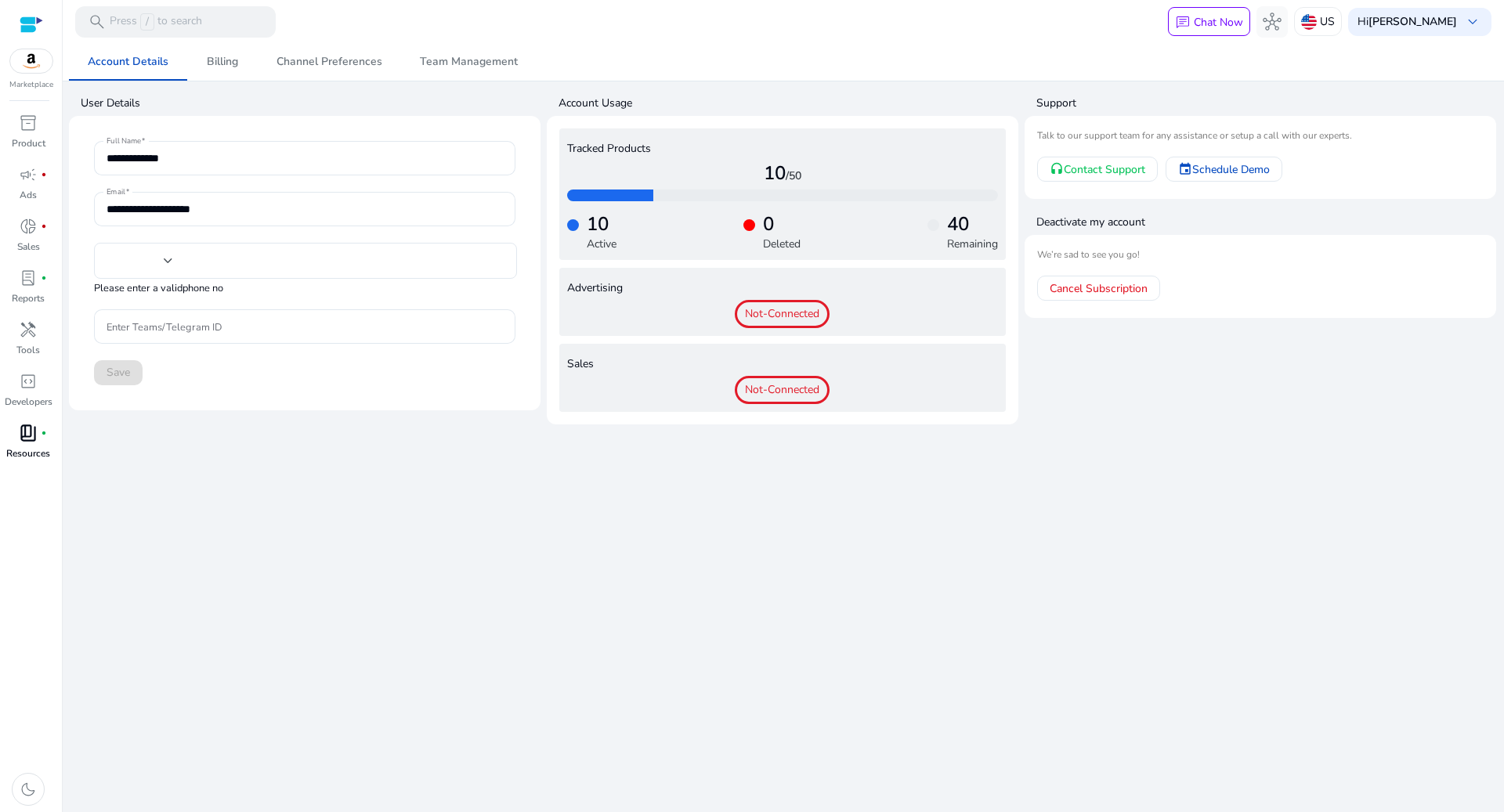 type on "**" 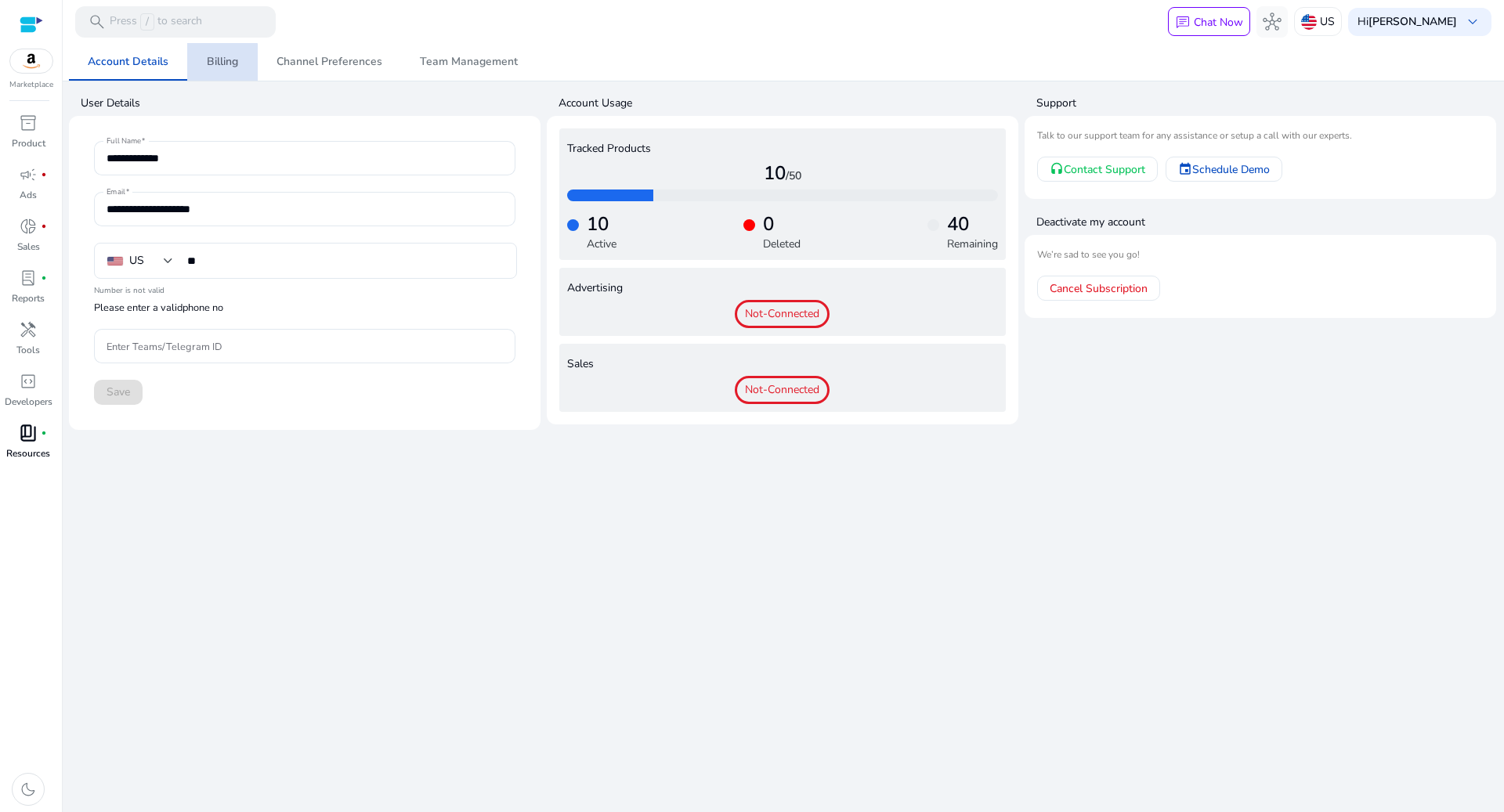 click on "Billing" at bounding box center [222, 62] 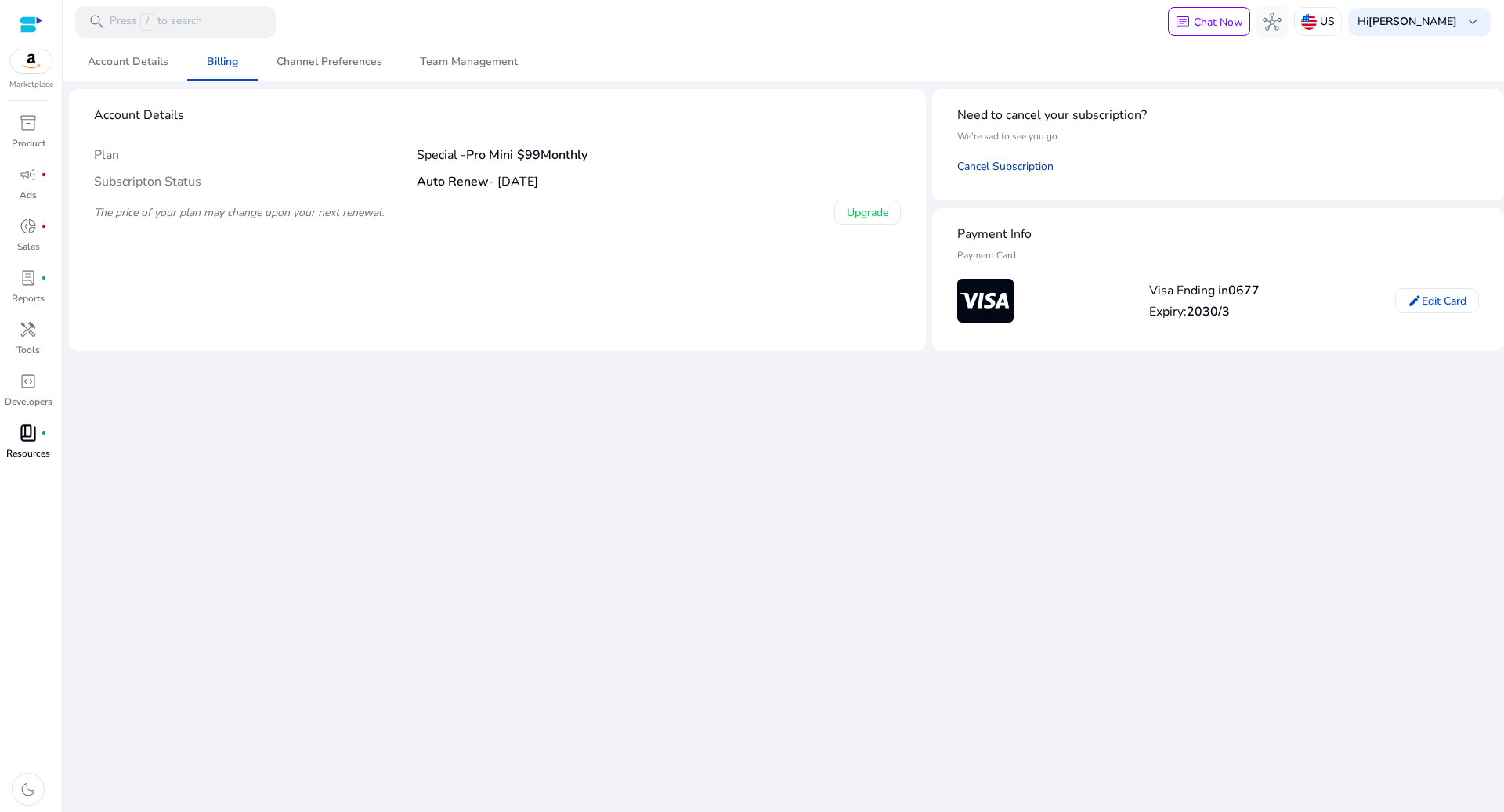 click on "Cancel Subscription" 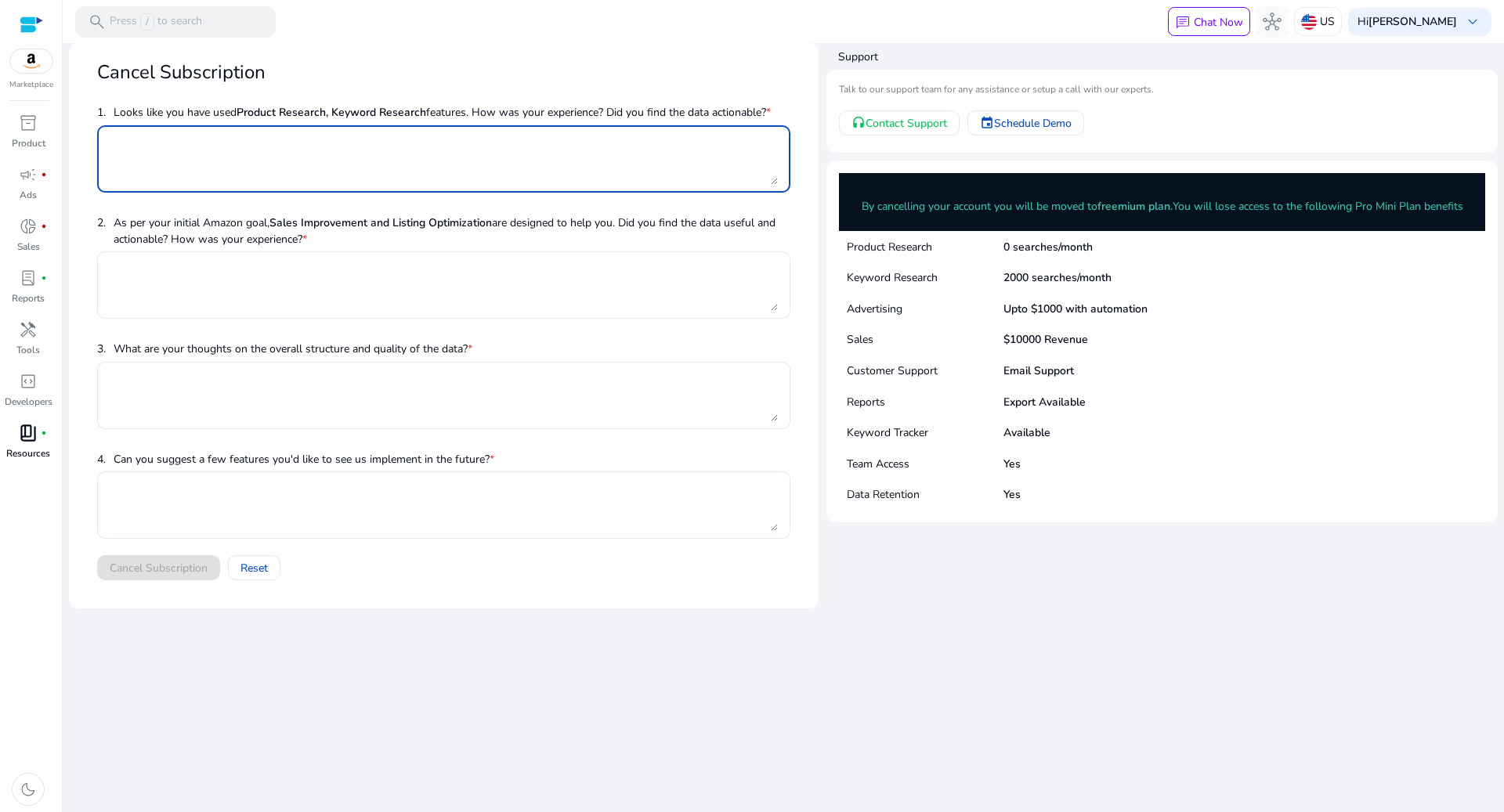 click at bounding box center (443, 159) 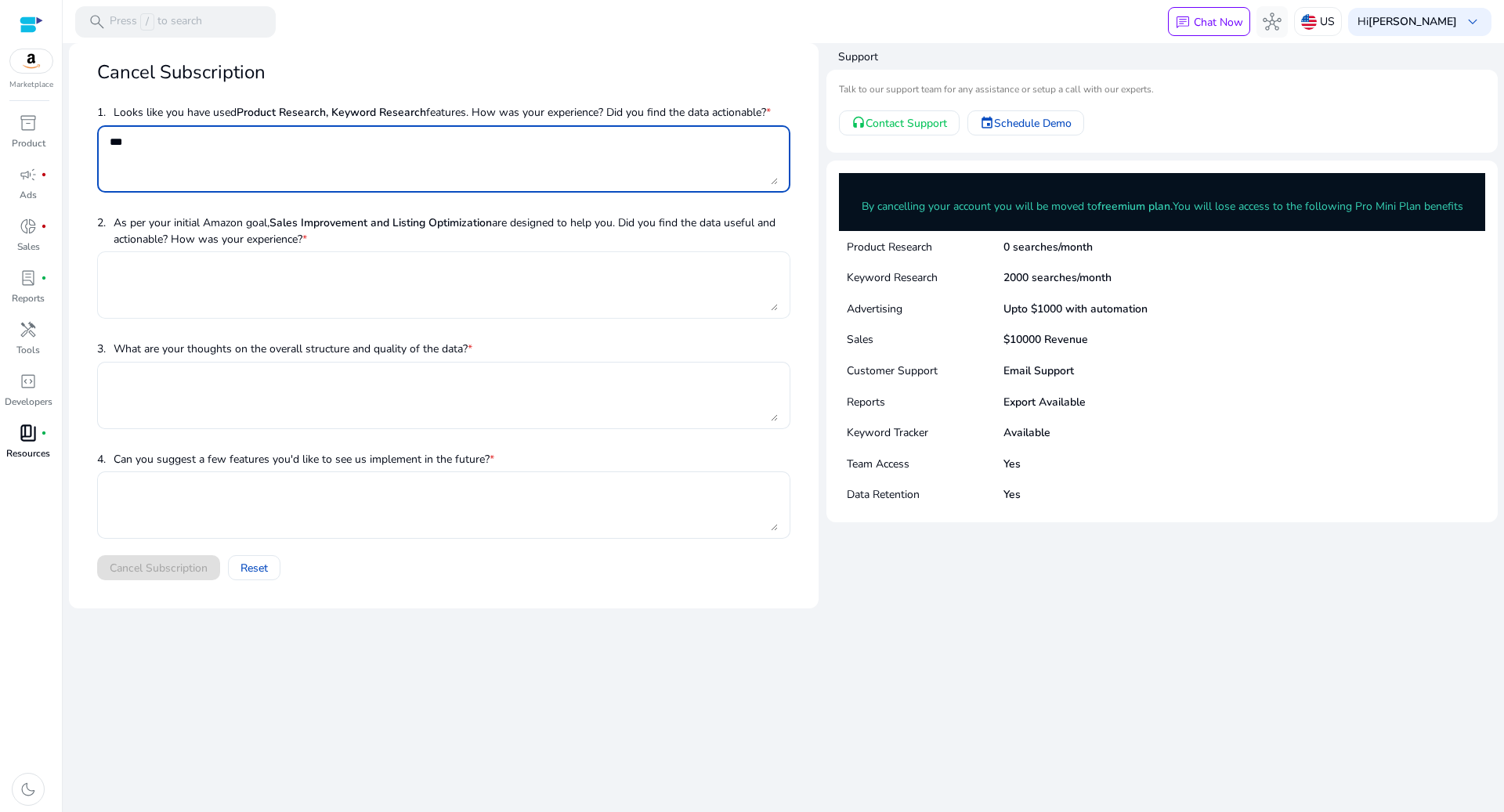 type on "***" 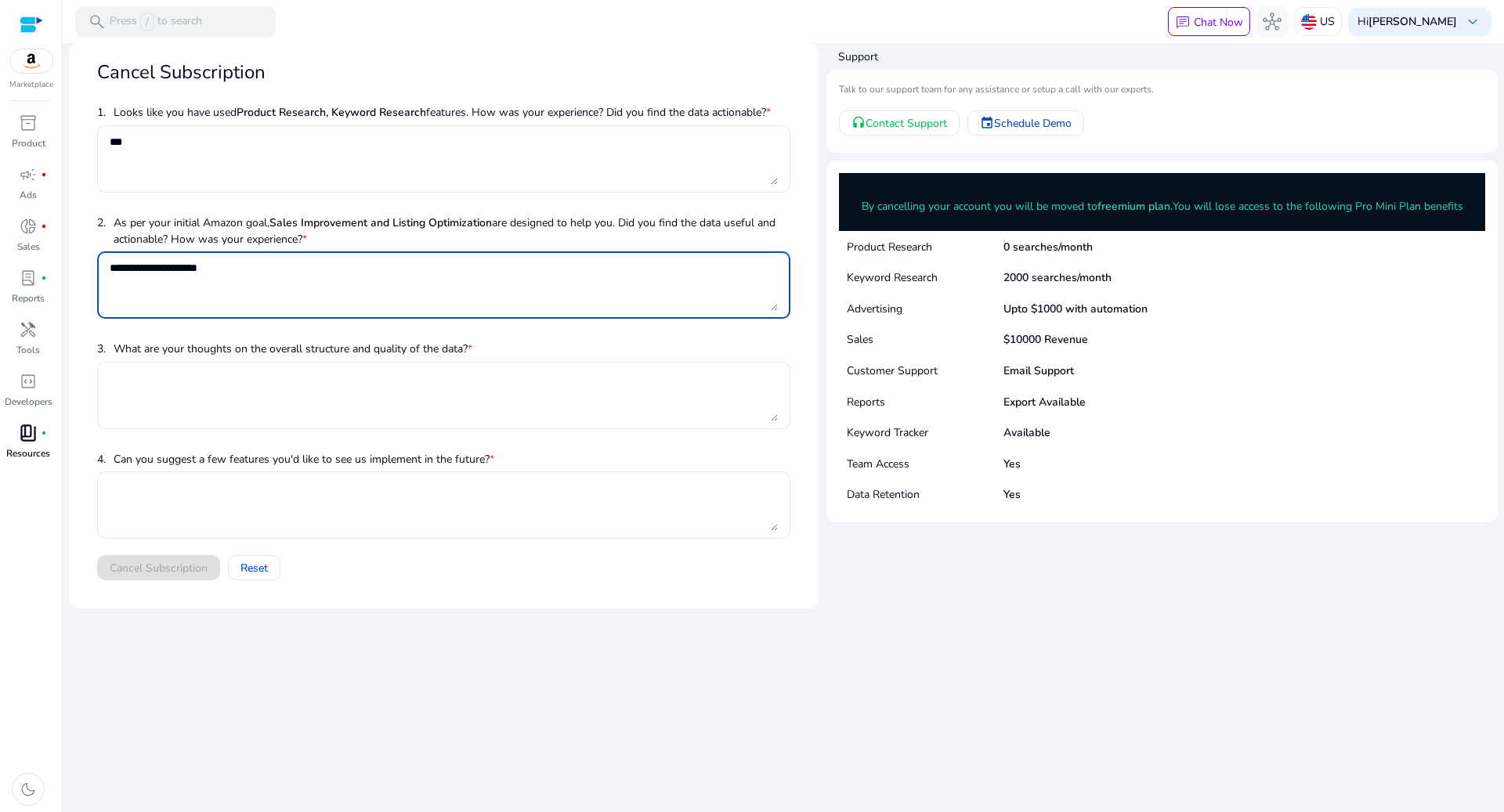 type on "**********" 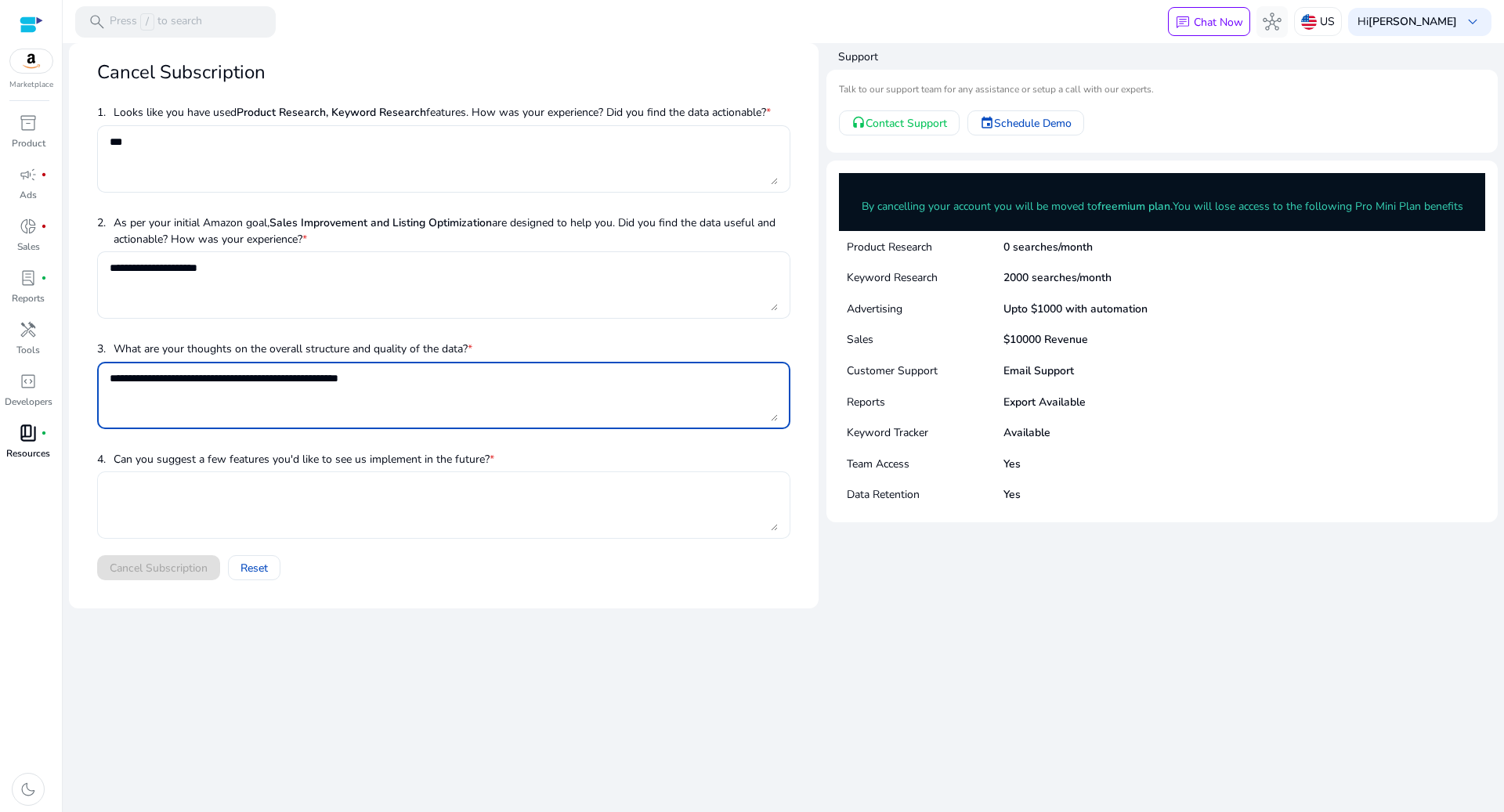 type on "**********" 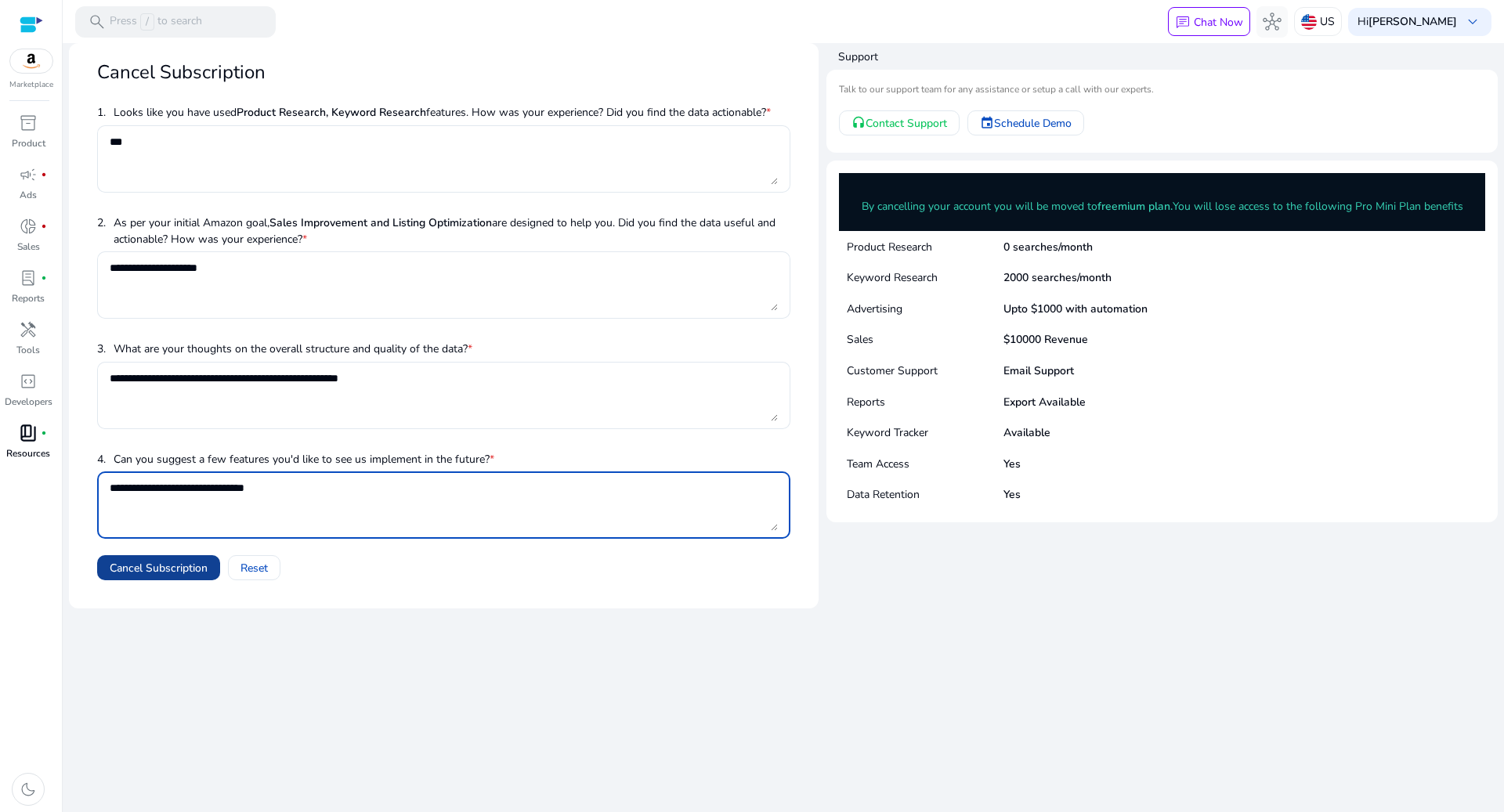 type on "**********" 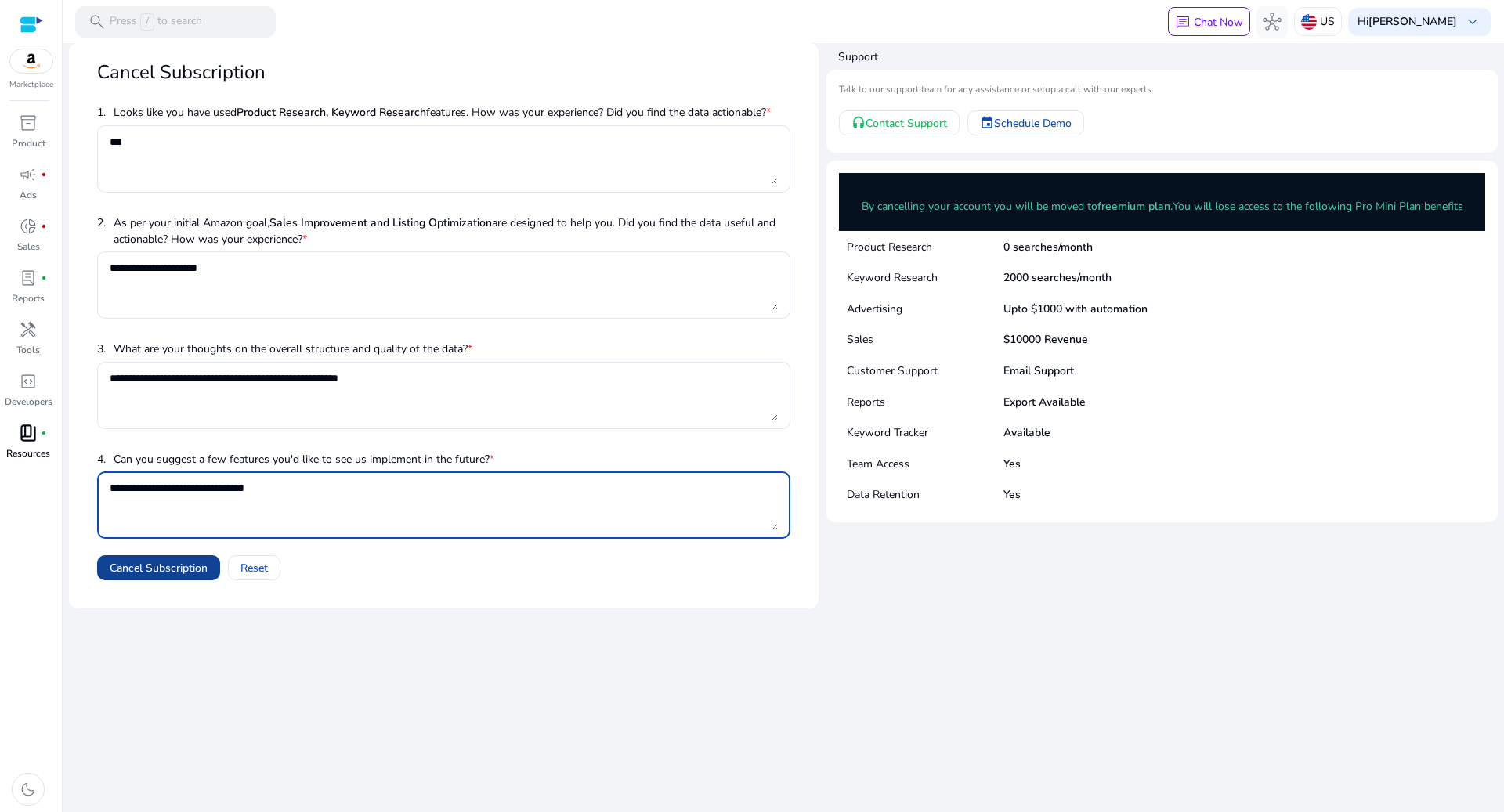 click on "Cancel Subscription" 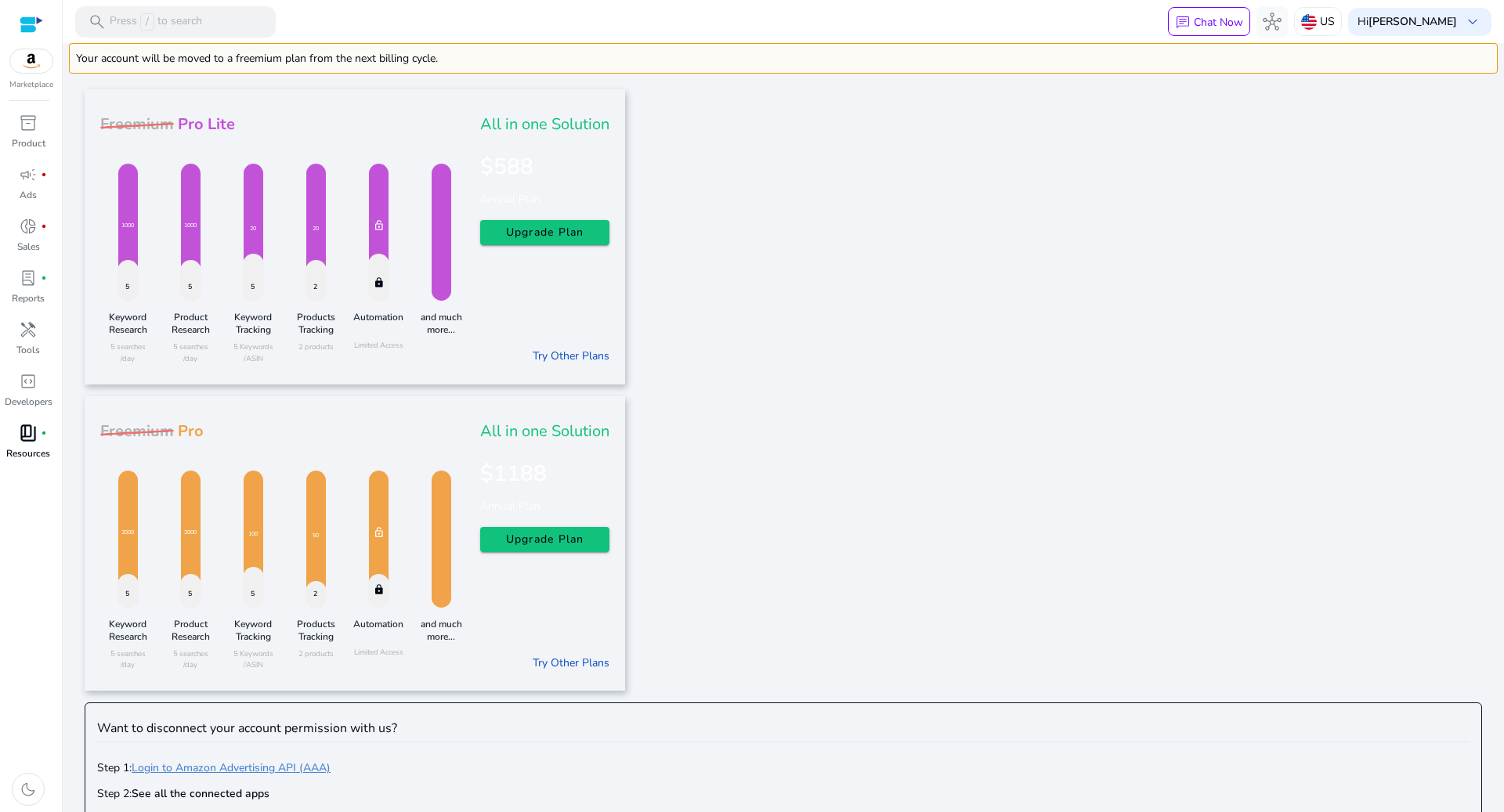 scroll, scrollTop: 85, scrollLeft: 0, axis: vertical 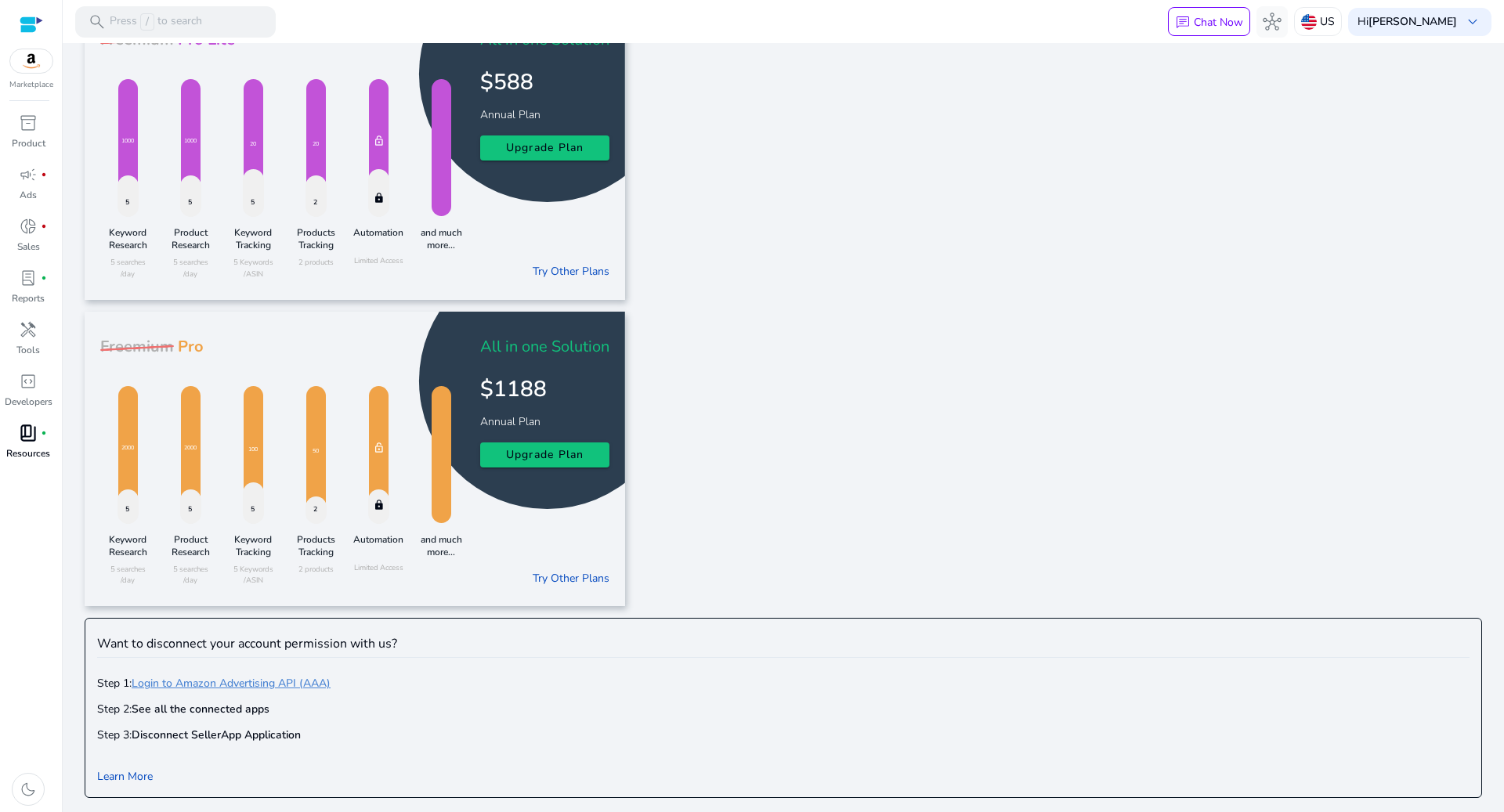 click on "Freemium  Pro Lite  5 1000 Keyword Research 5 searches /day 5 1000 Product Research 5 searches /day 5 20 Keyword Tracking 5 Keywords /ASIN 2 20 Products Tracking 2 products lock lock_open Automation Limited Access and much more... All in one Solution  $588  Annual Plan  Upgrade Plan  Try Other Plans" 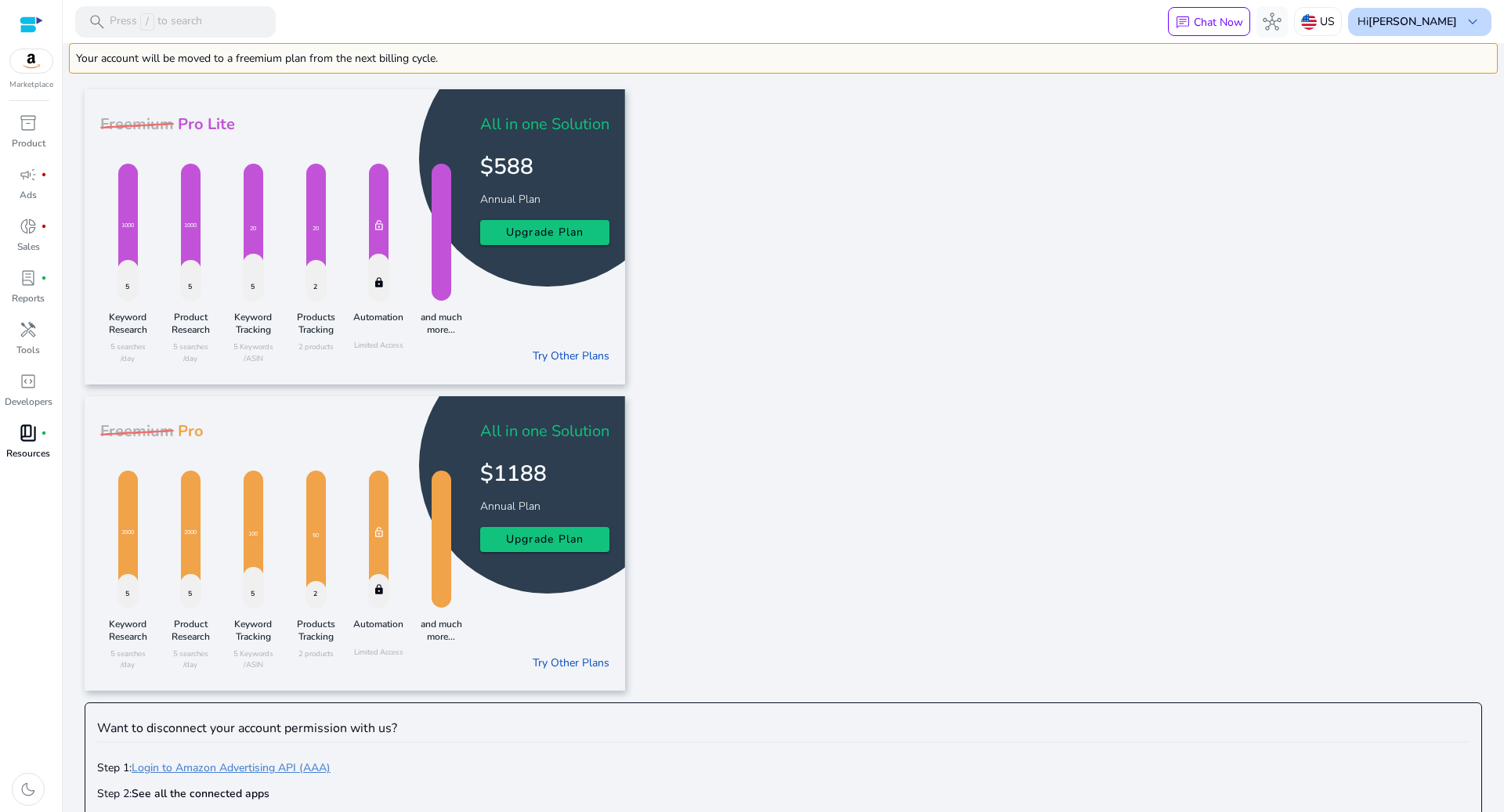 click on "[PERSON_NAME]" at bounding box center (1412, 21) 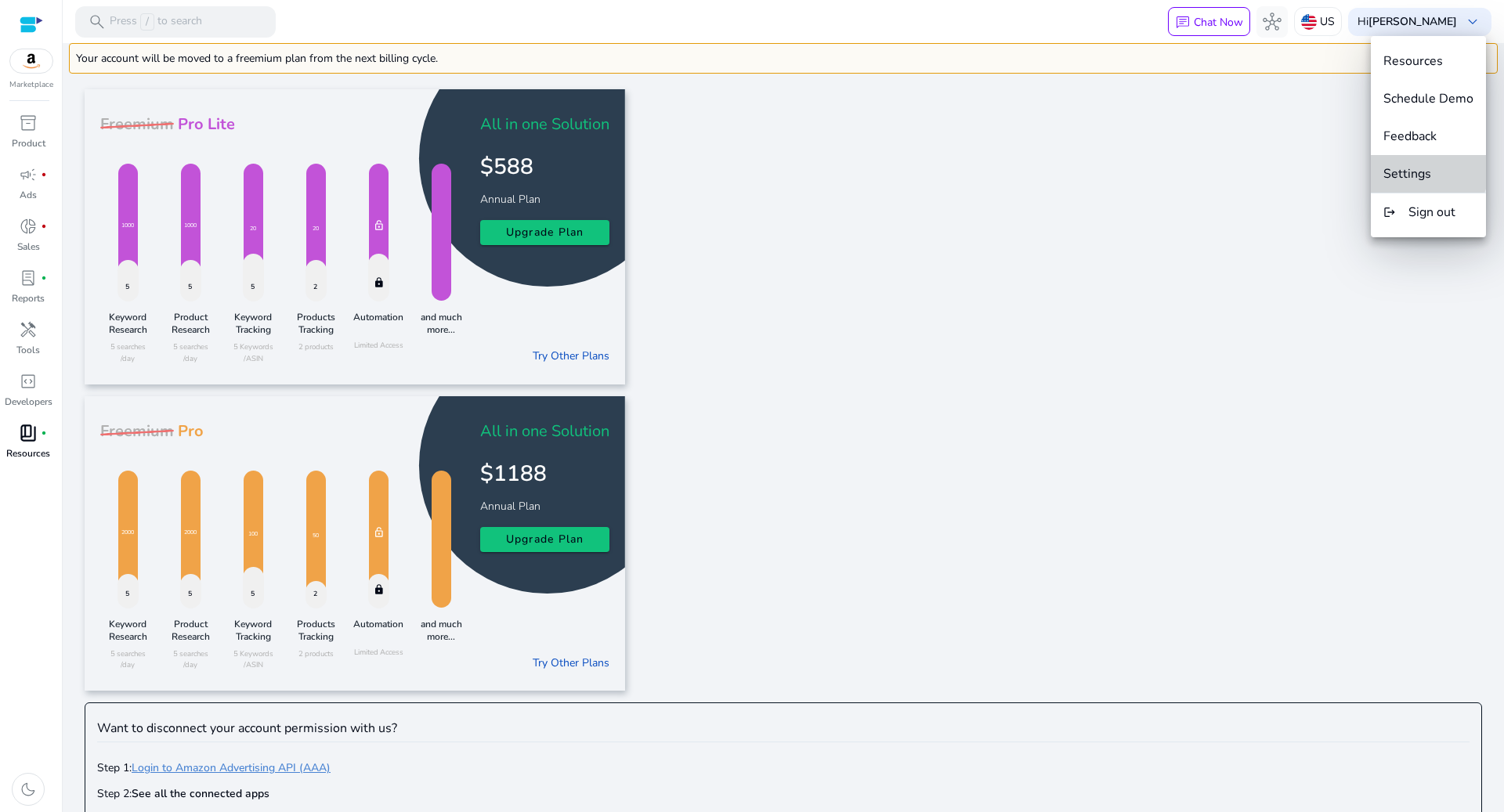click on "Settings" at bounding box center [1407, 174] 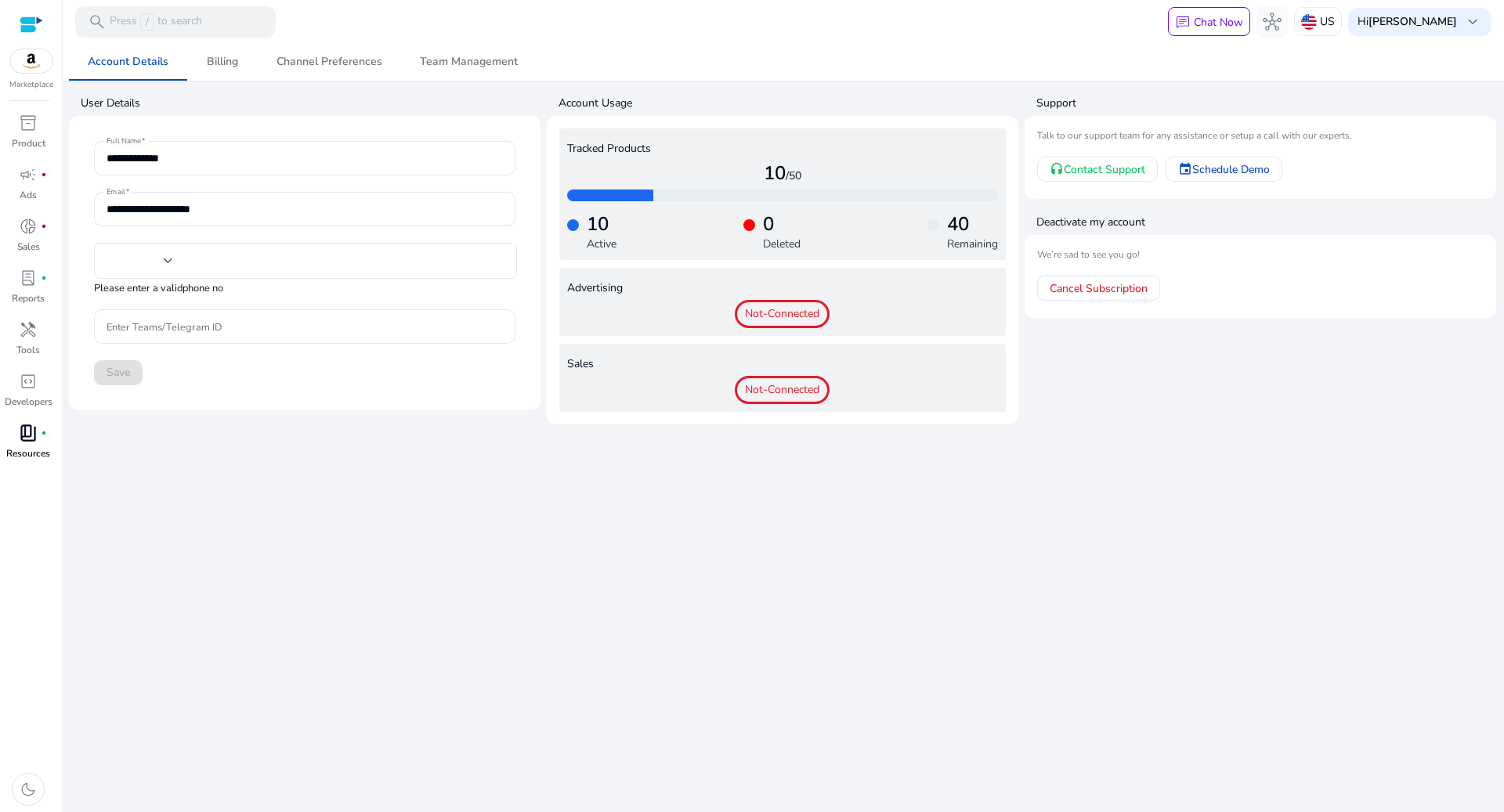 type on "**" 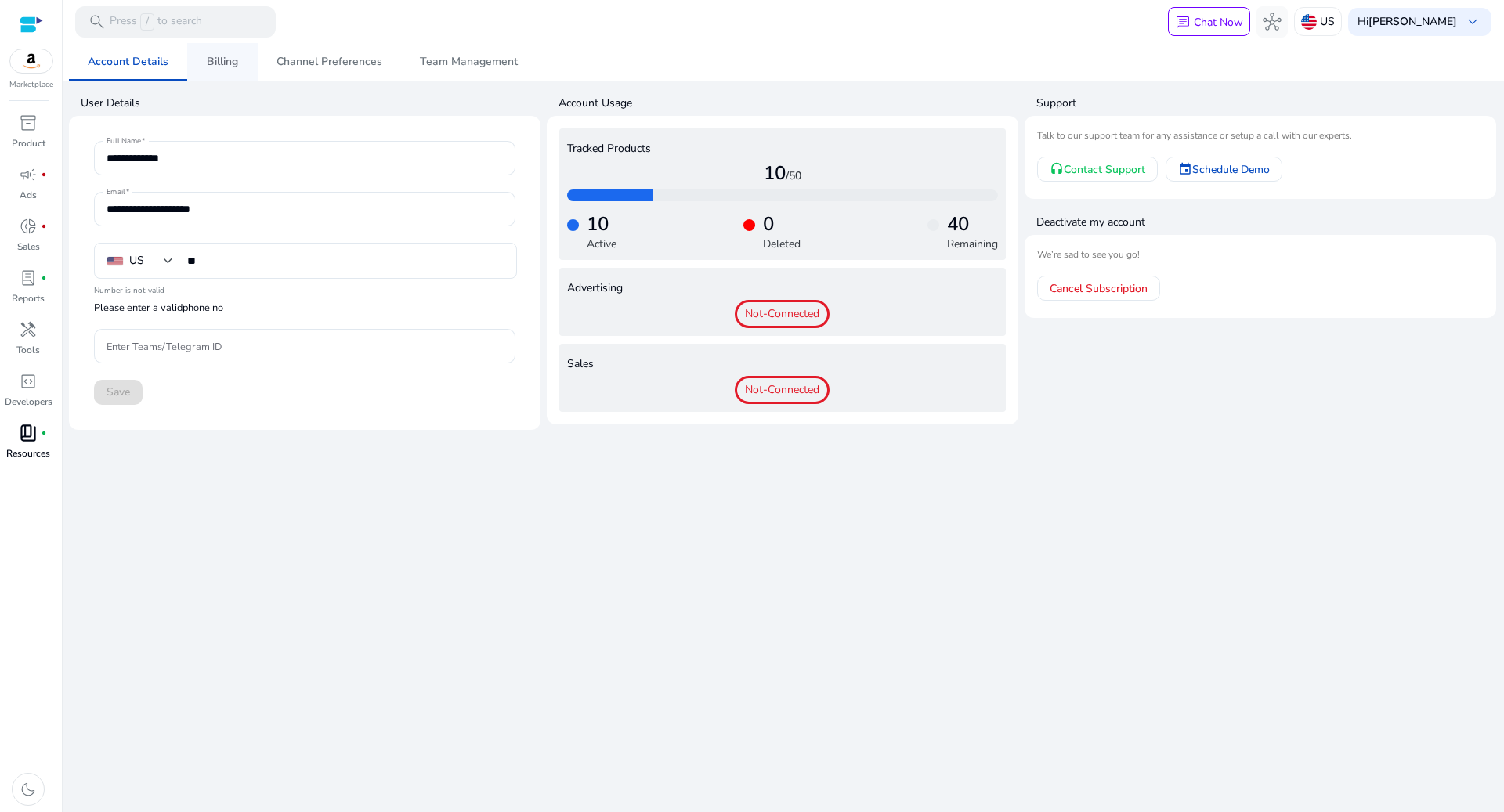 click on "Billing" at bounding box center (222, 62) 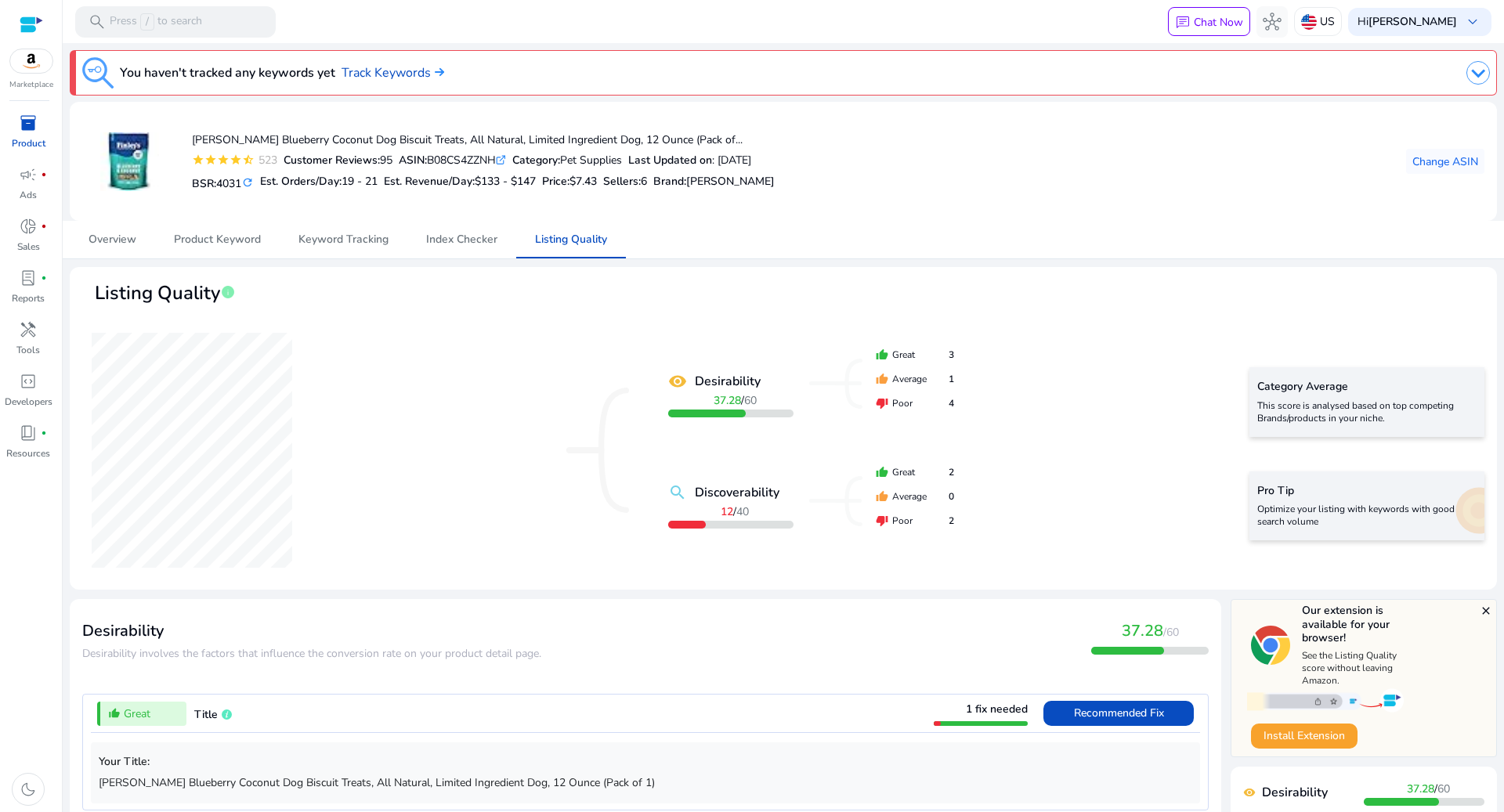 scroll, scrollTop: 0, scrollLeft: 0, axis: both 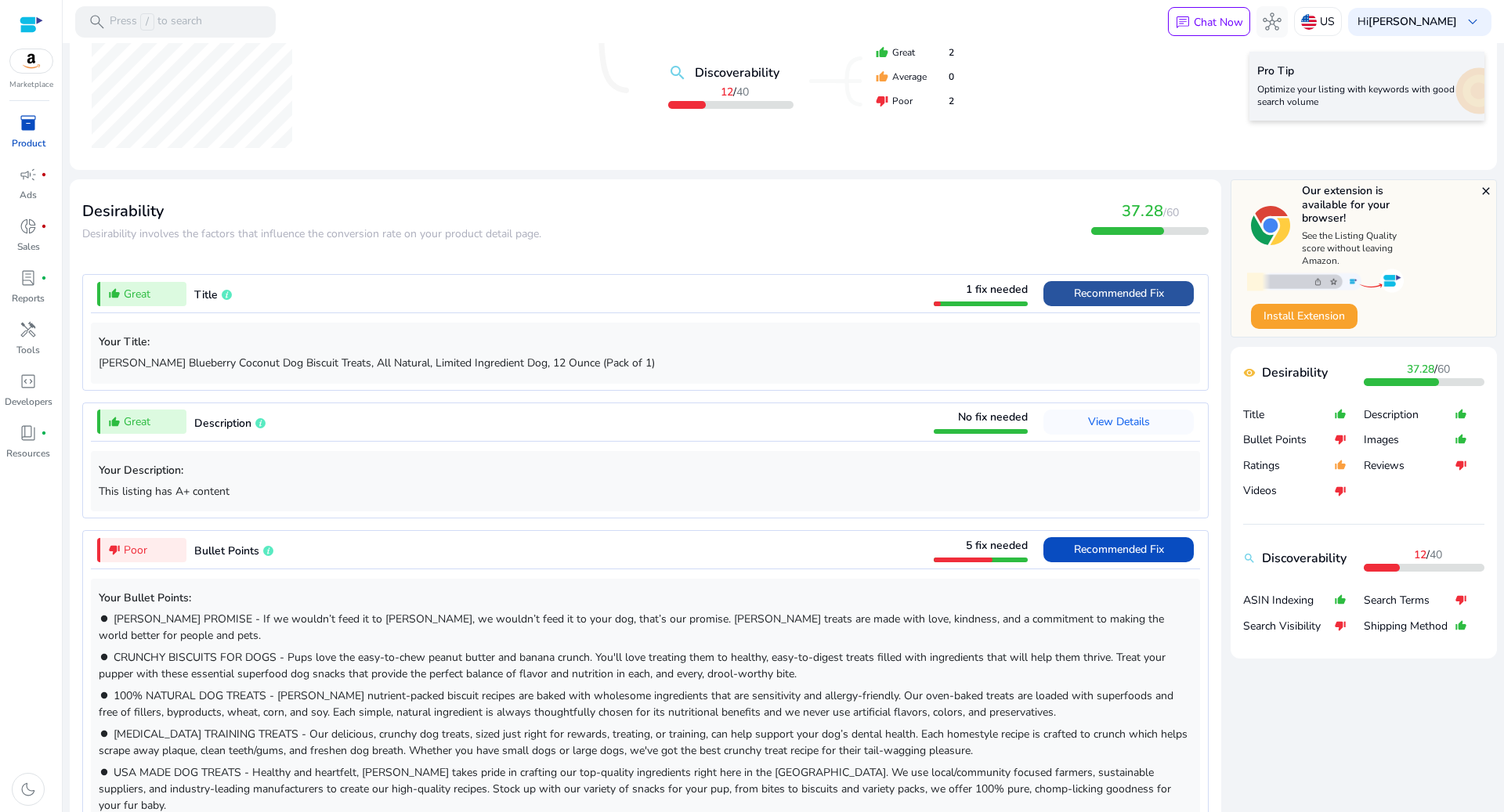 click on "Recommended Fix" at bounding box center (1119, 293) 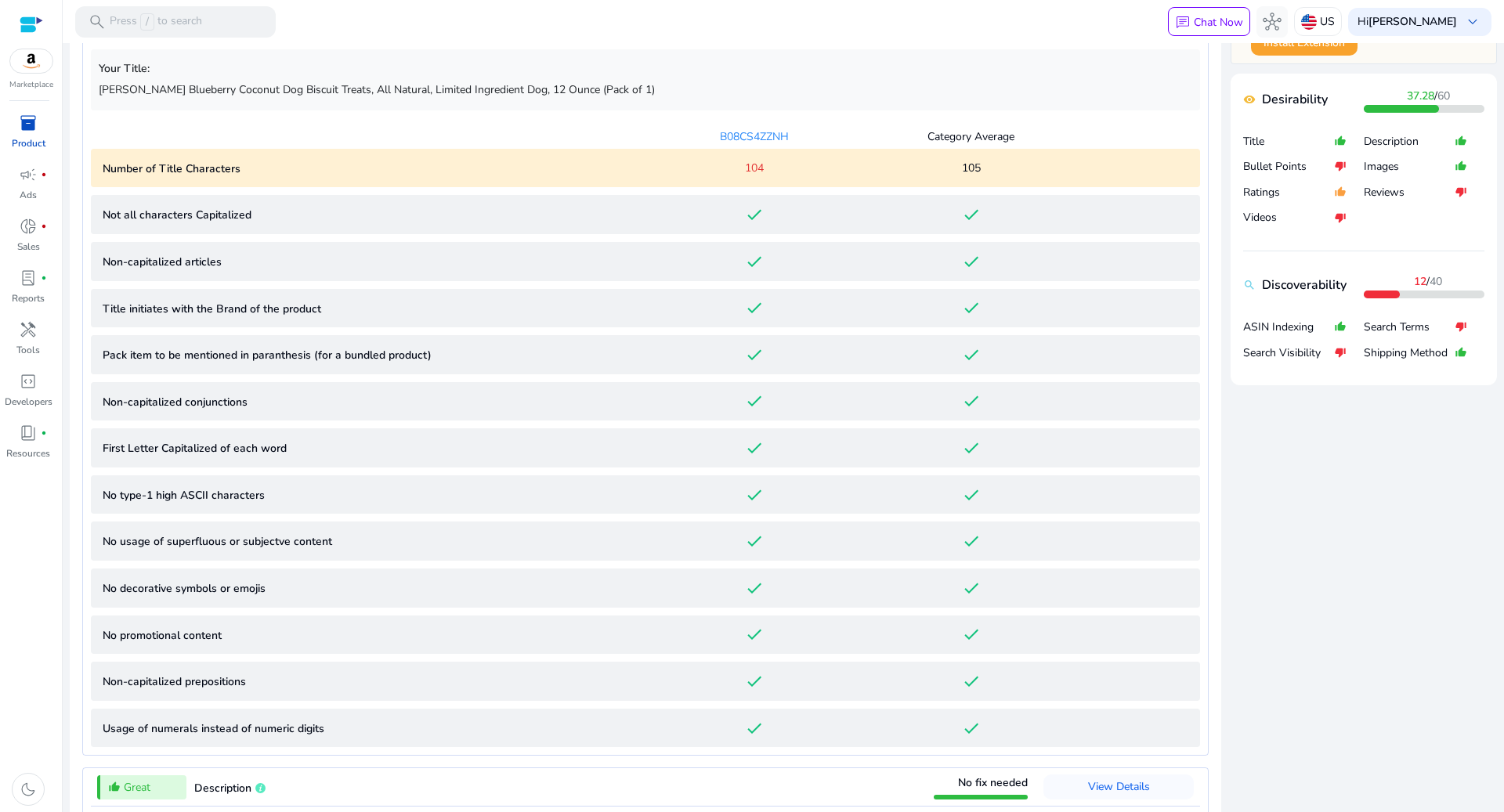 scroll, scrollTop: 681, scrollLeft: 0, axis: vertical 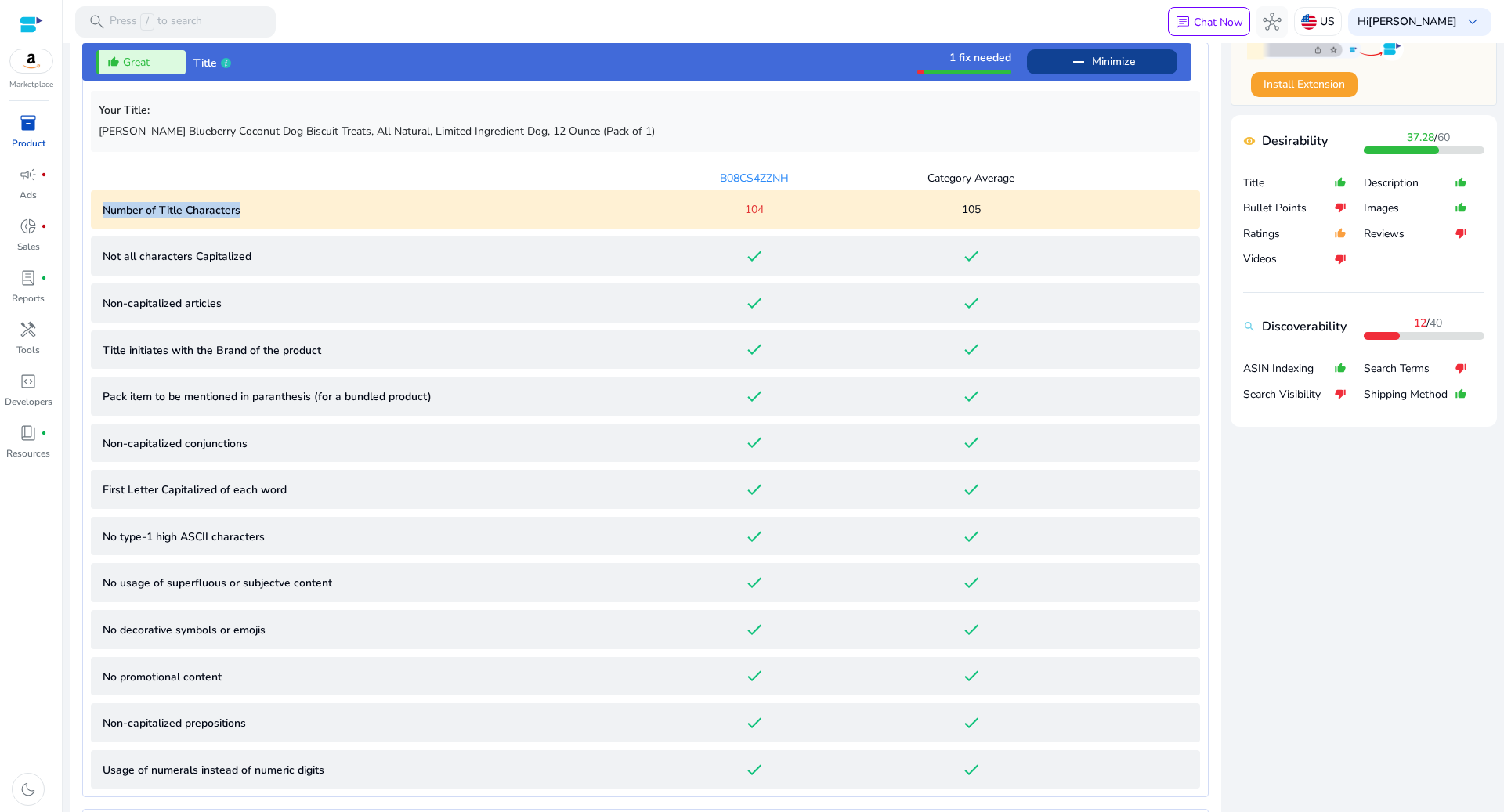 drag, startPoint x: 241, startPoint y: 206, endPoint x: 70, endPoint y: 207, distance: 171.00292 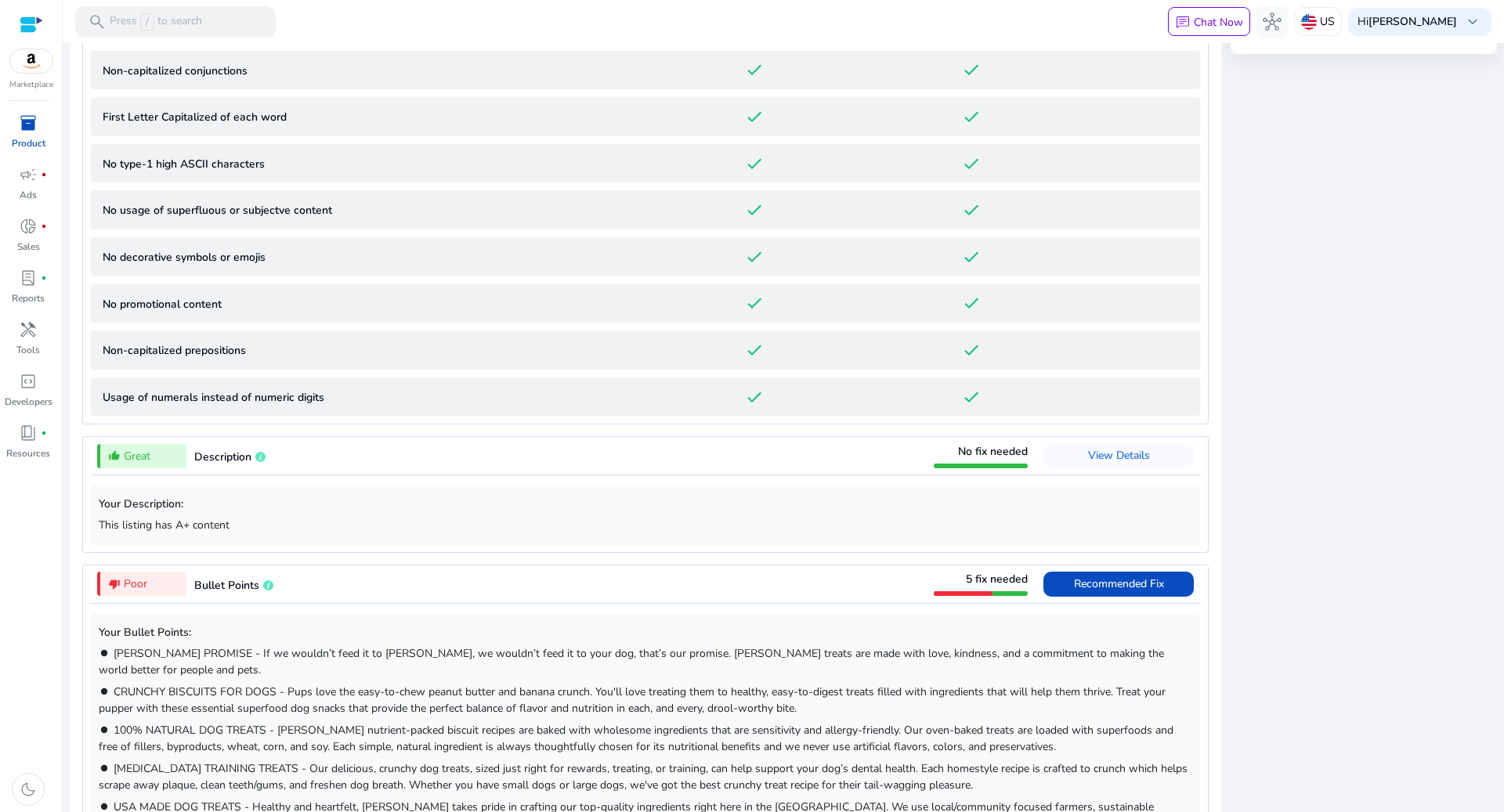scroll, scrollTop: 1069, scrollLeft: 0, axis: vertical 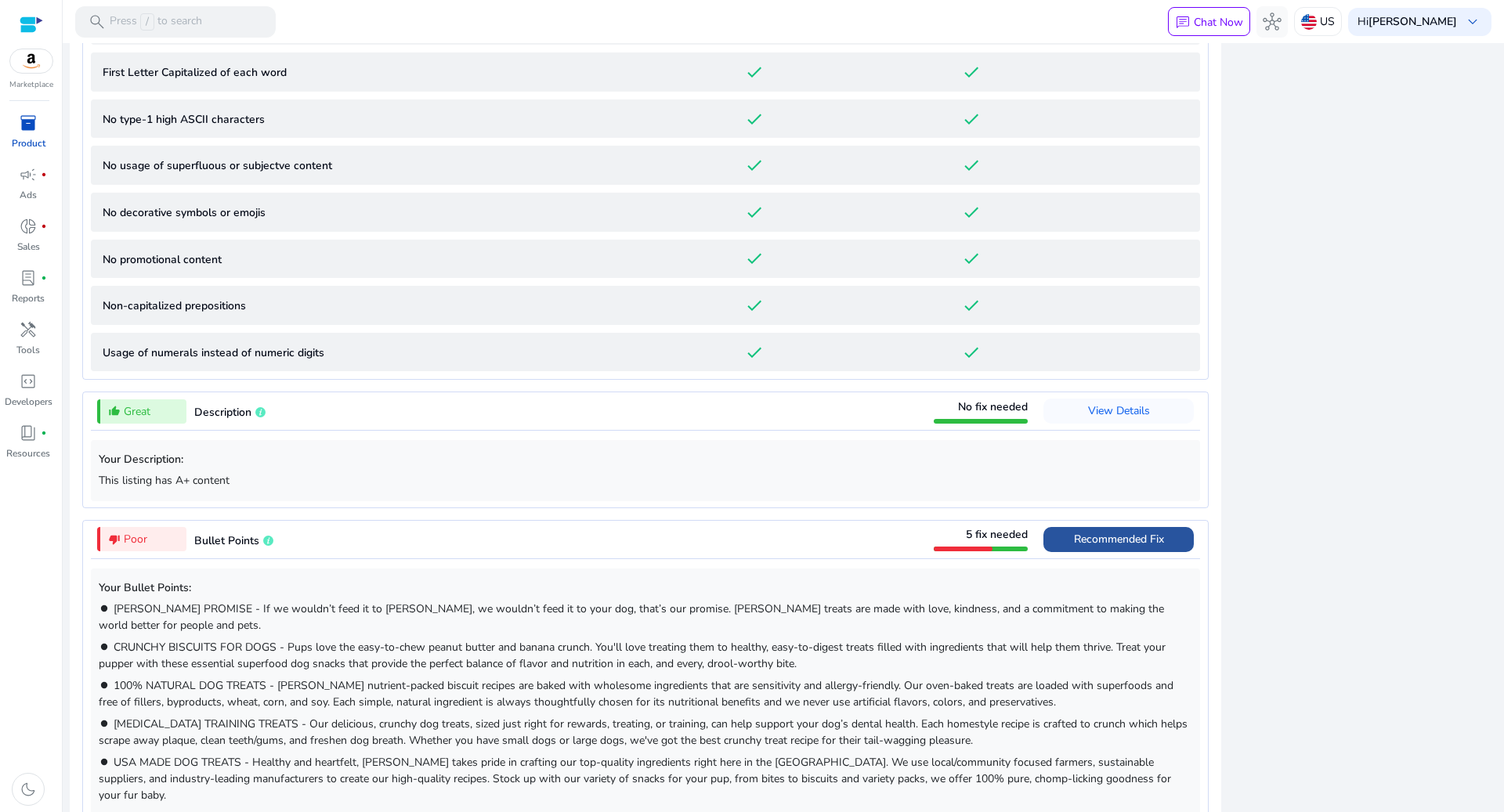 click on "Recommended Fix" at bounding box center (1119, 539) 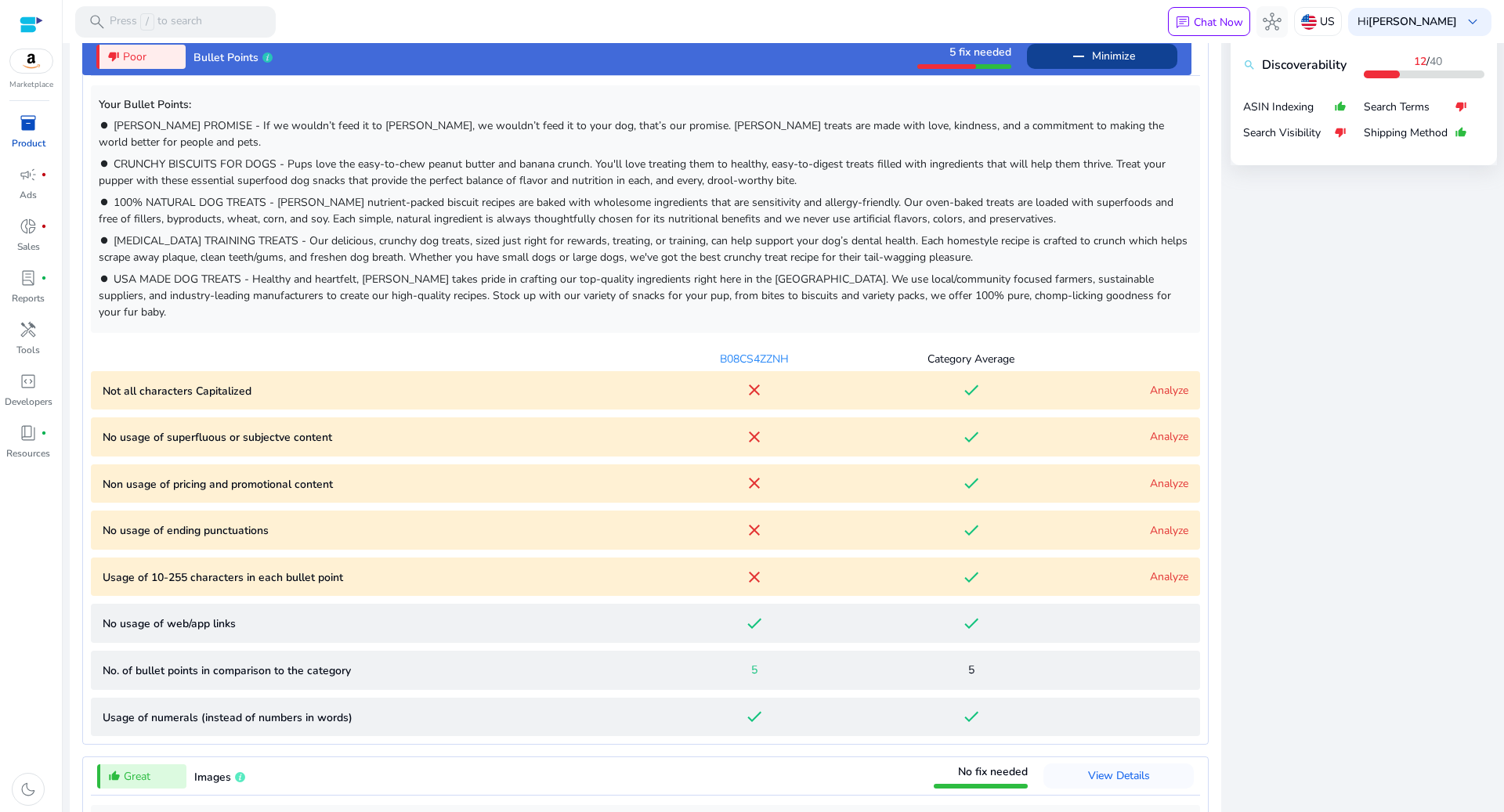 scroll, scrollTop: 908, scrollLeft: 0, axis: vertical 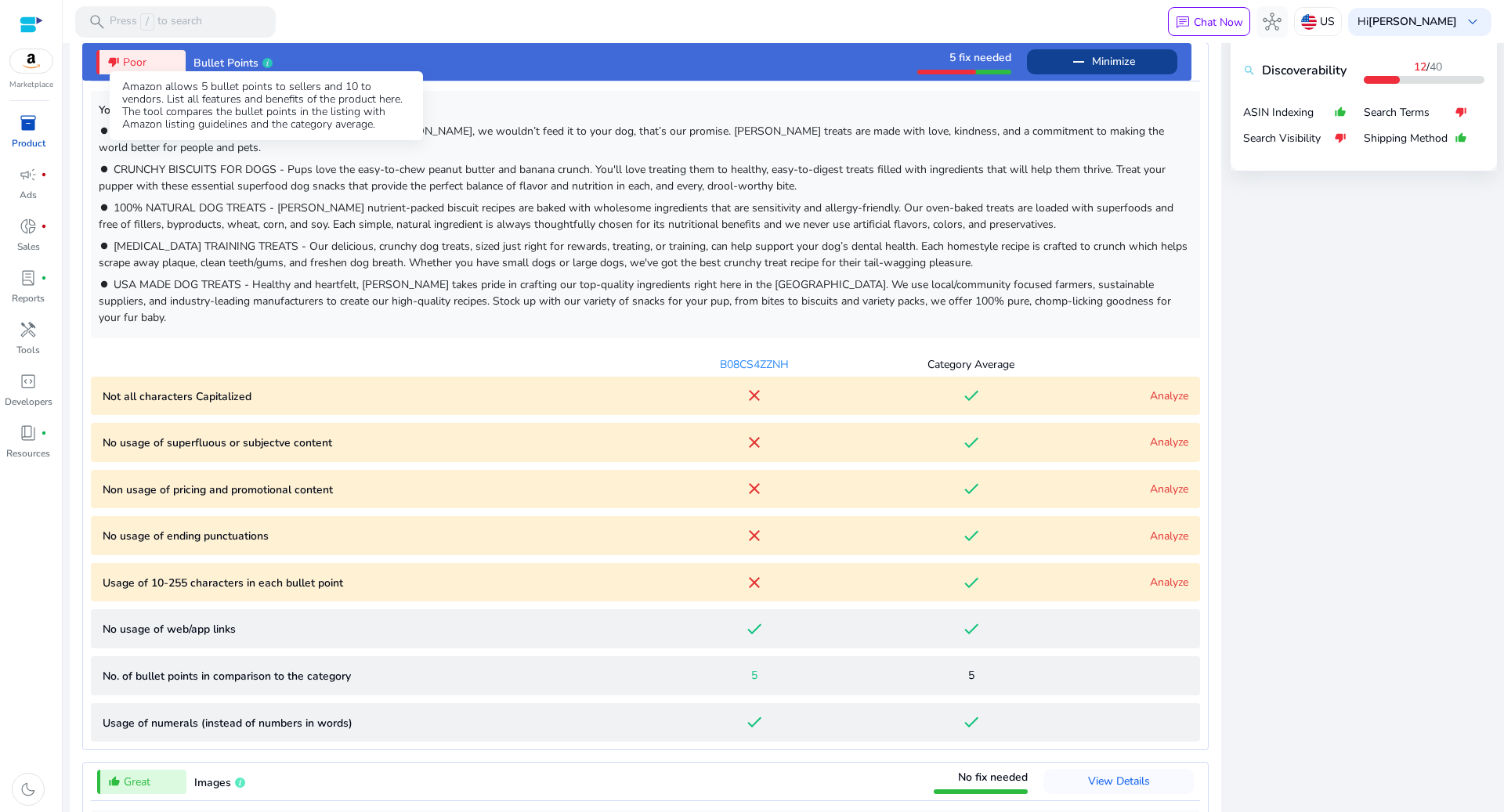 type 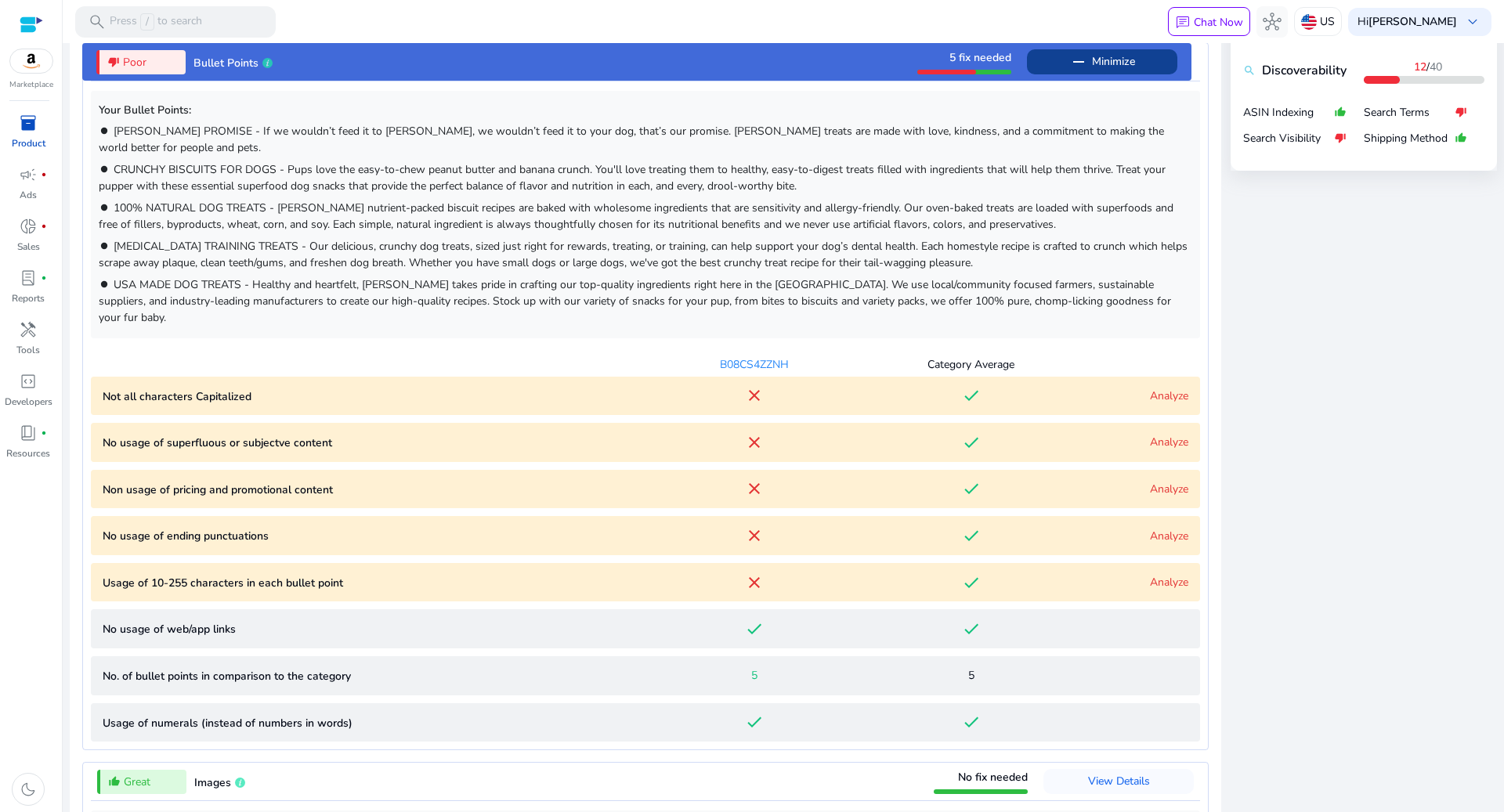 click on "Analyze" at bounding box center (1169, 395) 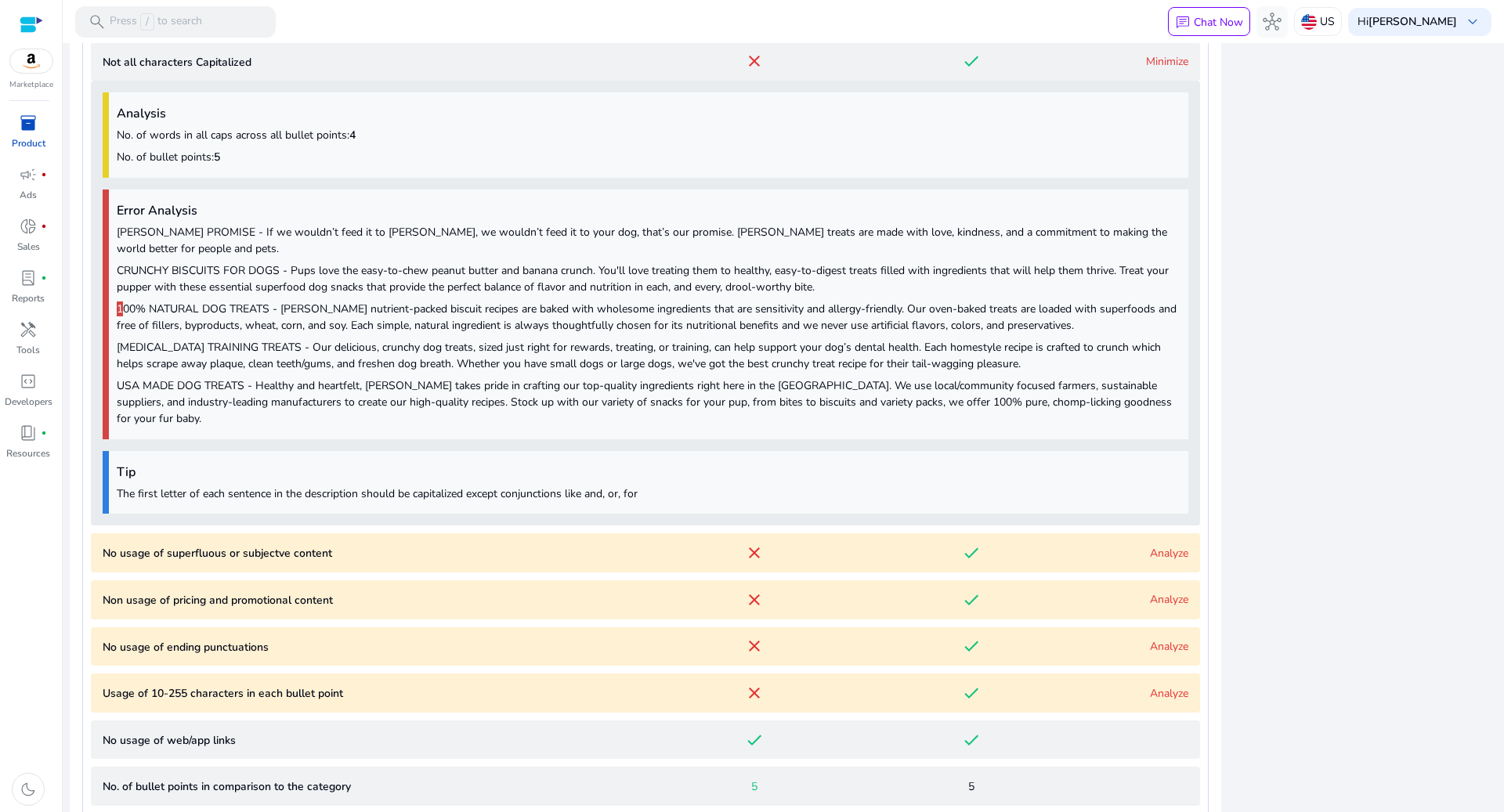 scroll, scrollTop: 1248, scrollLeft: 0, axis: vertical 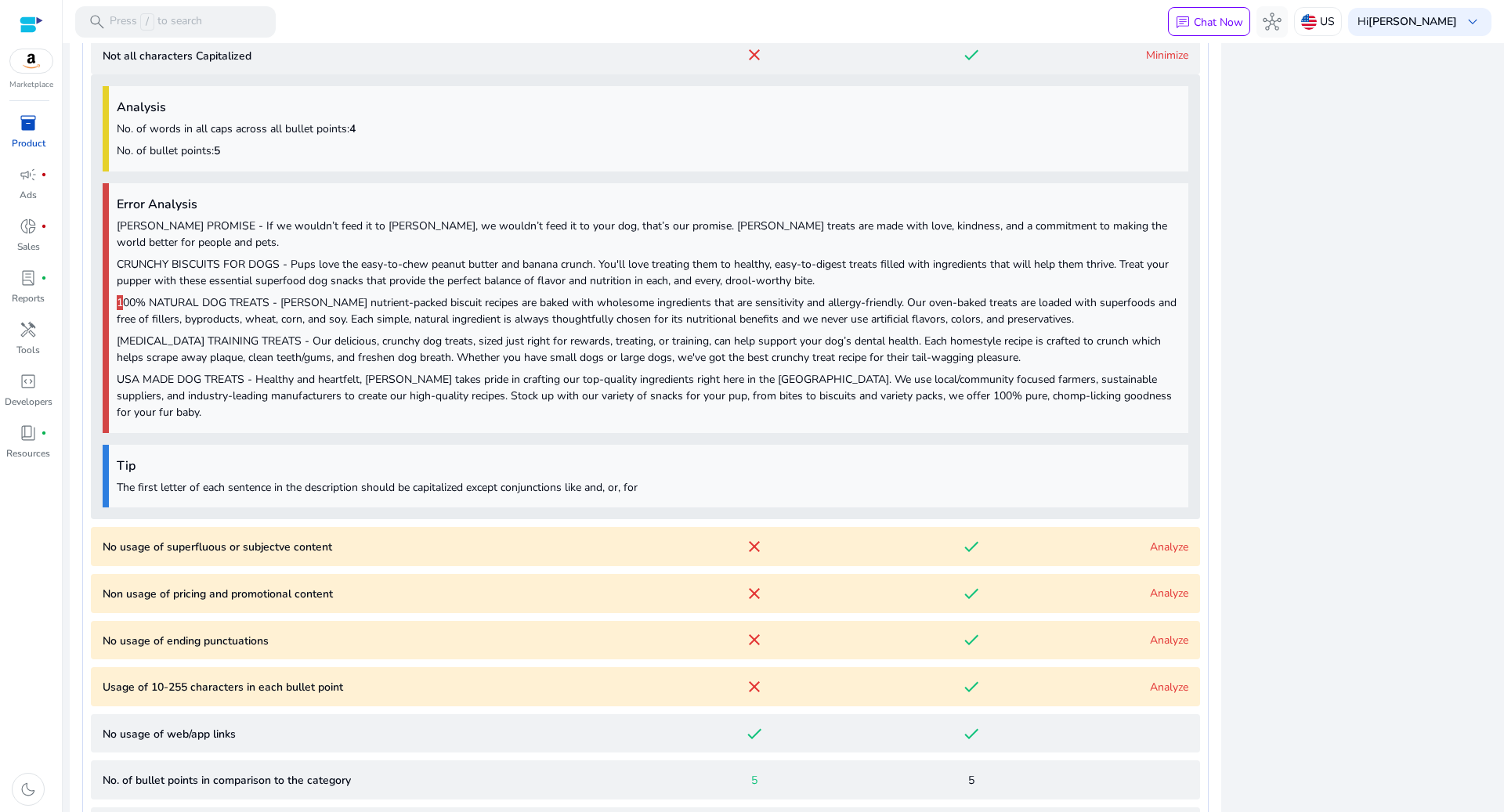 click on "Analyze" at bounding box center (1169, 547) 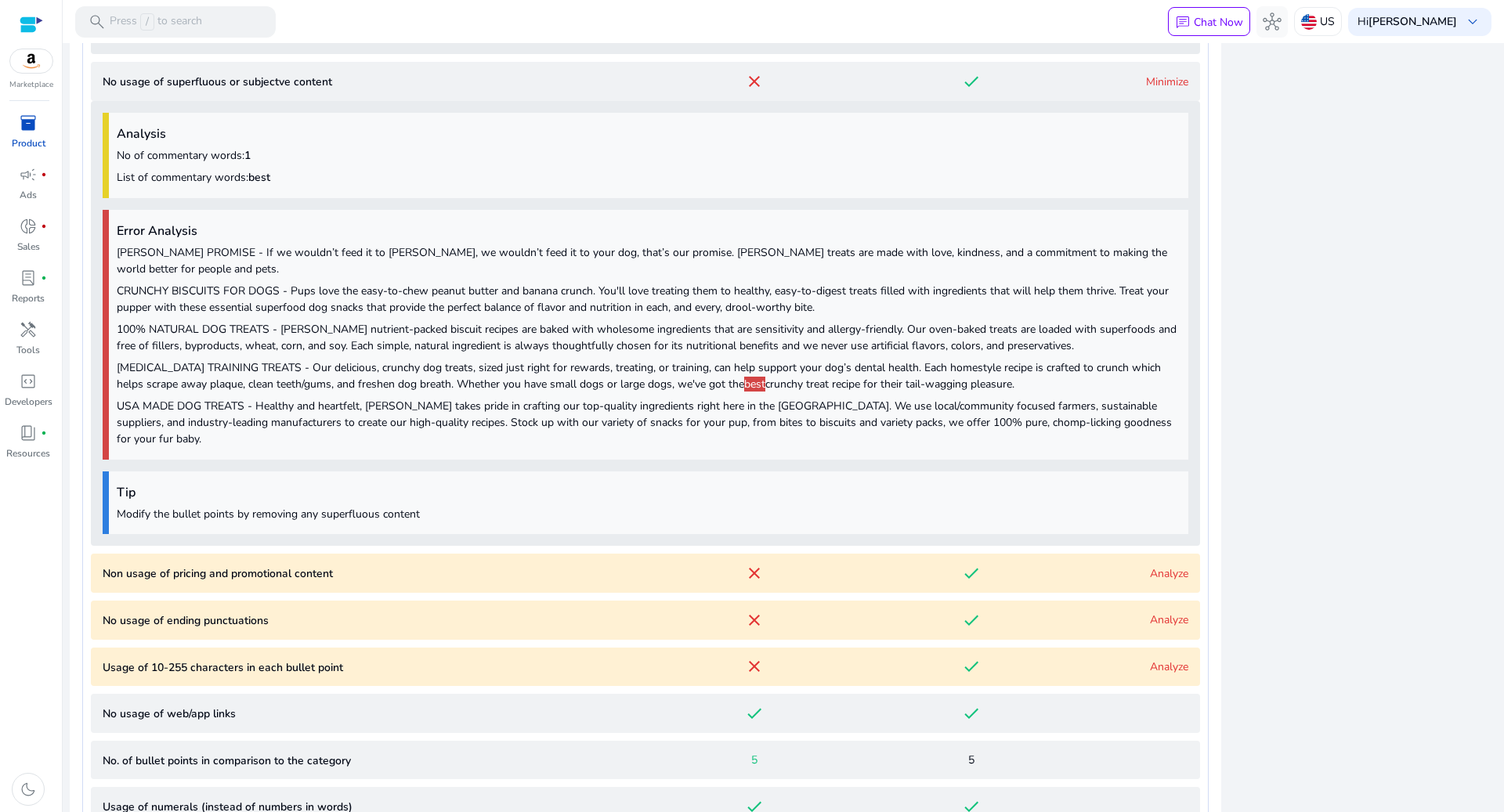 scroll, scrollTop: 1715, scrollLeft: 0, axis: vertical 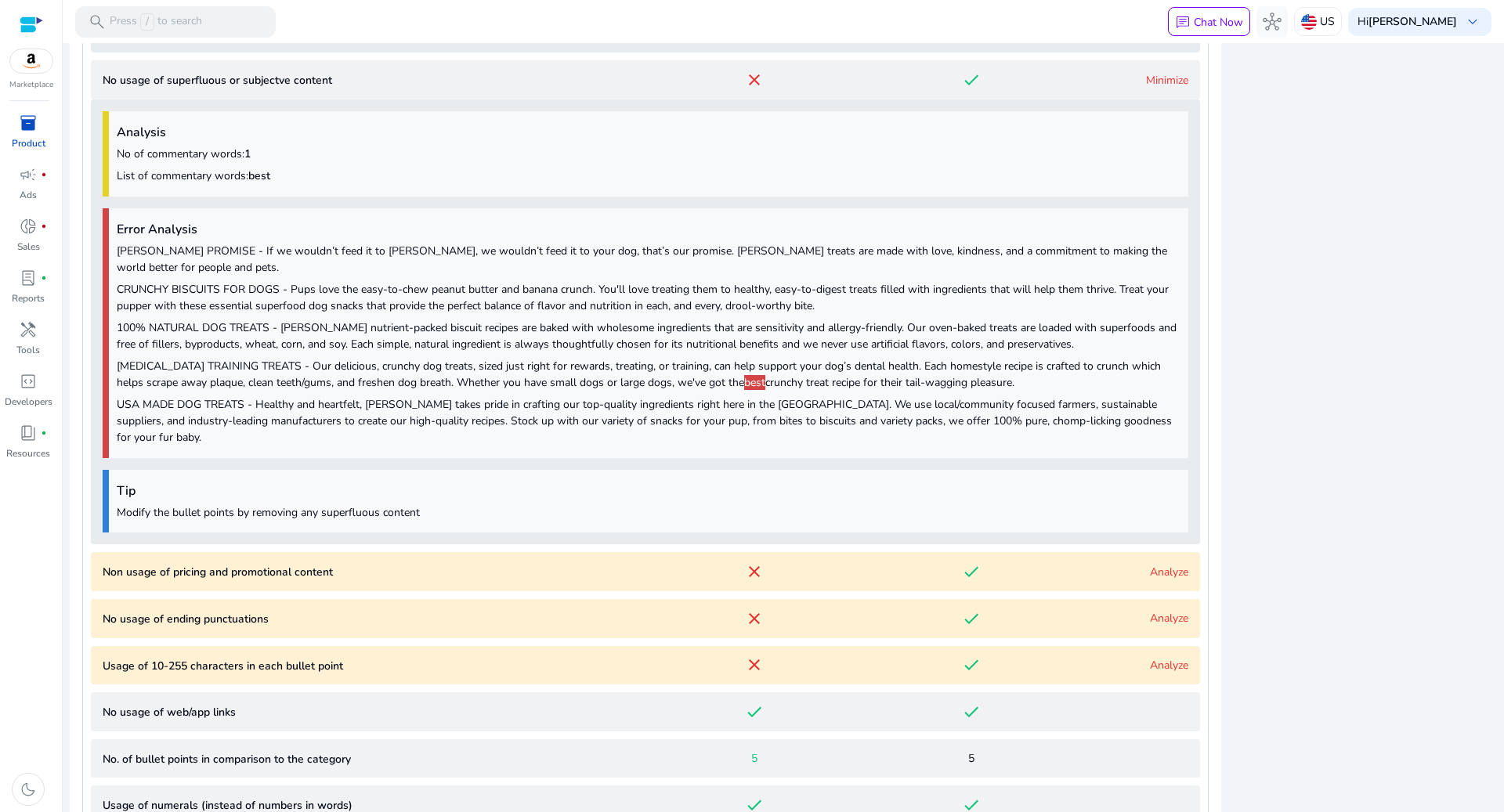 click on "Analyze" at bounding box center [1169, 572] 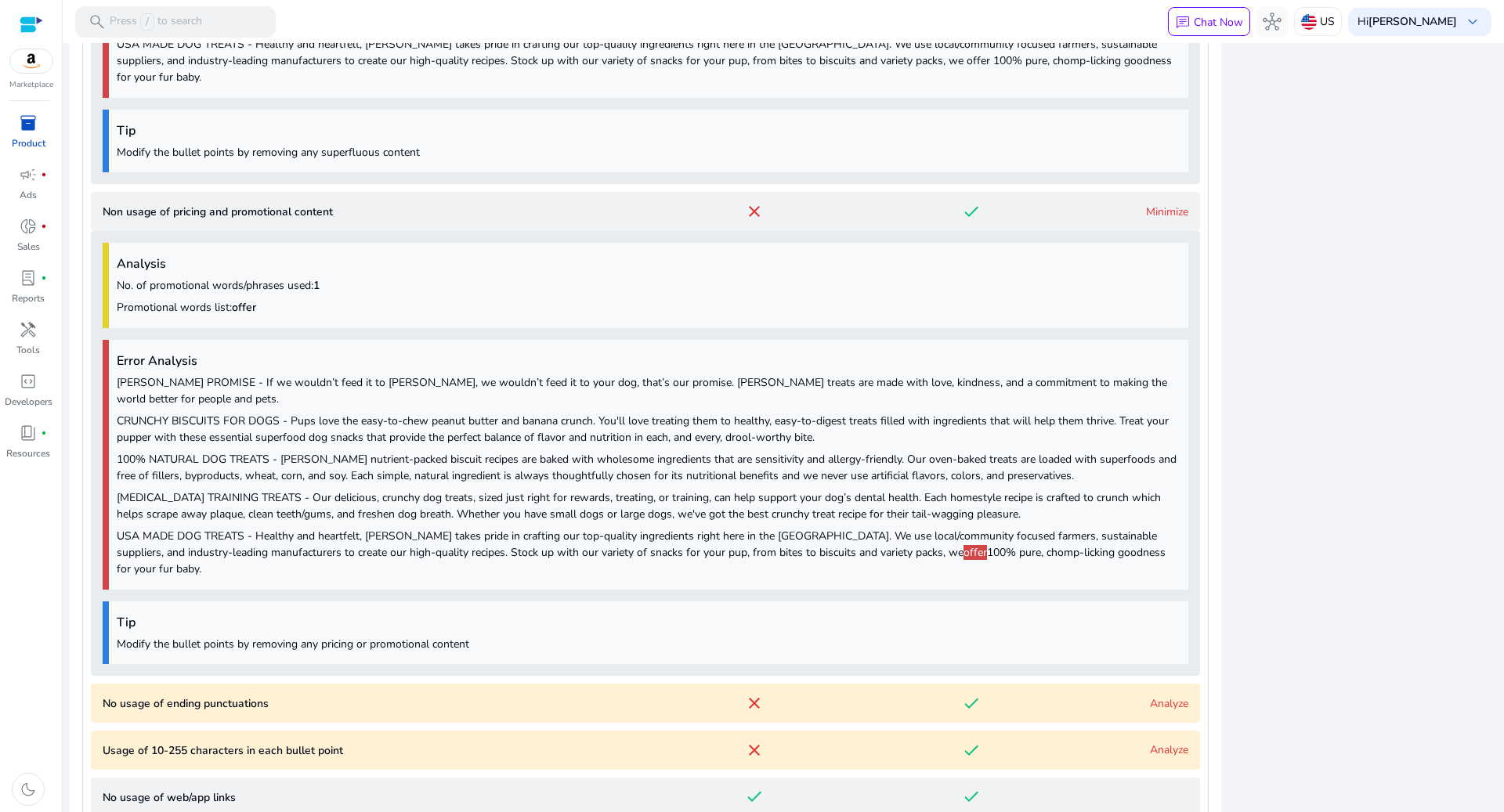 scroll, scrollTop: 2166, scrollLeft: 0, axis: vertical 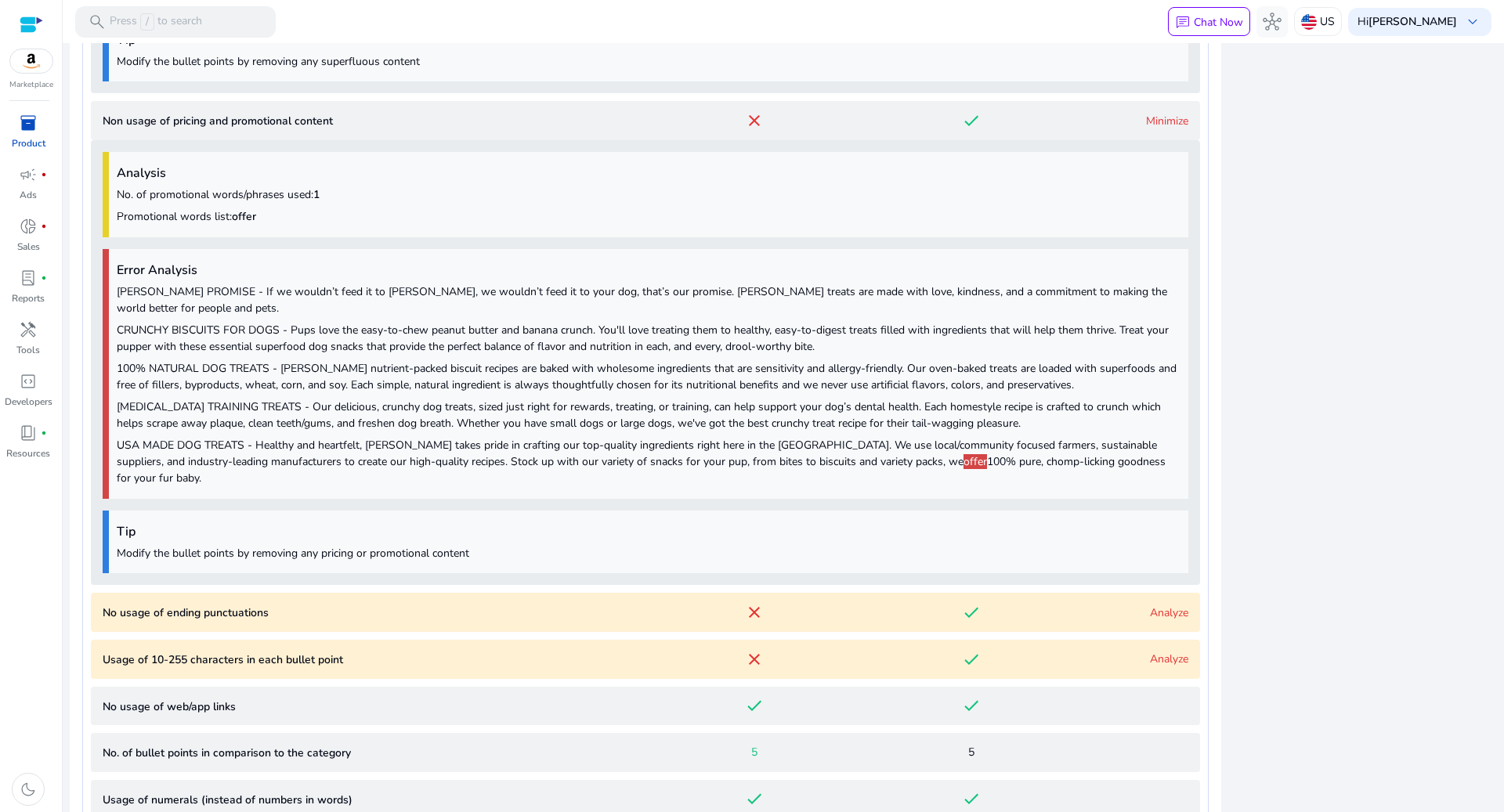 click on "Analyze" at bounding box center (1169, 612) 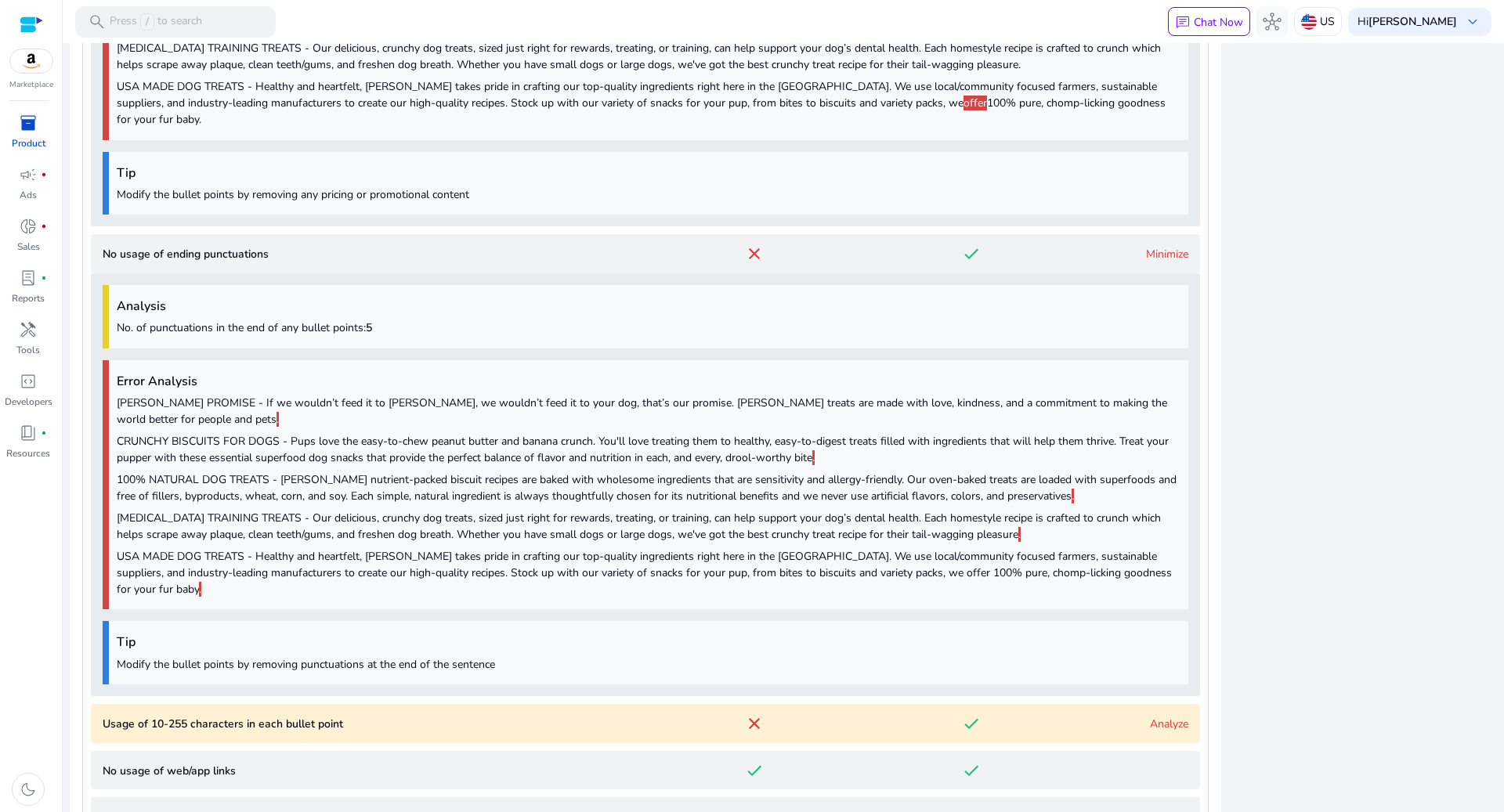 scroll, scrollTop: 2625, scrollLeft: 0, axis: vertical 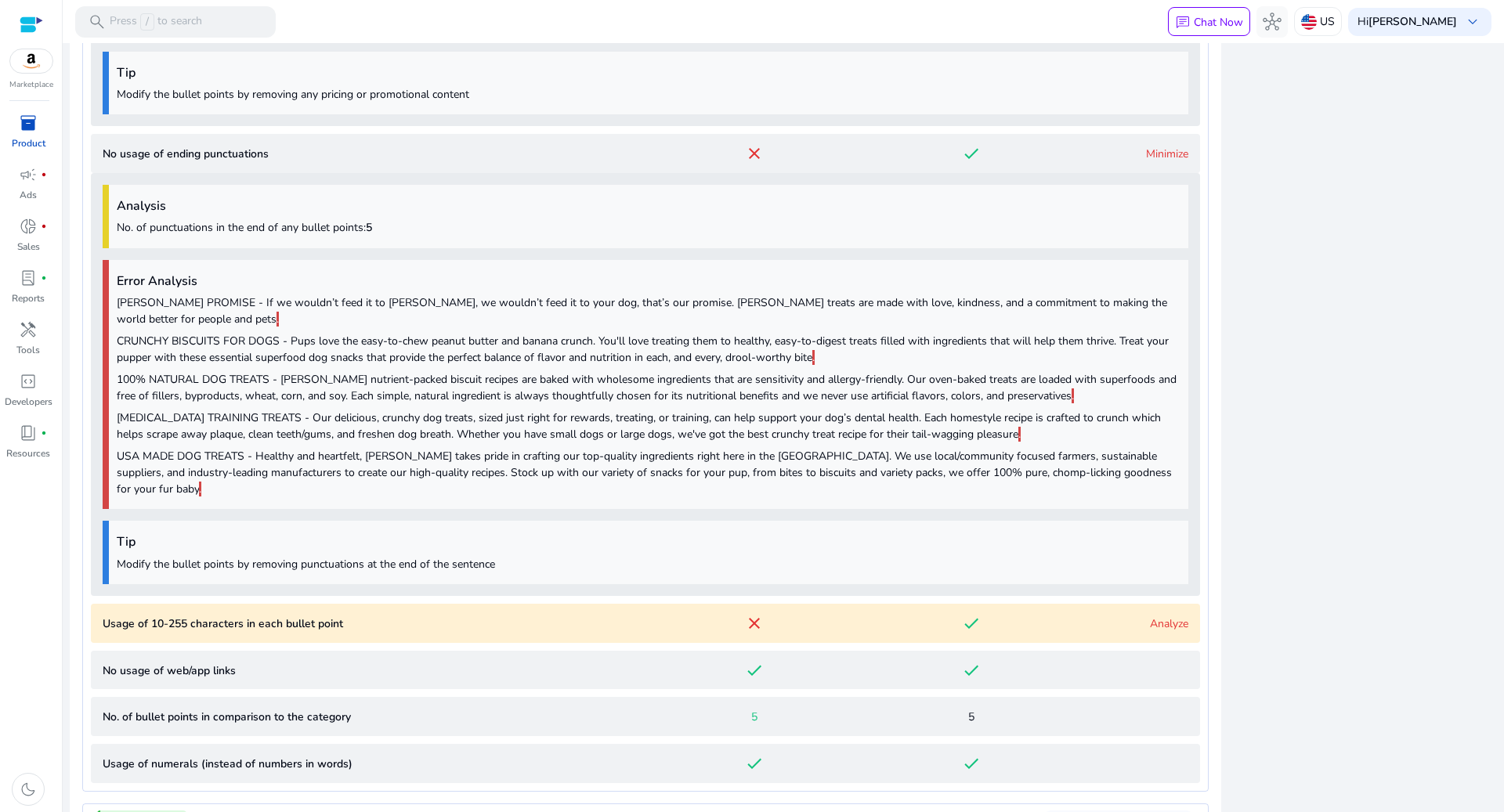 click on "Usage of 10-255 characters in each bullet point close done Analyze" at bounding box center [645, 623] 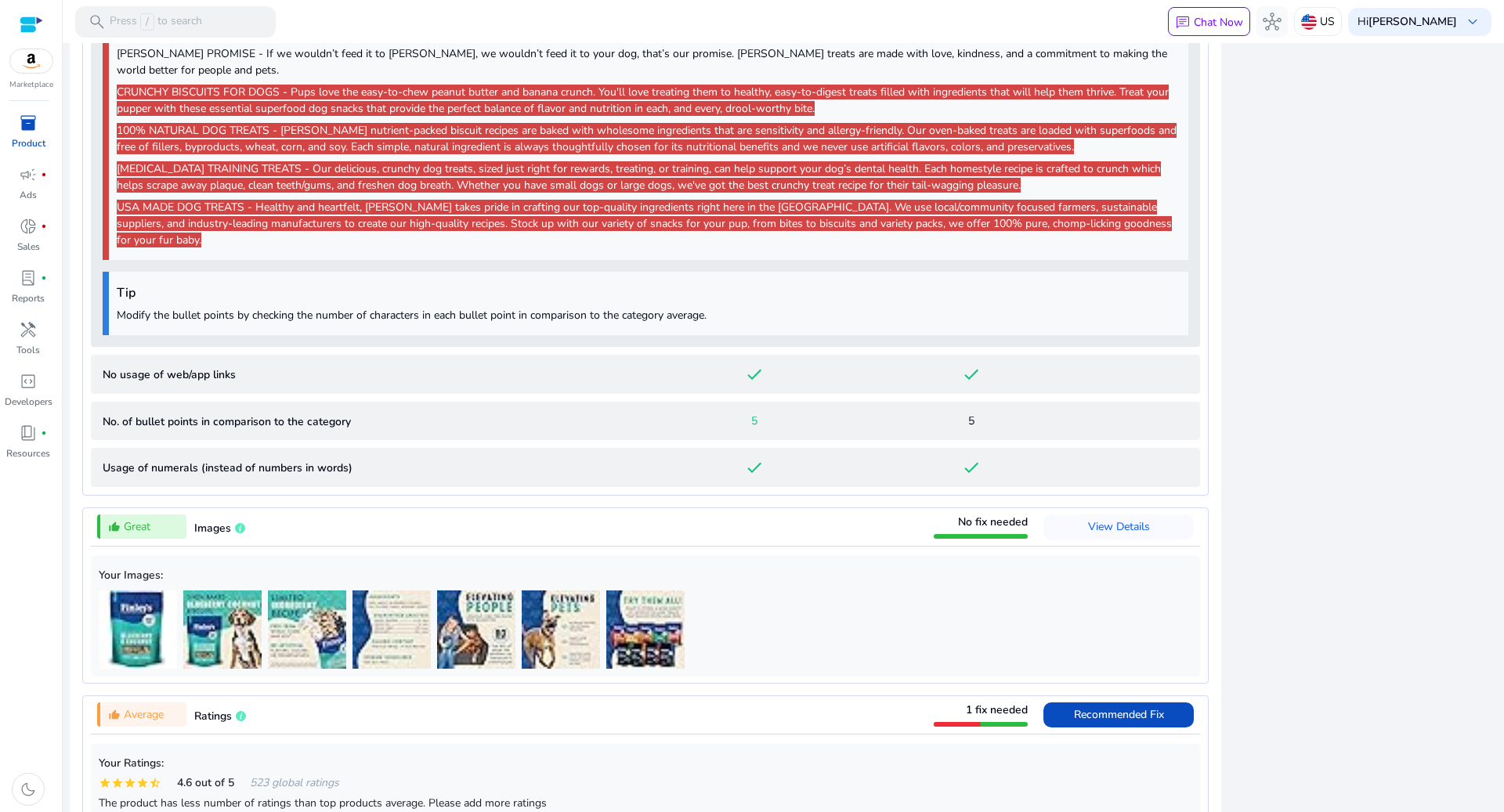 scroll, scrollTop: 3558, scrollLeft: 0, axis: vertical 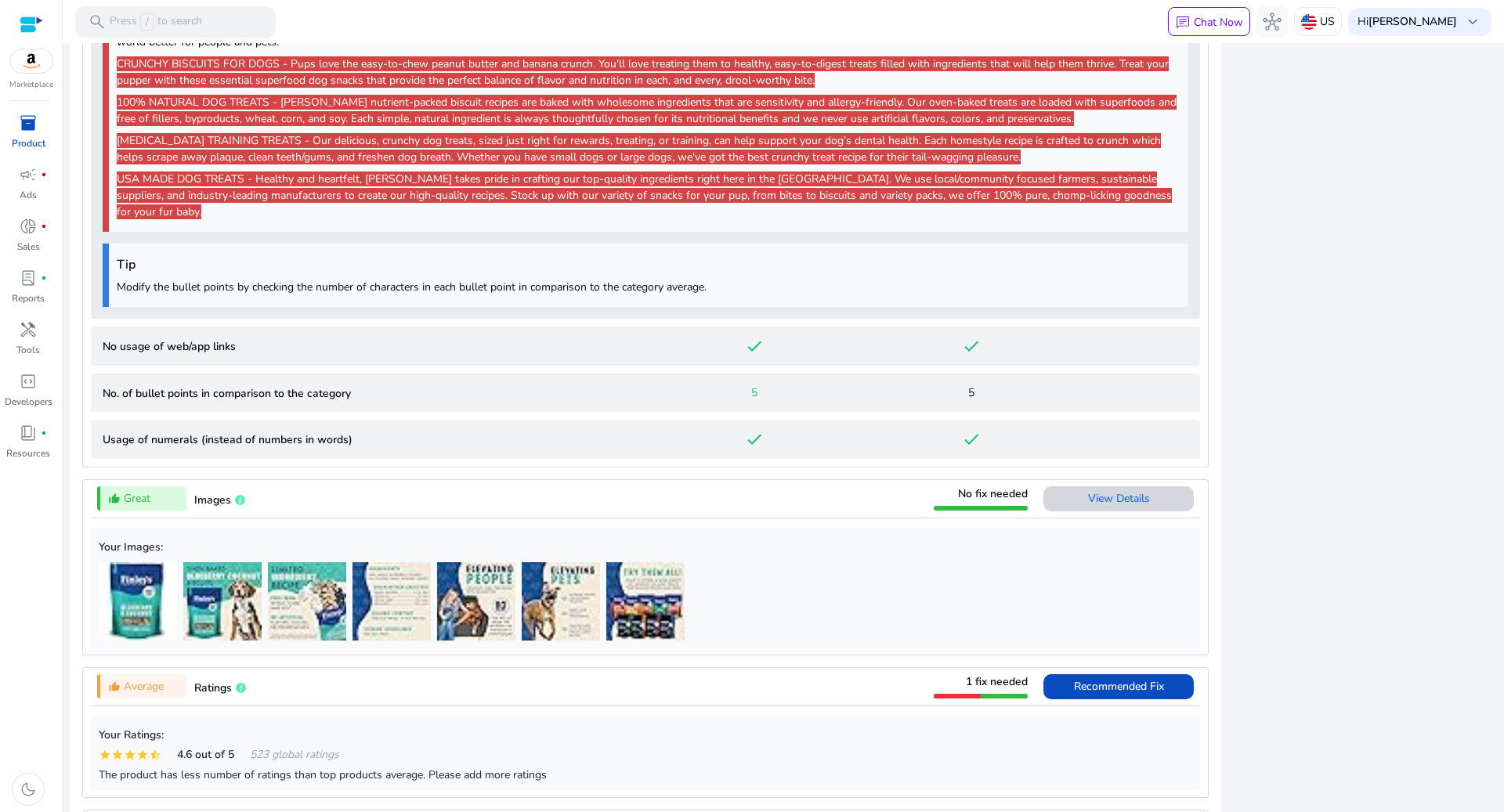 click on "View Details" at bounding box center (1119, 498) 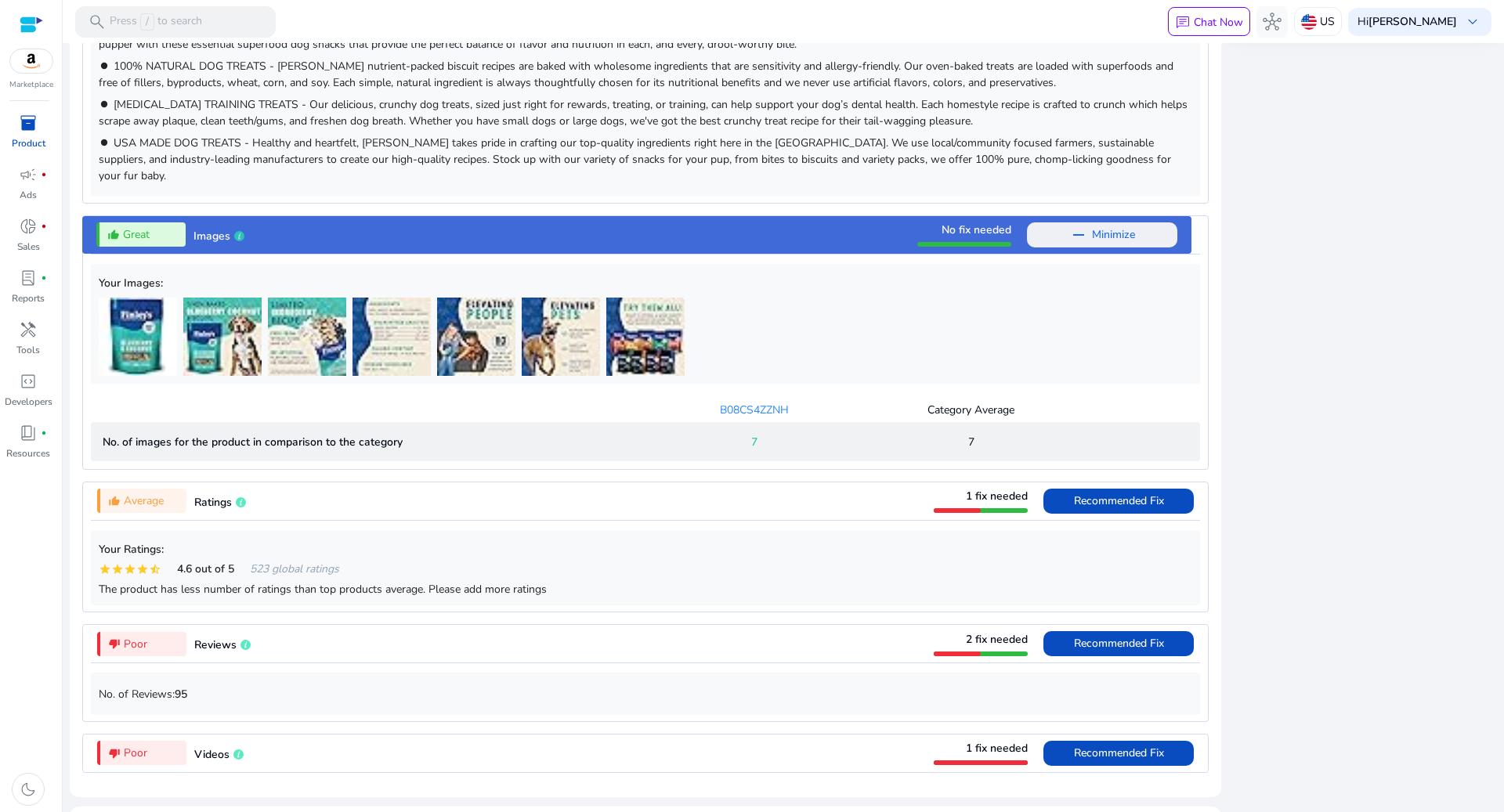 scroll, scrollTop: 1045, scrollLeft: 0, axis: vertical 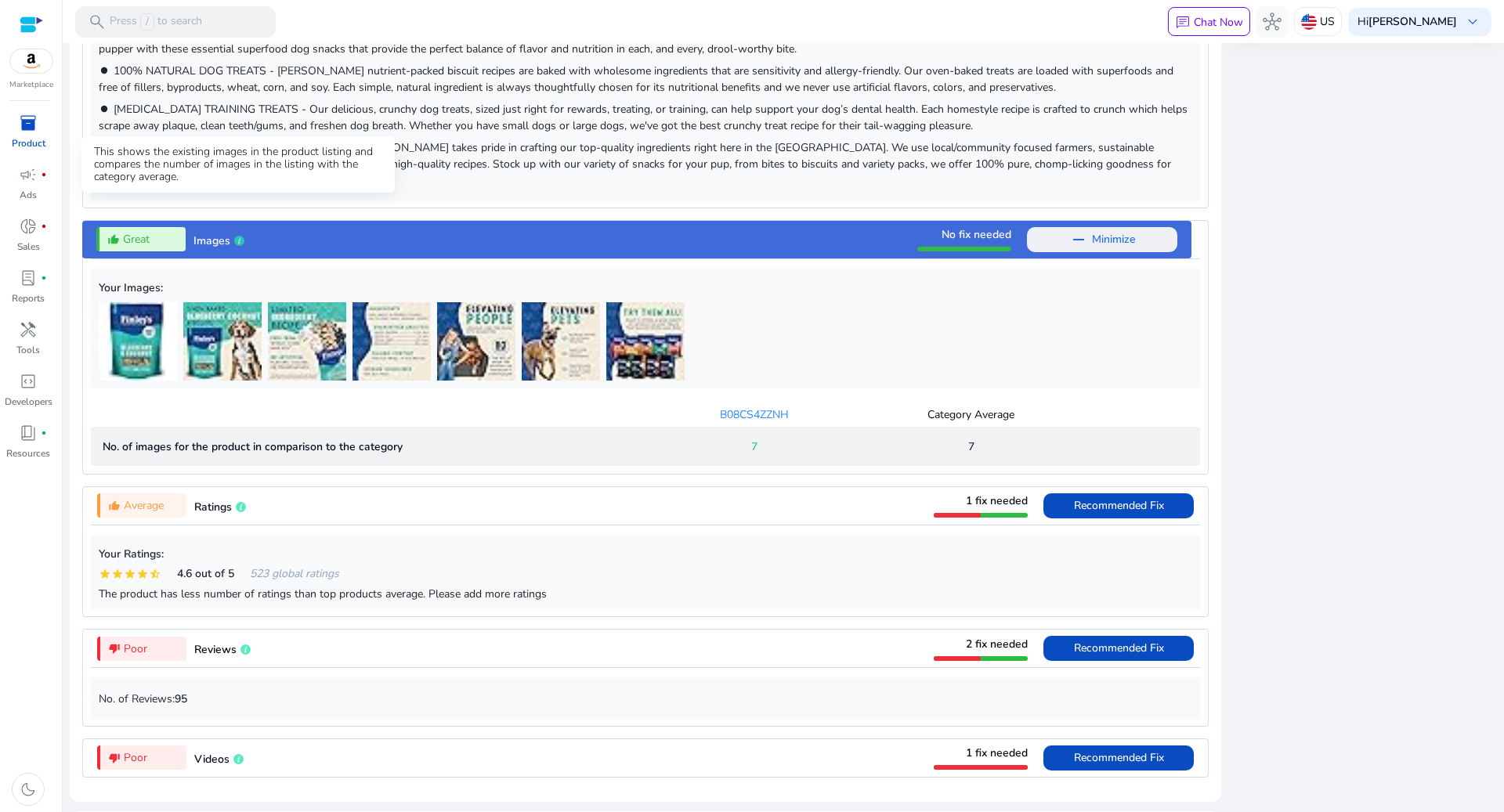 type 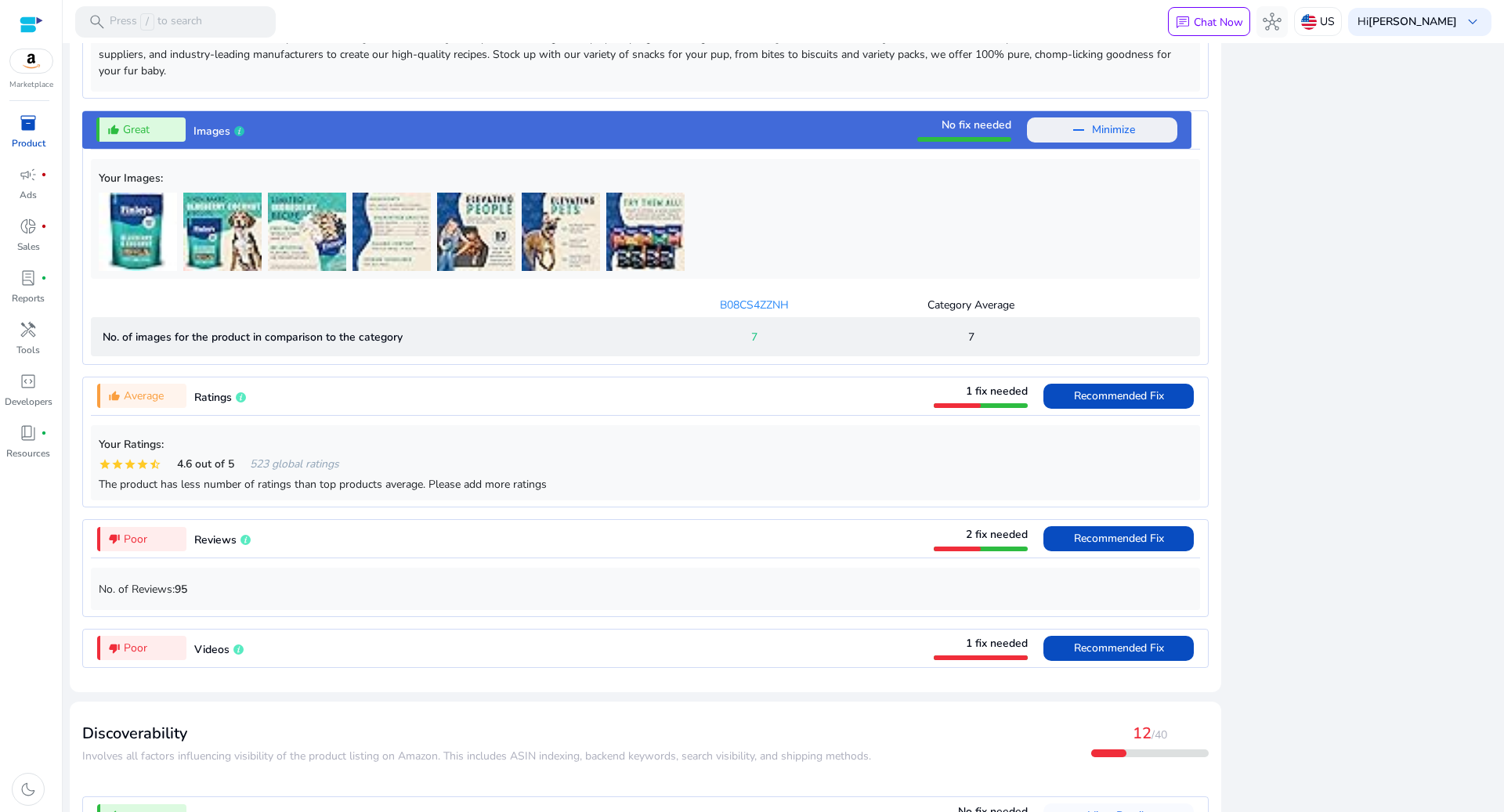 scroll, scrollTop: 1167, scrollLeft: 0, axis: vertical 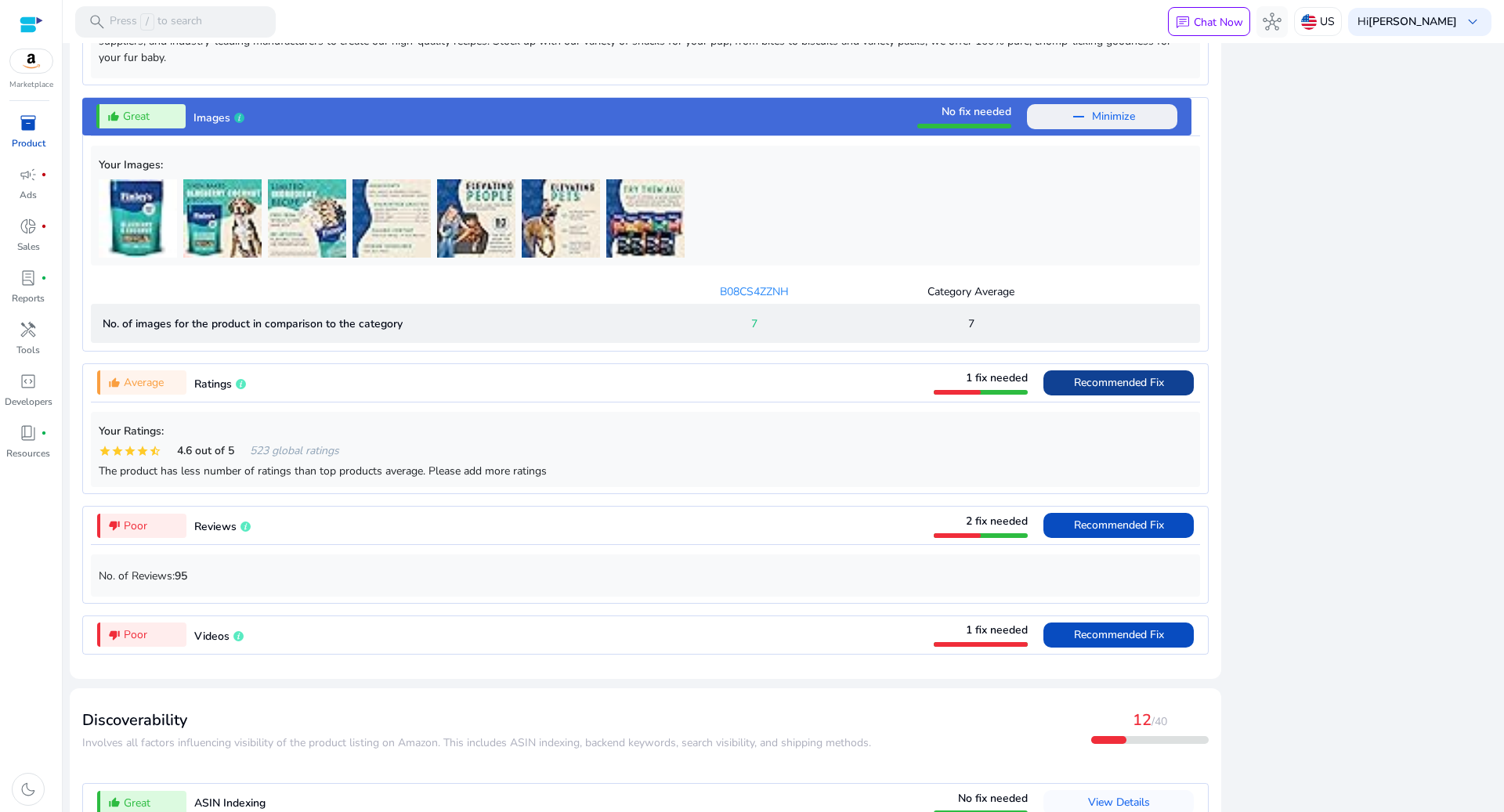 click on "Recommended Fix" at bounding box center [1119, 382] 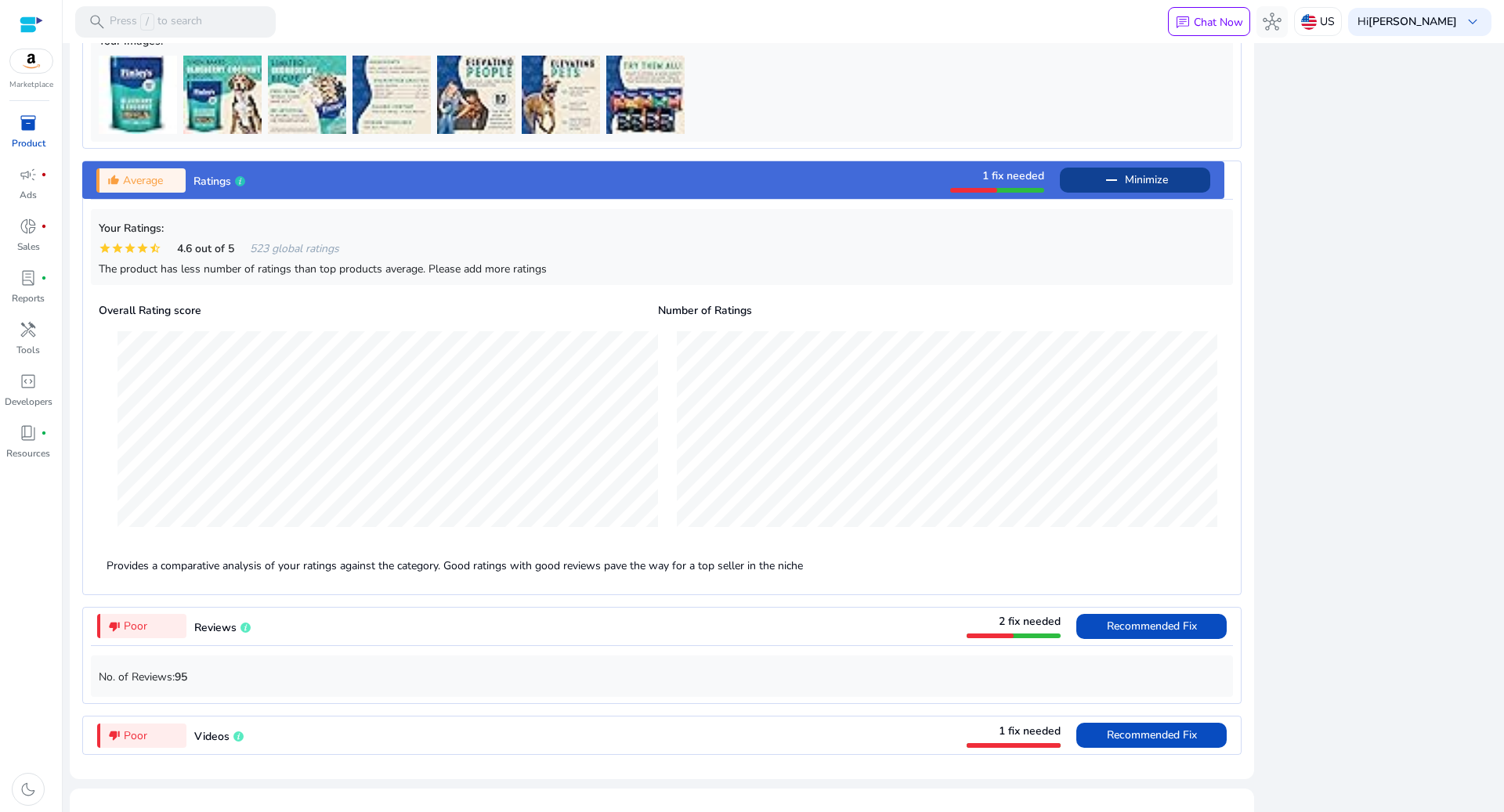 scroll, scrollTop: 1274, scrollLeft: 0, axis: vertical 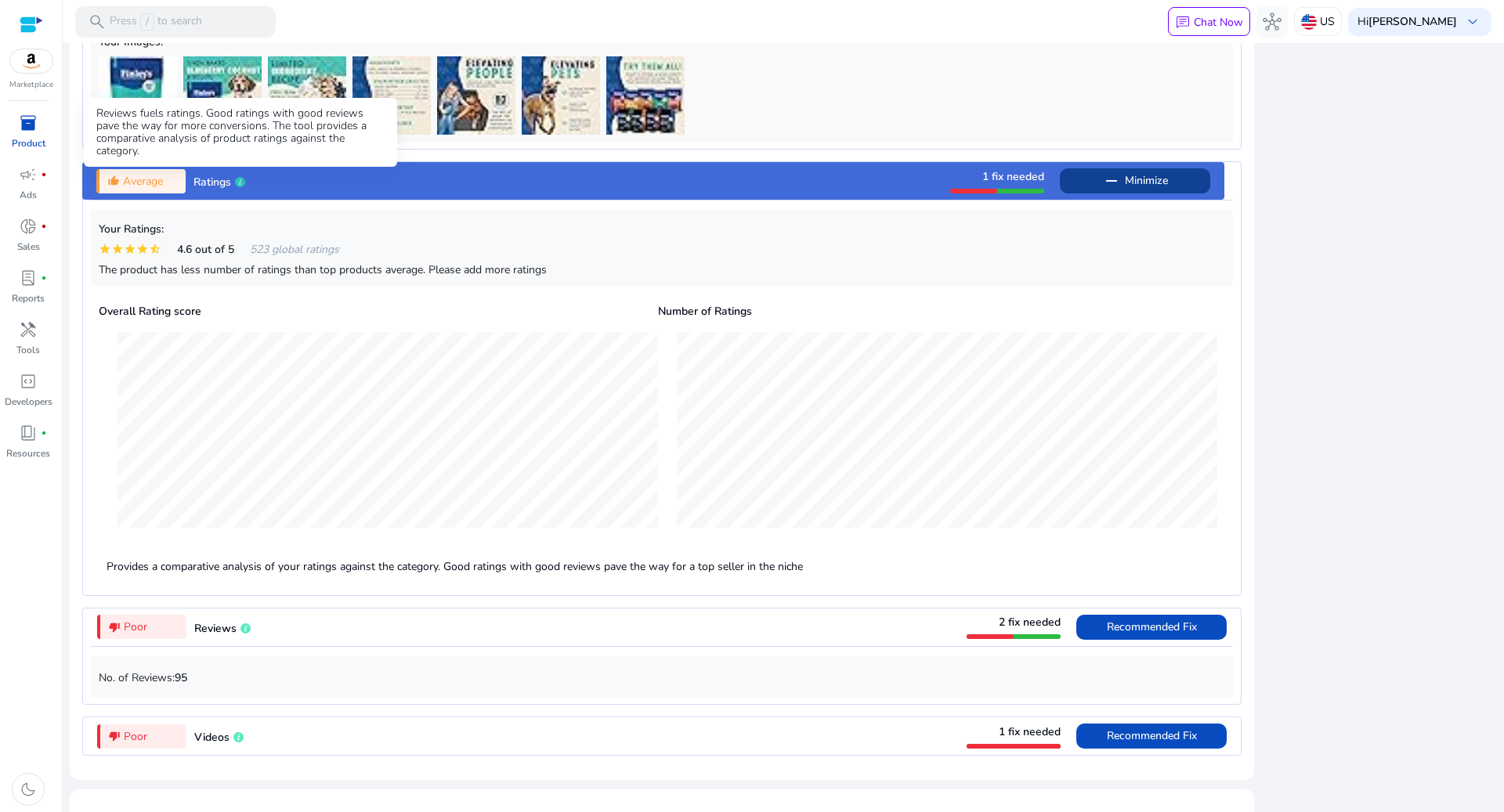 type 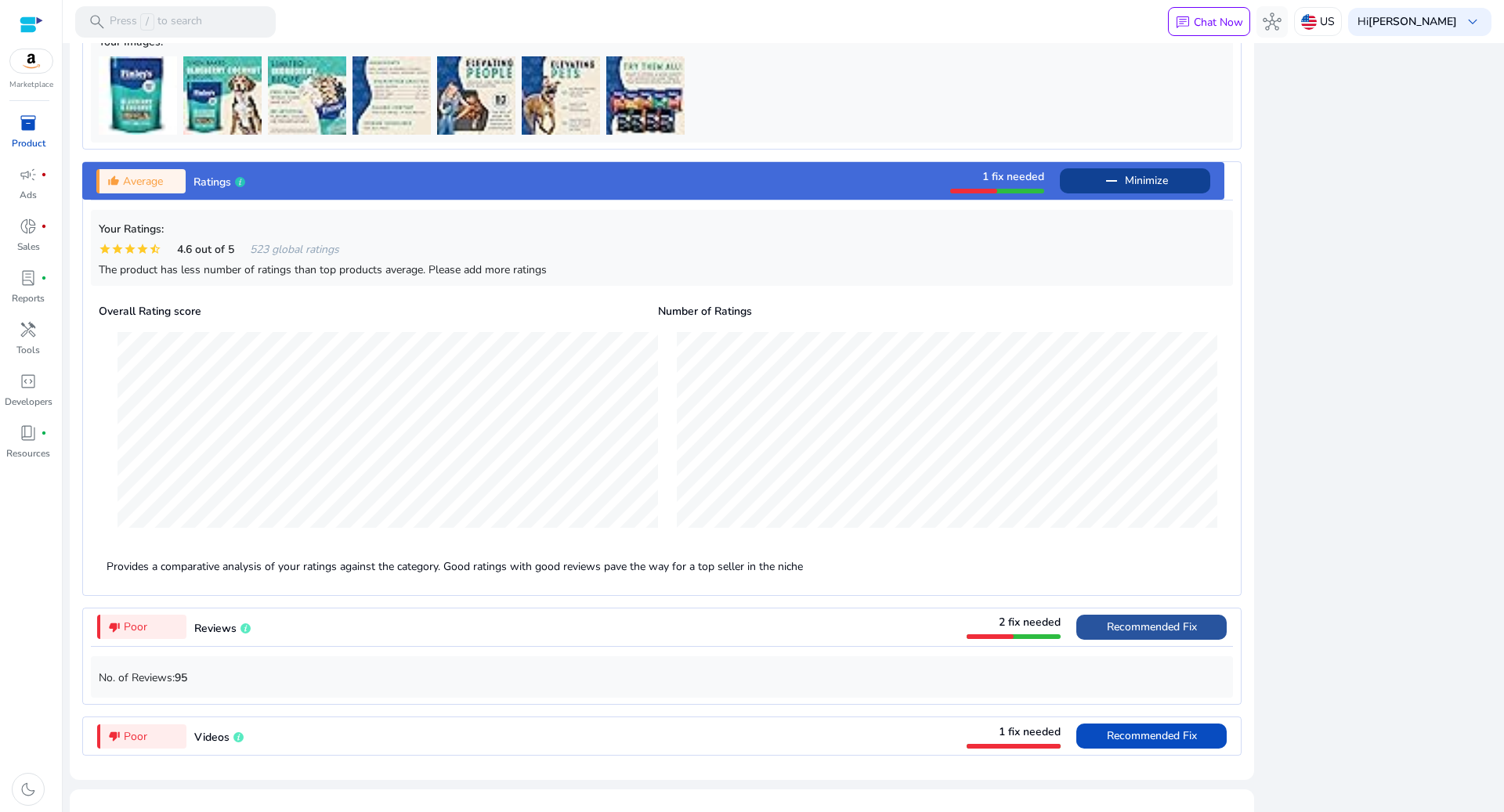 click on "Recommended Fix" at bounding box center (1152, 626) 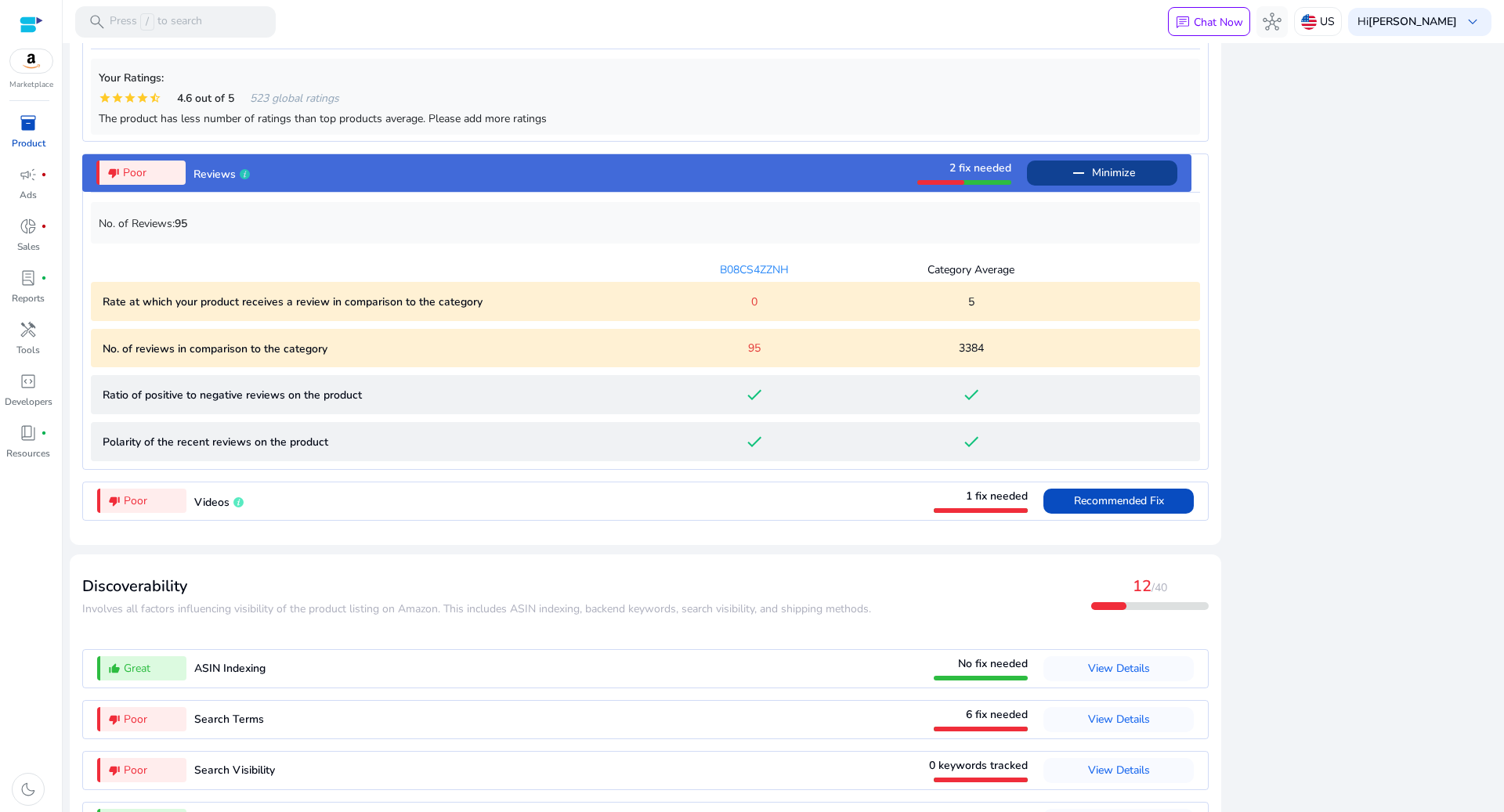scroll, scrollTop: 1477, scrollLeft: 0, axis: vertical 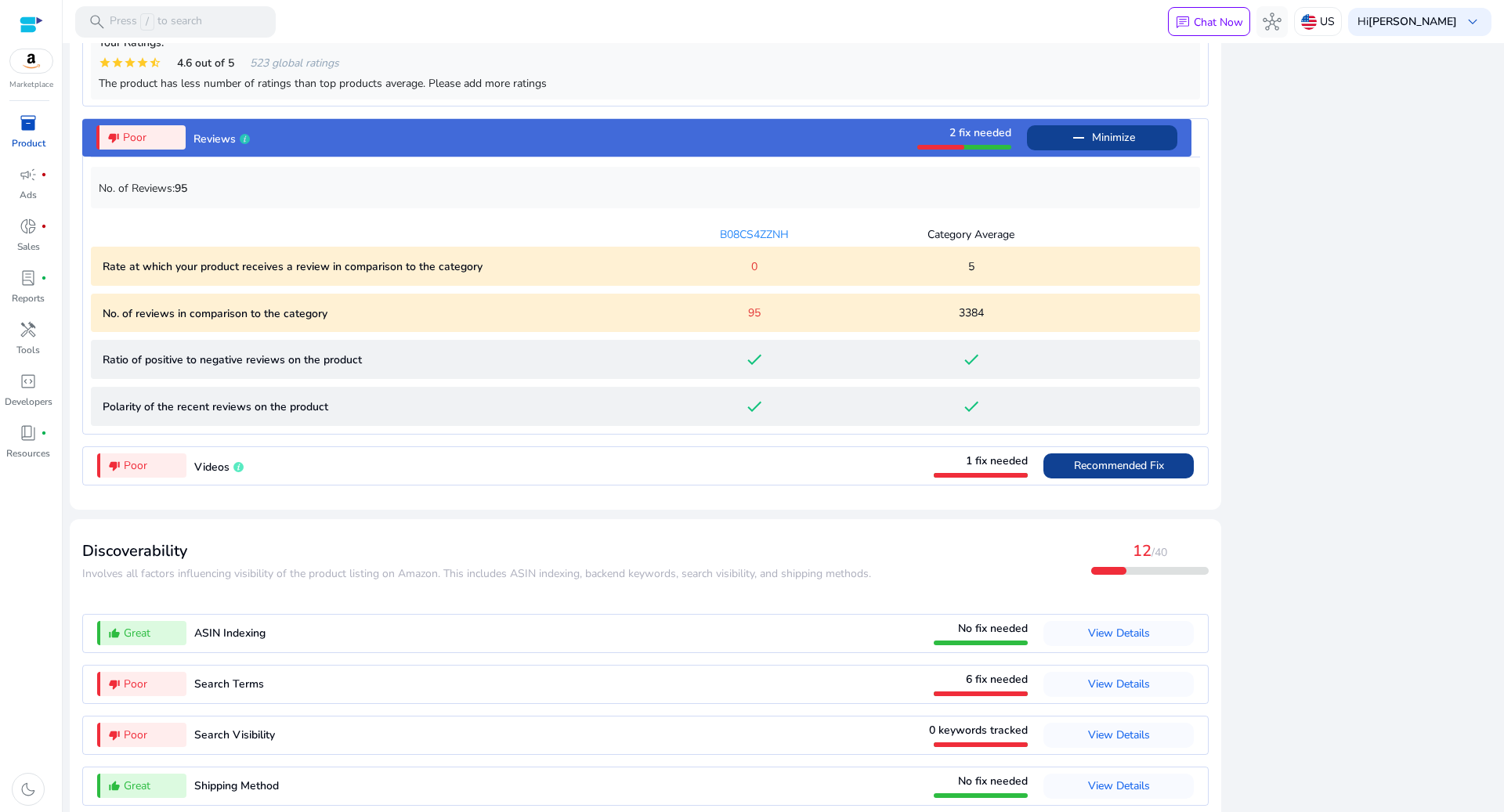 click on "Recommended Fix" at bounding box center (1119, 465) 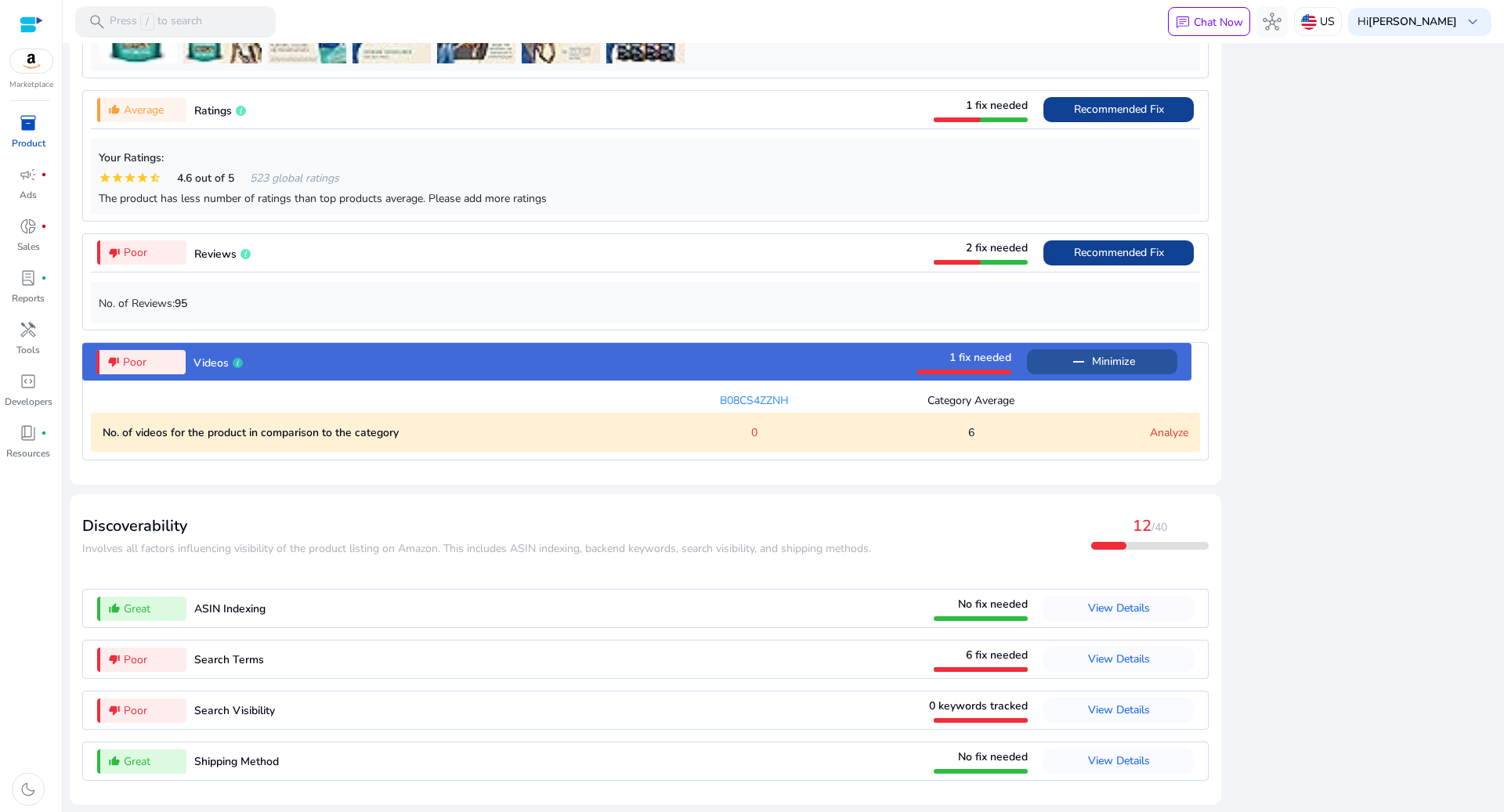 scroll, scrollTop: 1337, scrollLeft: 0, axis: vertical 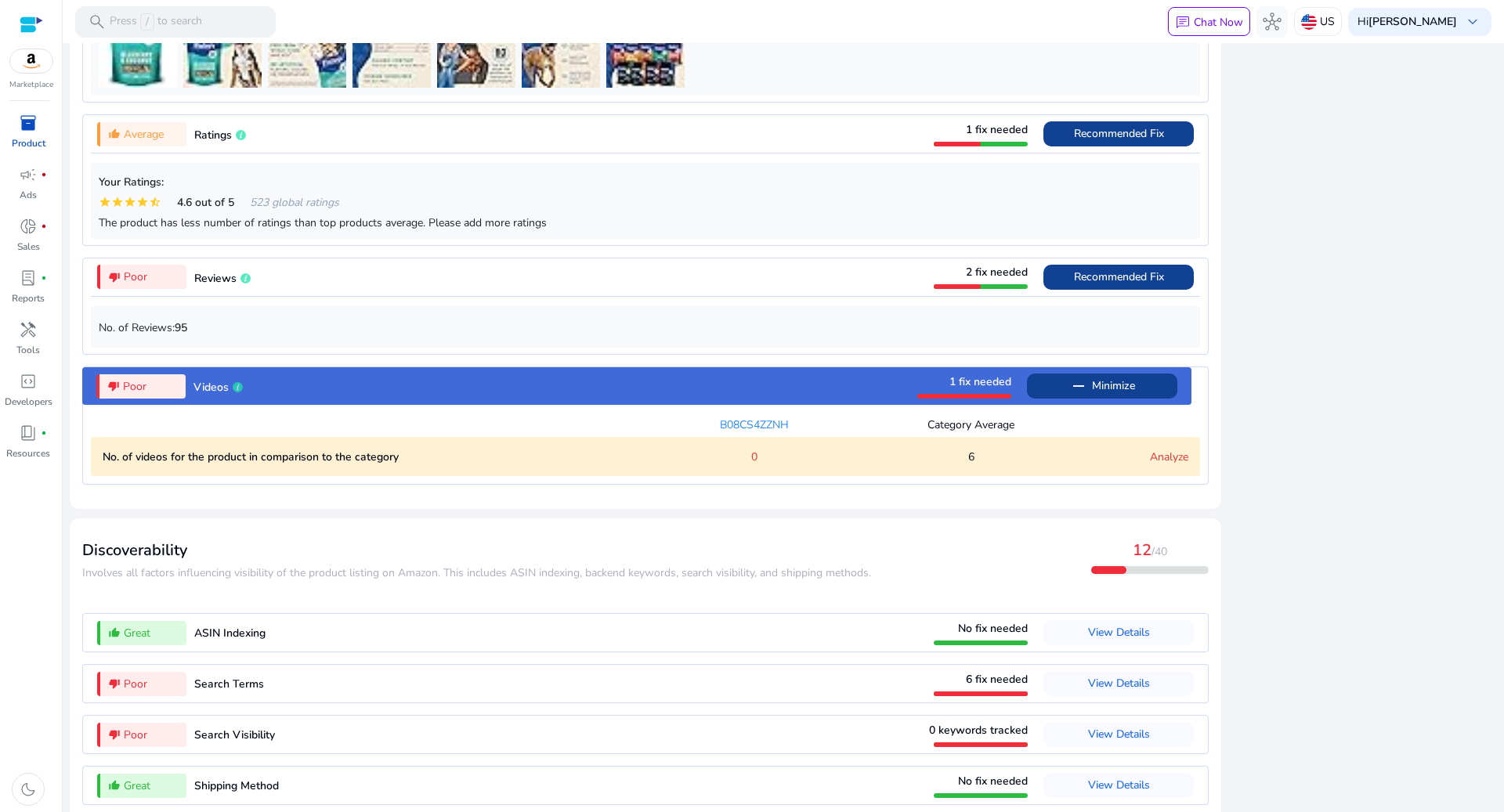 click on "Analyze" at bounding box center (1133, 457) 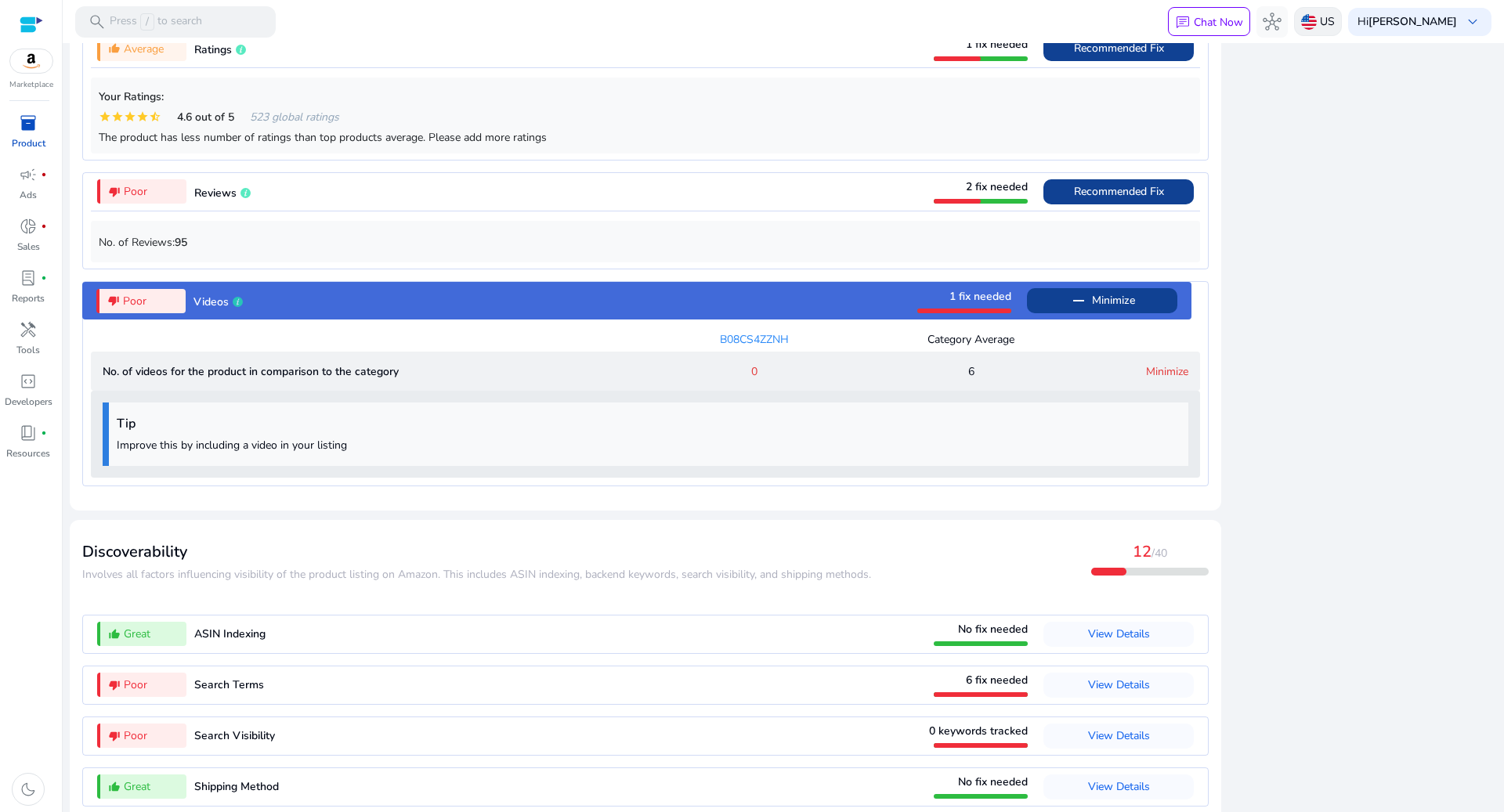 scroll, scrollTop: 1424, scrollLeft: 0, axis: vertical 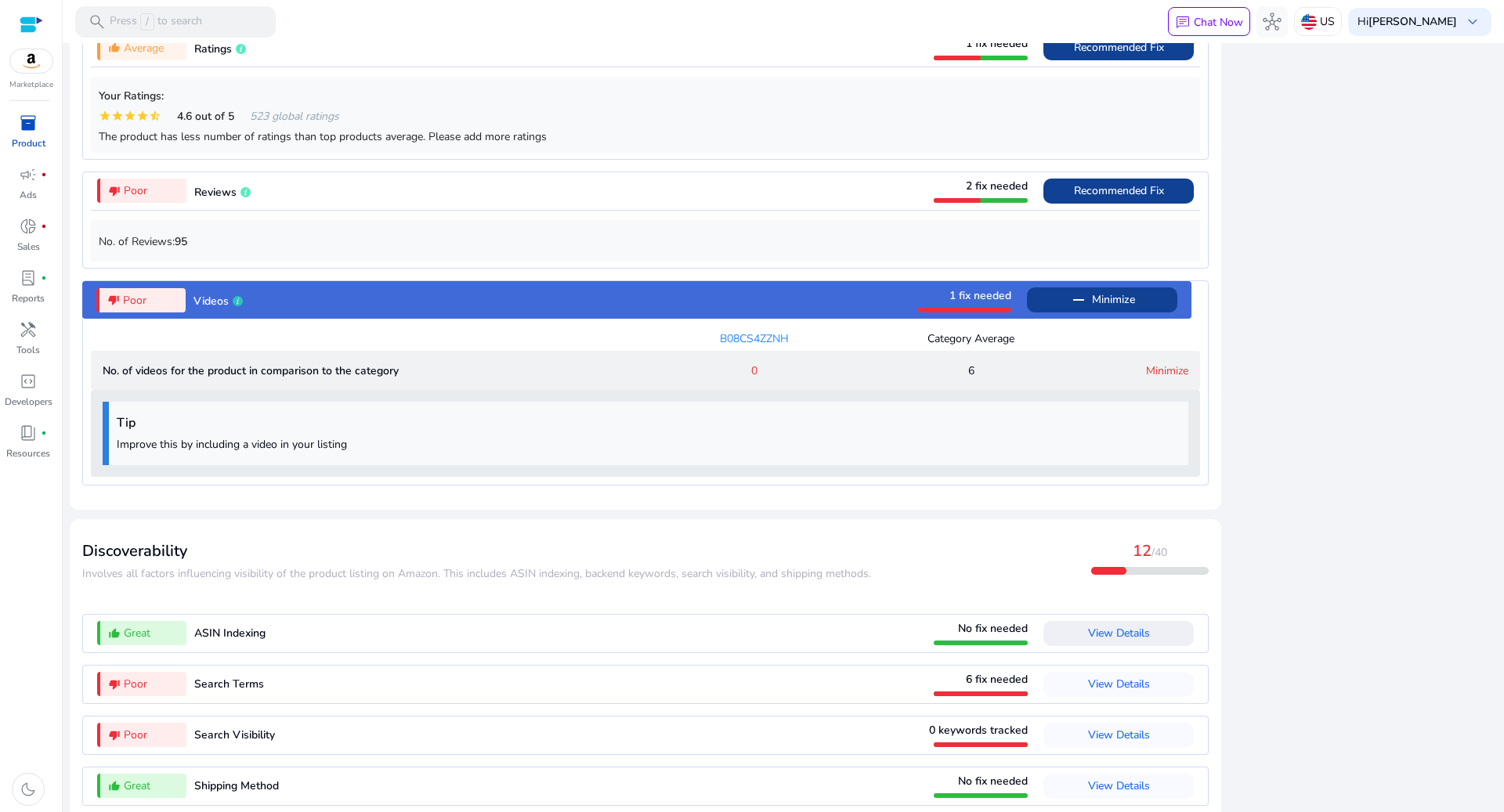 click on "View Details" at bounding box center (1119, 633) 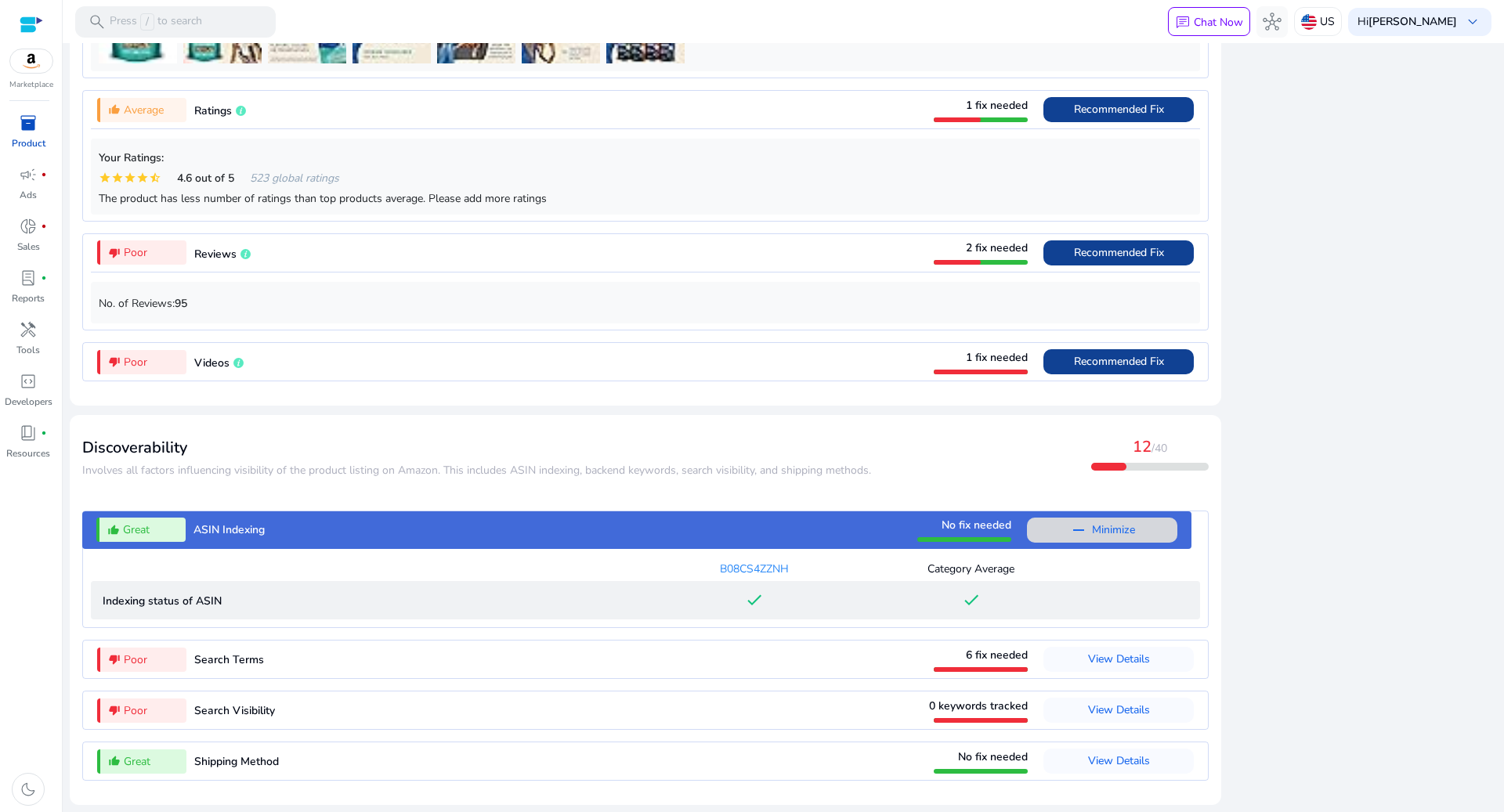 scroll, scrollTop: 1337, scrollLeft: 0, axis: vertical 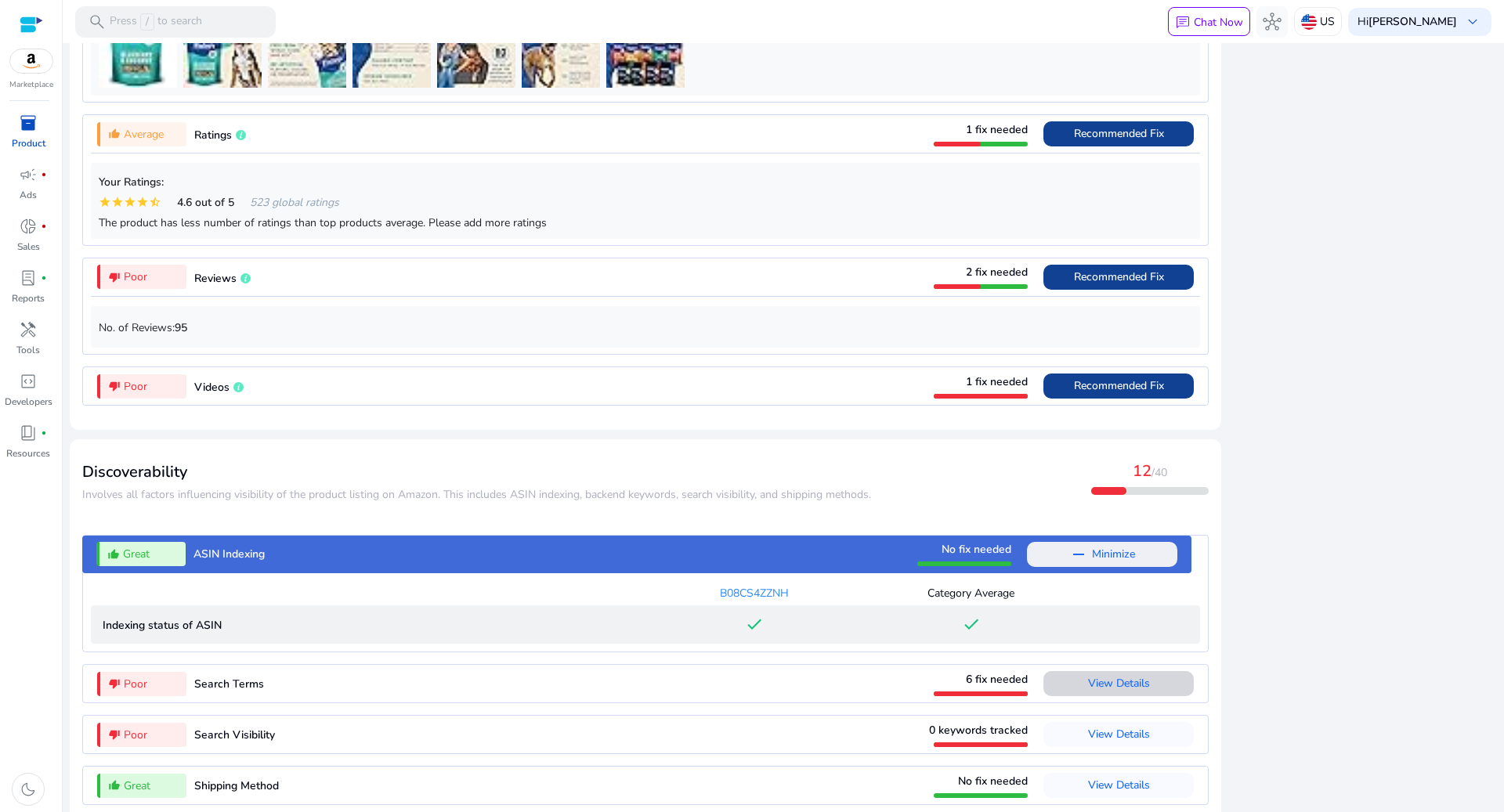 click on "View Details" at bounding box center [1119, 683] 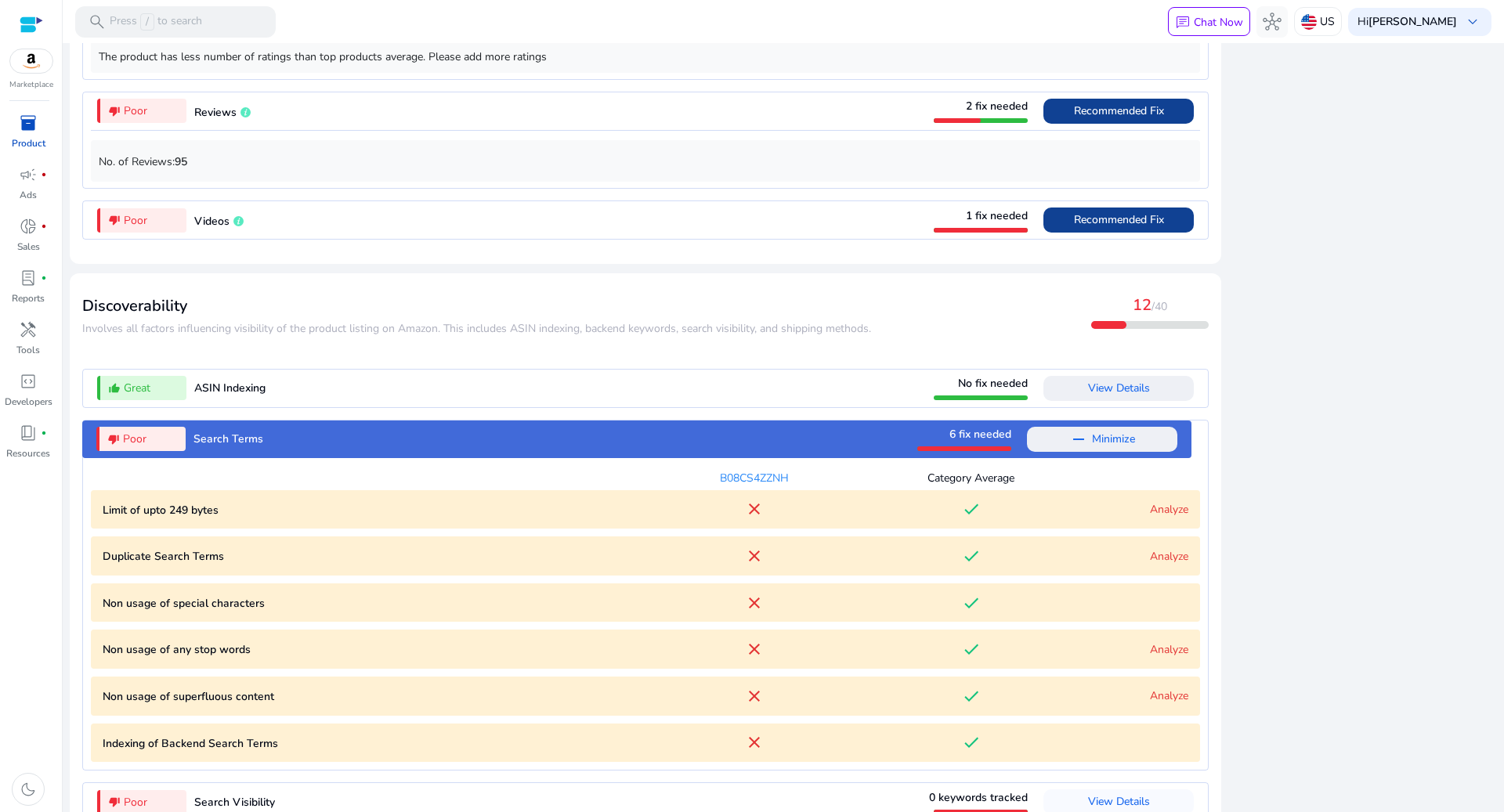scroll, scrollTop: 1571, scrollLeft: 0, axis: vertical 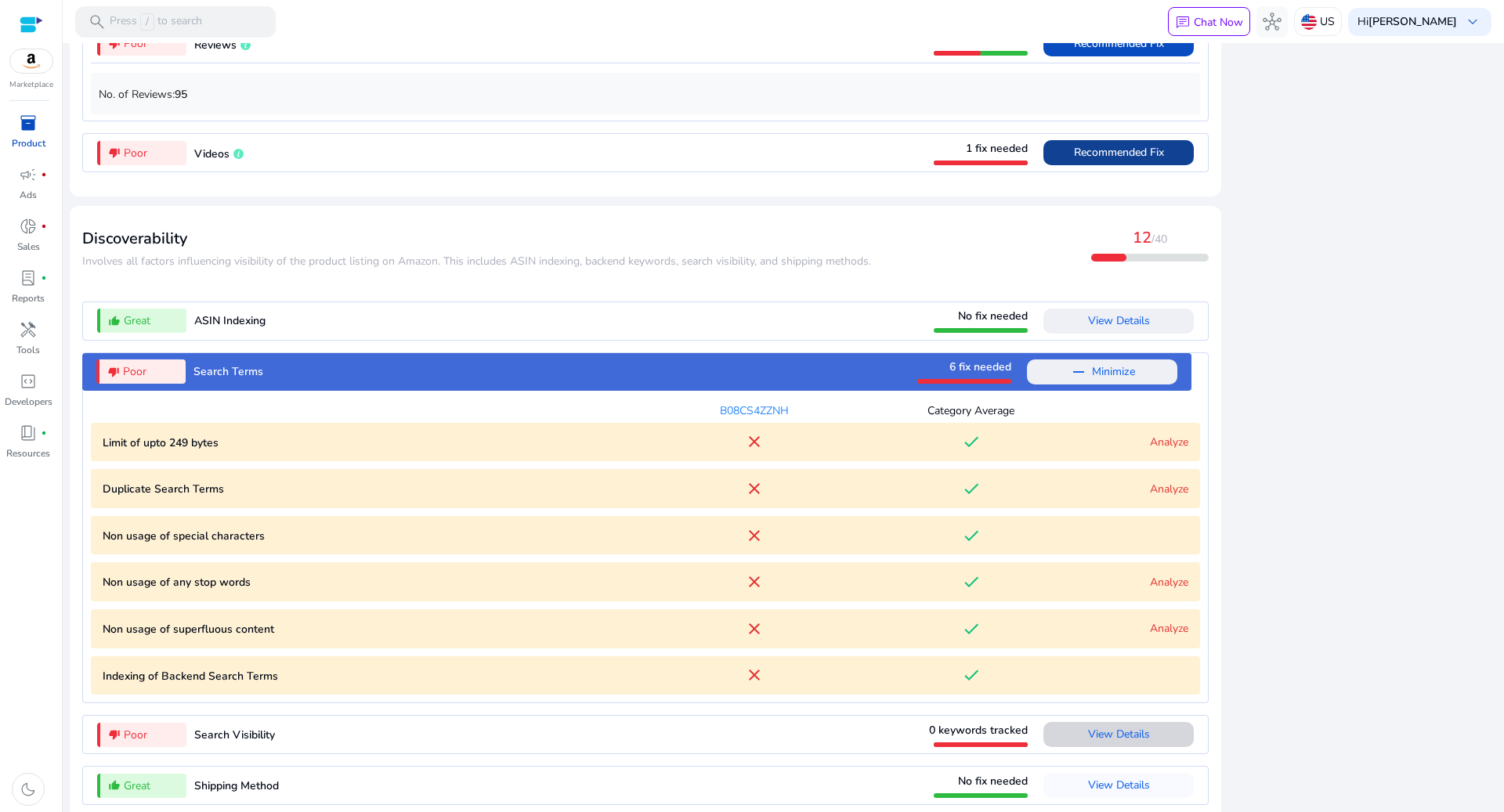 click on "View Details" at bounding box center [1119, 734] 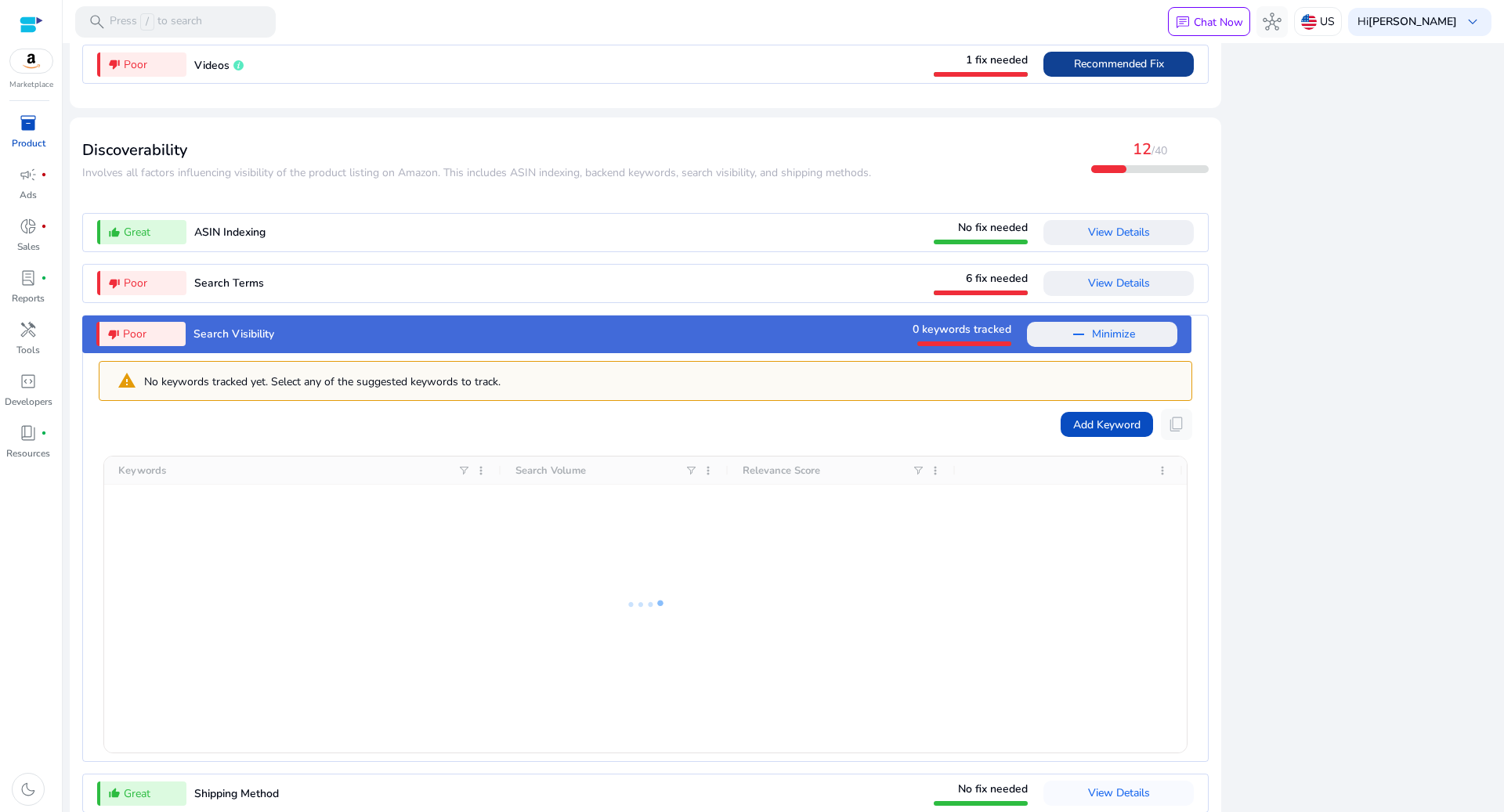scroll, scrollTop: 1666, scrollLeft: 0, axis: vertical 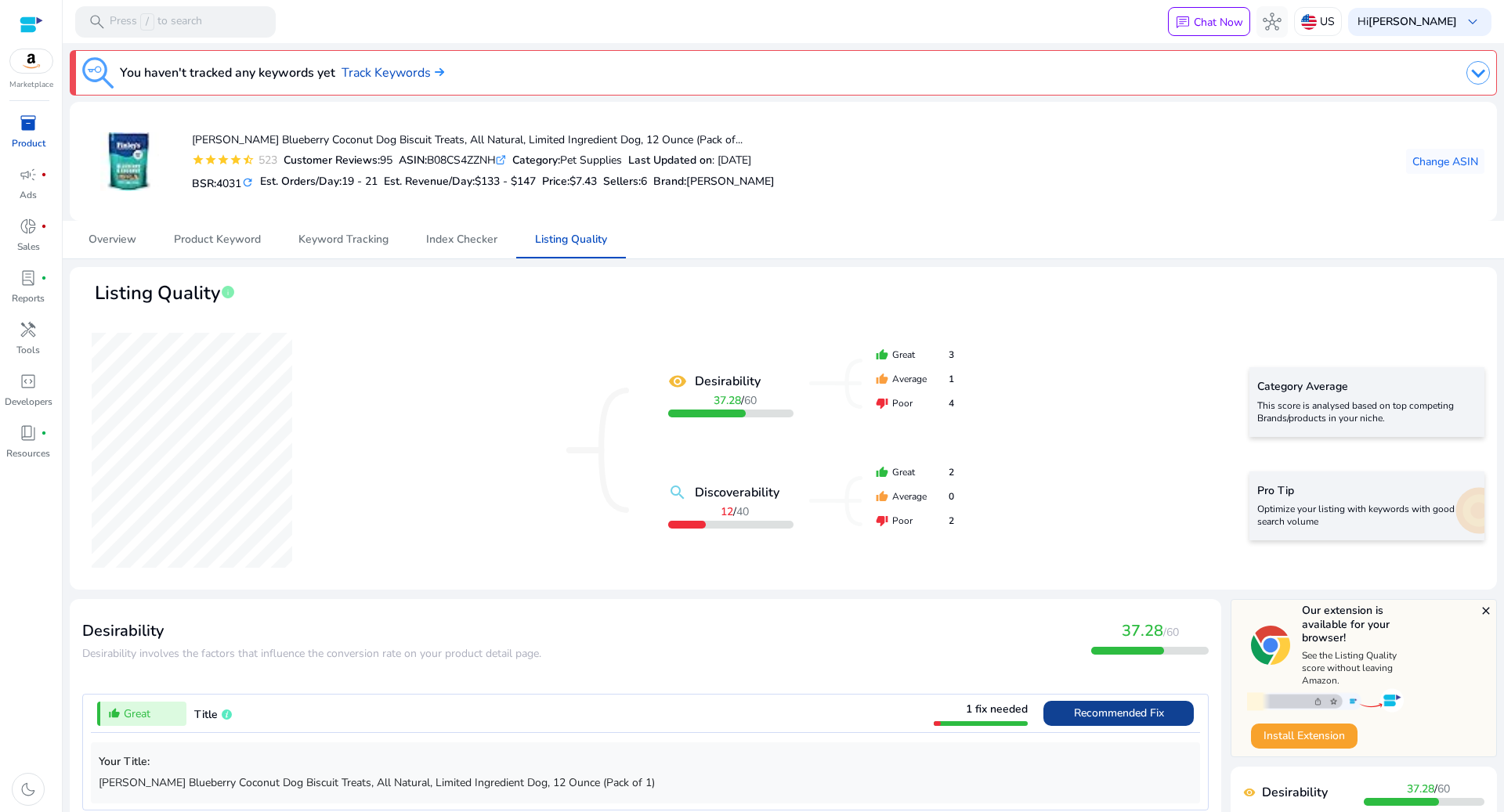 type 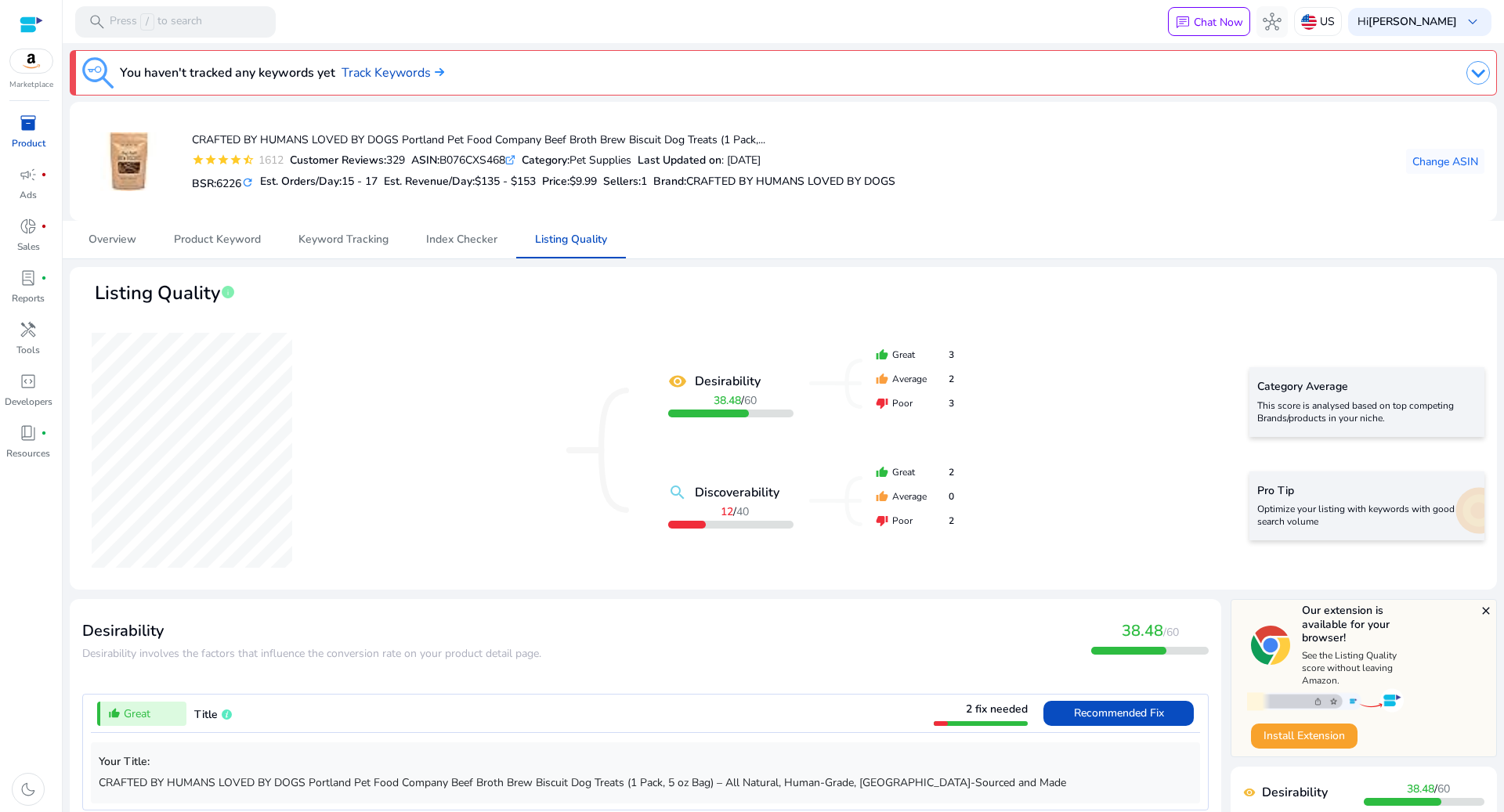 scroll, scrollTop: 0, scrollLeft: 0, axis: both 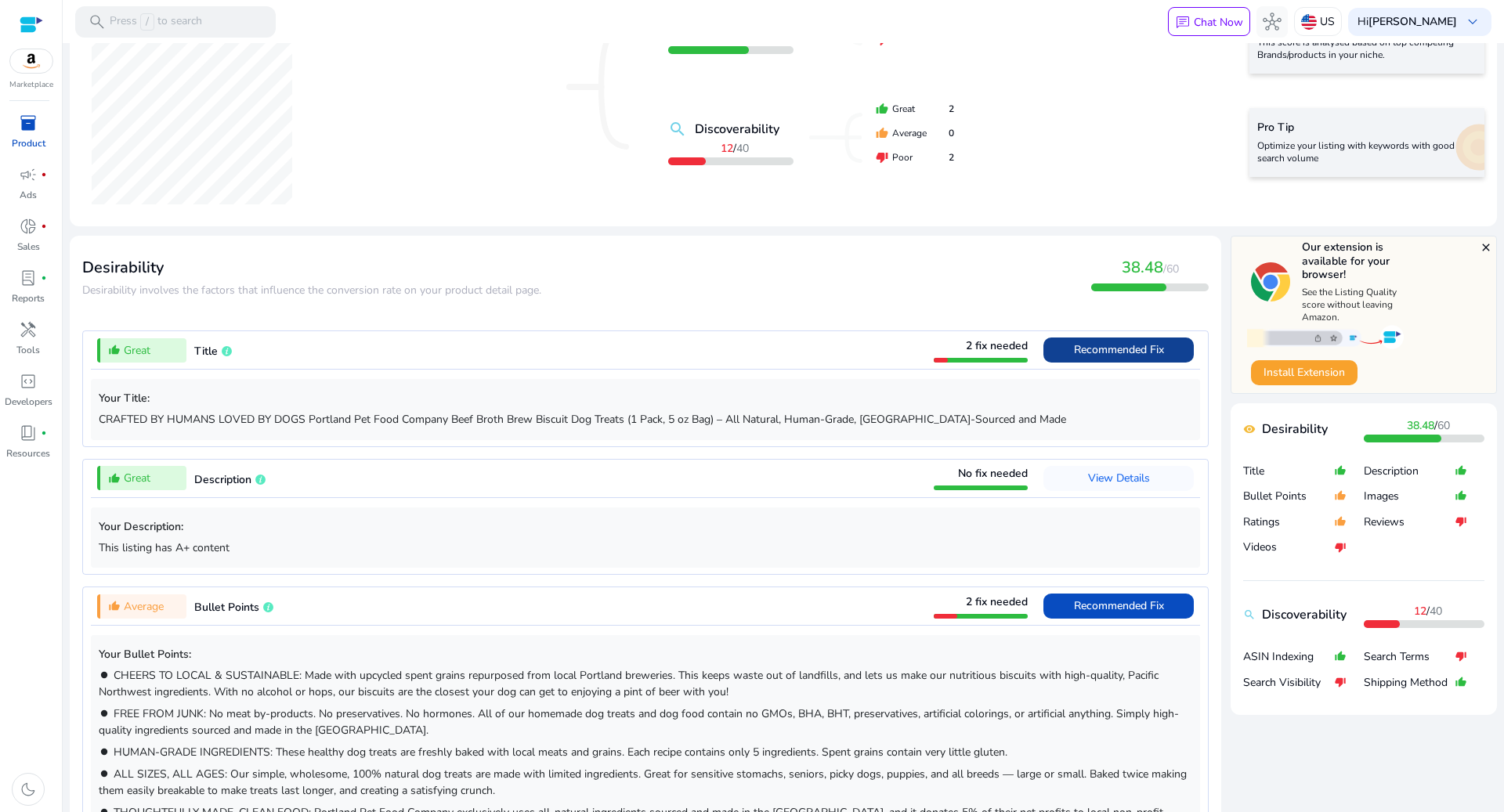 click on "Recommended Fix" at bounding box center (1119, 349) 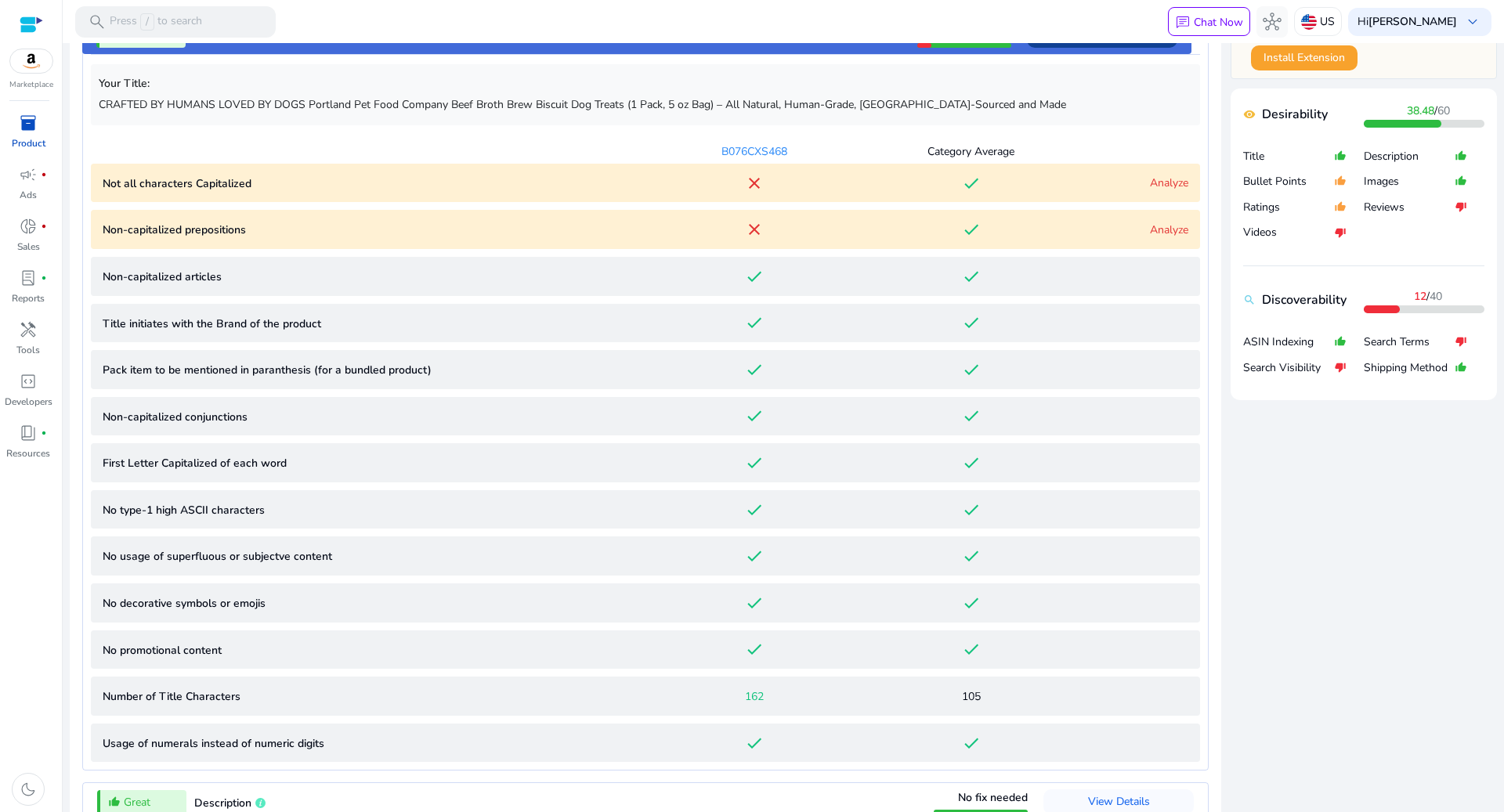 scroll, scrollTop: 693, scrollLeft: 0, axis: vertical 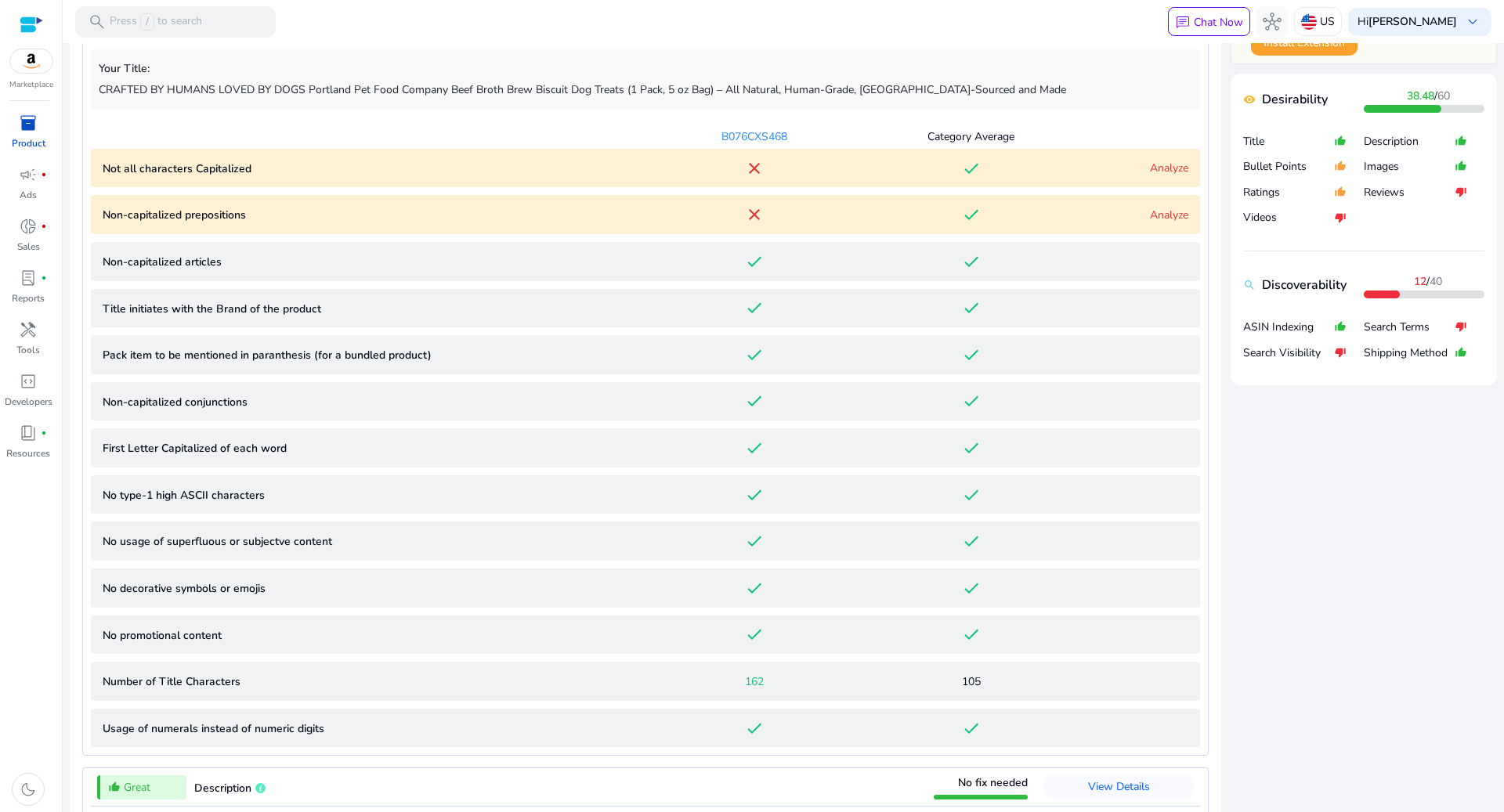 click on "Analyze" at bounding box center (1169, 168) 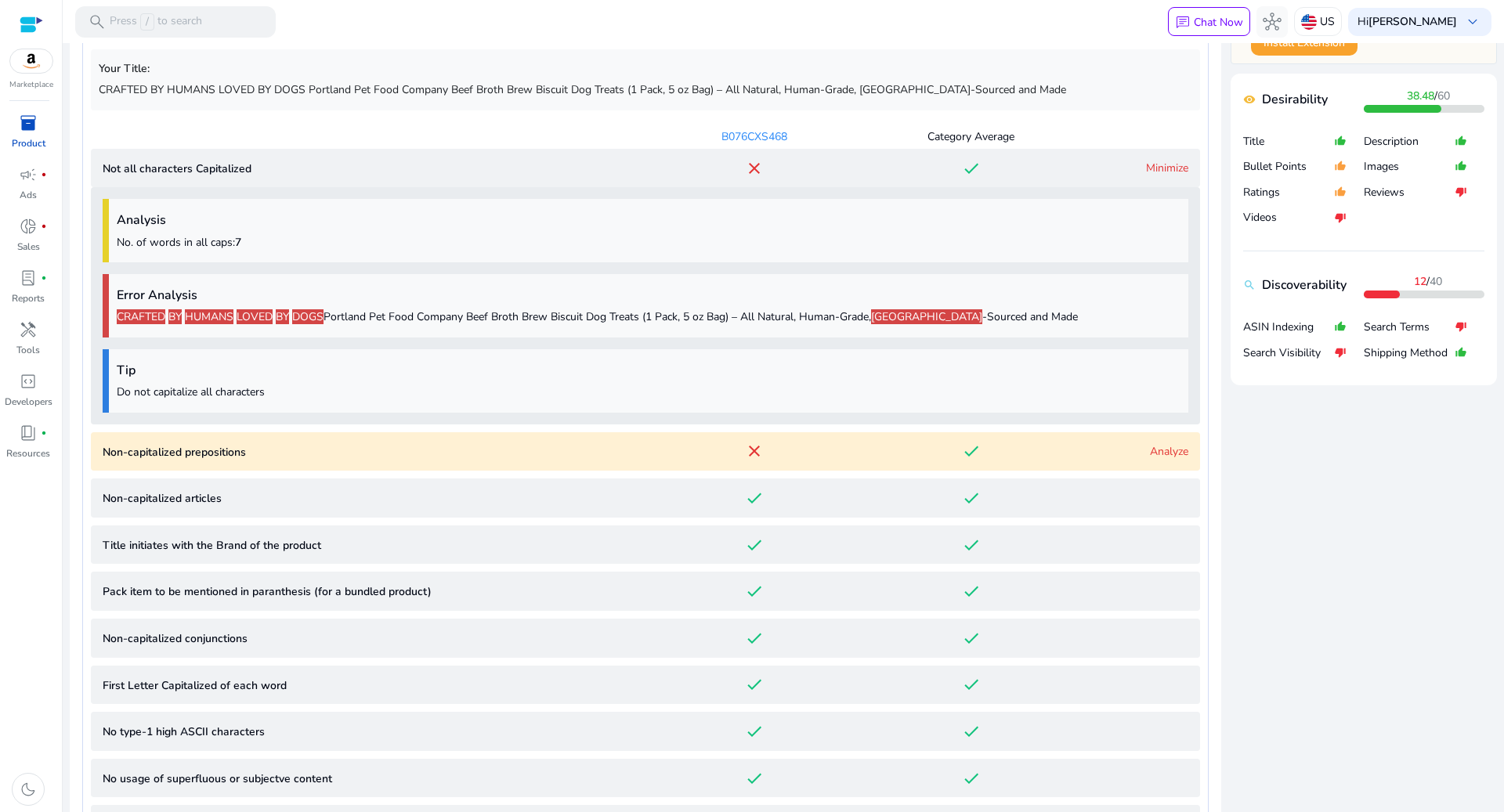 click on "B076CXS468  Category Average Not all characters Capitalized close done Minimize Analysis No. of words in all caps:  7 Error Analysis CRAFTED   BY   HUMANS   LOVED   BY   DOGS  Portland Pet Food Company Beef Broth Brew Biscuit Dog Treats (1 Pack, 5 oz Bag) – All Natural, Human-Grade,  [GEOGRAPHIC_DATA] -Sourced and Made Tip  Do not capitalize all characters Non-capitalized prepositions close done Analyze Non-capitalized articles done done Title initiates with the Brand of the product done done Pack item to be mentioned in paranthesis (for a bundled product) done done Non-capitalized conjunctions done done First Letter Capitalized of each word done done No type-1 high ASCII characters done done No usage of superfluous or subjectve content done done No decorative symbols or emojis done done No promotional content done done Number of Title Characters 162 105 Usage of numerals instead of numeric digits done done" at bounding box center (645, 550) 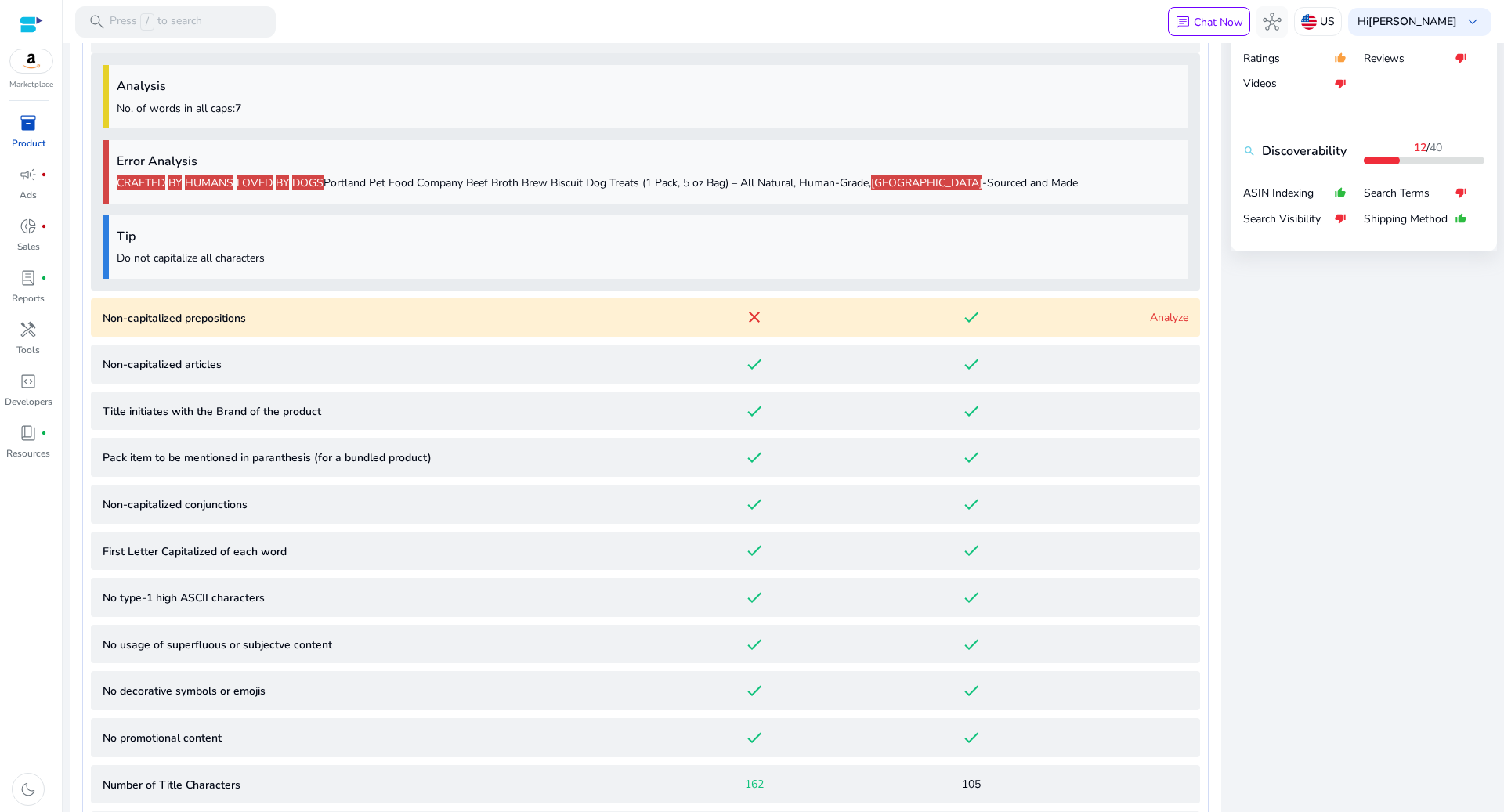 scroll, scrollTop: 819, scrollLeft: 0, axis: vertical 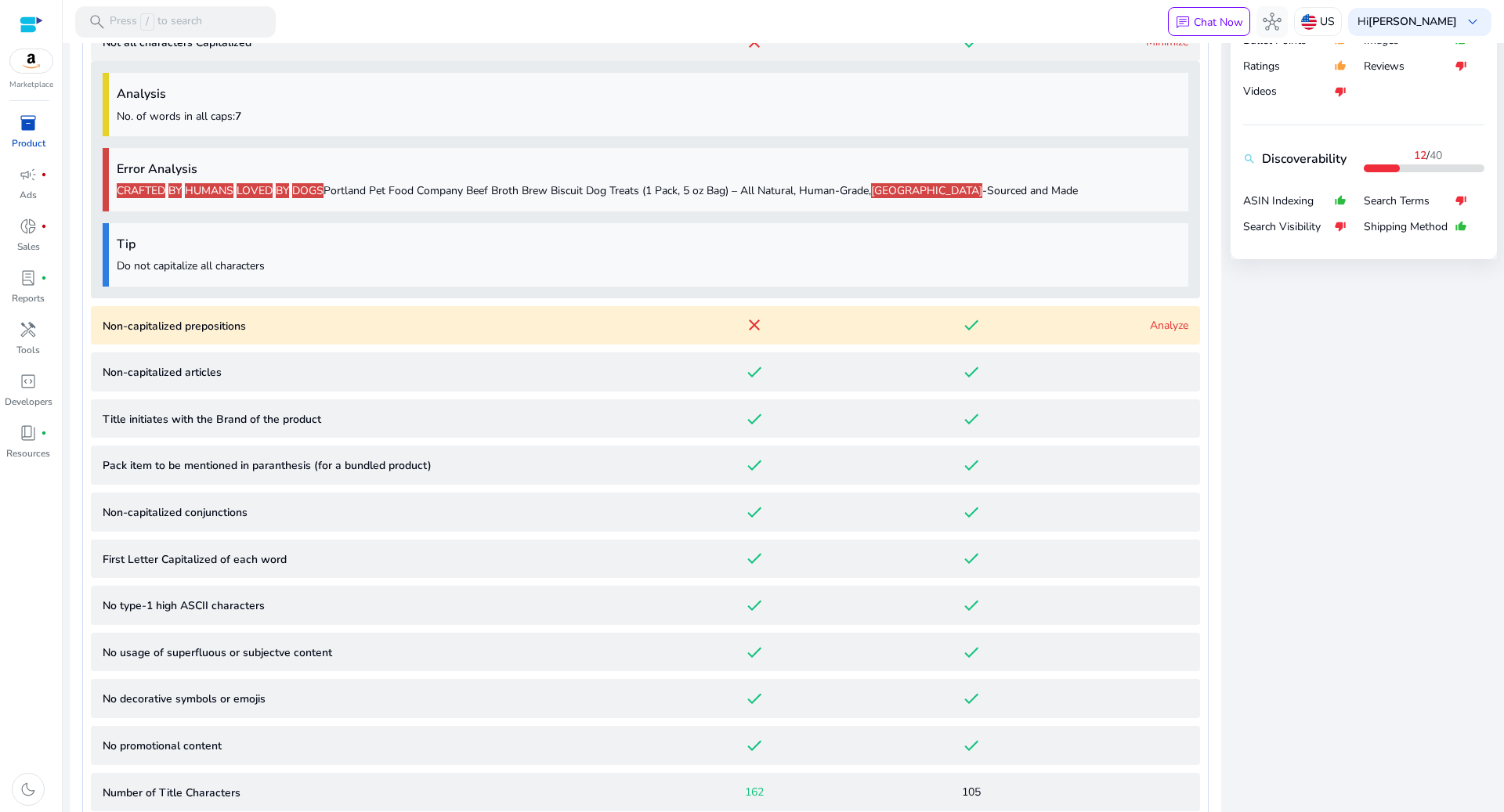 click on "Analyze" at bounding box center [1169, 325] 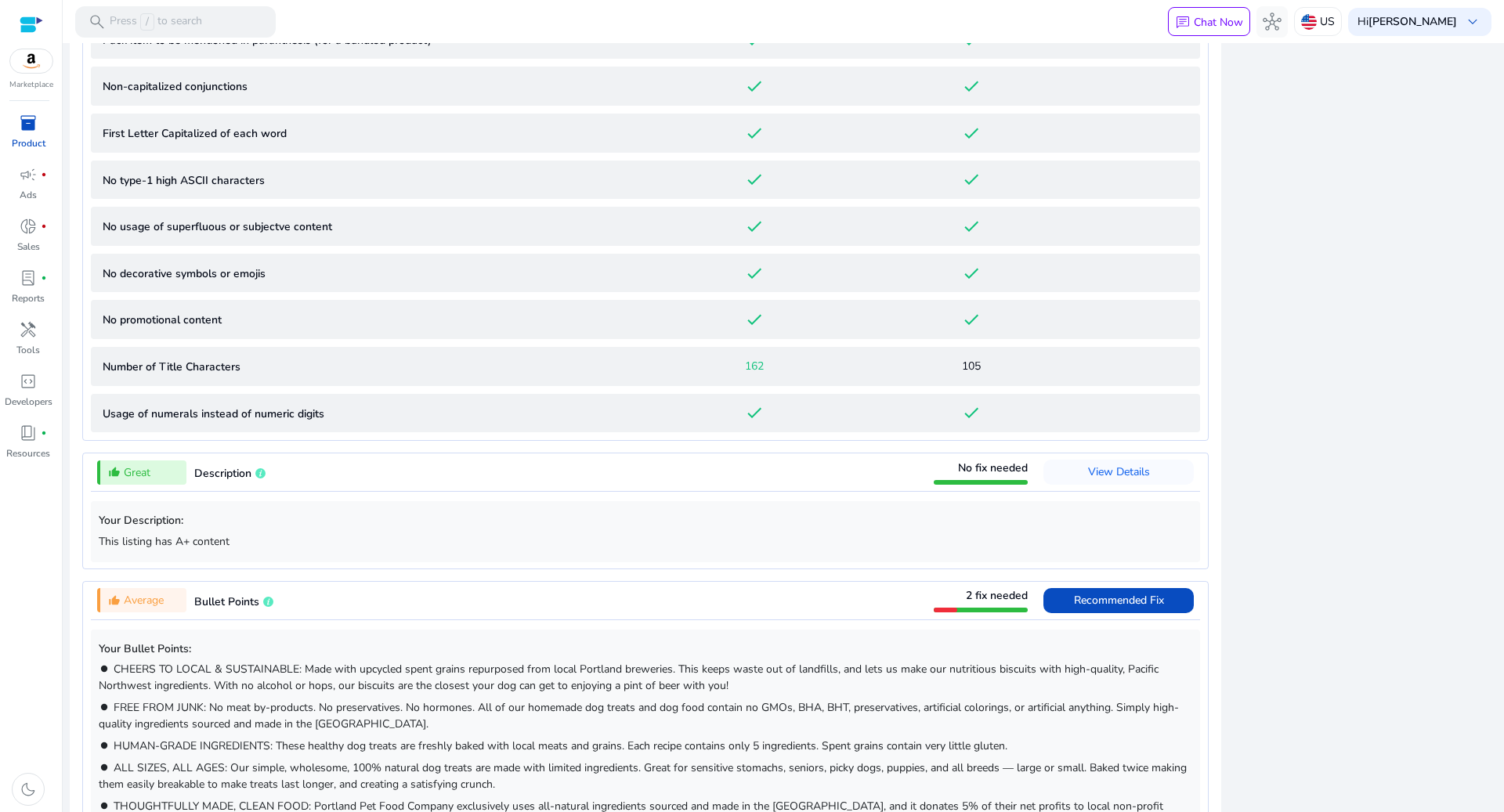 scroll, scrollTop: 1518, scrollLeft: 0, axis: vertical 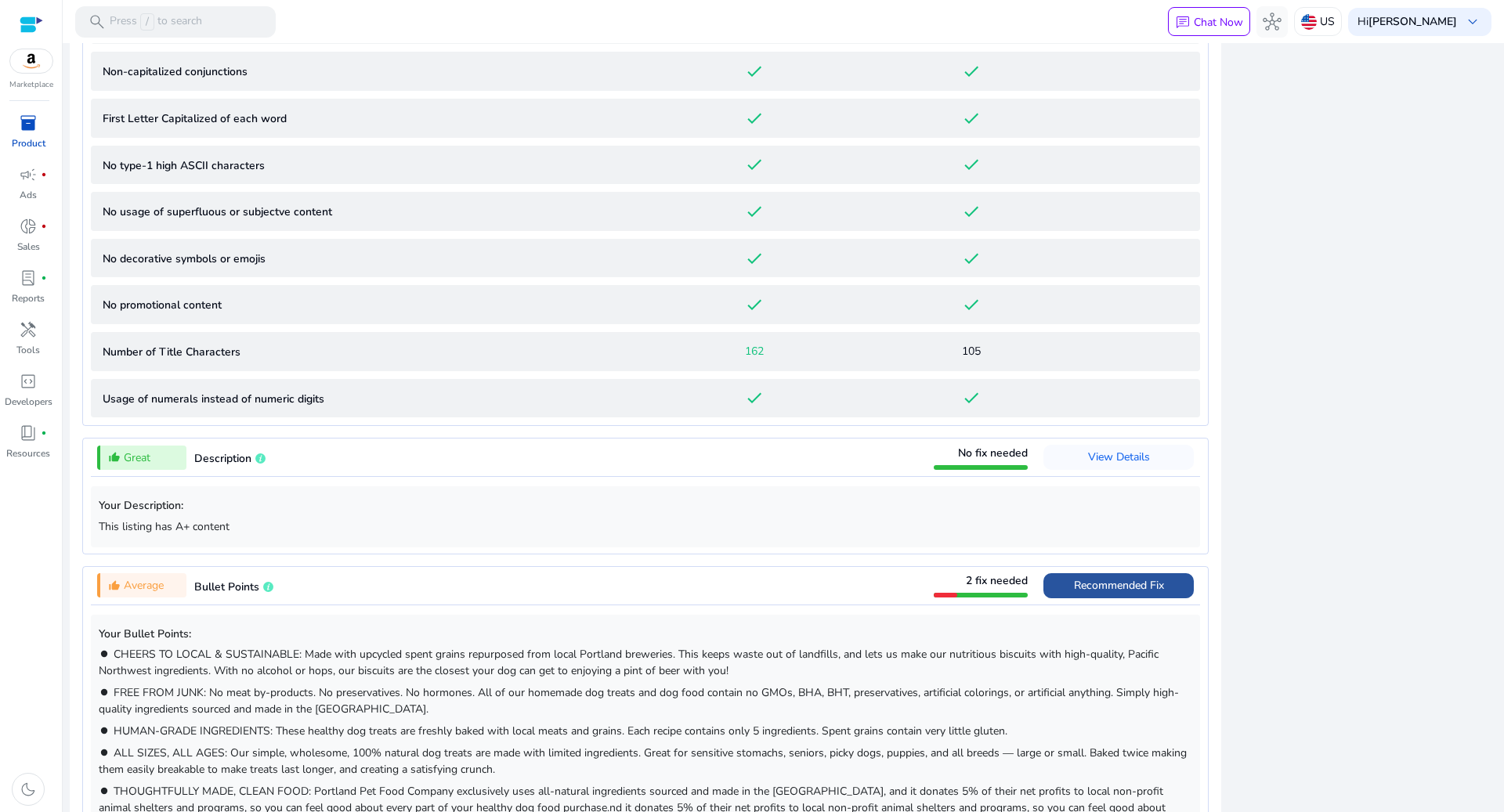 click on "Recommended Fix" at bounding box center (1119, 585) 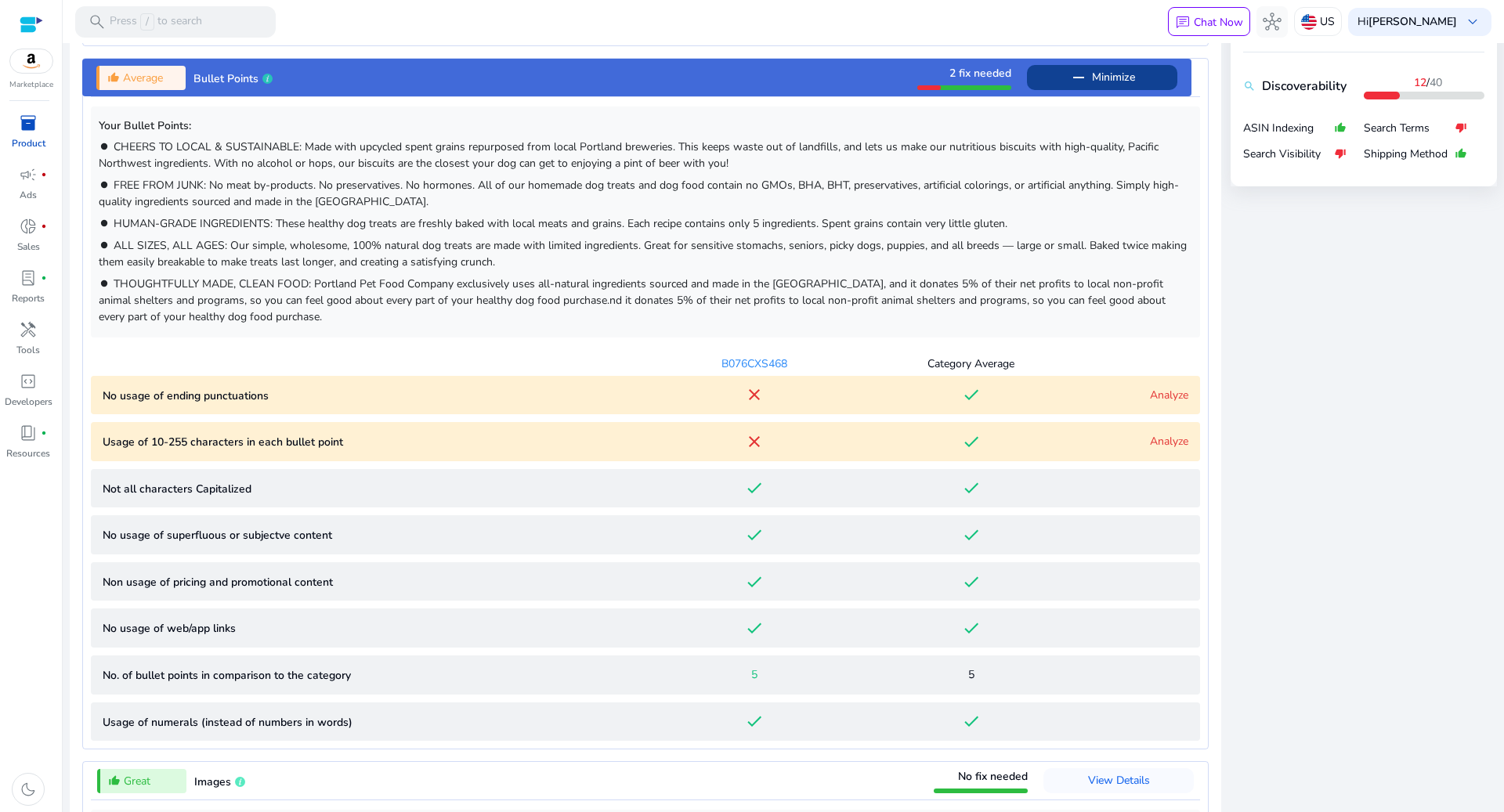 scroll, scrollTop: 891, scrollLeft: 0, axis: vertical 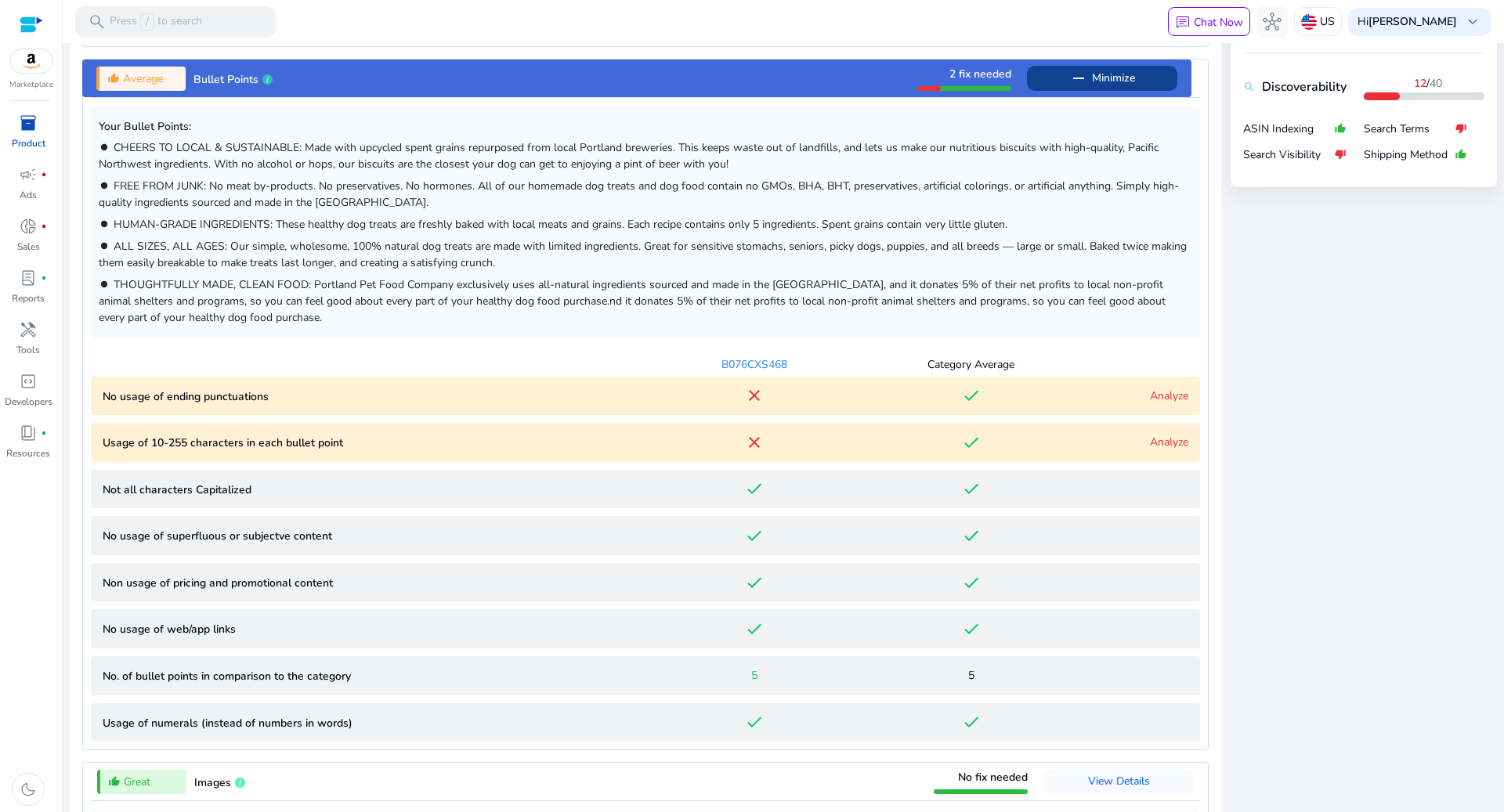 click on "Analyze" at bounding box center (1169, 395) 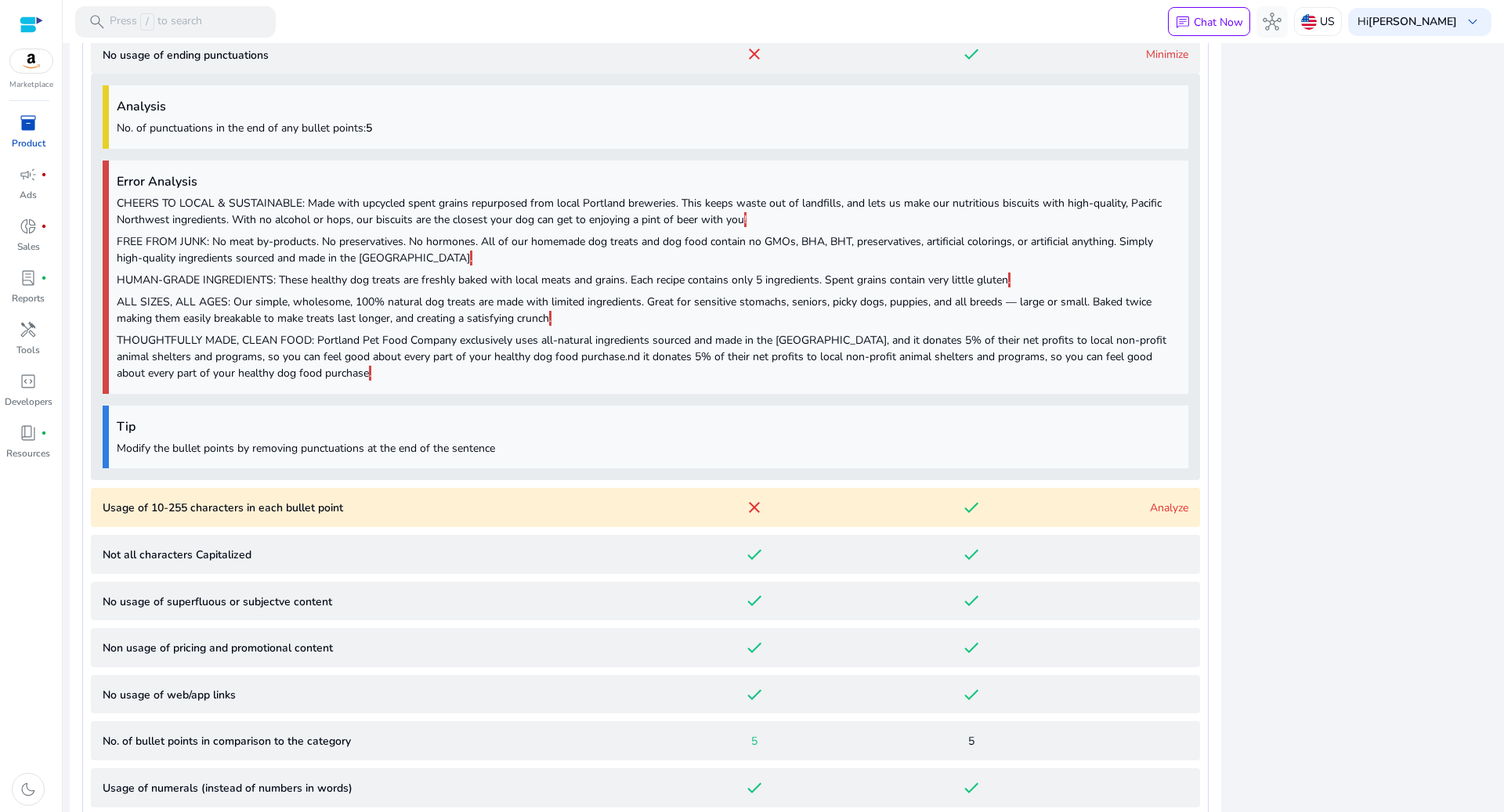 scroll, scrollTop: 1264, scrollLeft: 0, axis: vertical 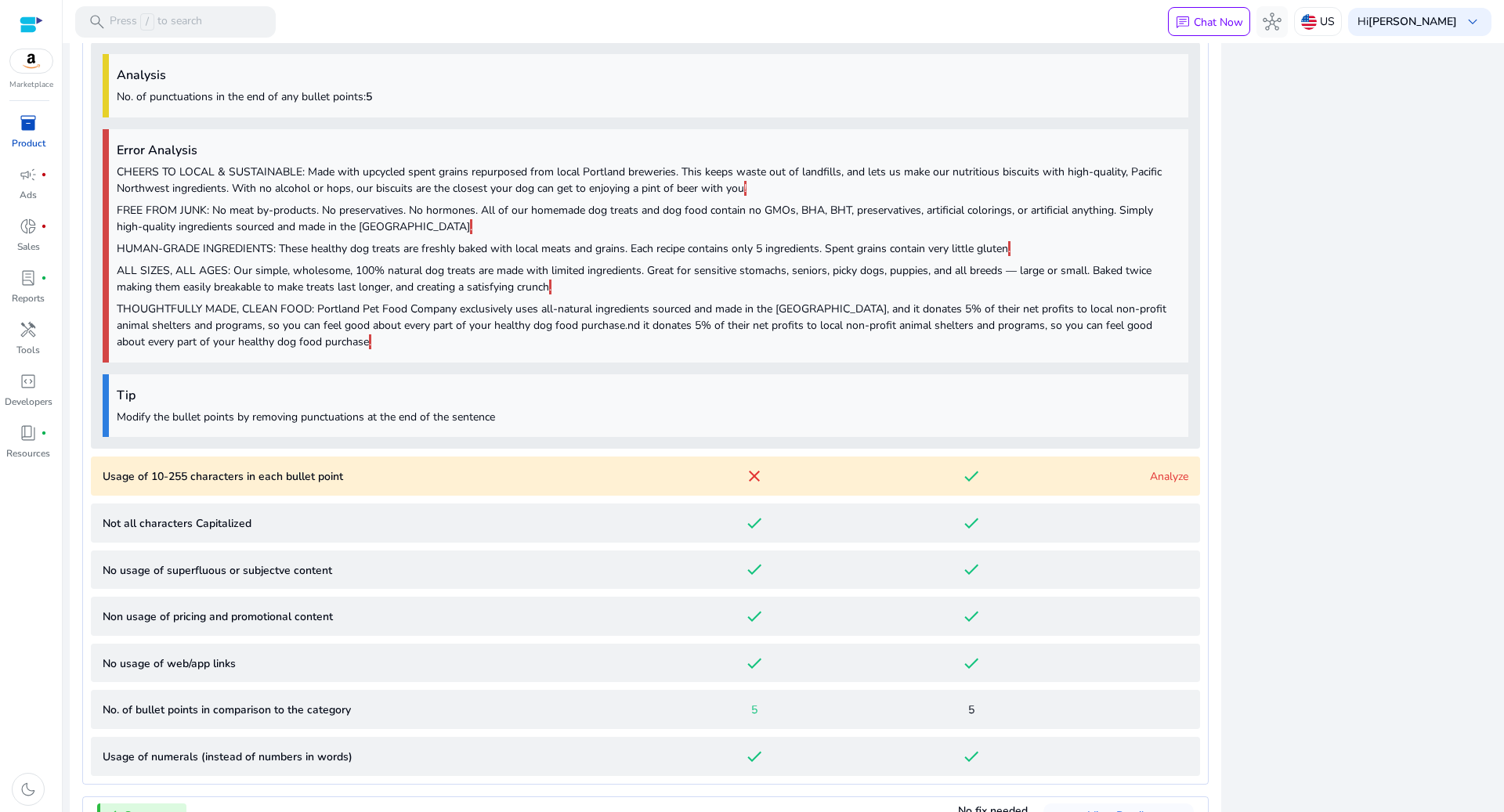 click on "Analyze" at bounding box center [1169, 476] 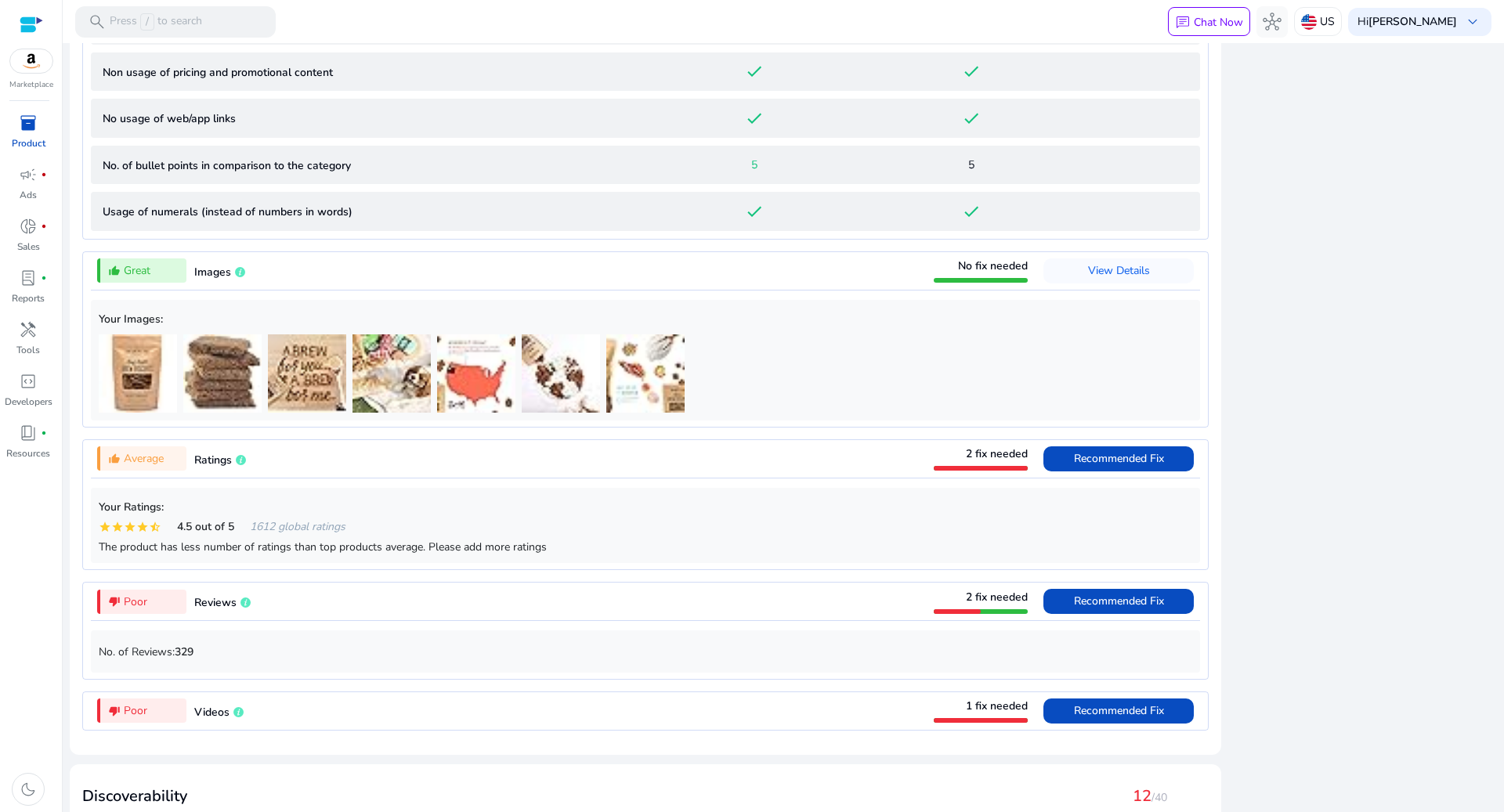 scroll, scrollTop: 2386, scrollLeft: 0, axis: vertical 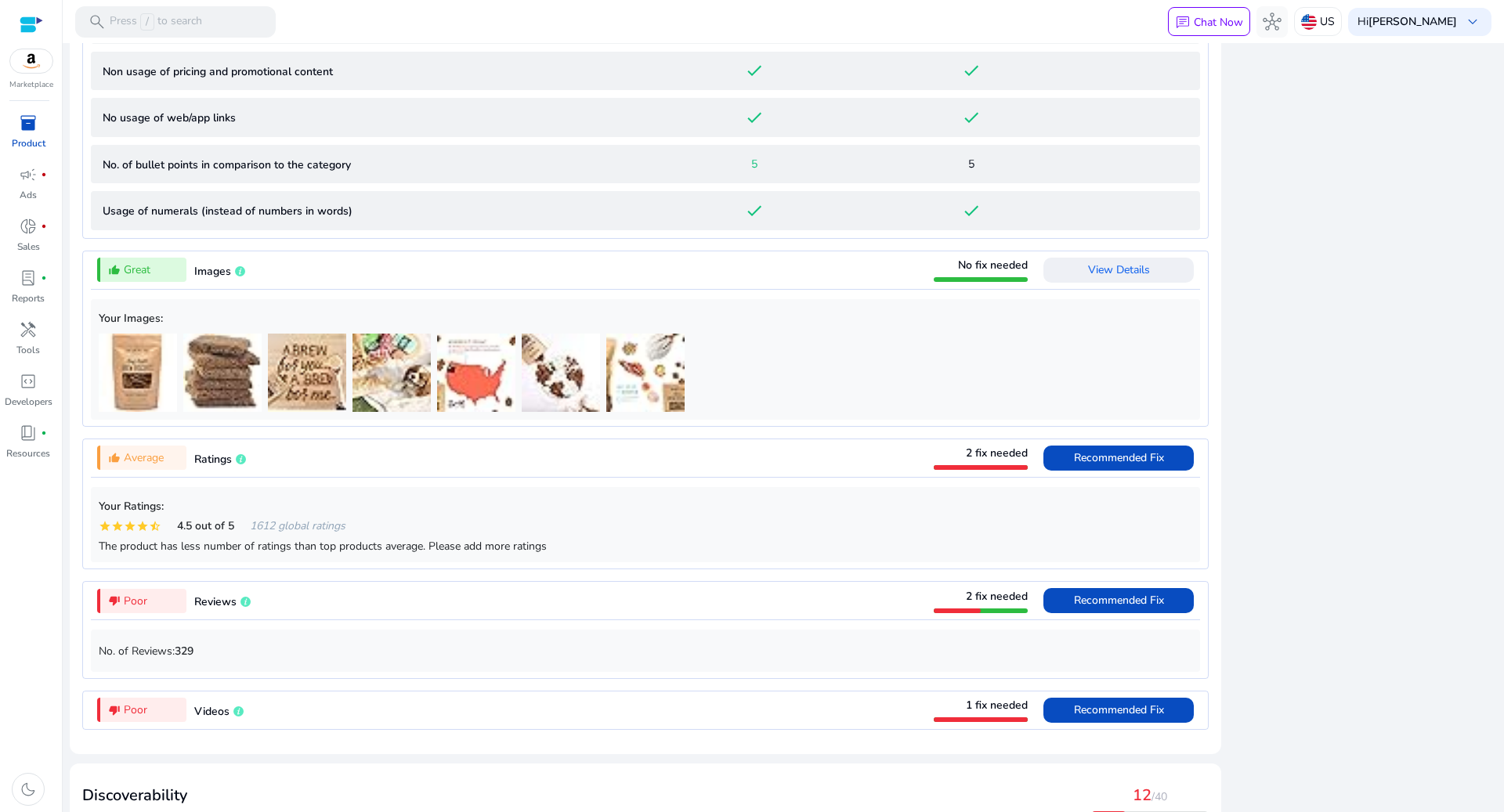 click at bounding box center (1119, 270) 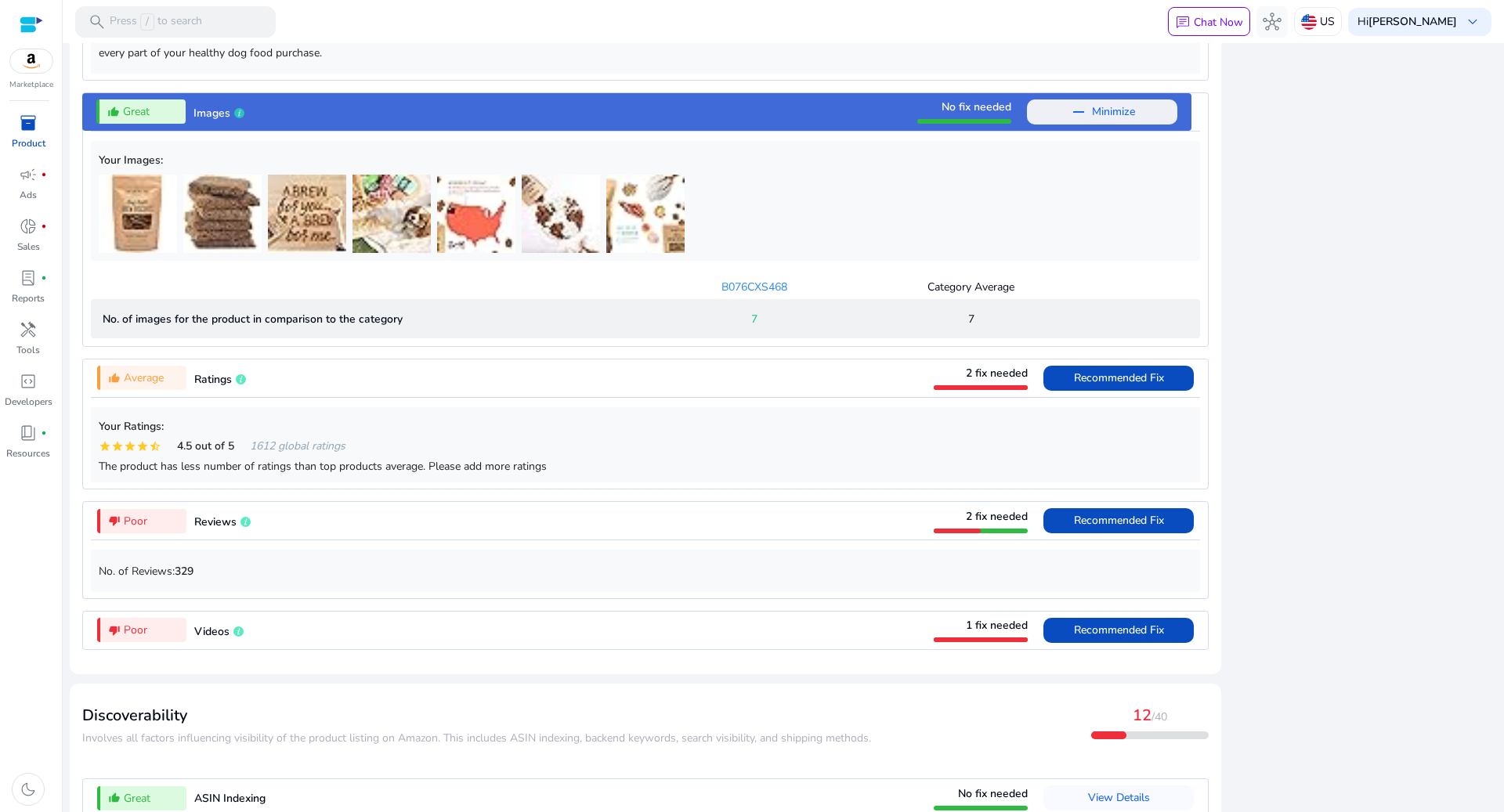 scroll, scrollTop: 1149, scrollLeft: 0, axis: vertical 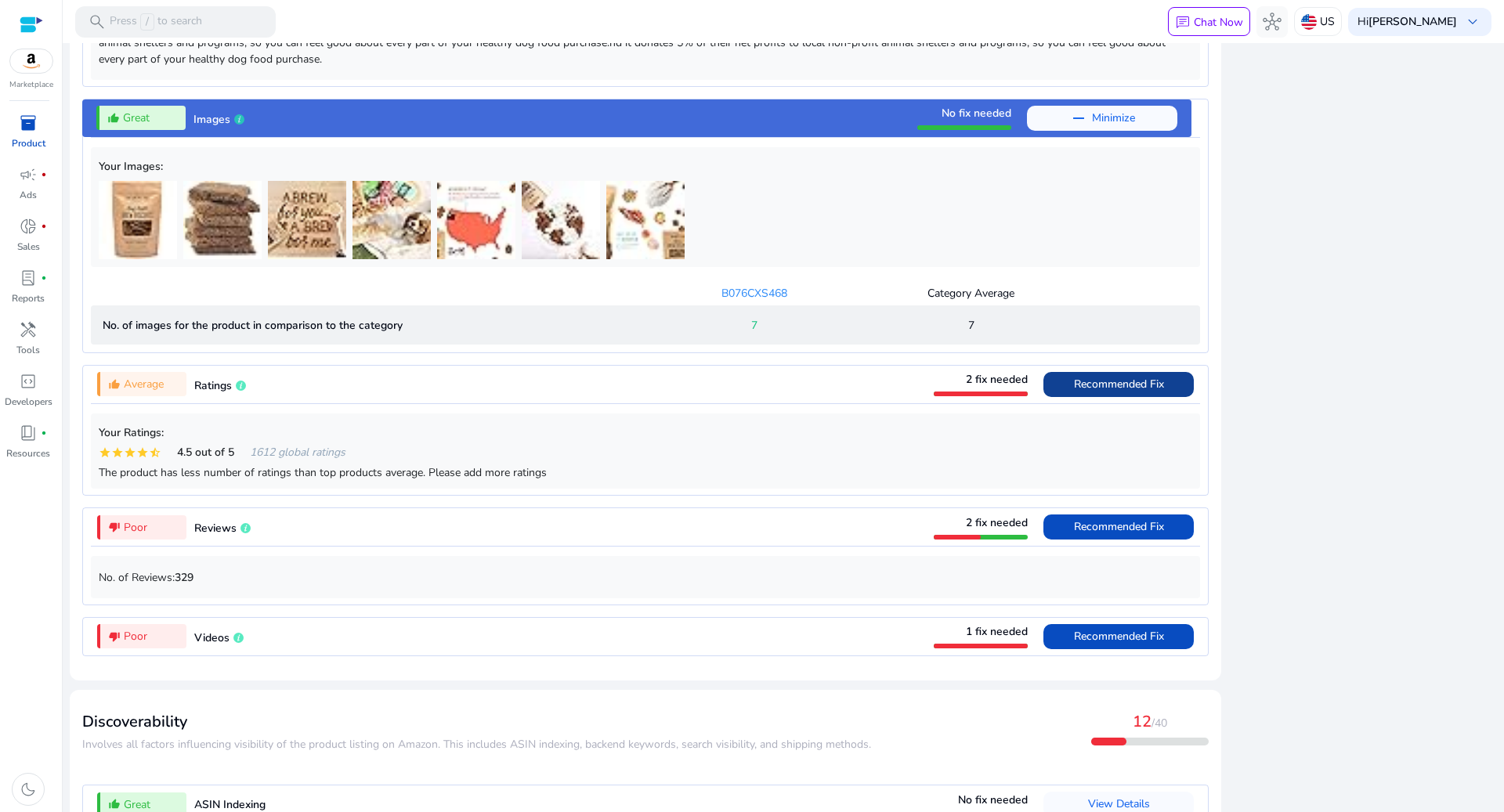 click on "Recommended Fix" at bounding box center [1119, 384] 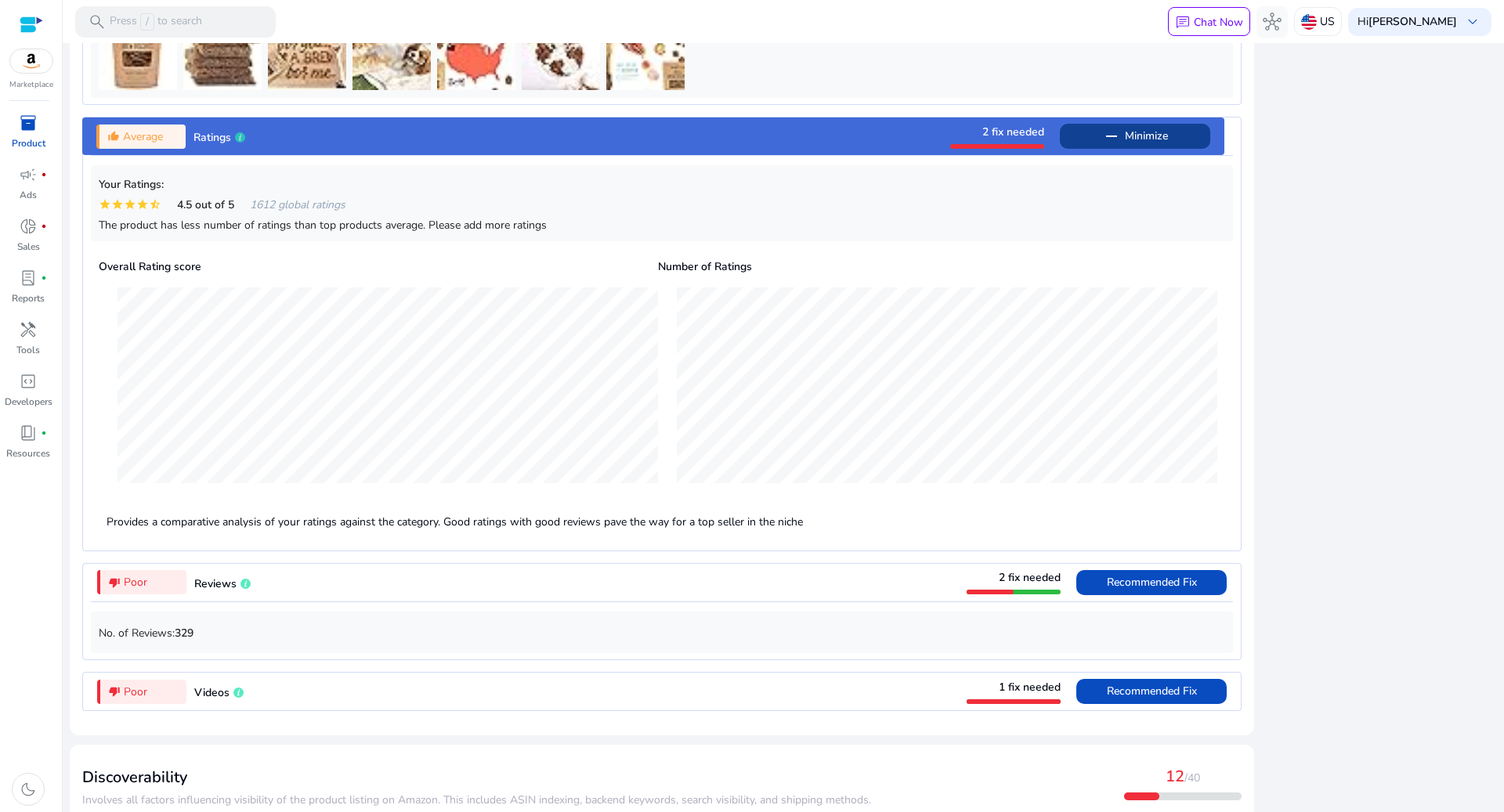 scroll, scrollTop: 1320, scrollLeft: 0, axis: vertical 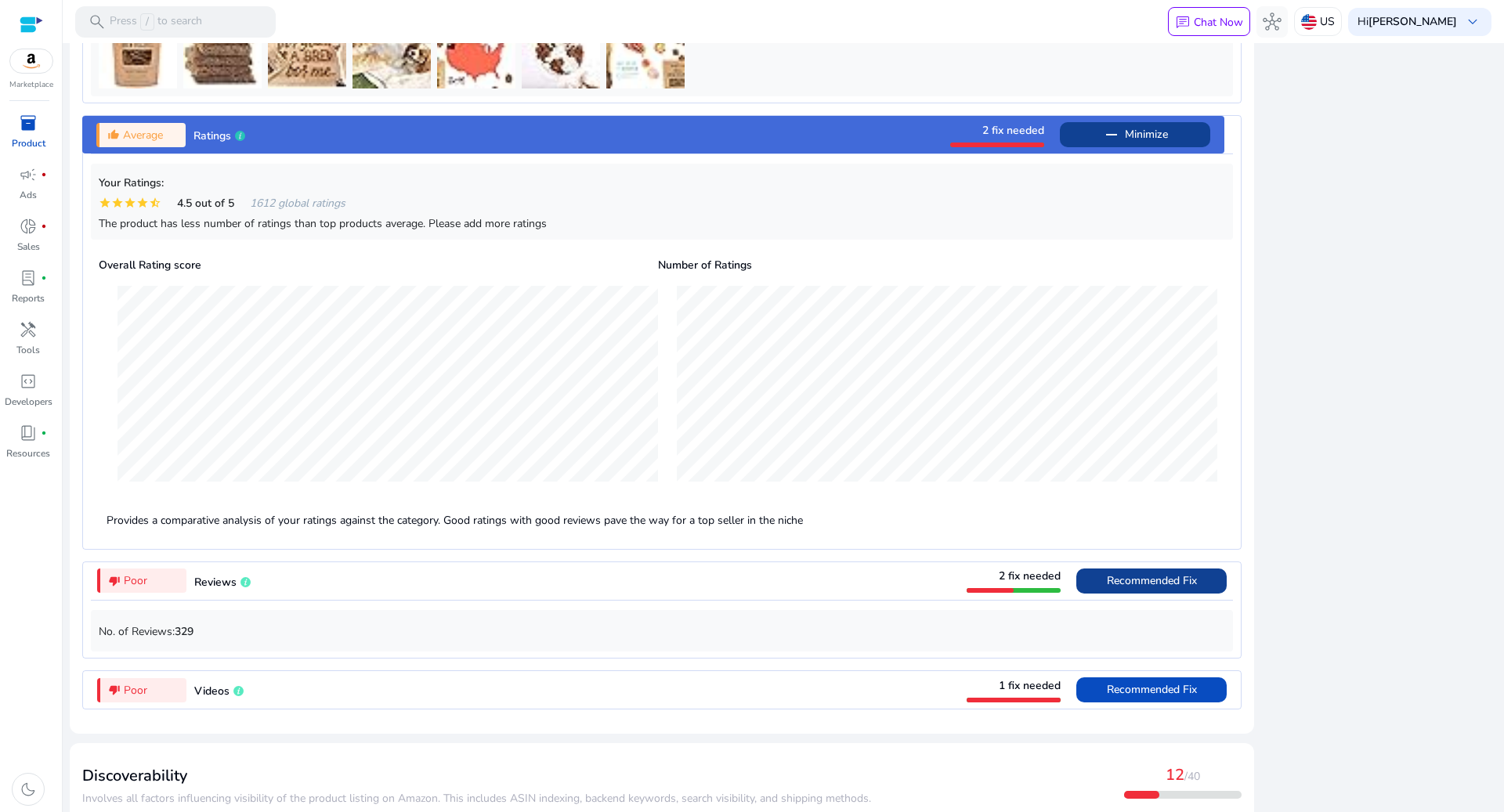 click on "Recommended Fix" at bounding box center (1152, 580) 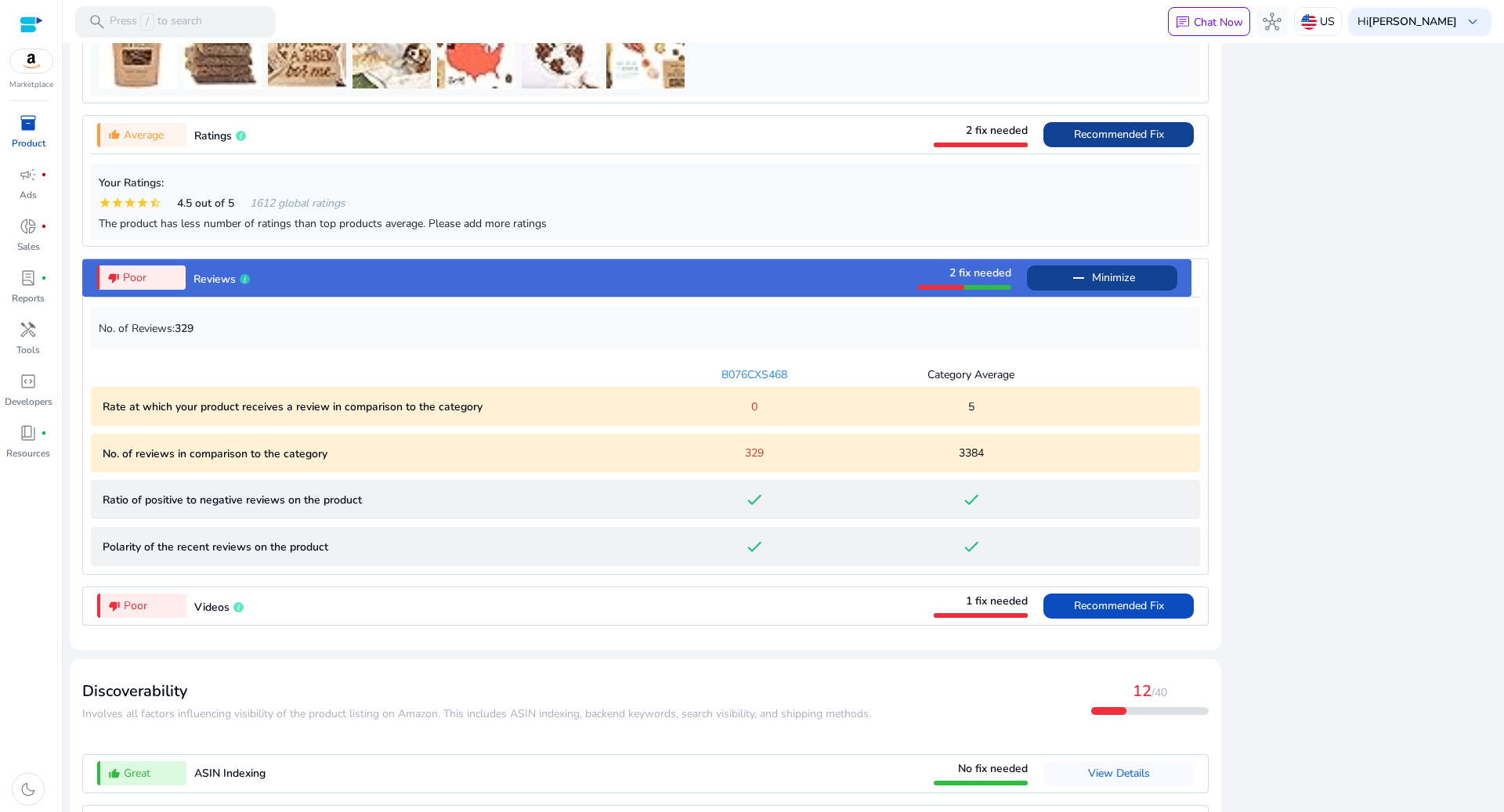 scroll, scrollTop: 1373, scrollLeft: 0, axis: vertical 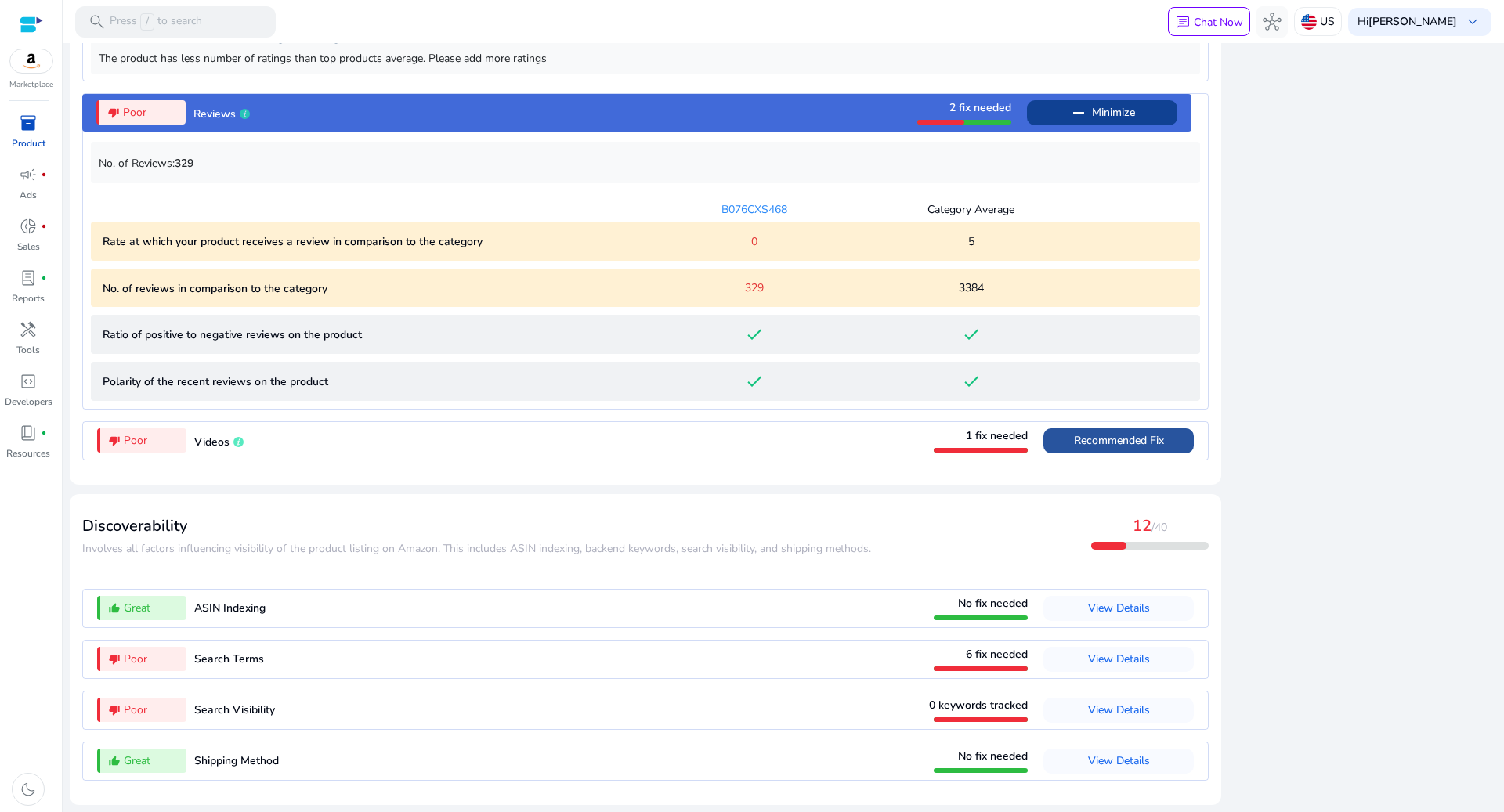 click on "Recommended Fix" at bounding box center (1119, 441) 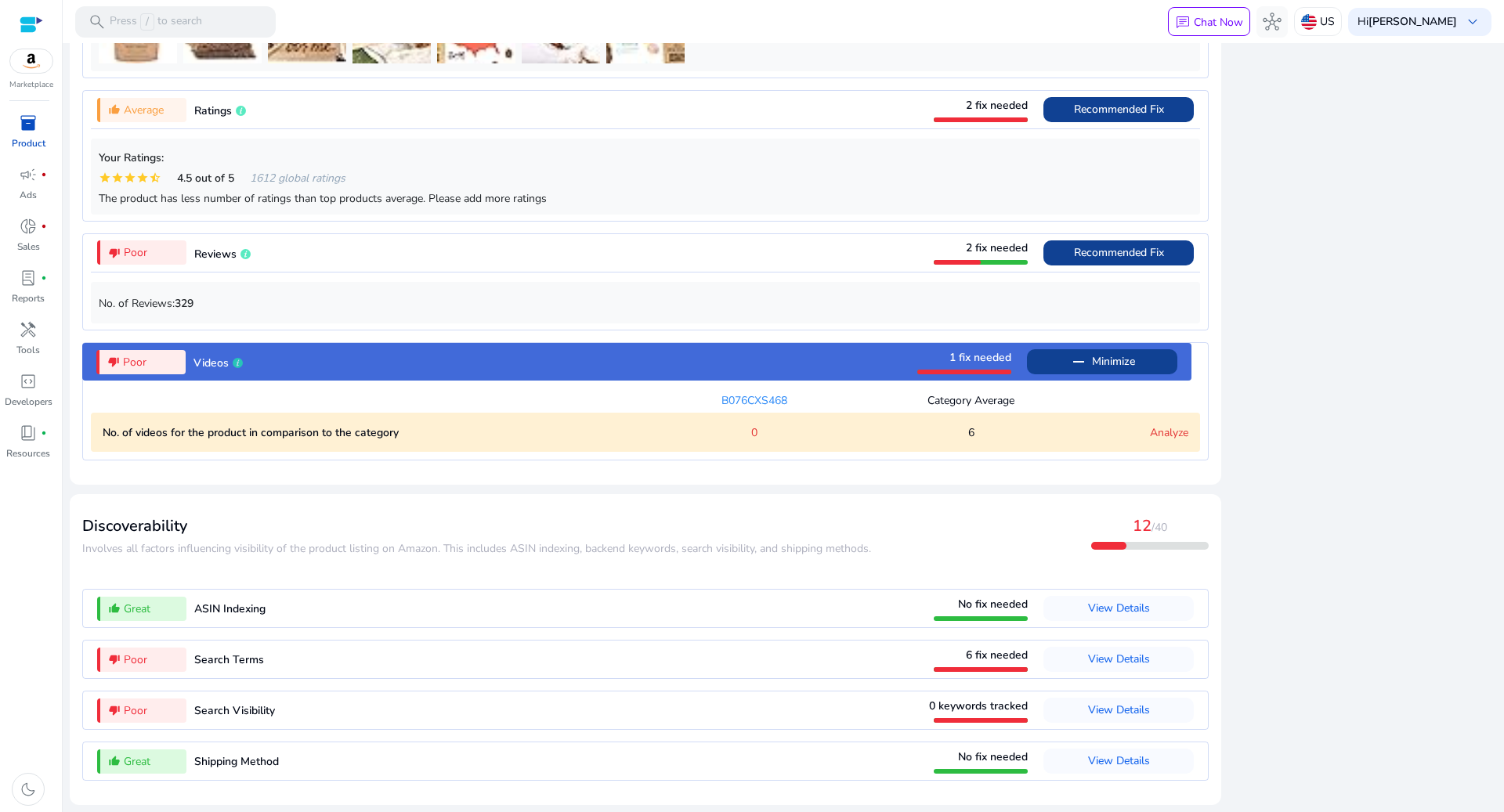 click on "Analyze" at bounding box center [1169, 432] 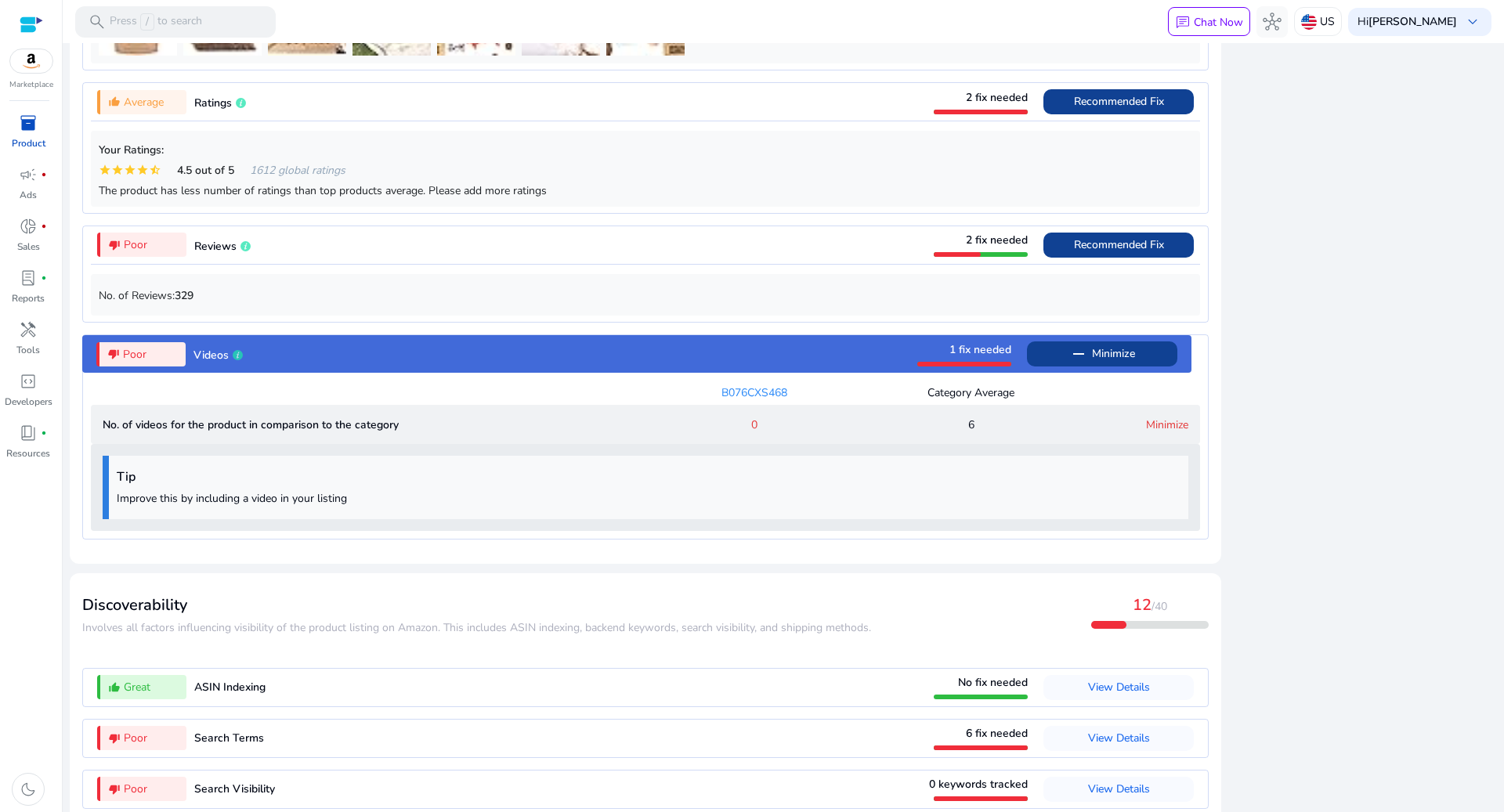 scroll, scrollTop: 1440, scrollLeft: 0, axis: vertical 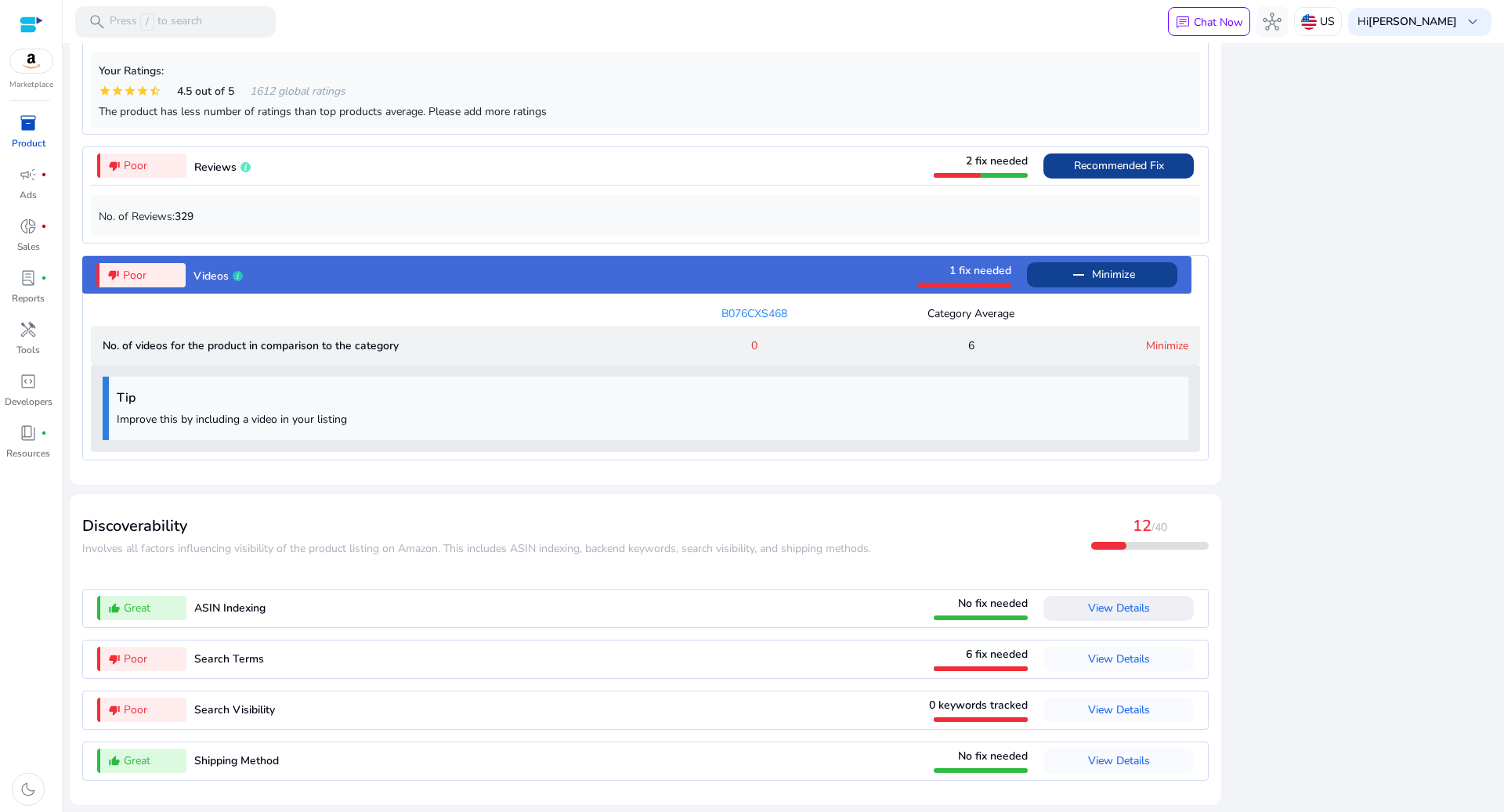 click on "View Details" at bounding box center (1119, 608) 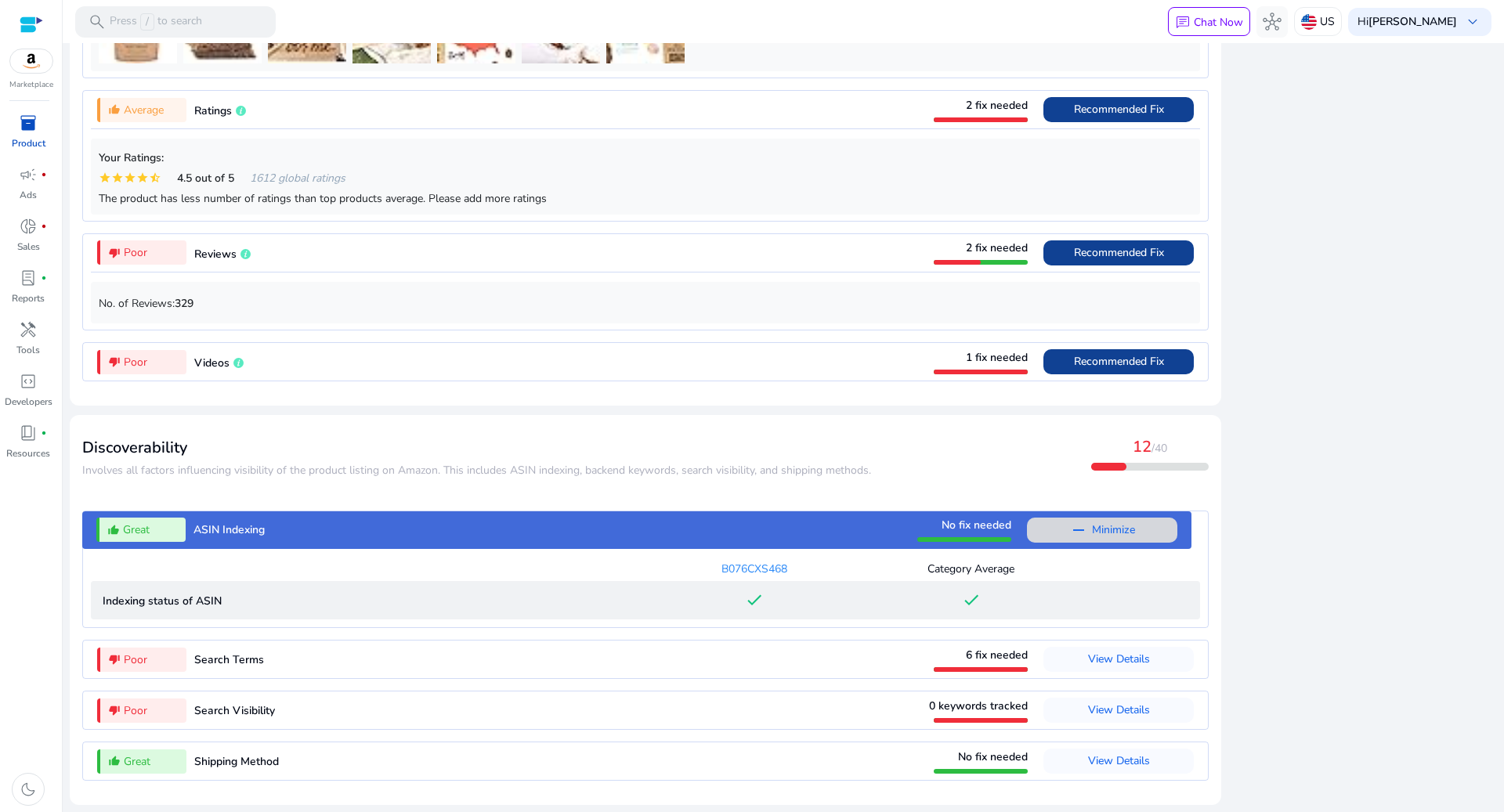 scroll, scrollTop: 1353, scrollLeft: 0, axis: vertical 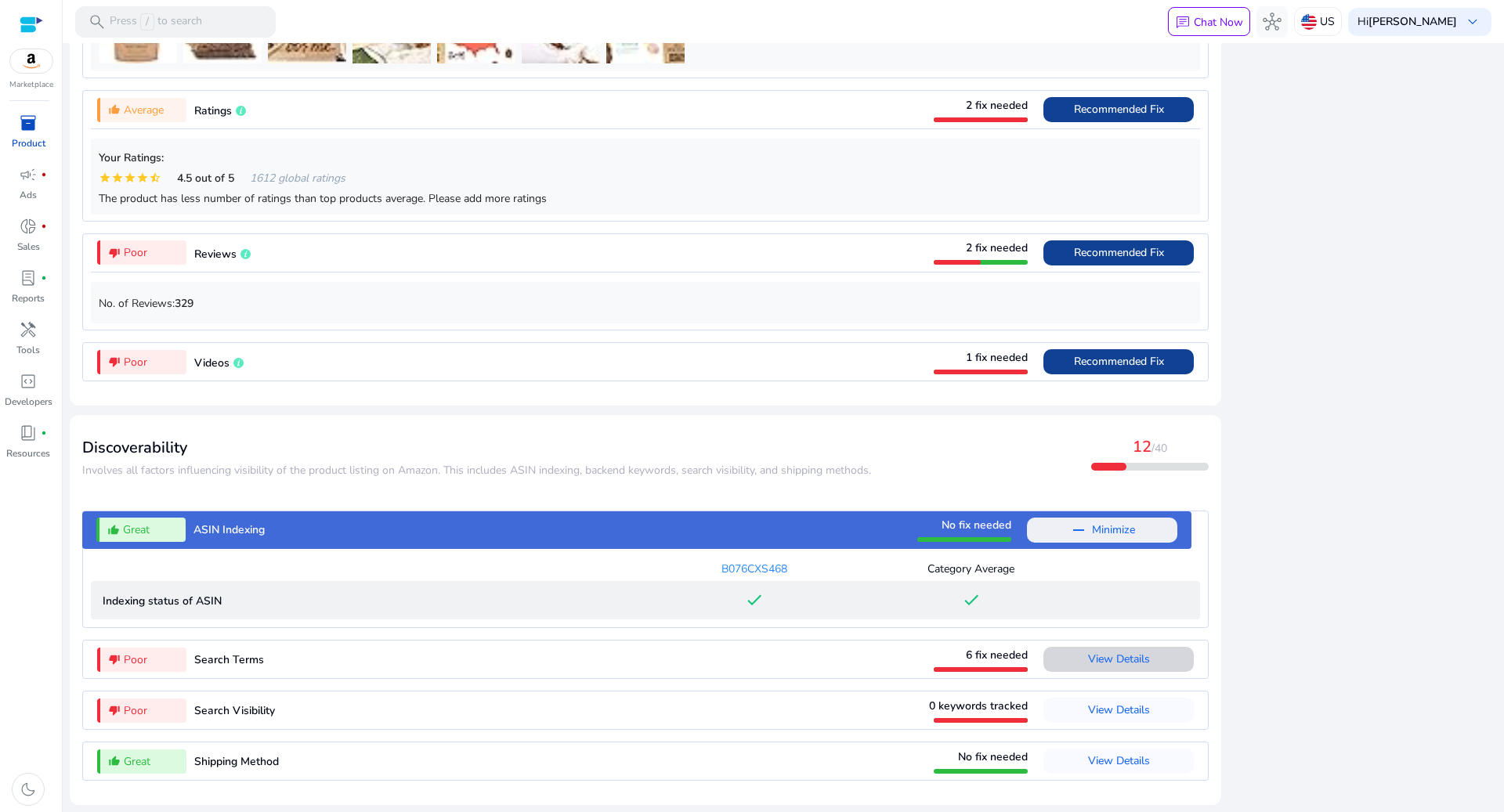 click on "View Details" at bounding box center (1119, 659) 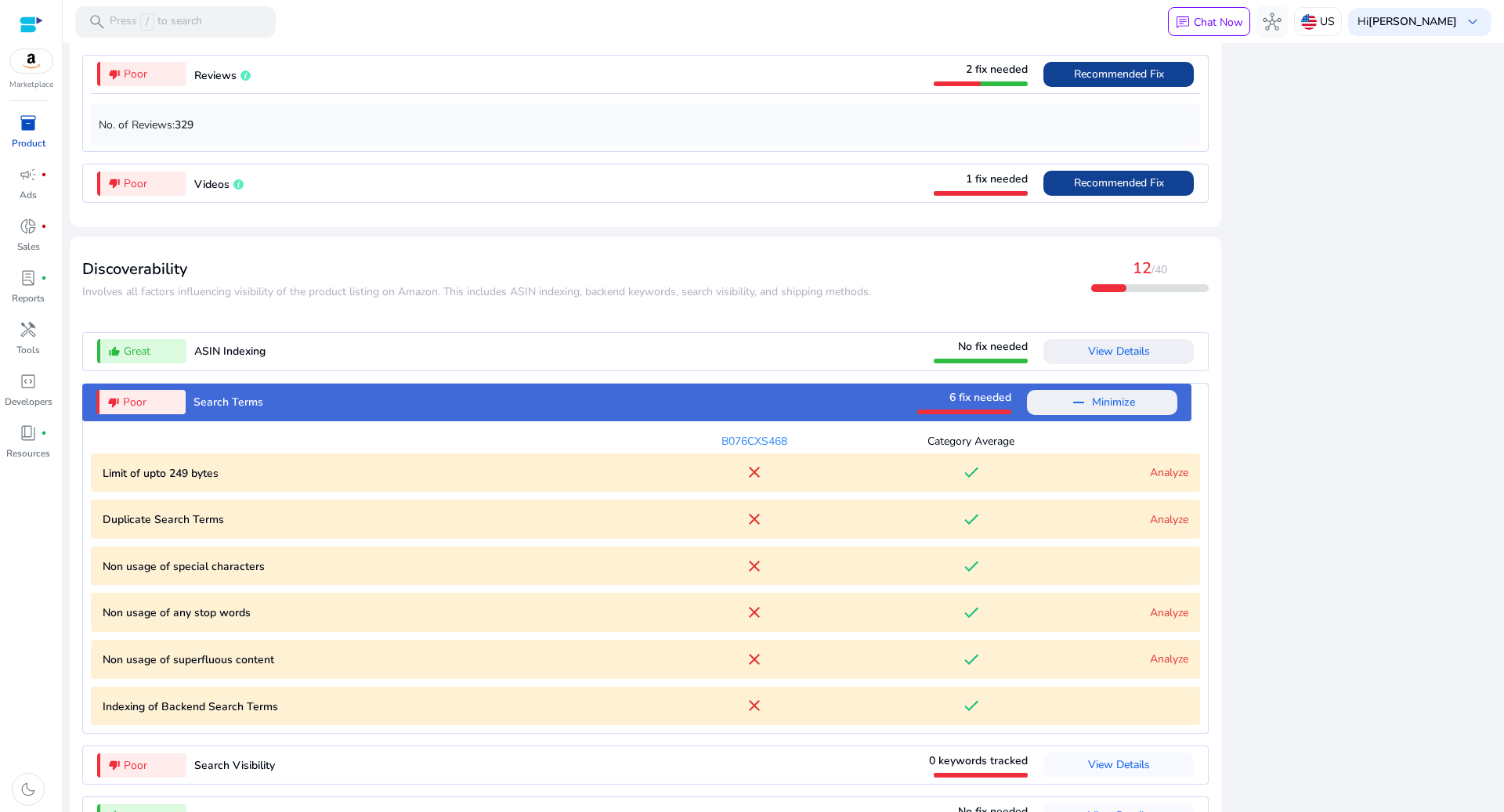 scroll, scrollTop: 1586, scrollLeft: 0, axis: vertical 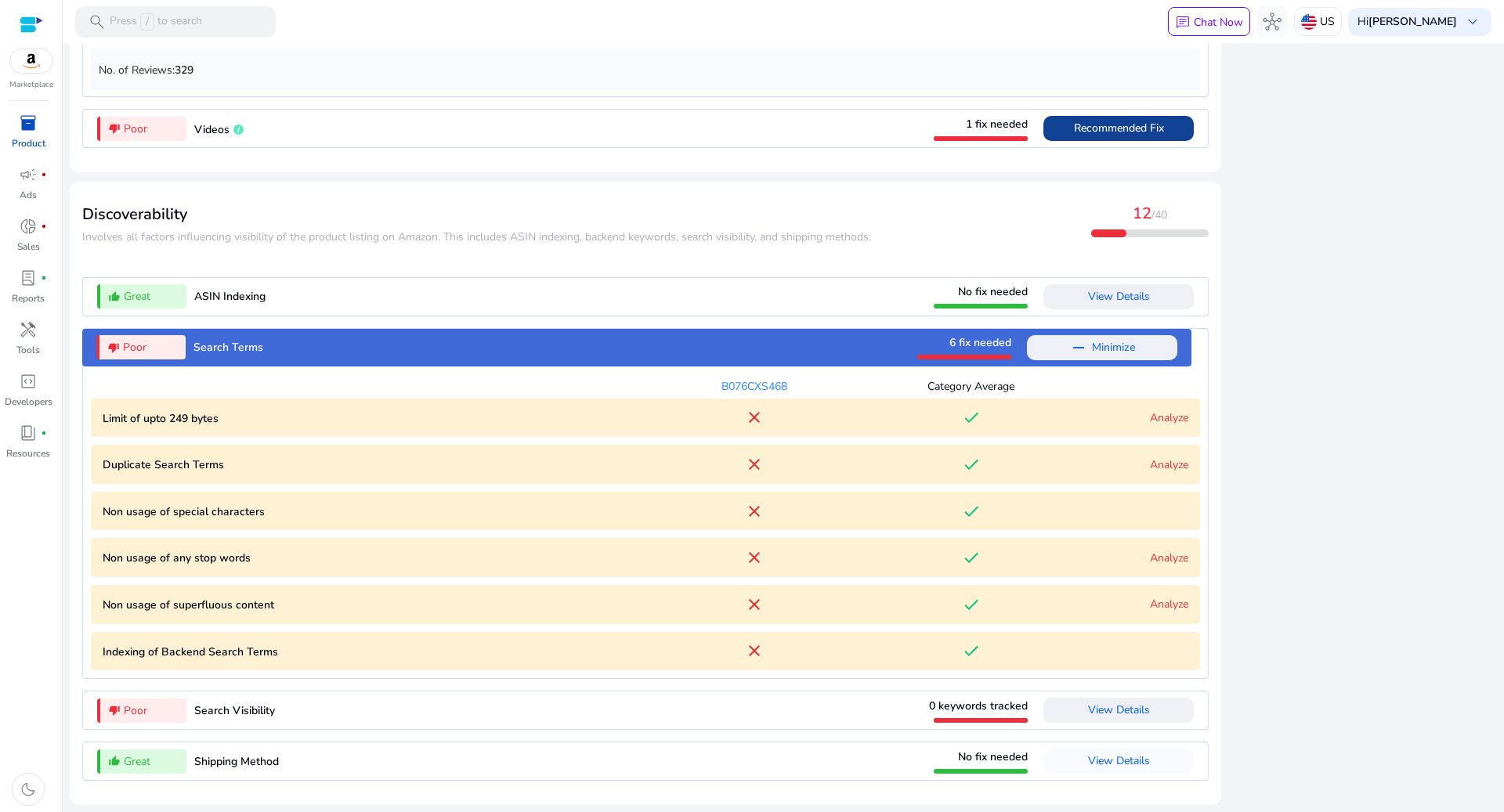 click on "View Details" at bounding box center (1119, 710) 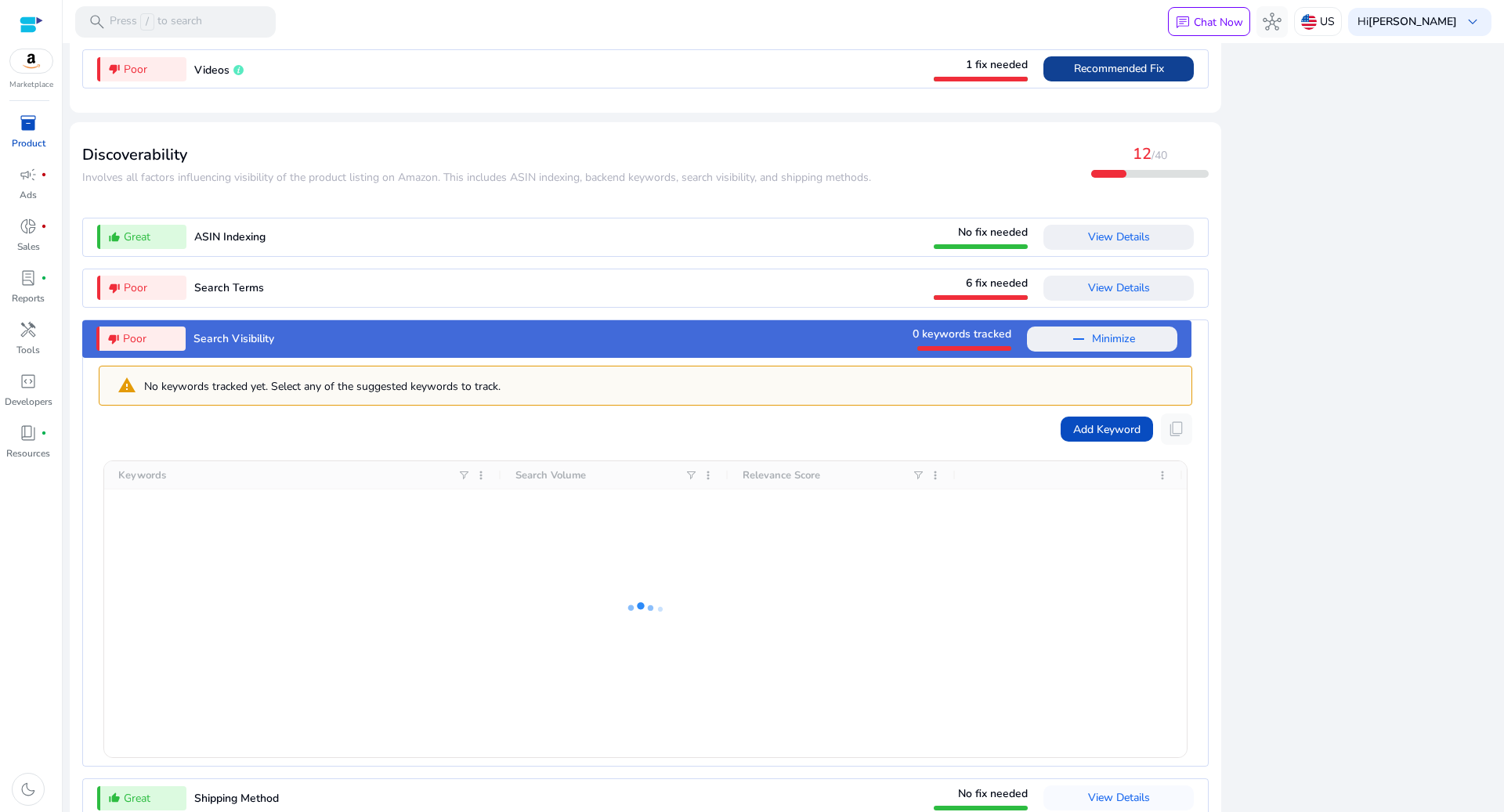 scroll, scrollTop: 1683, scrollLeft: 0, axis: vertical 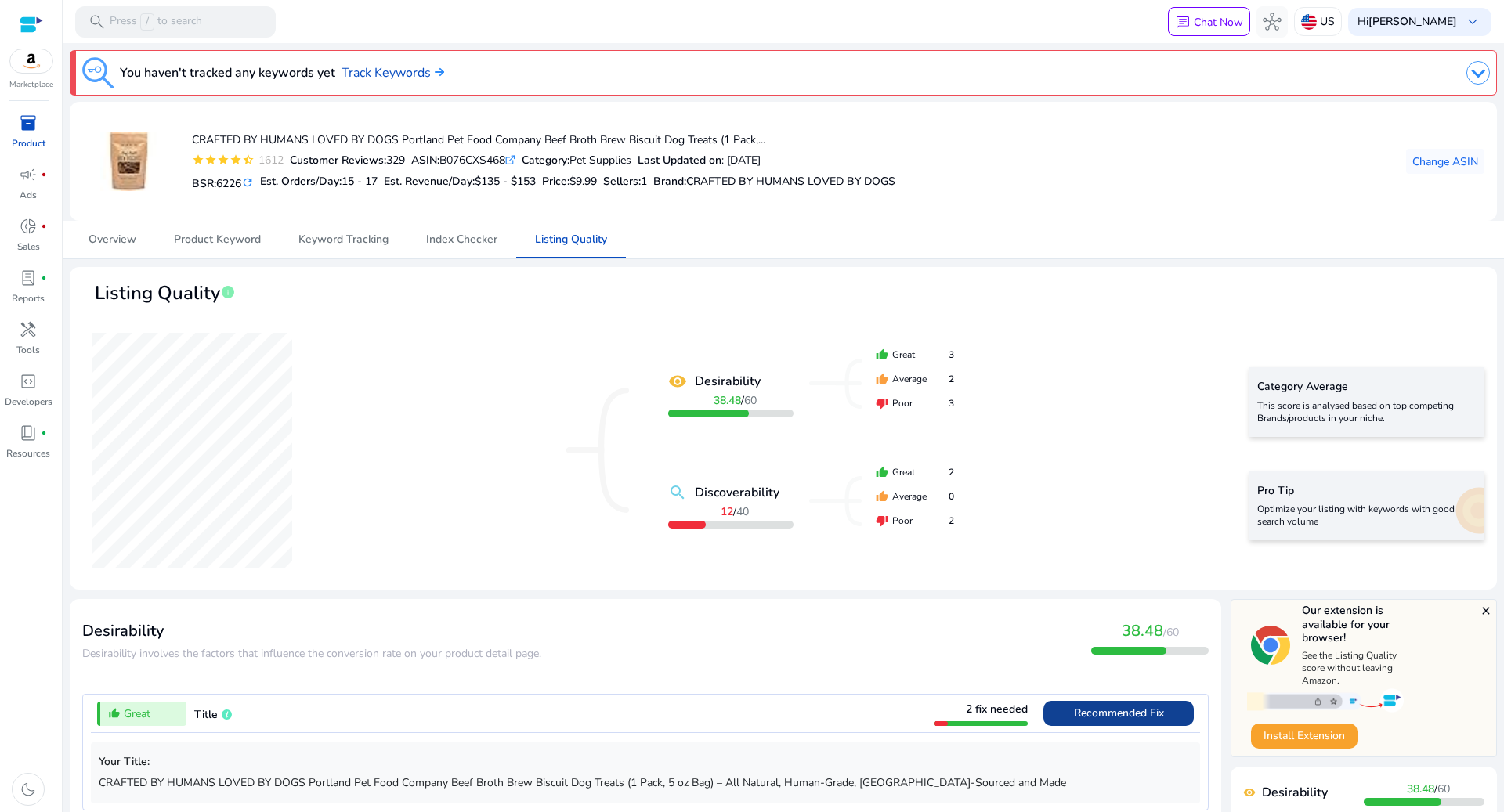 type 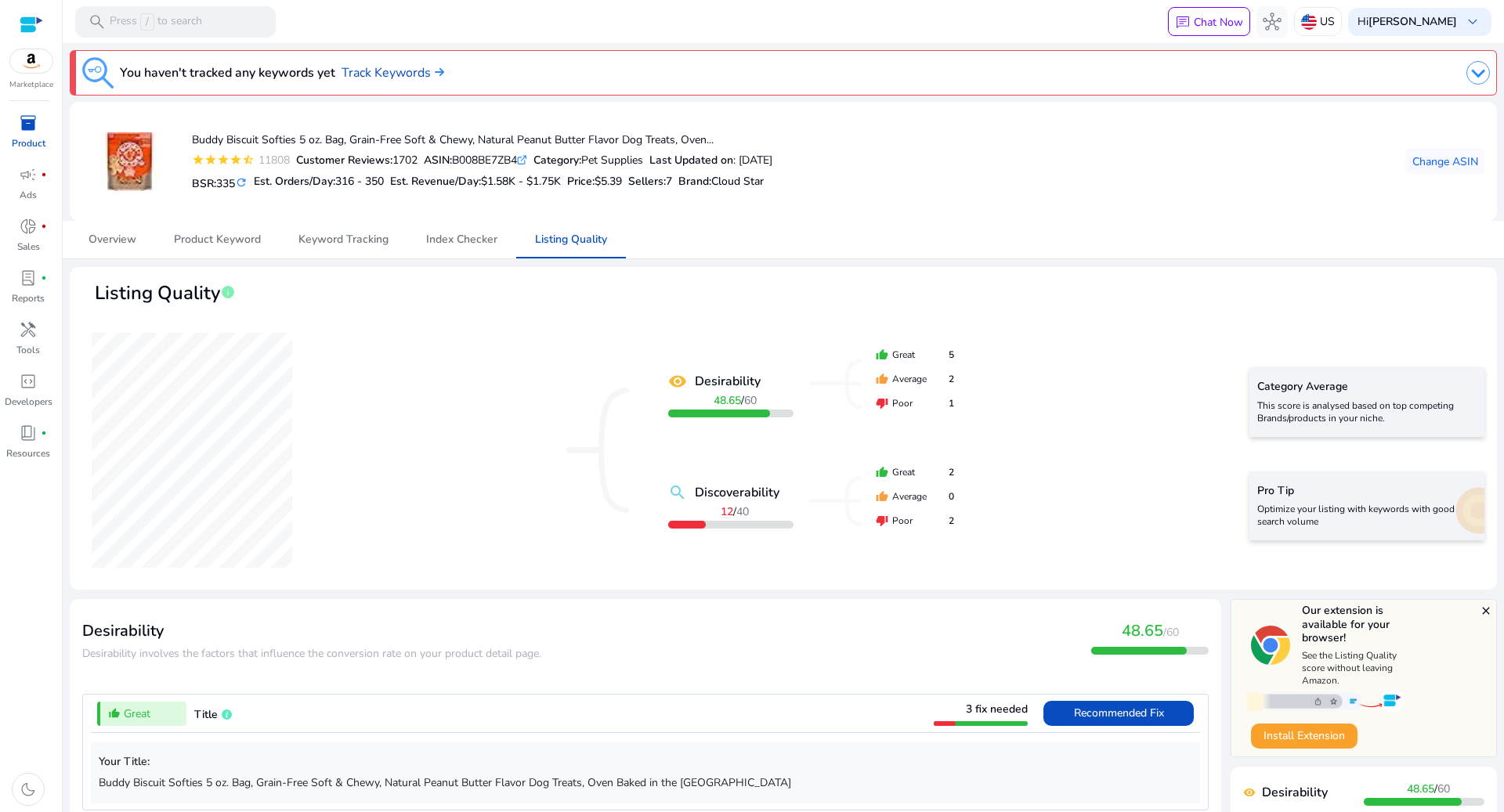 scroll, scrollTop: 0, scrollLeft: 0, axis: both 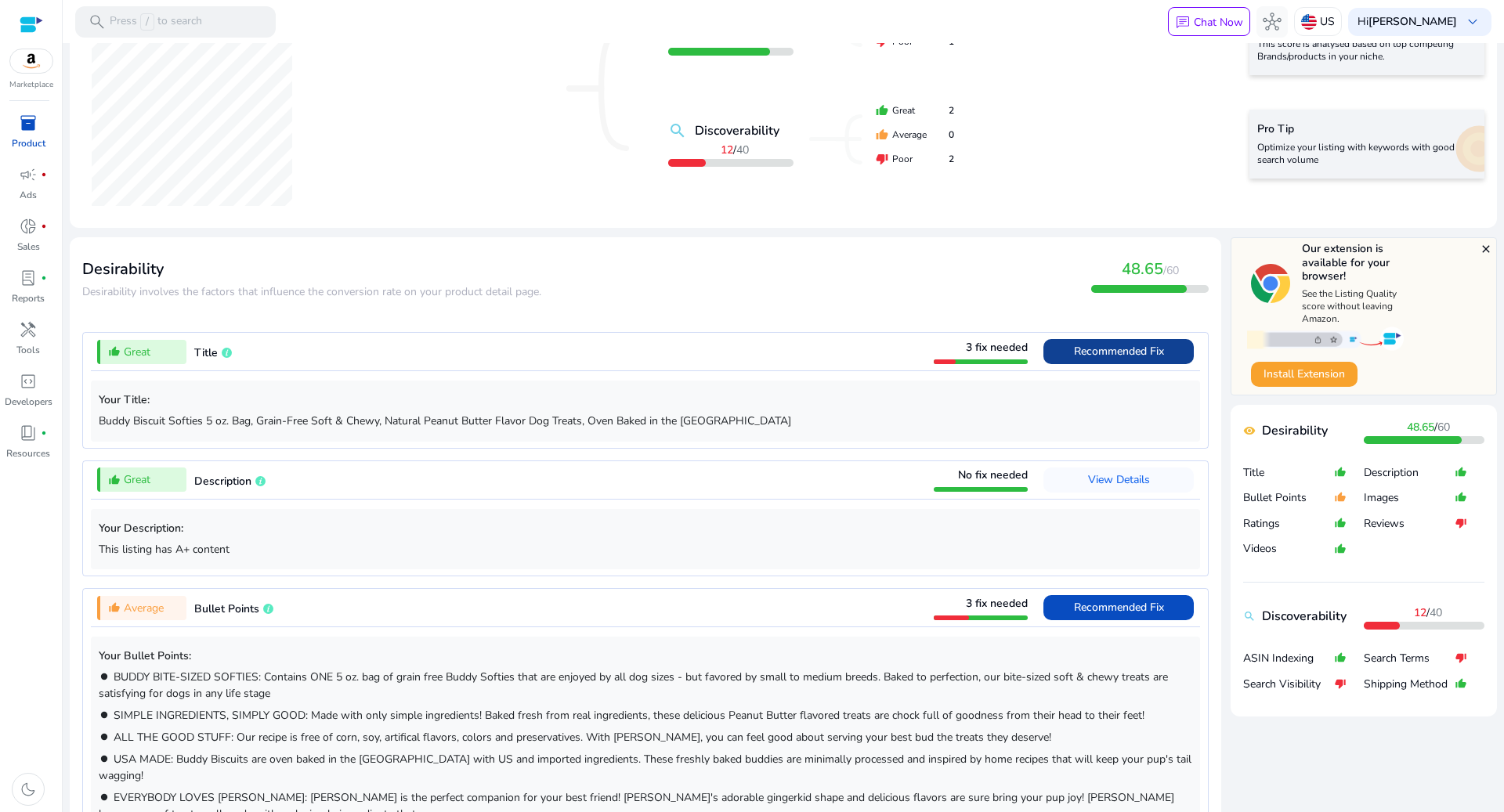 click on "Recommended Fix" at bounding box center [1119, 351] 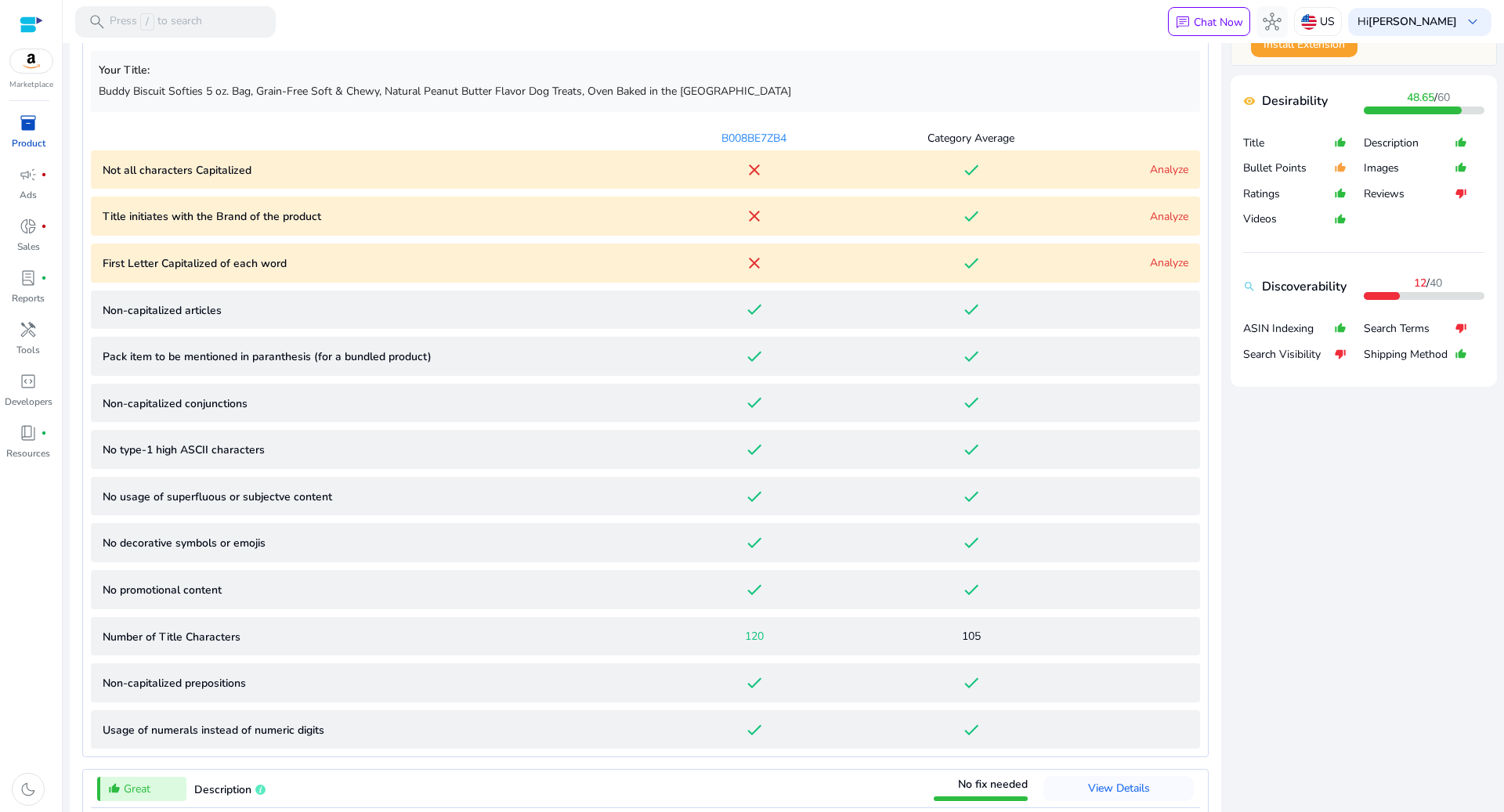 scroll, scrollTop: 693, scrollLeft: 0, axis: vertical 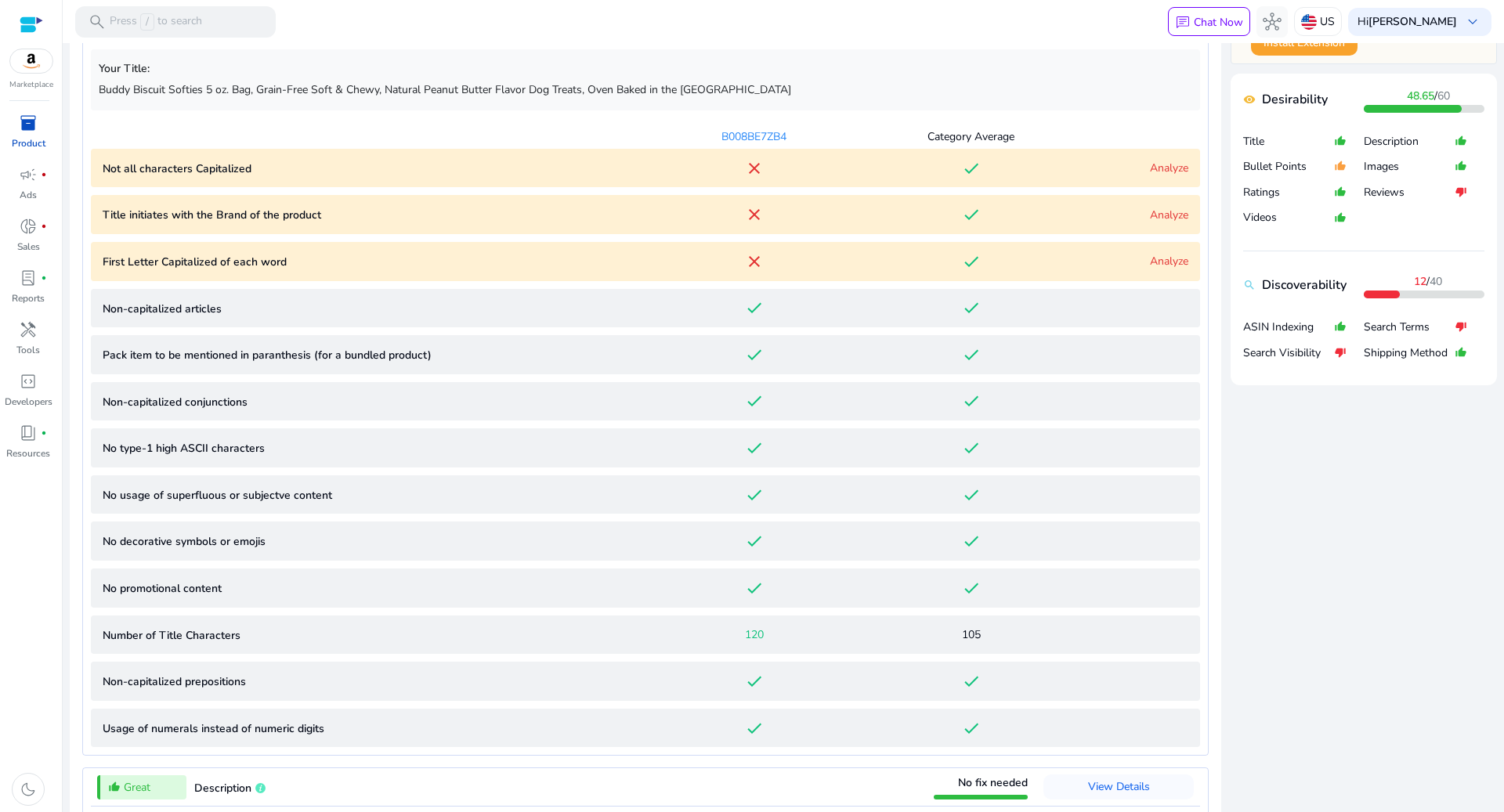 click on "Analyze" at bounding box center (1169, 261) 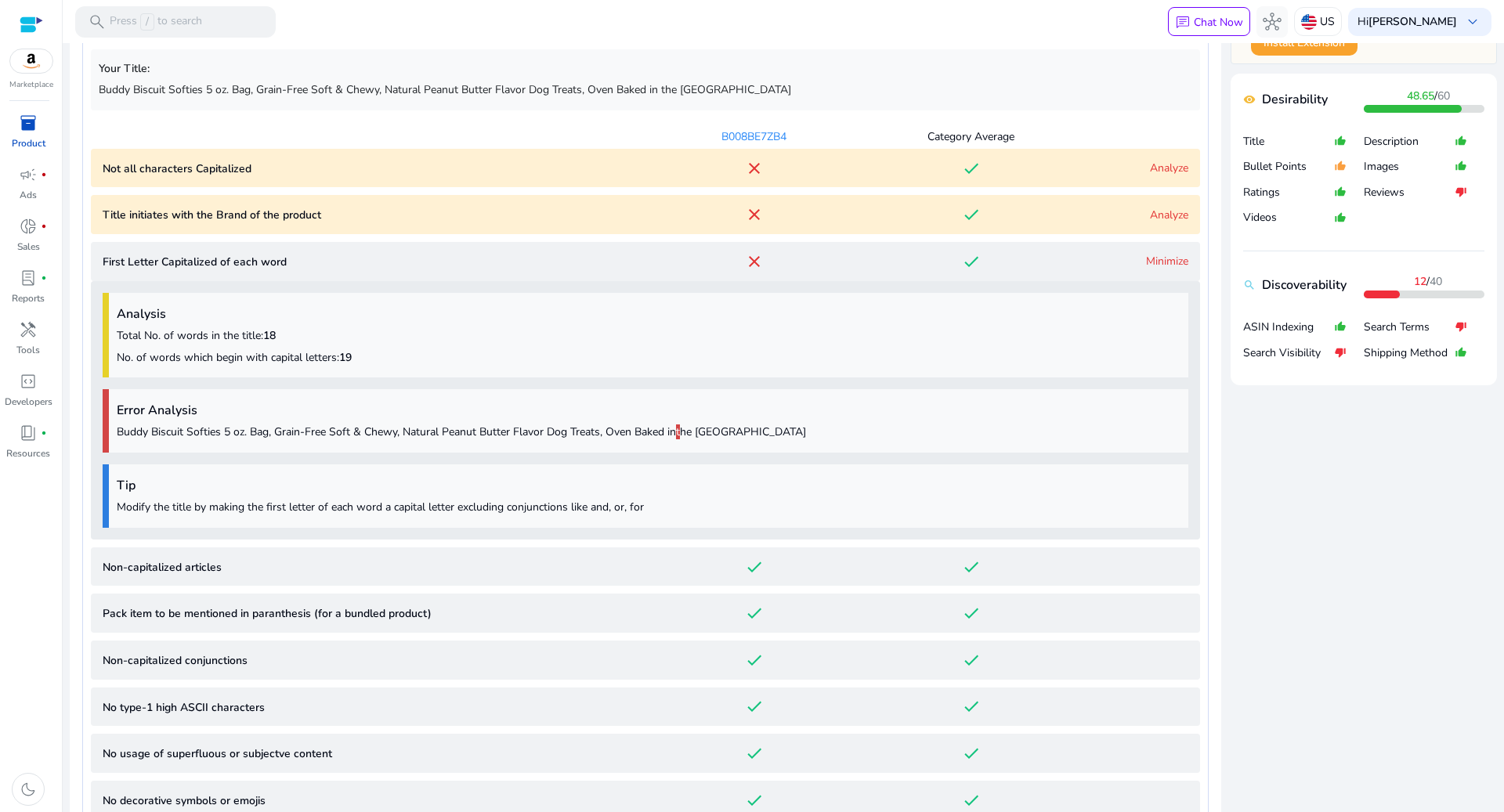 click on "Analyze" at bounding box center (1169, 215) 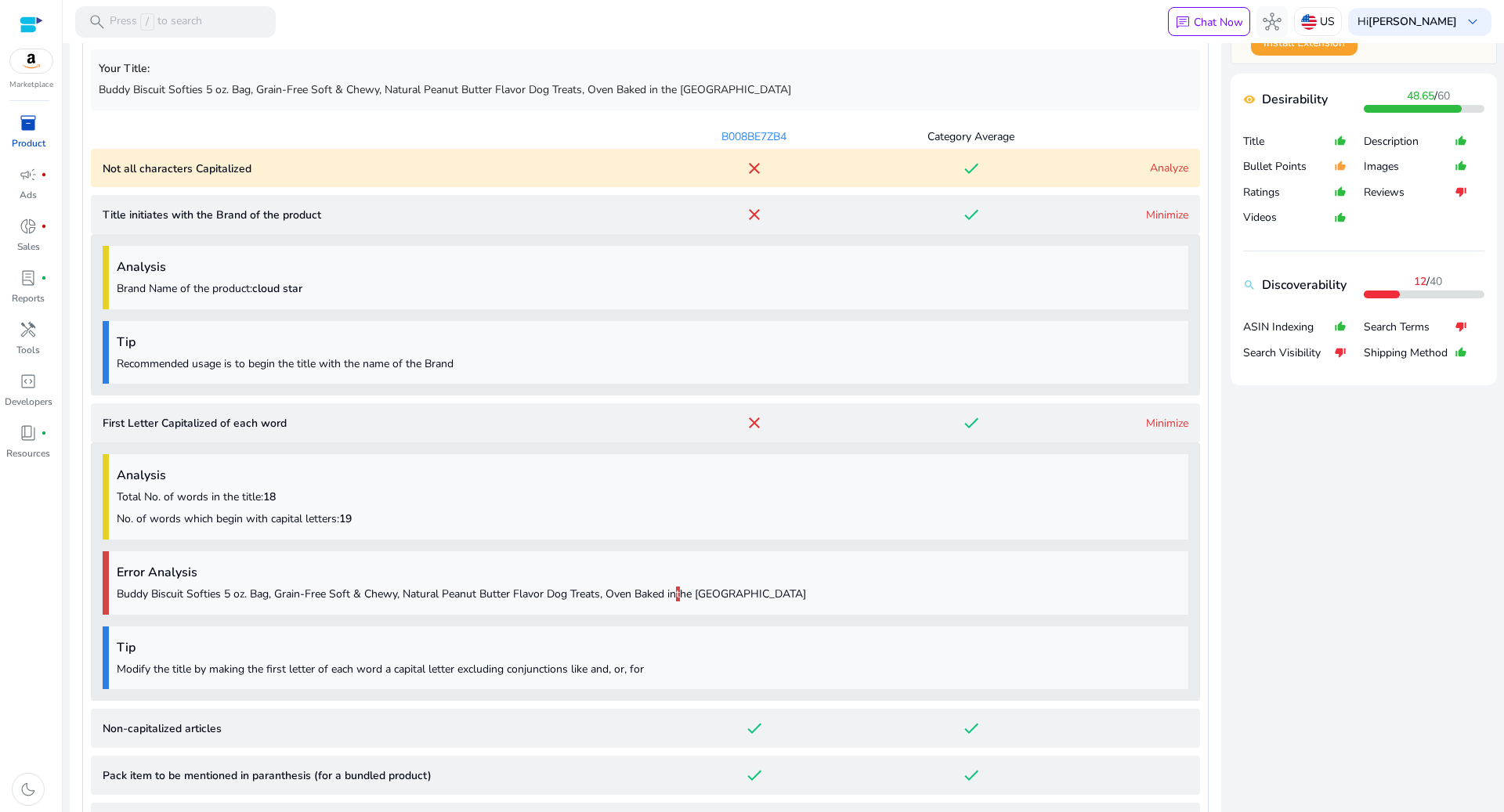 click on "Your Title: Buddy Biscuit Softies 5 oz. Bag, Grain-Free Soft & Chewy, Natural Peanut Butter Flavor Dog Treats, Oven Baked in the USA  B008BE7ZB4  Category Average Not all characters Capitalized close done Analyze Title initiates with the Brand of the product close done Minimize Analysis Brand Name of the product:  cloud star Tip Recommended usage is to begin the title with the name of the Brand First Letter Capitalized of each word close done Minimize Analysis Total No. of words in the title:  18 No. of words which begin with capital letters:  19 Error Analysis Buddy Biscuit Softies 5 oz. Bag, Grain-Free Soft & Chewy, Natural Peanut Butter Flavor Dog Treats, Oven Baked in  t he USA Tip Modify the title by making the first letter of each word a capital letter excluding conjunctions like and, or, for Non-capitalized articles done done Pack item to be mentioned in paranthesis (for a bundled product) done done Non-capitalized conjunctions done done No type-1 high ASCII characters done done done done done done 120" at bounding box center [645, 603] 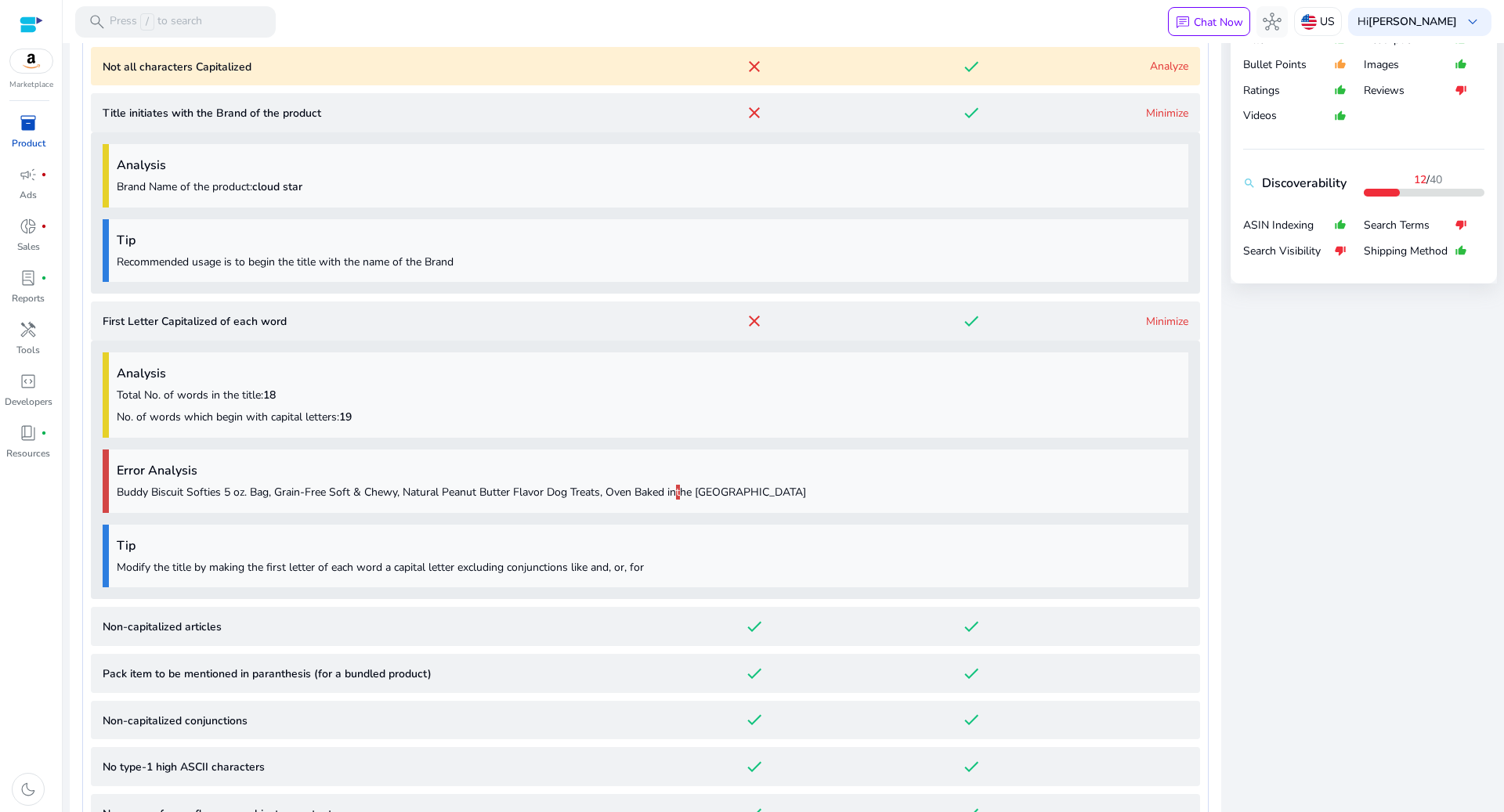 scroll, scrollTop: 728, scrollLeft: 0, axis: vertical 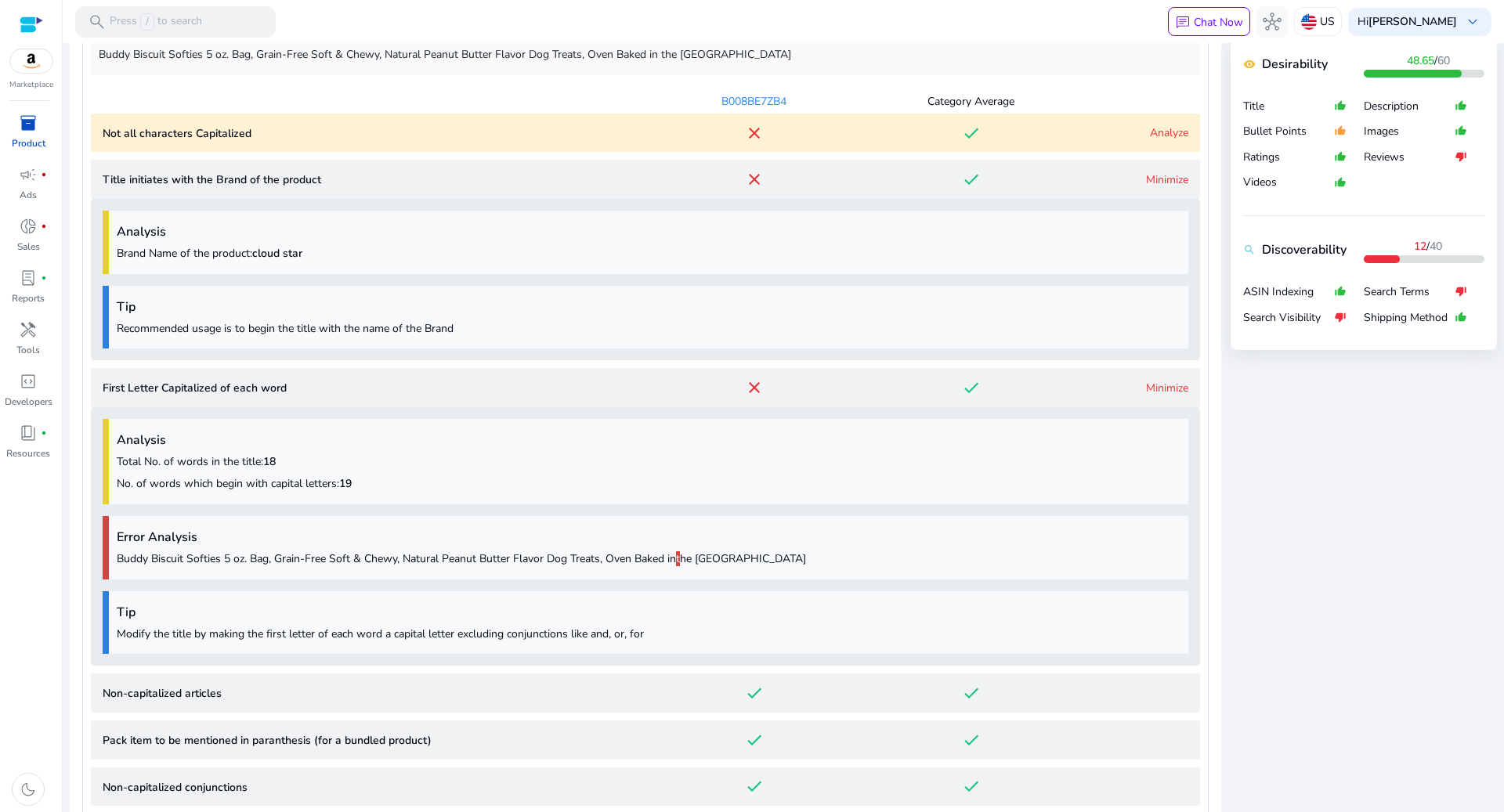 click on "Analyze" at bounding box center (1169, 132) 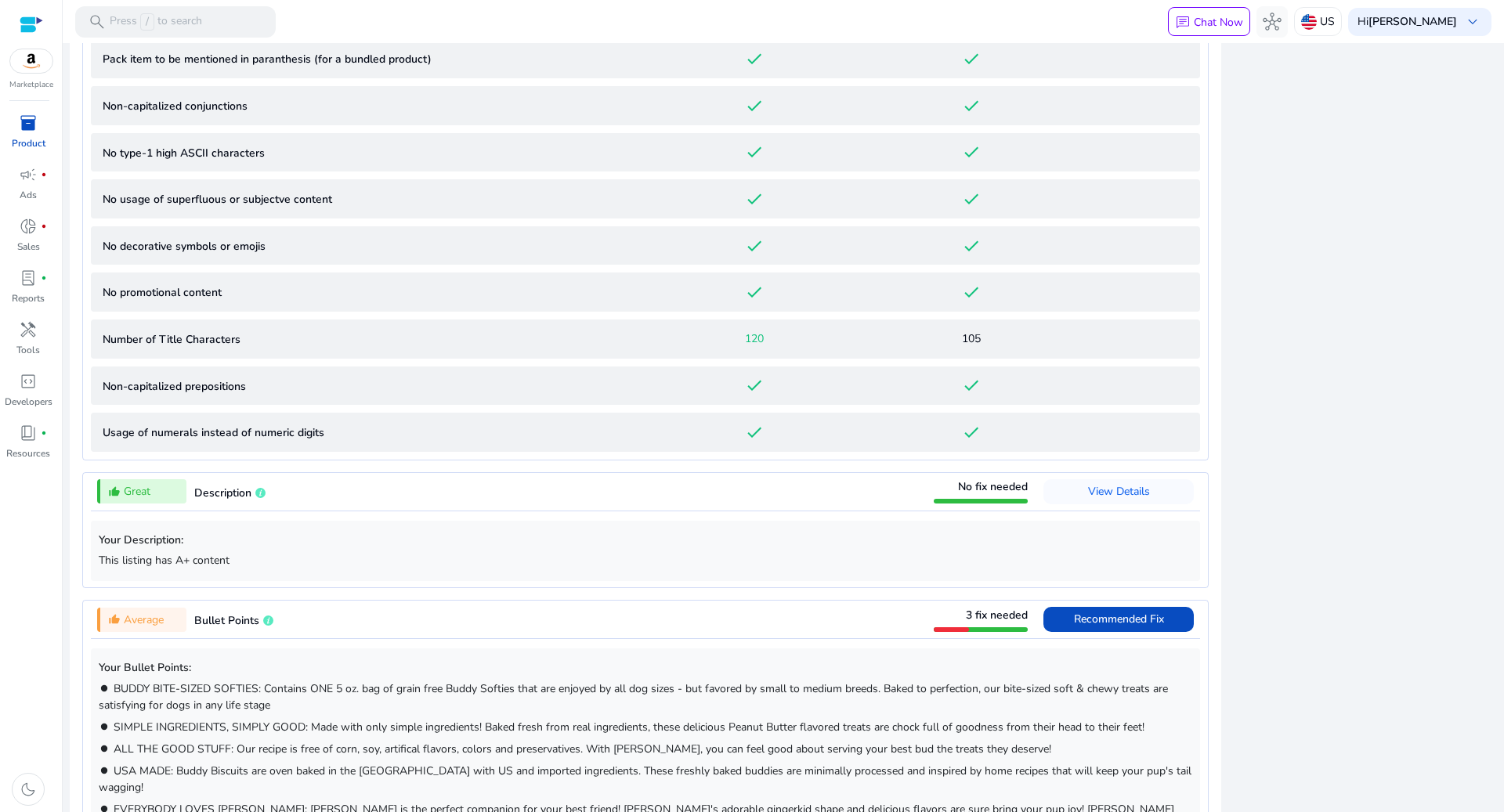 scroll, scrollTop: 1651, scrollLeft: 0, axis: vertical 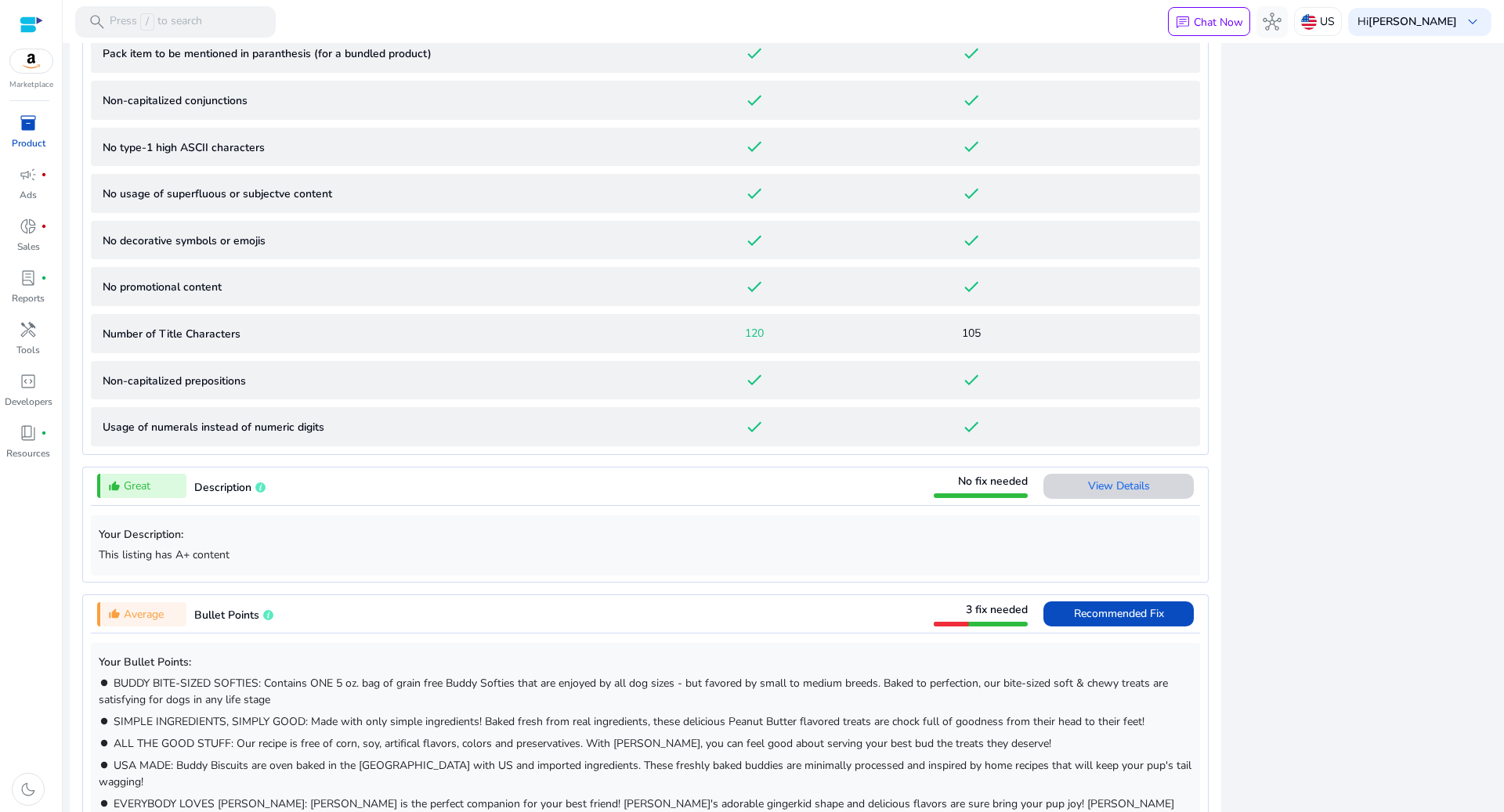 click on "View Details" at bounding box center [1119, 485] 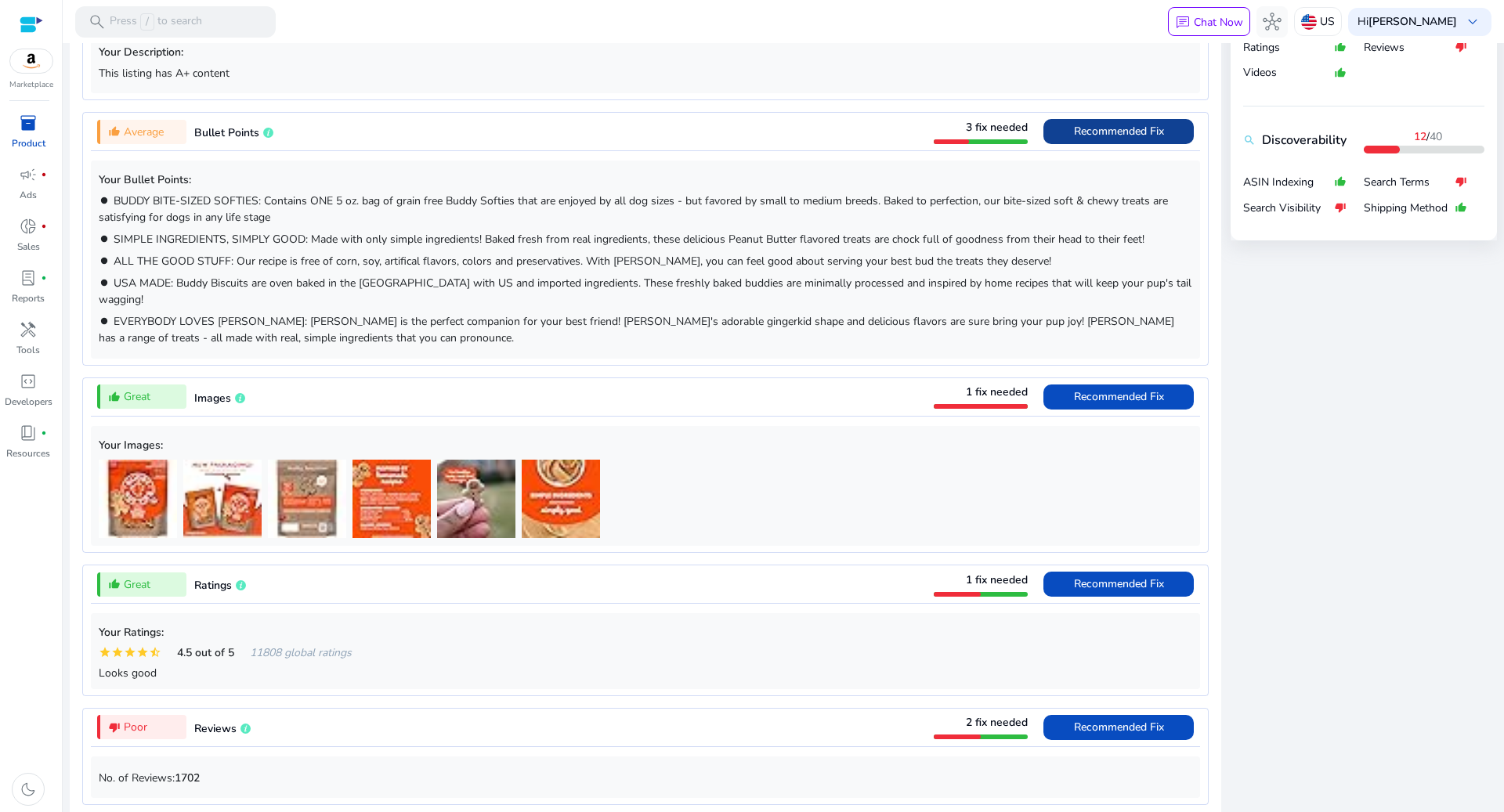 scroll, scrollTop: 841, scrollLeft: 0, axis: vertical 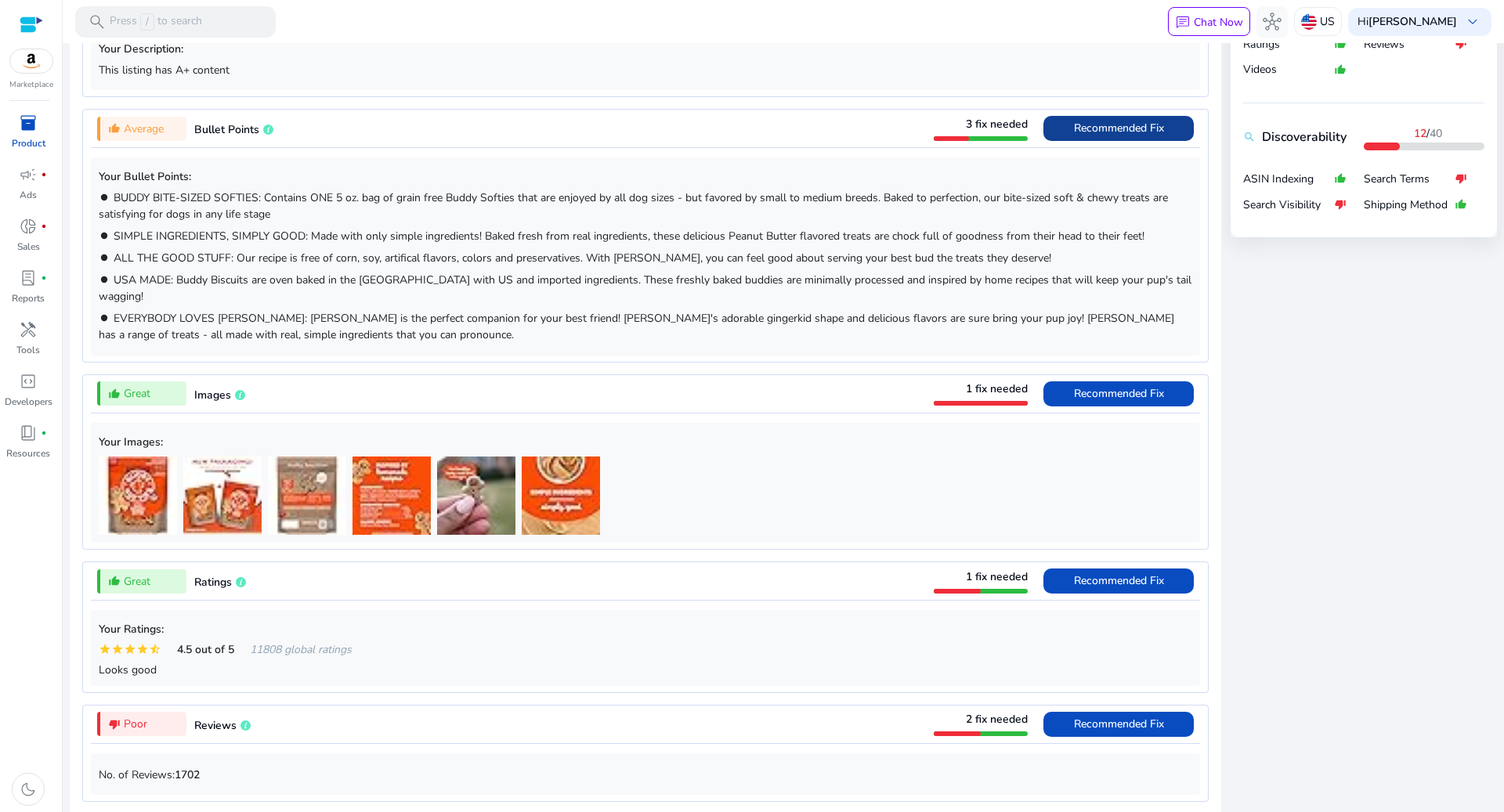 click on "Recommended Fix" at bounding box center (1119, 128) 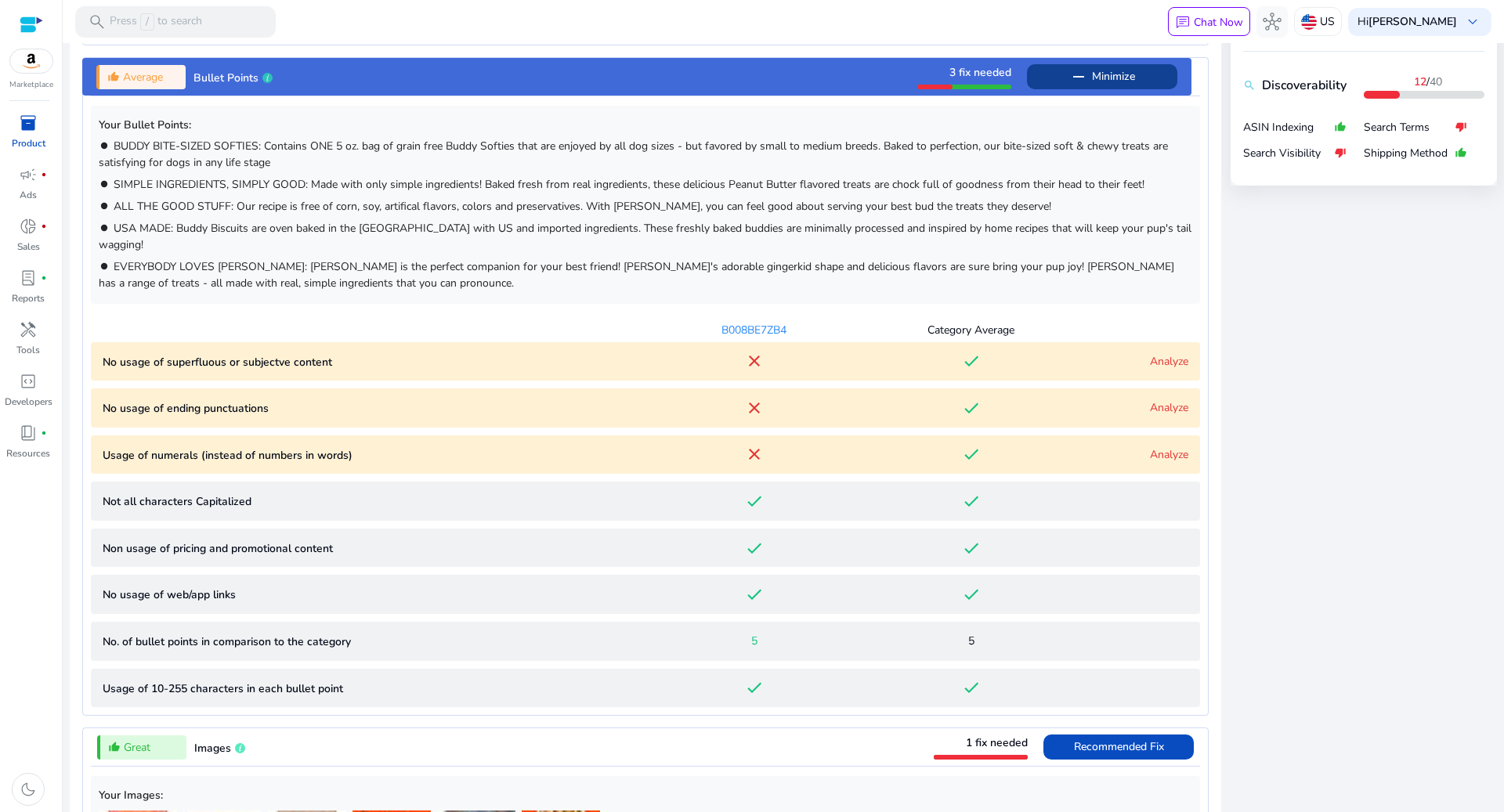 scroll, scrollTop: 947, scrollLeft: 0, axis: vertical 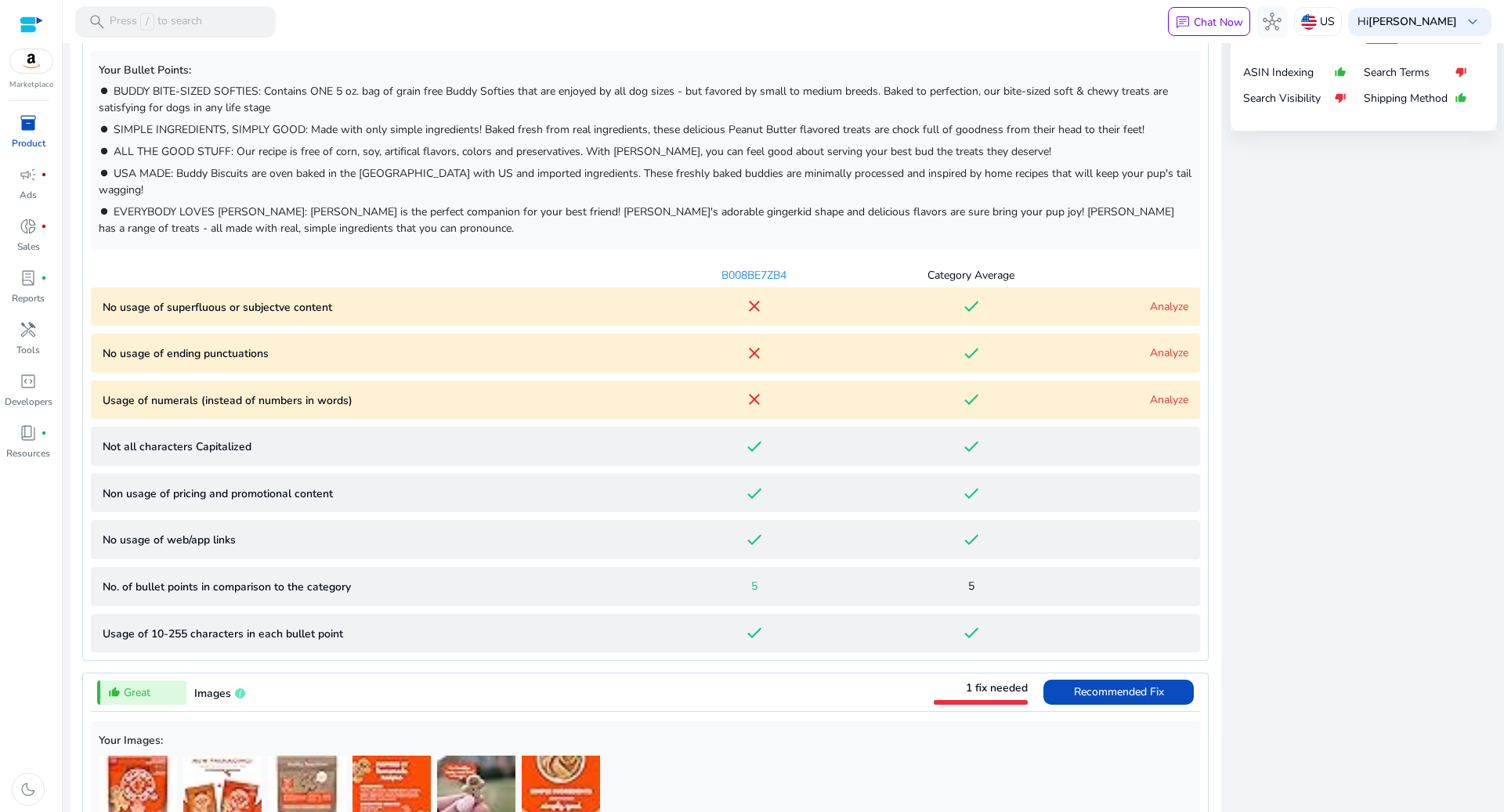 click on "Analyze" at bounding box center [1169, 306] 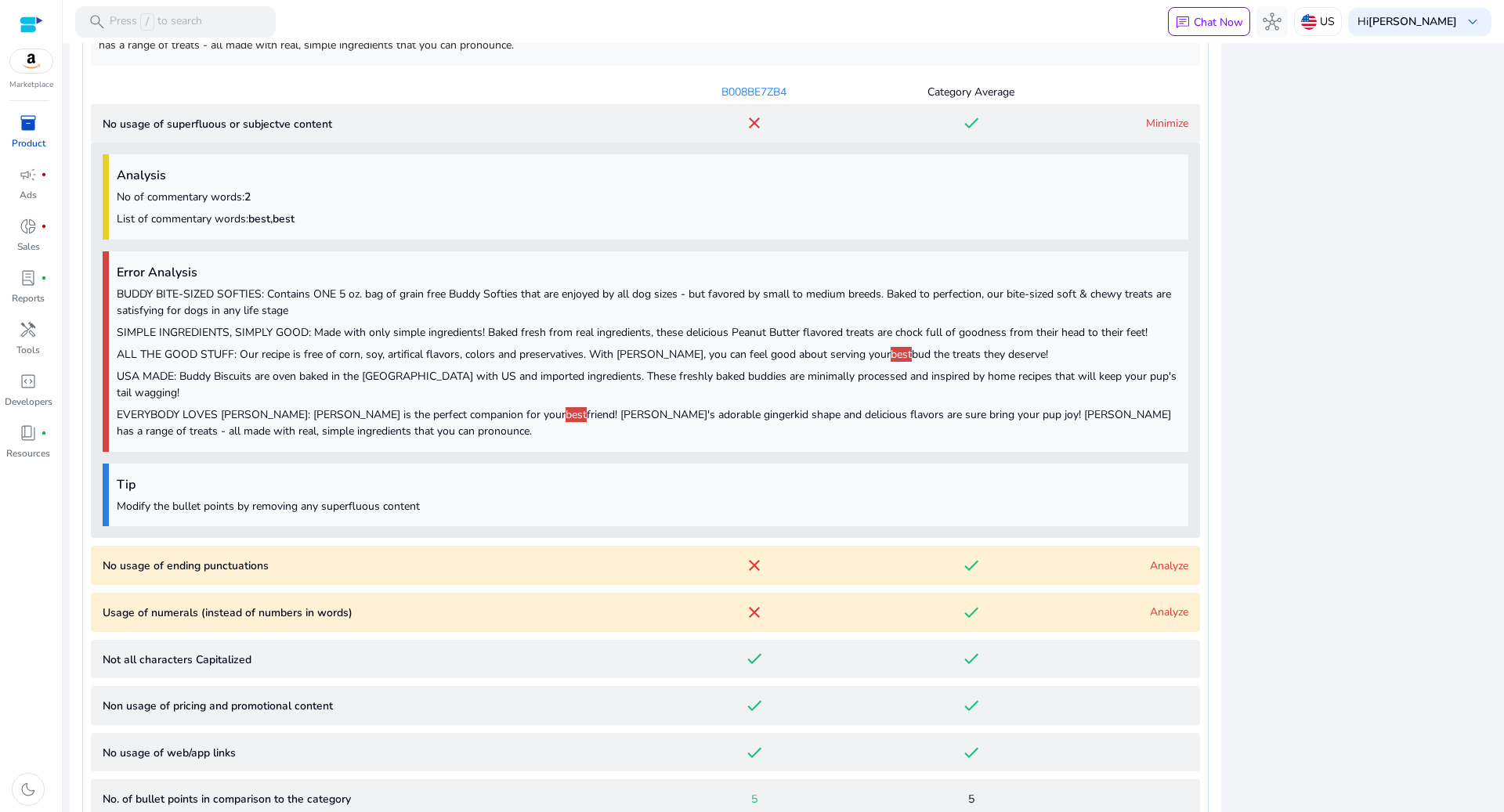 scroll, scrollTop: 1215, scrollLeft: 0, axis: vertical 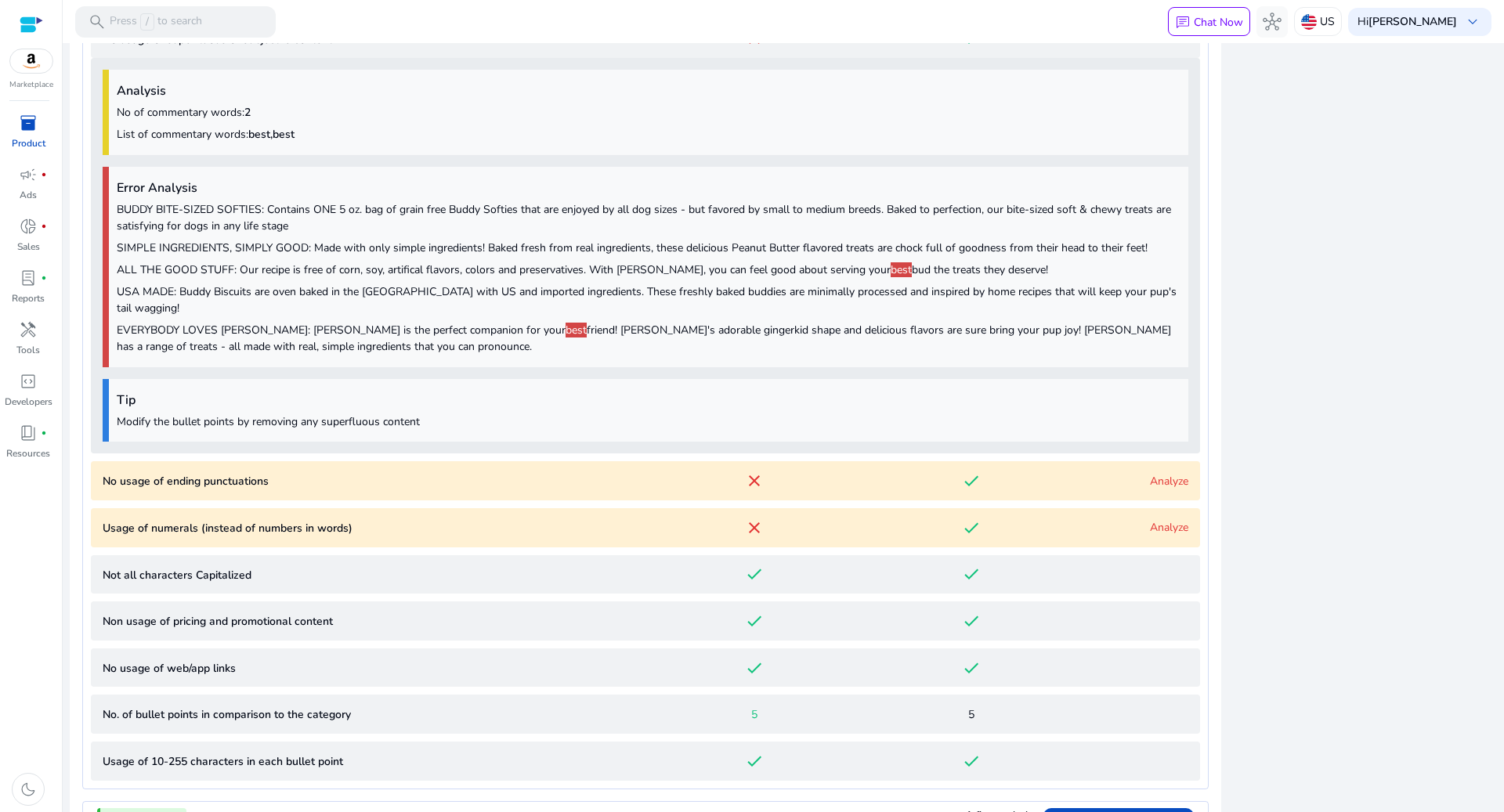 click on "Analyze" at bounding box center [1169, 481] 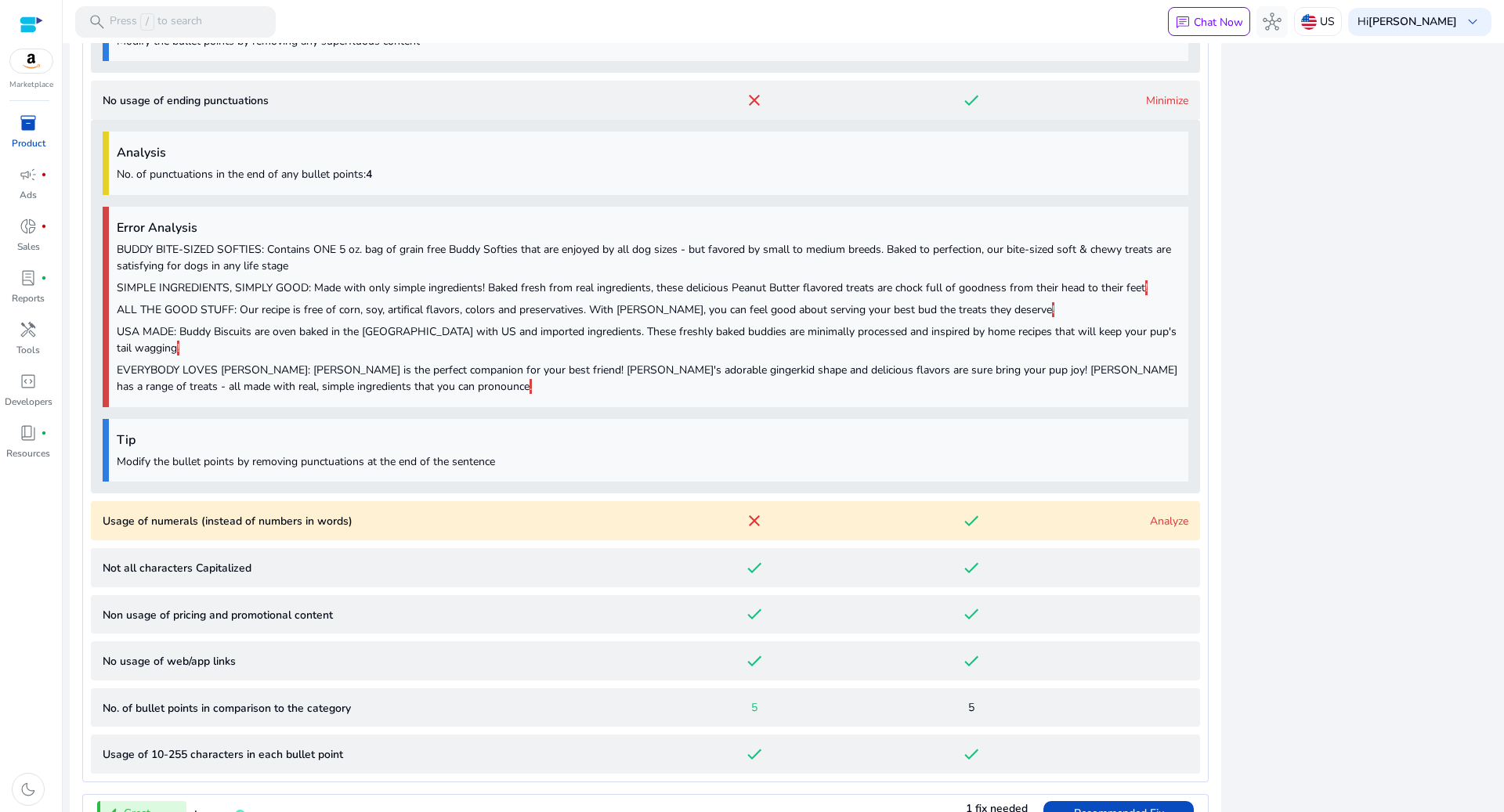 scroll, scrollTop: 1641, scrollLeft: 0, axis: vertical 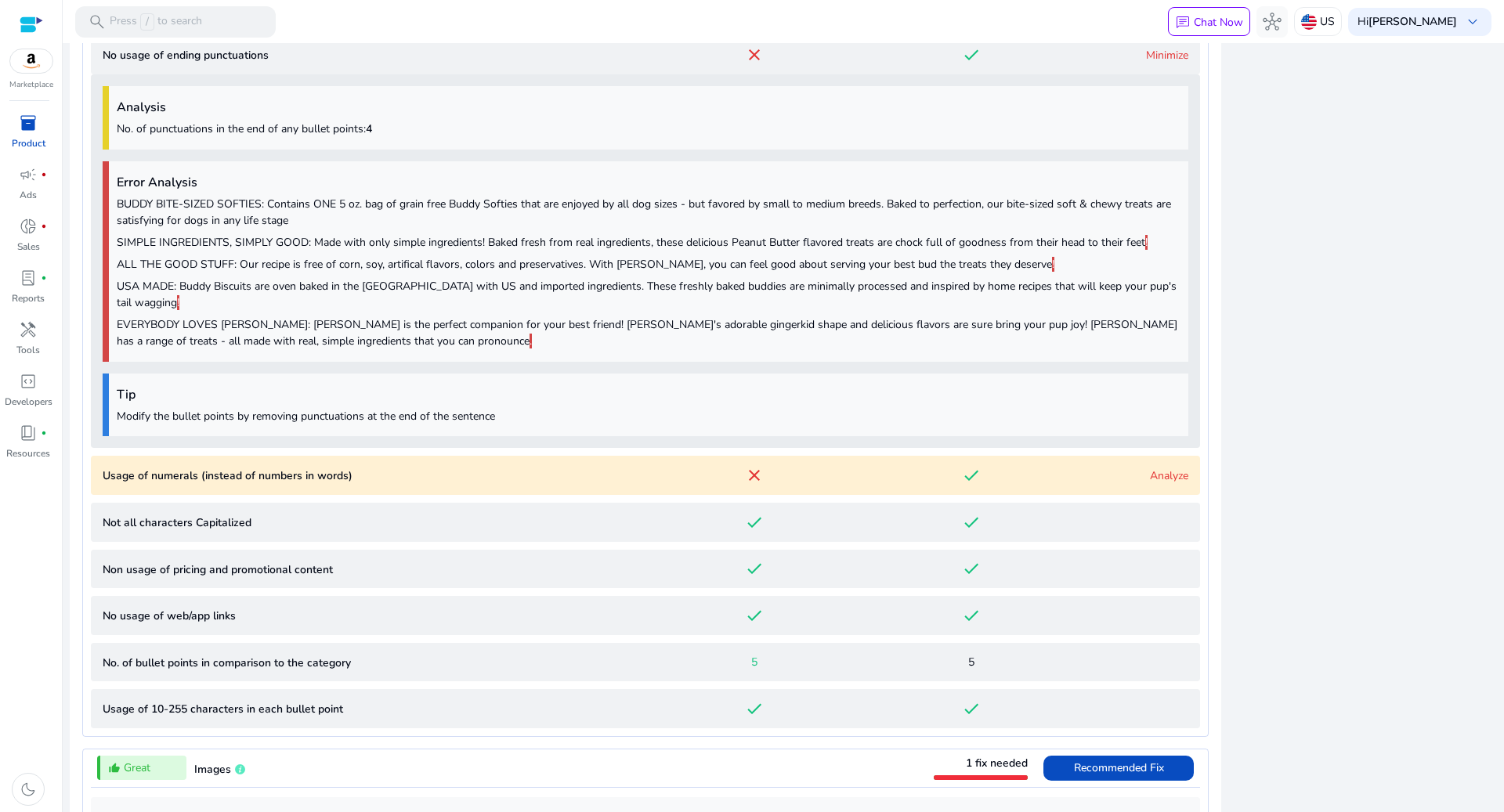click on "Analyze" at bounding box center (1169, 475) 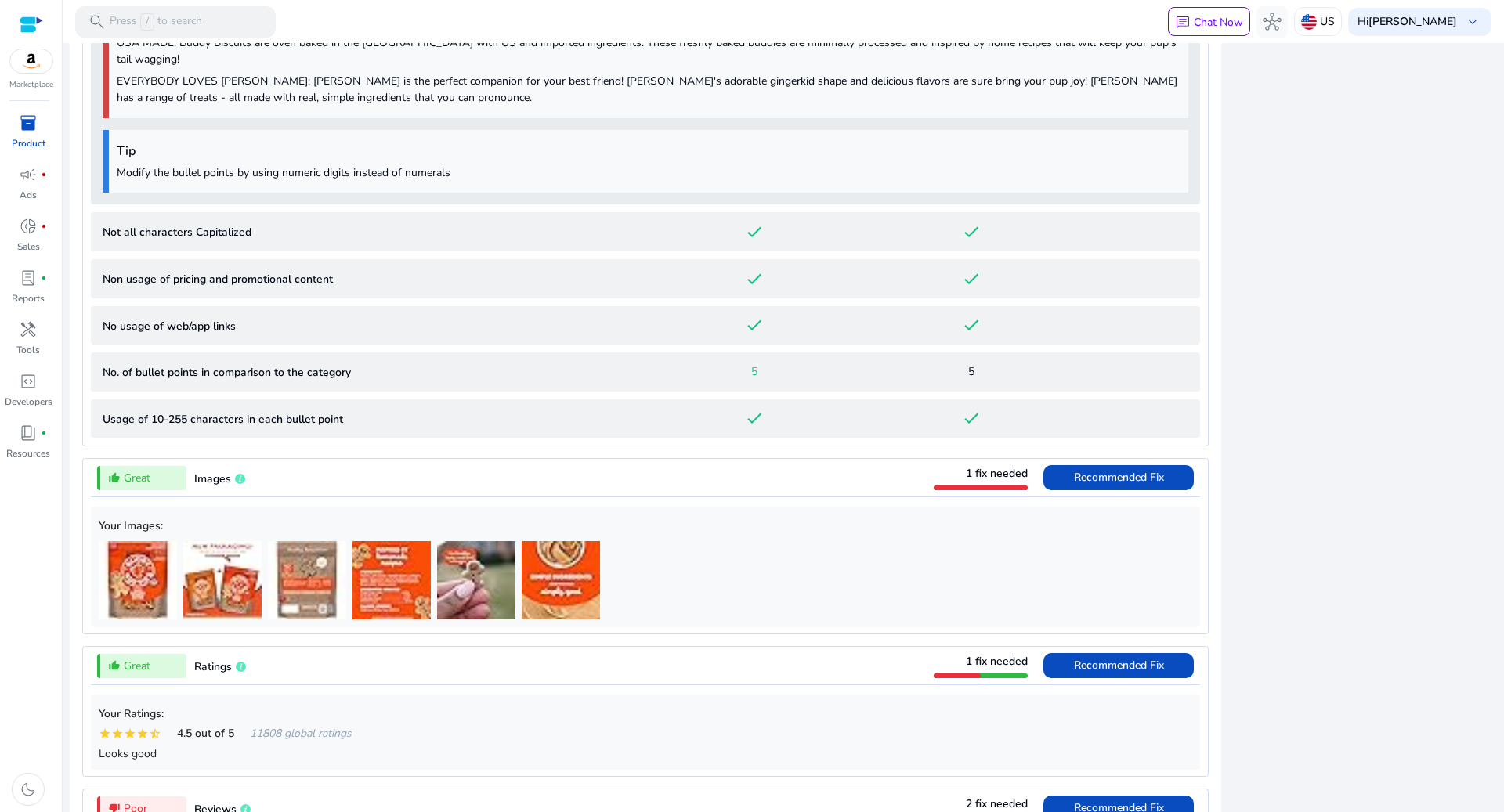scroll, scrollTop: 2306, scrollLeft: 0, axis: vertical 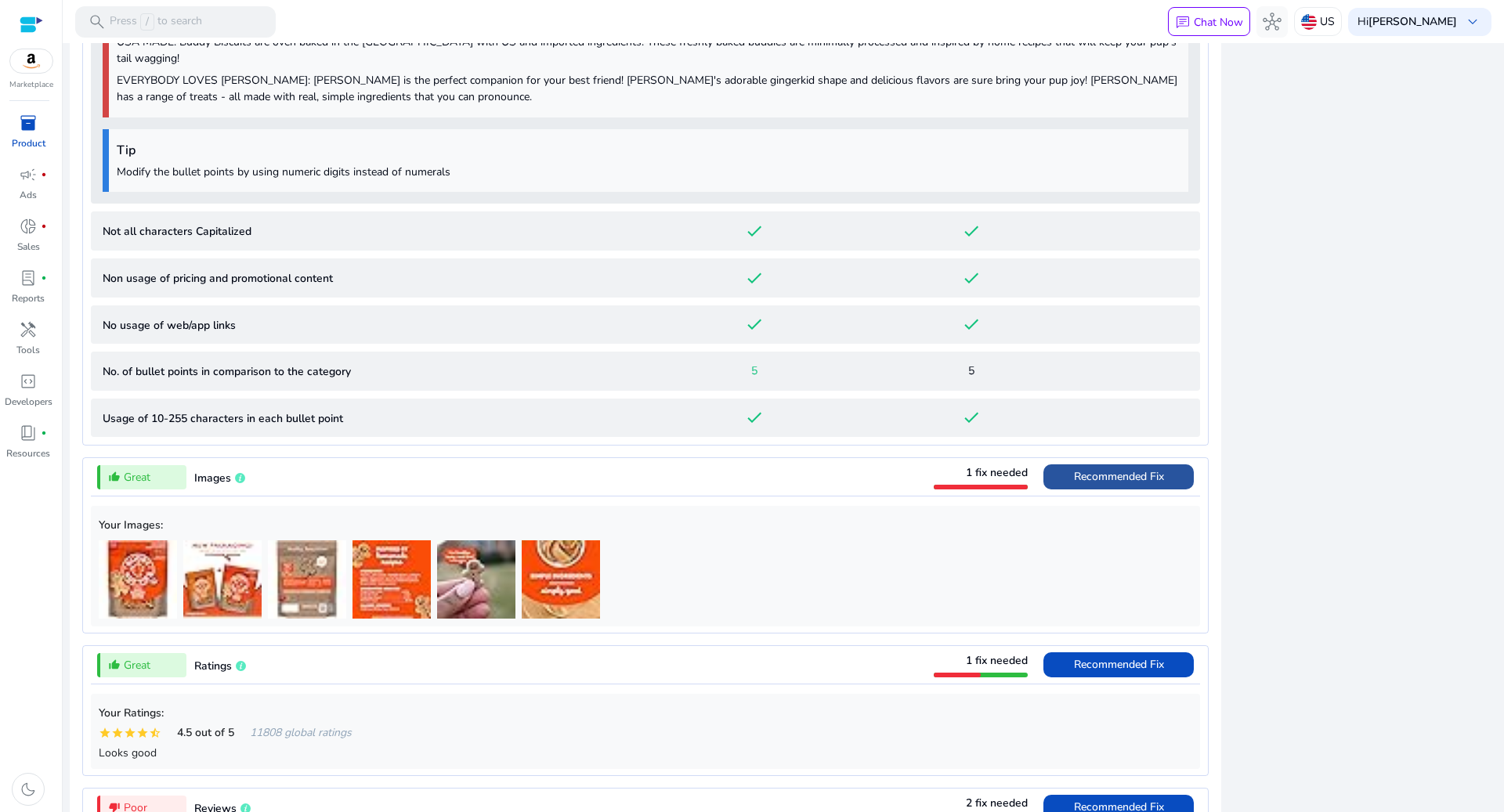 click on "Recommended Fix" at bounding box center (1119, 476) 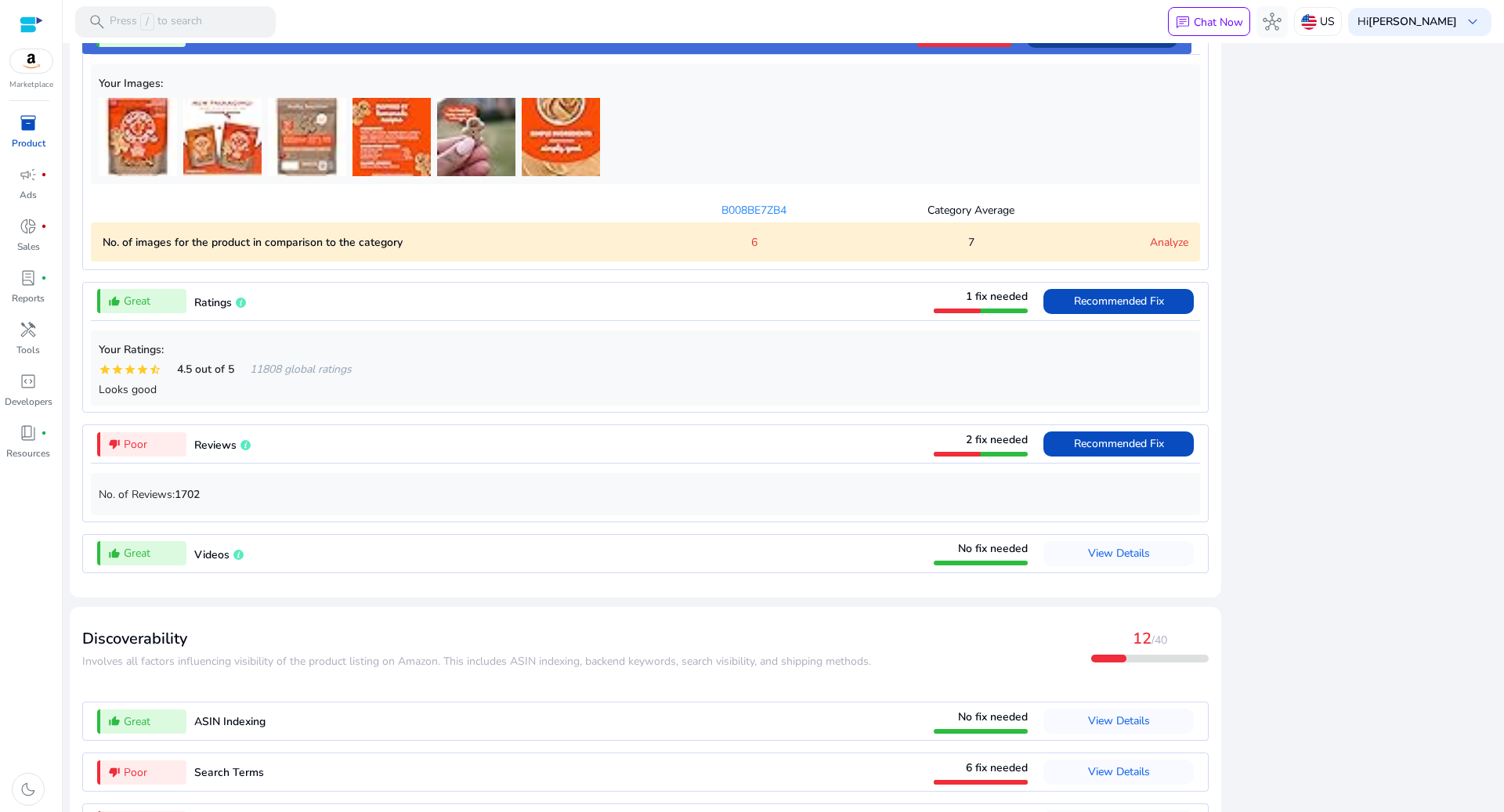 scroll, scrollTop: 1195, scrollLeft: 0, axis: vertical 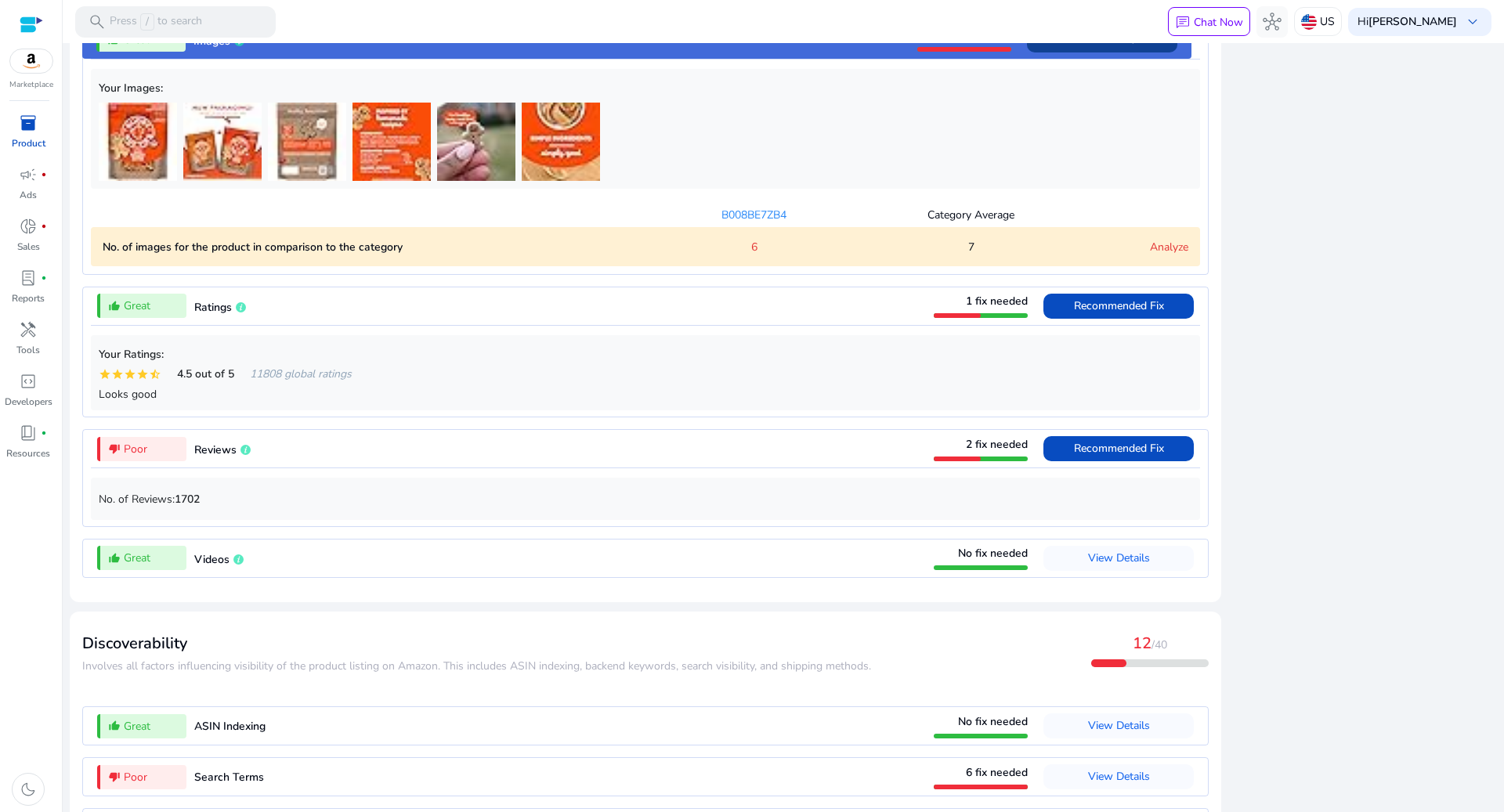 click on "Analyze" at bounding box center [1169, 247] 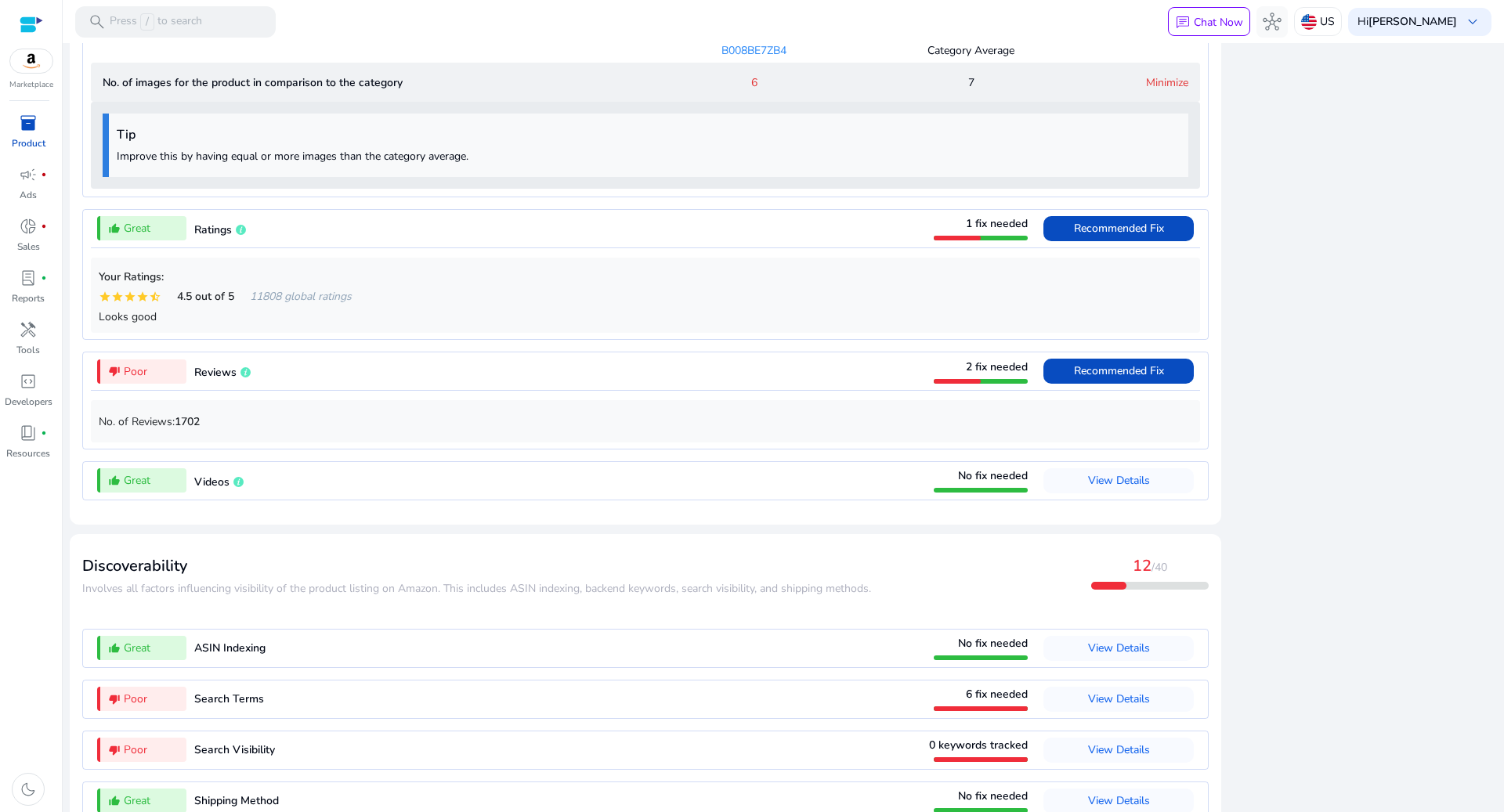 scroll, scrollTop: 1391, scrollLeft: 0, axis: vertical 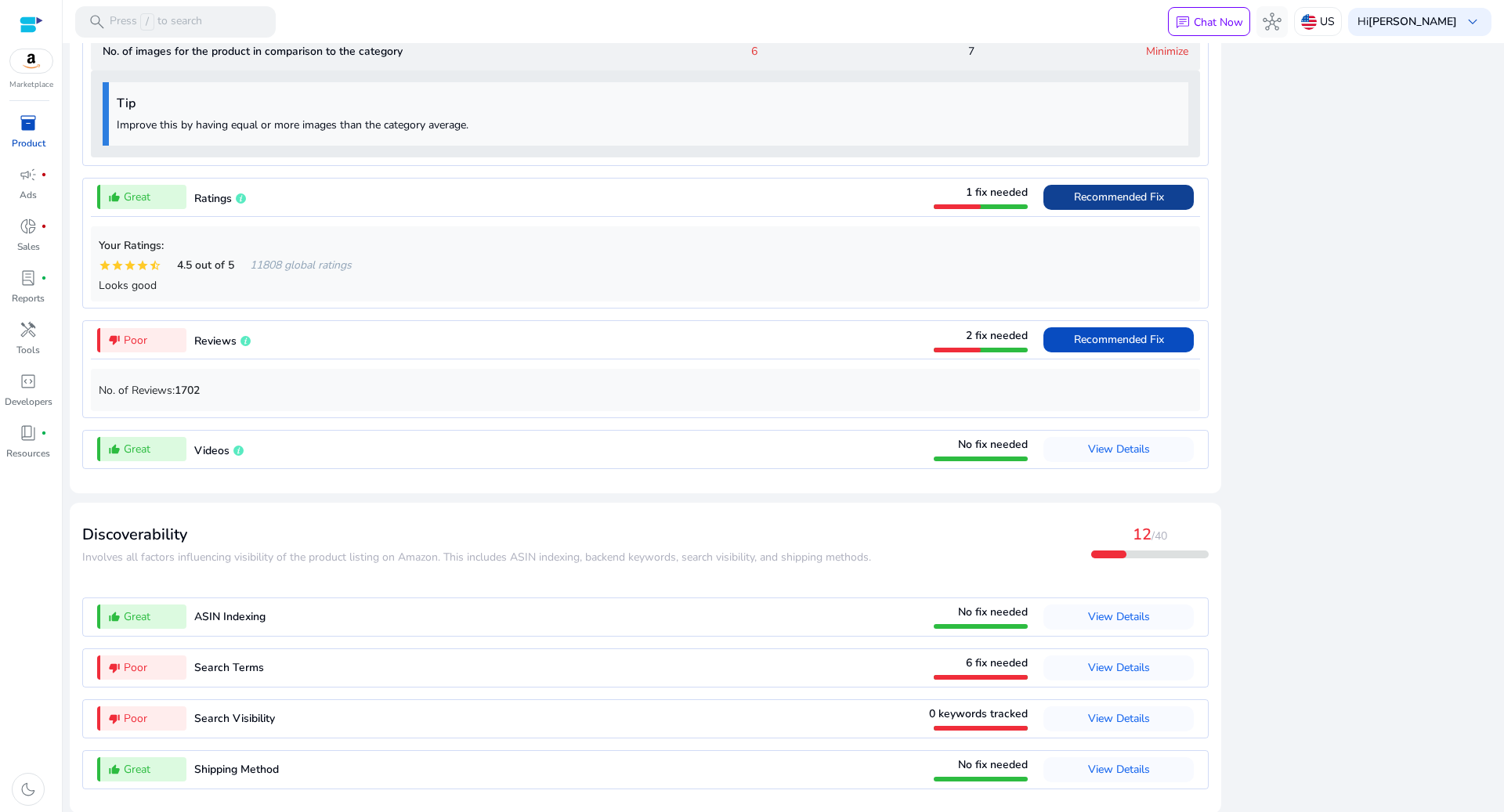 click on "Recommended Fix" at bounding box center (1119, 197) 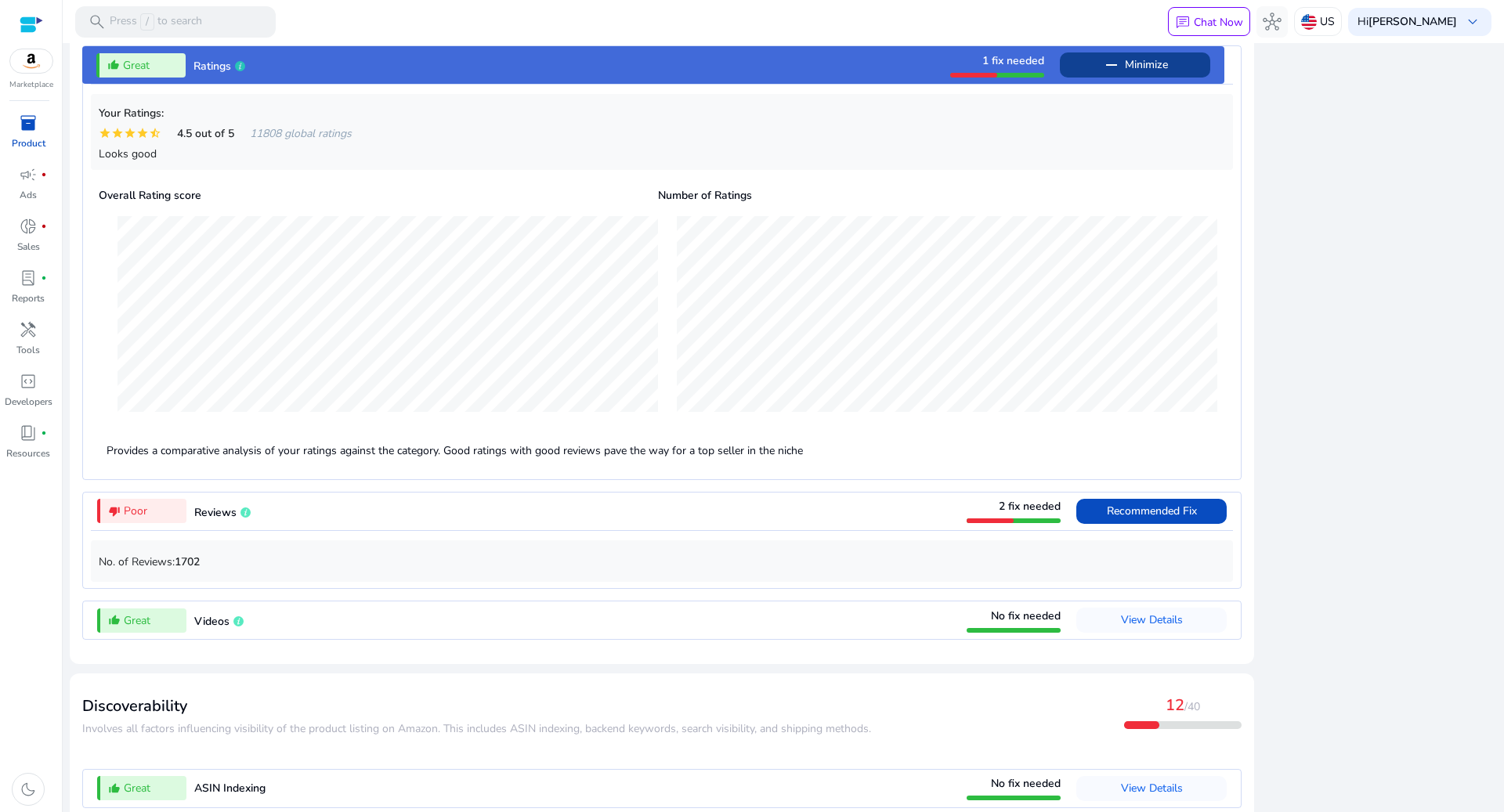 scroll, scrollTop: 1305, scrollLeft: 0, axis: vertical 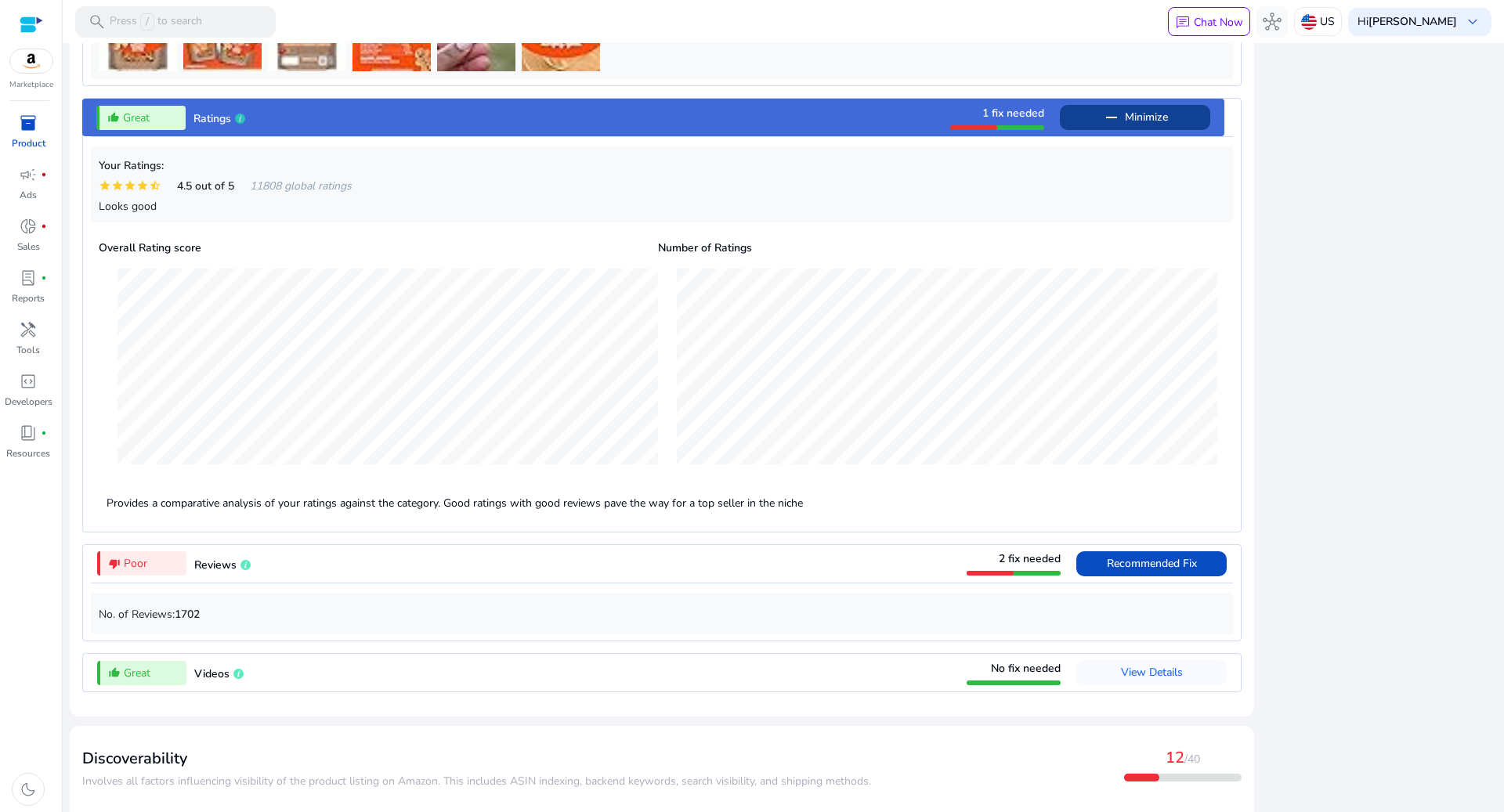 click on "1 fix needed" at bounding box center (1013, 113) 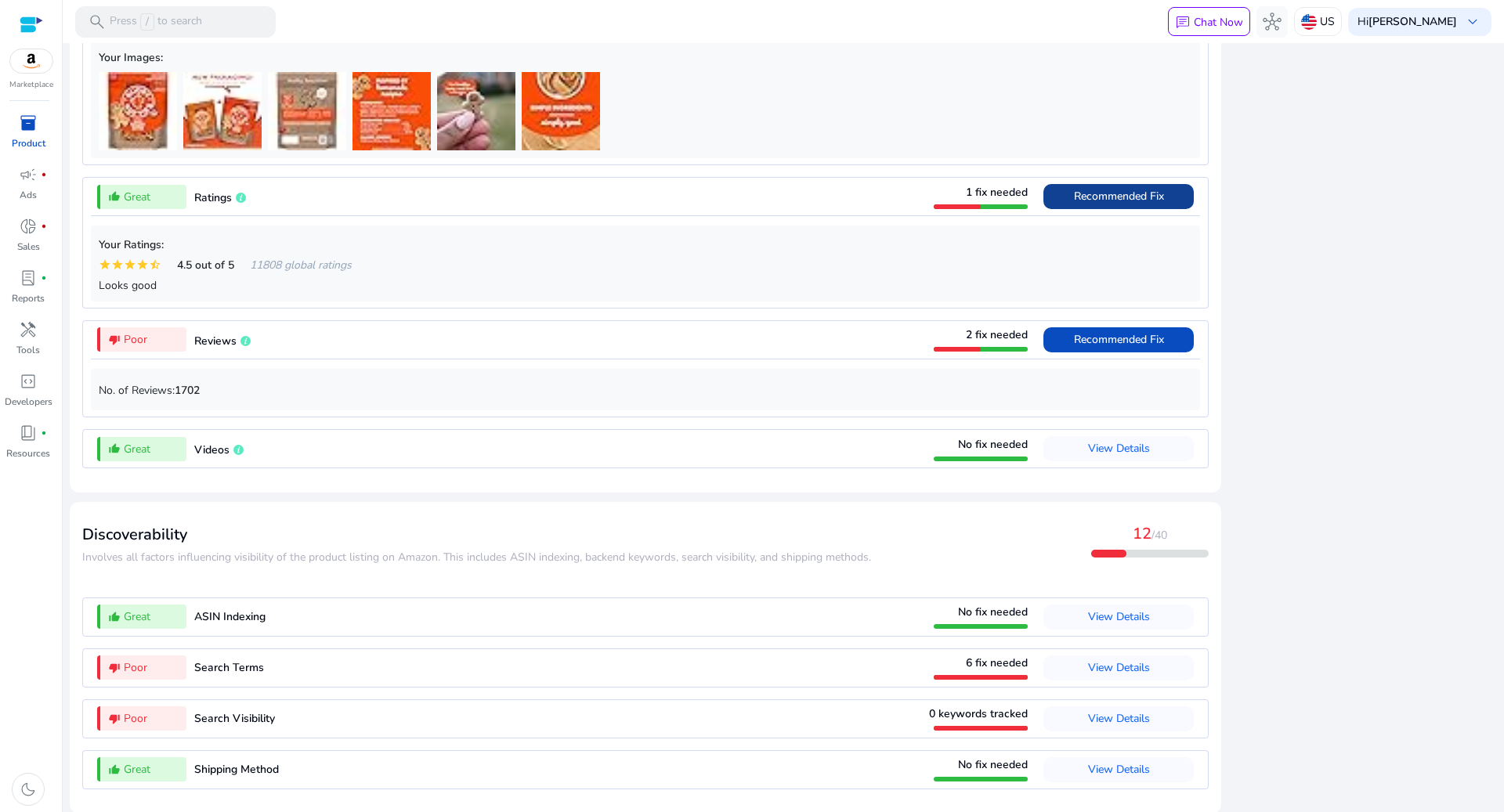 click on "1 fix needed Recommended Fix" at bounding box center (1064, 197) 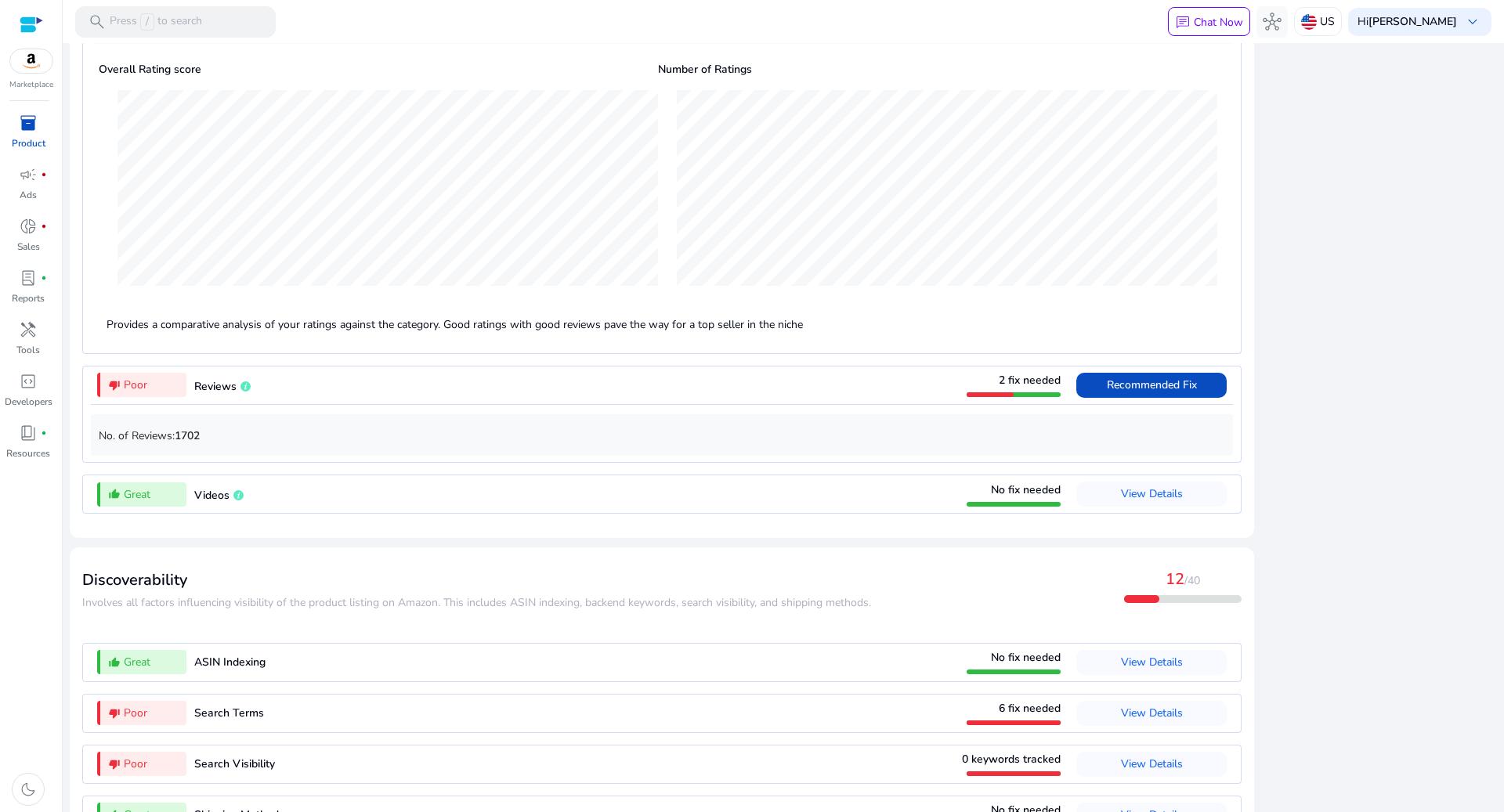 scroll, scrollTop: 1485, scrollLeft: 0, axis: vertical 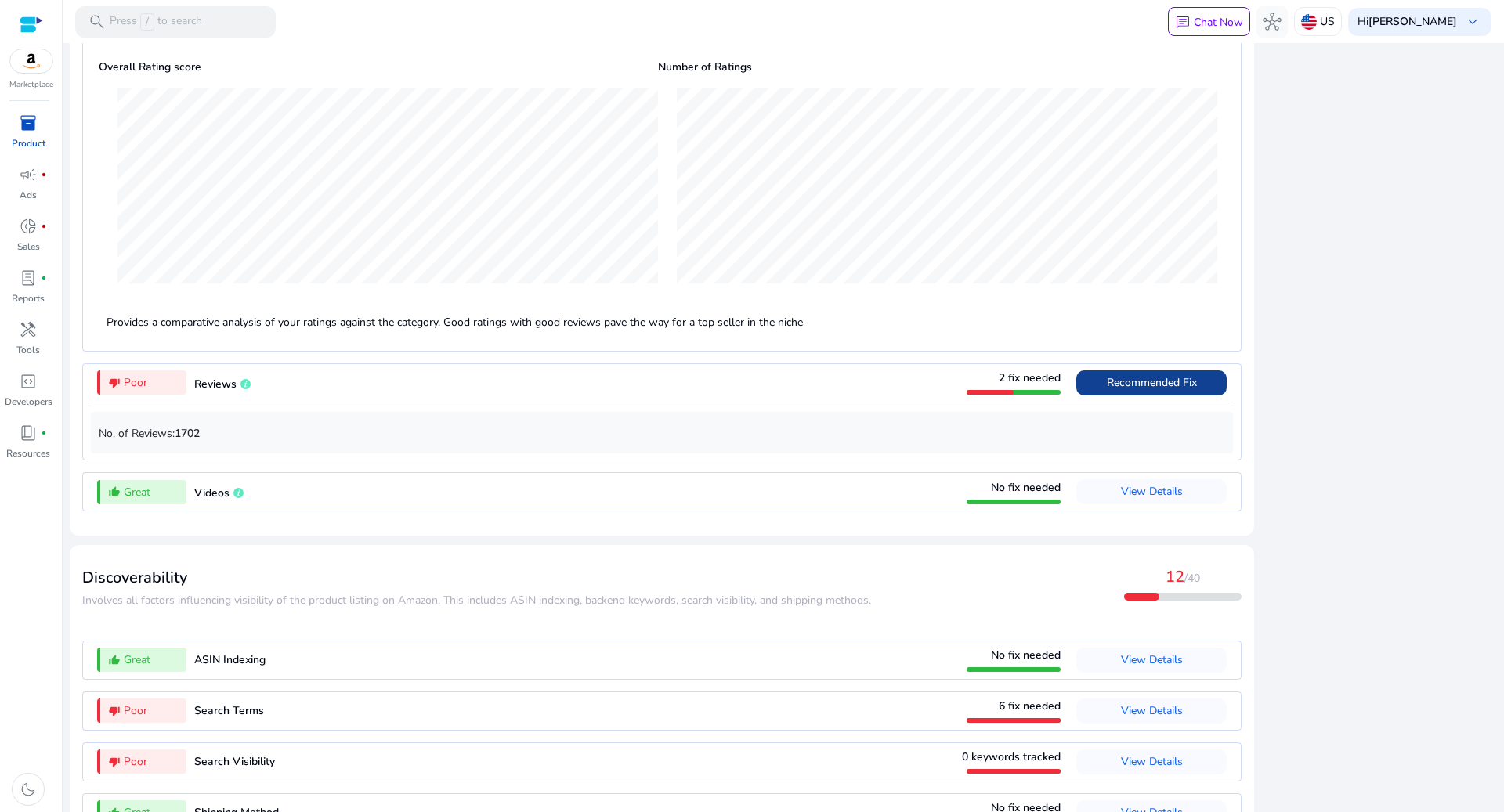 click on "Recommended Fix" at bounding box center [1152, 382] 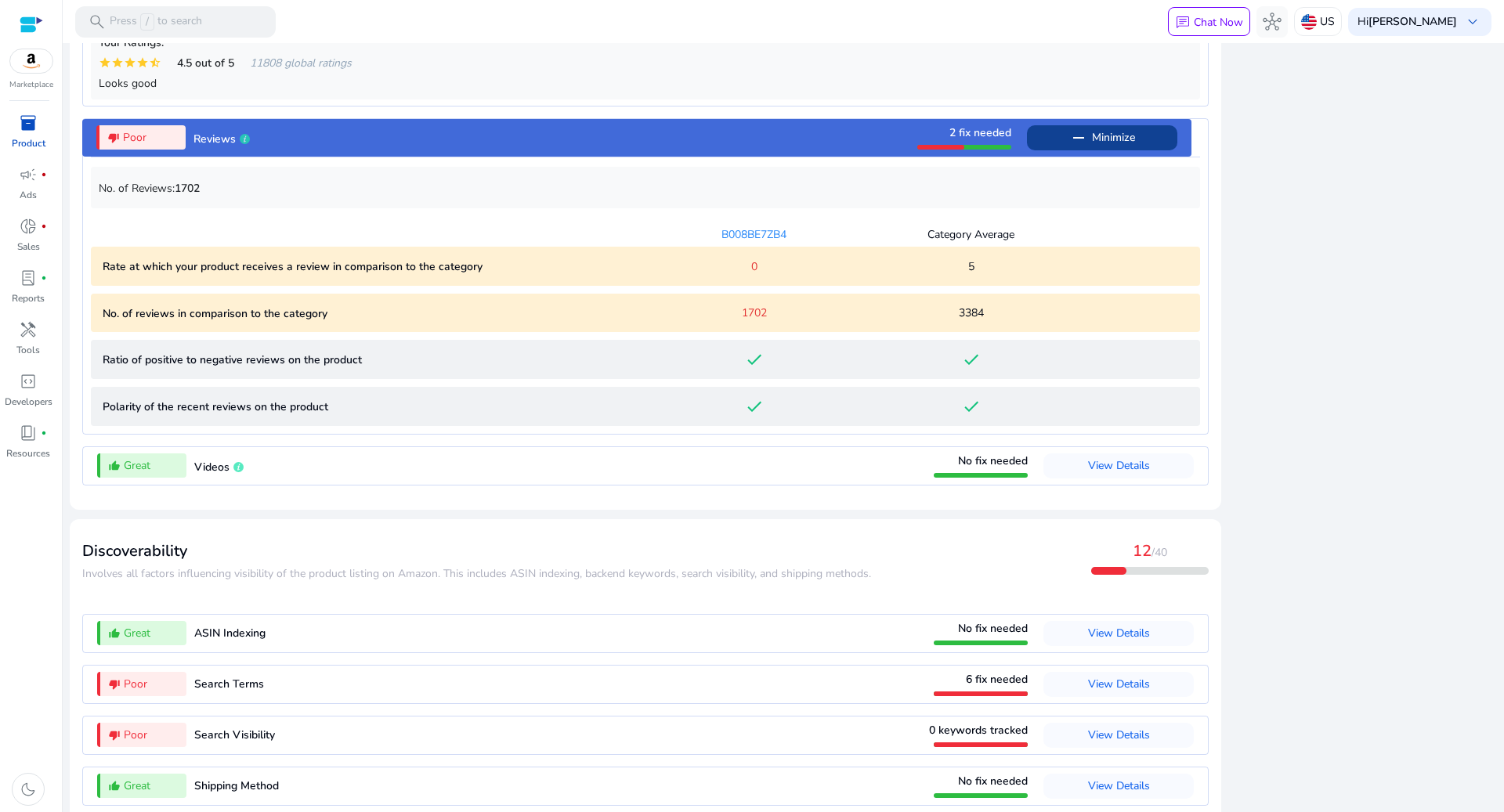 scroll, scrollTop: 1444, scrollLeft: 0, axis: vertical 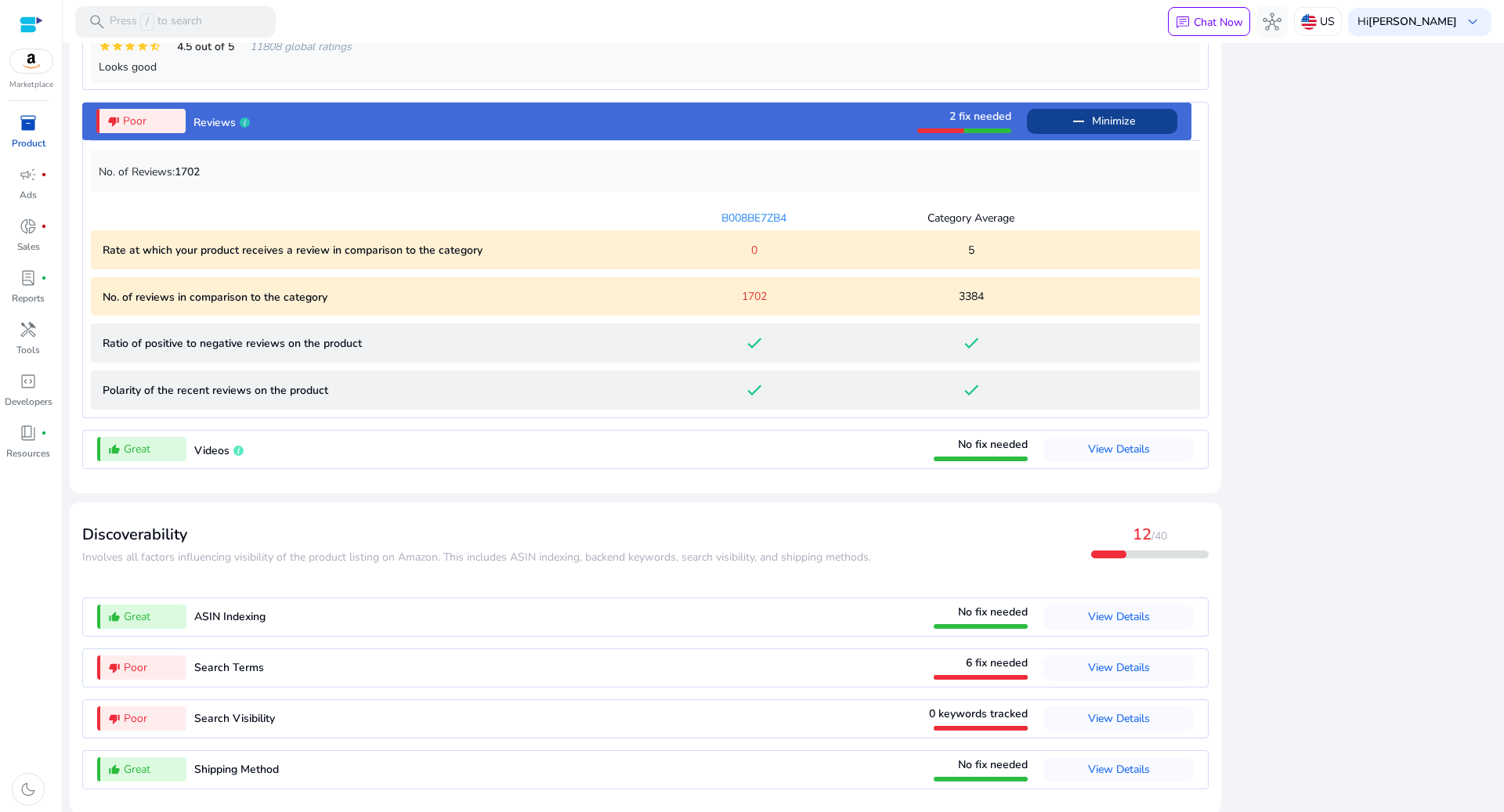type 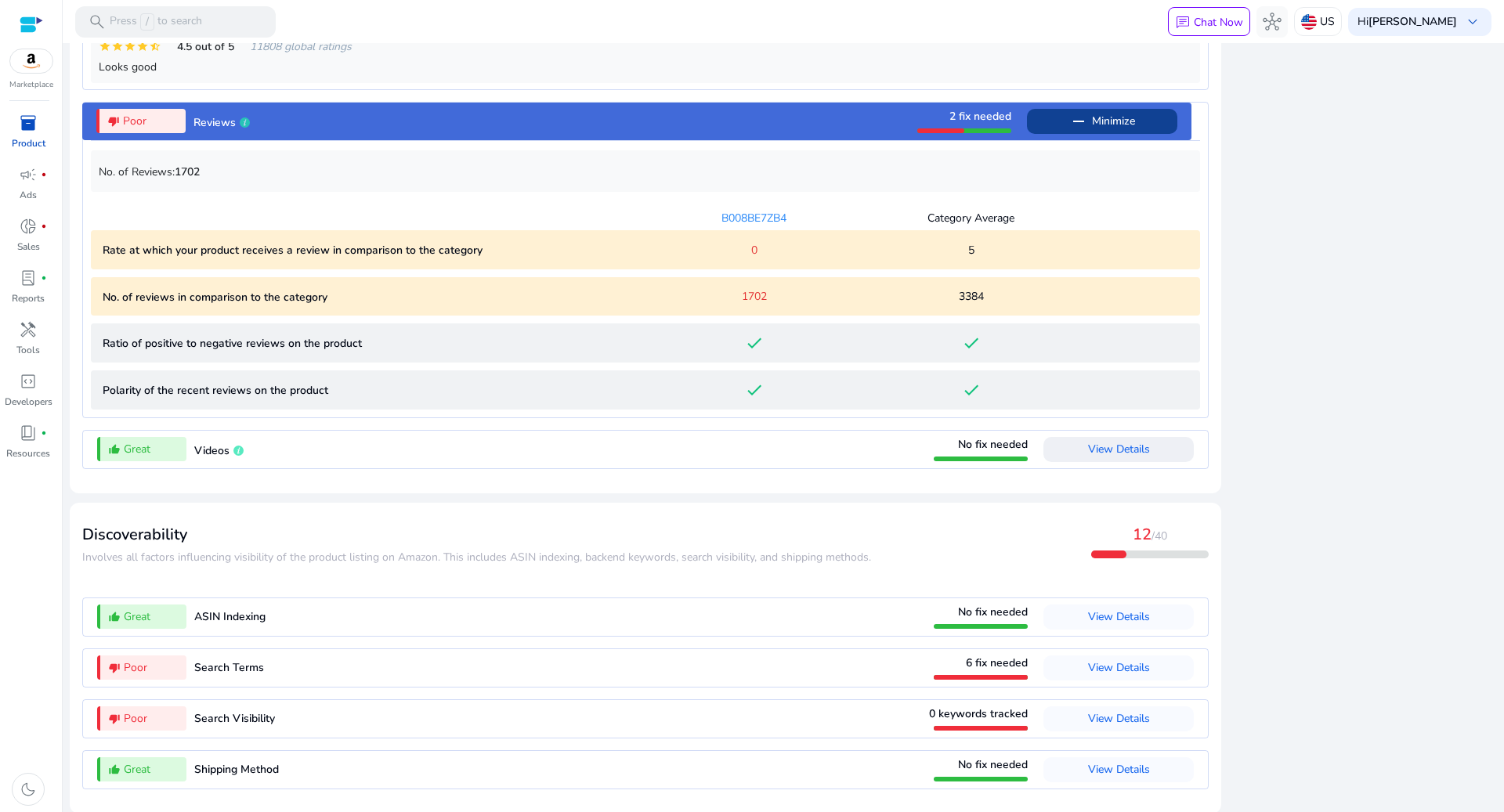 click on "View Details" at bounding box center (1119, 449) 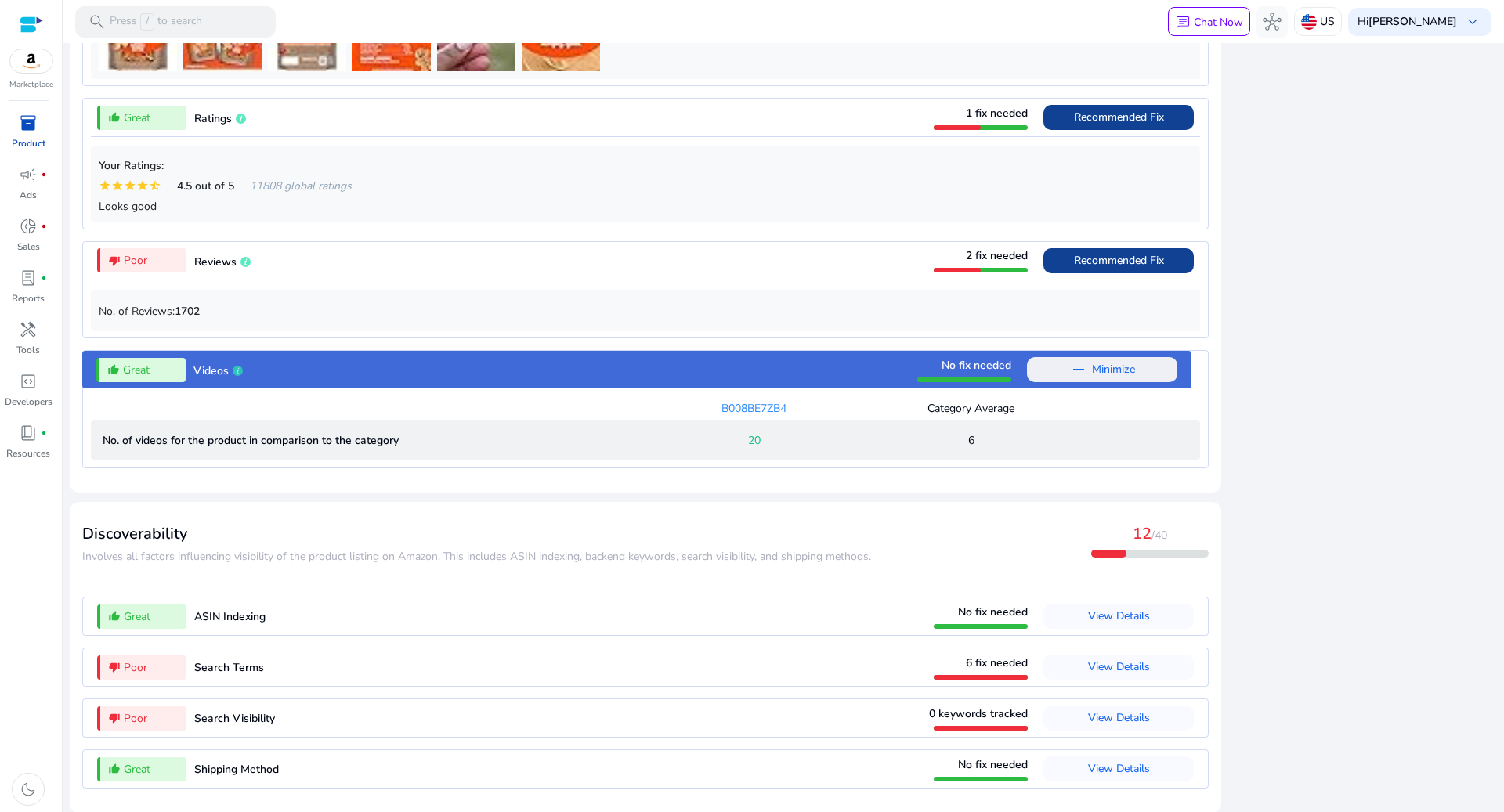 scroll, scrollTop: 0, scrollLeft: 0, axis: both 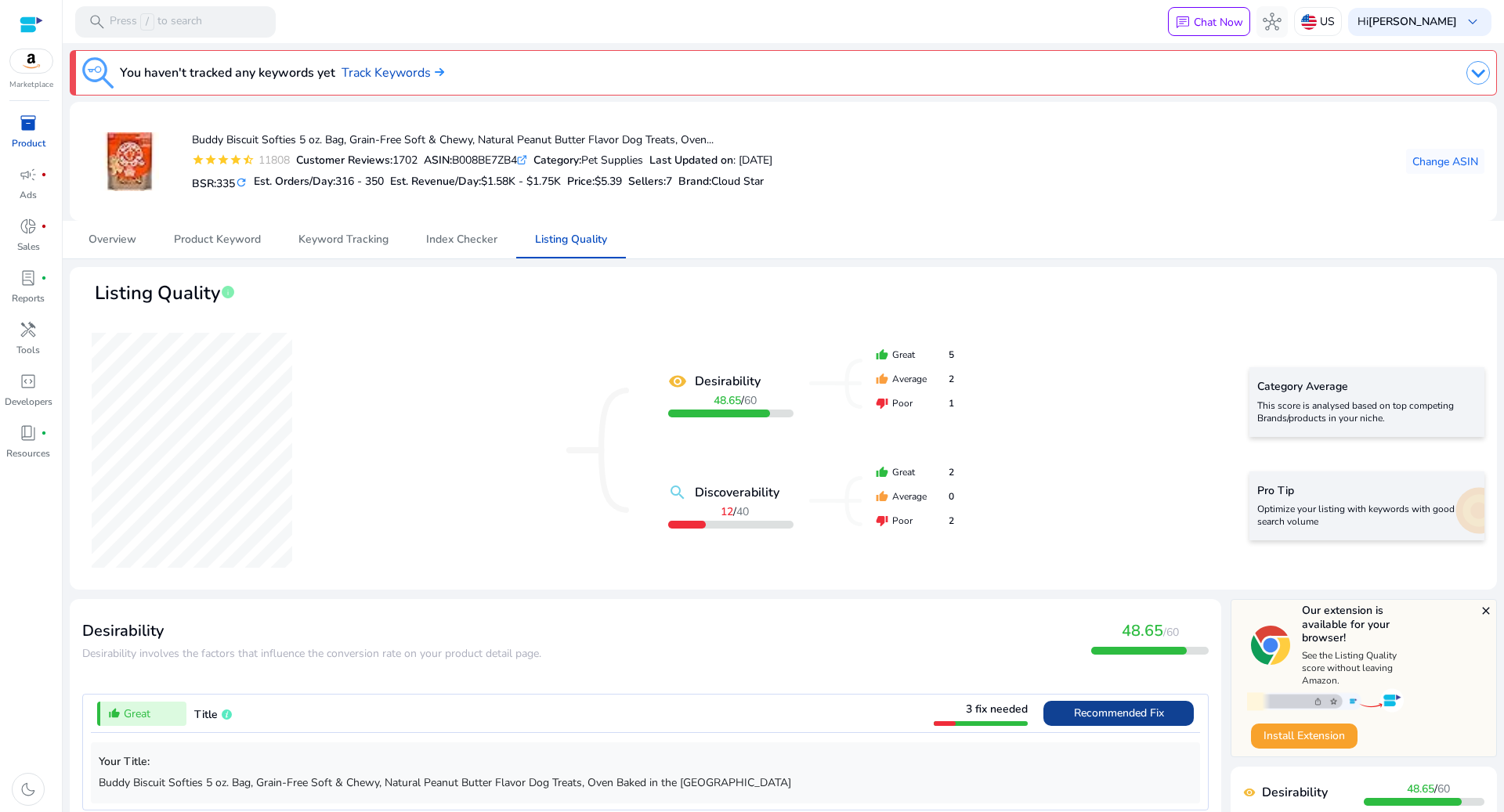 click on ".st0{fill:#2c8af8}" 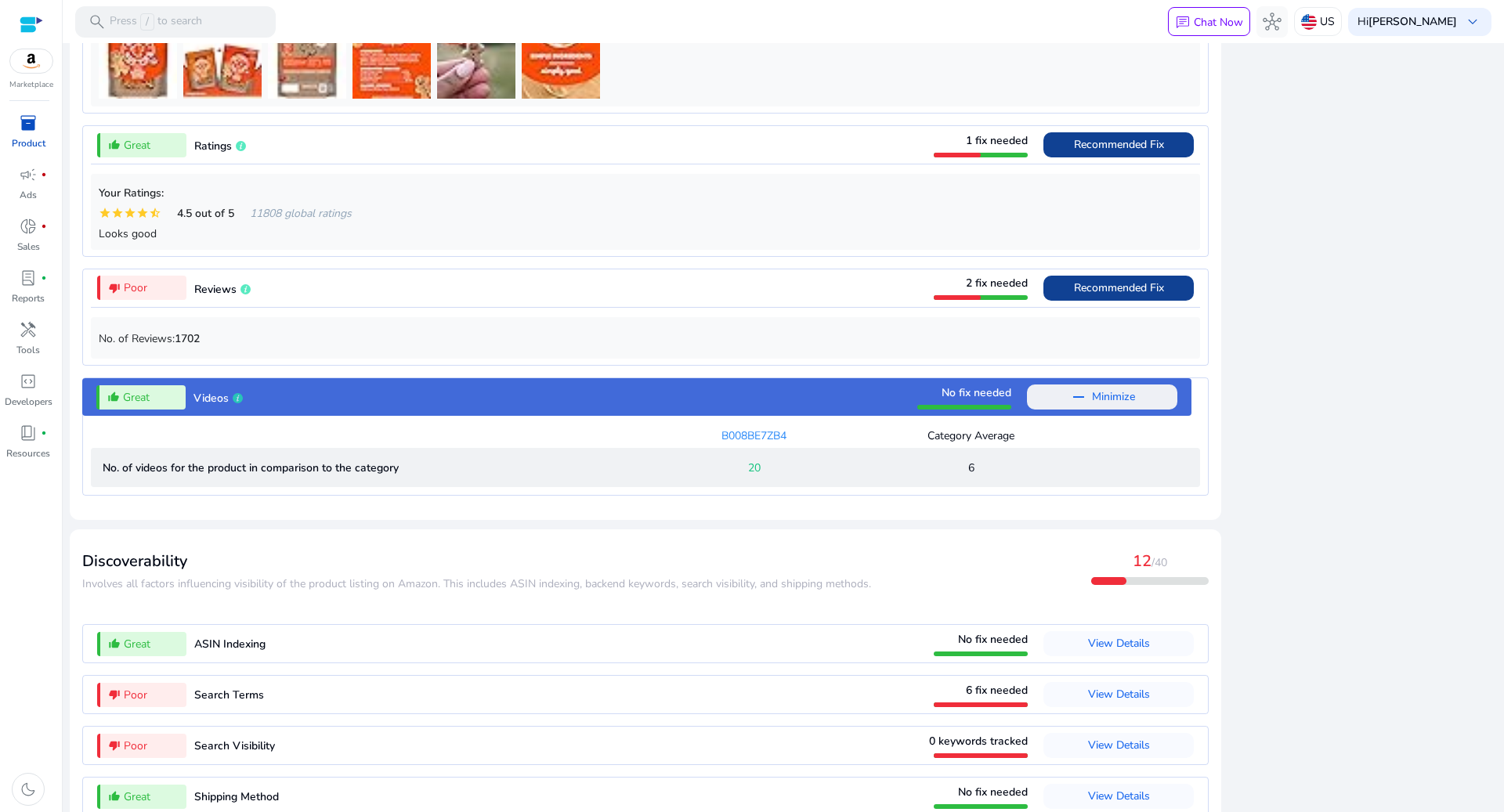 scroll, scrollTop: 1274, scrollLeft: 0, axis: vertical 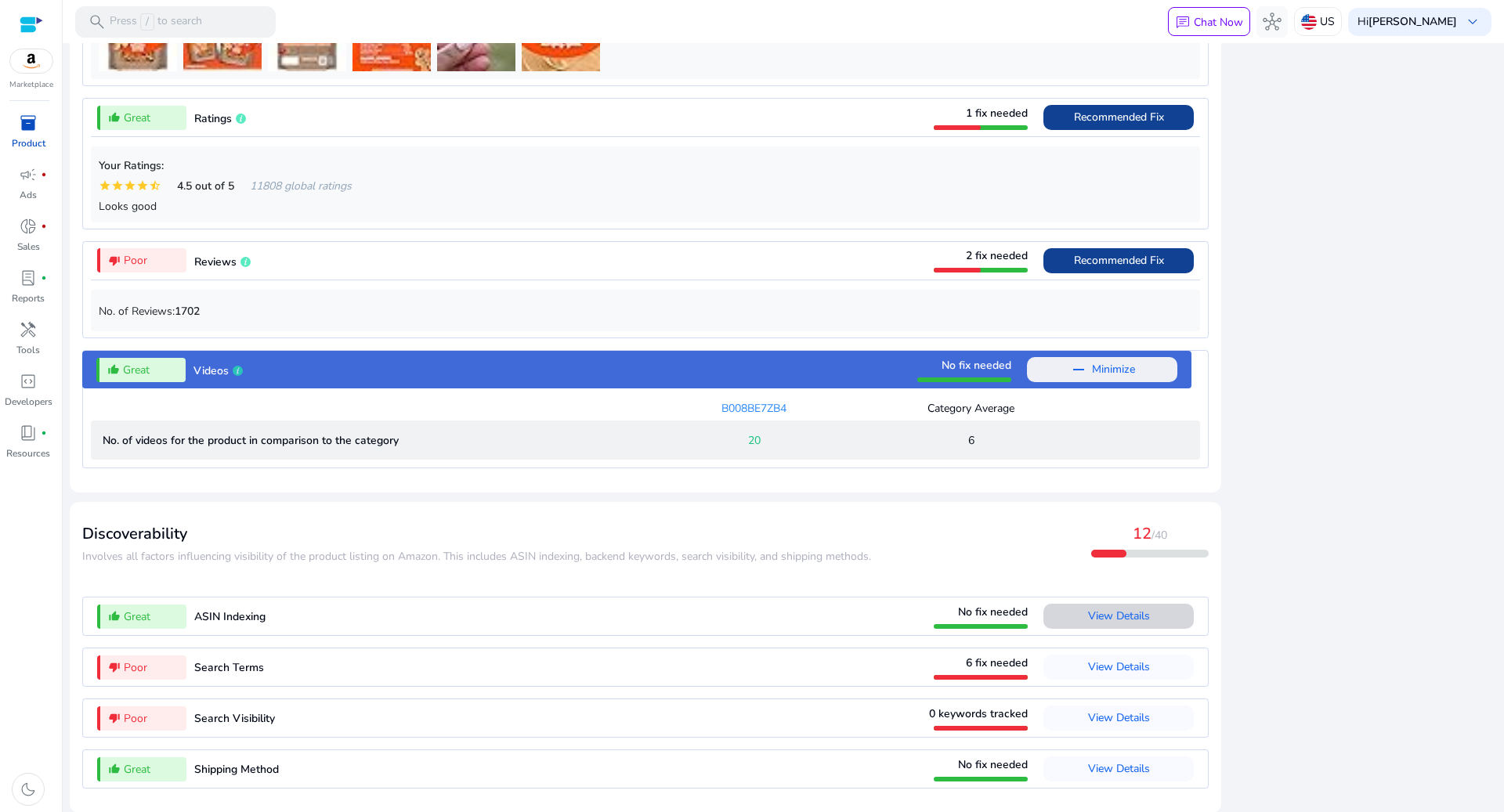 click on "View Details" at bounding box center [1119, 615] 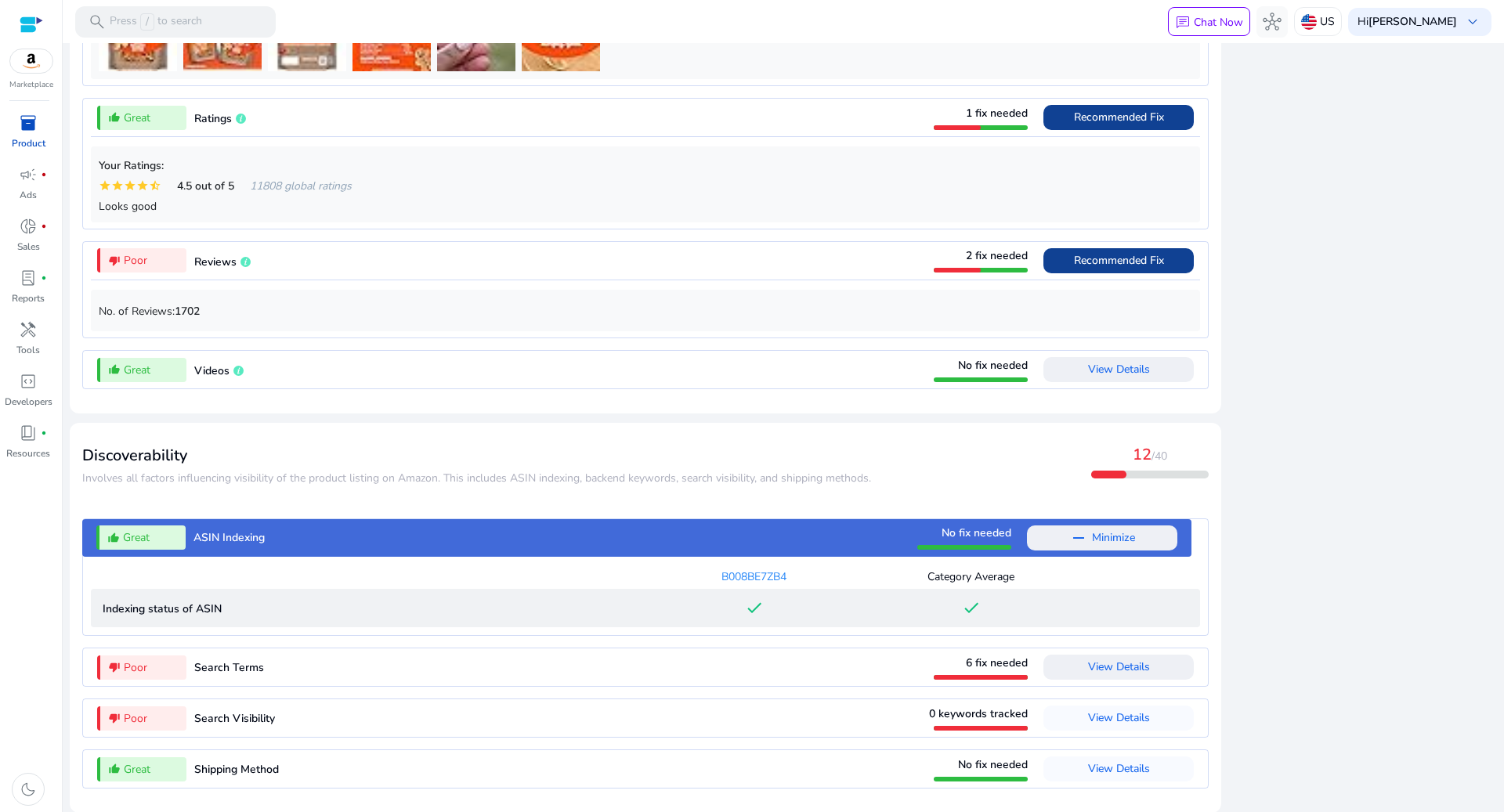 click on "View Details" at bounding box center (1119, 666) 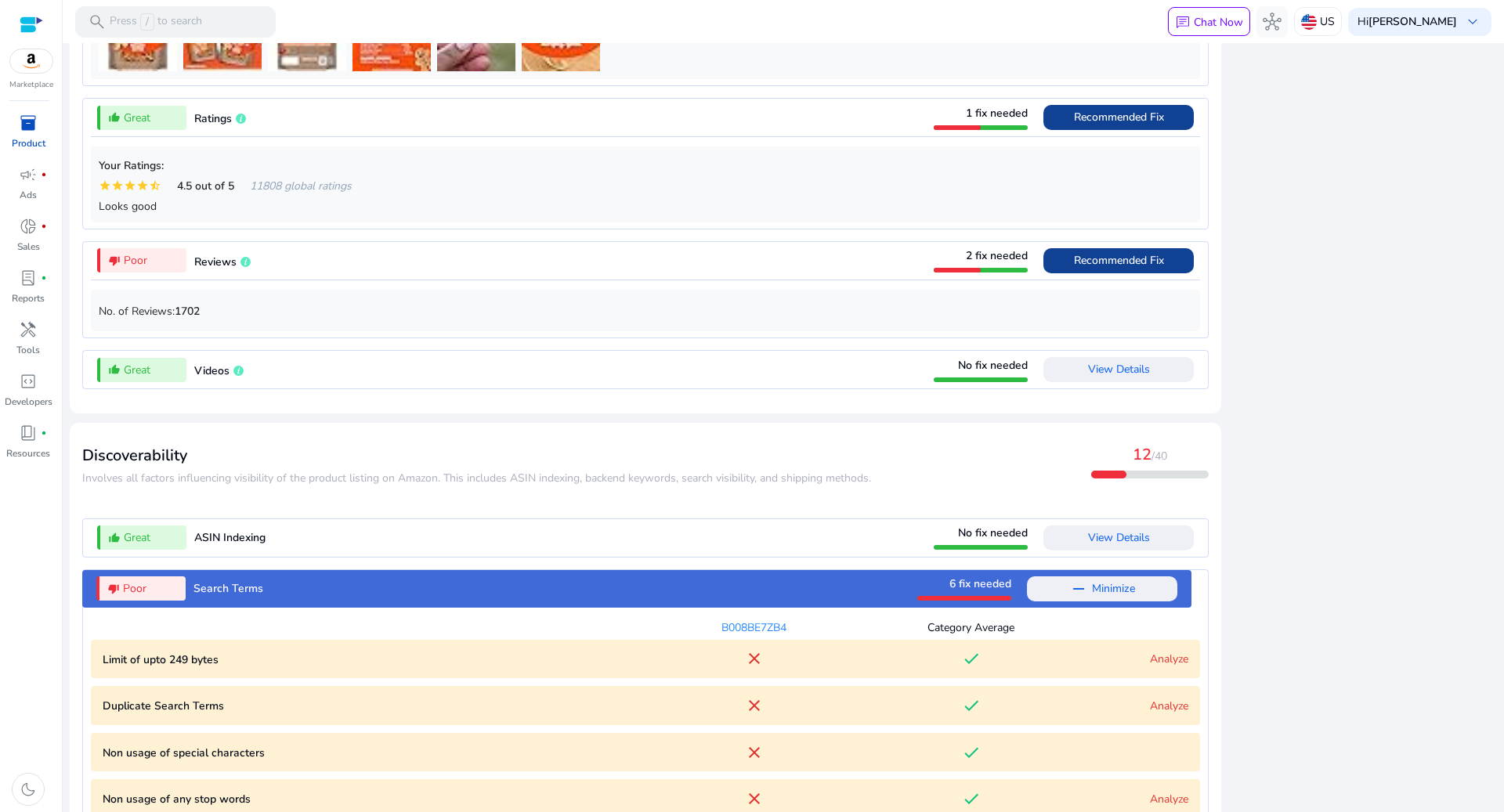 scroll, scrollTop: 1538, scrollLeft: 0, axis: vertical 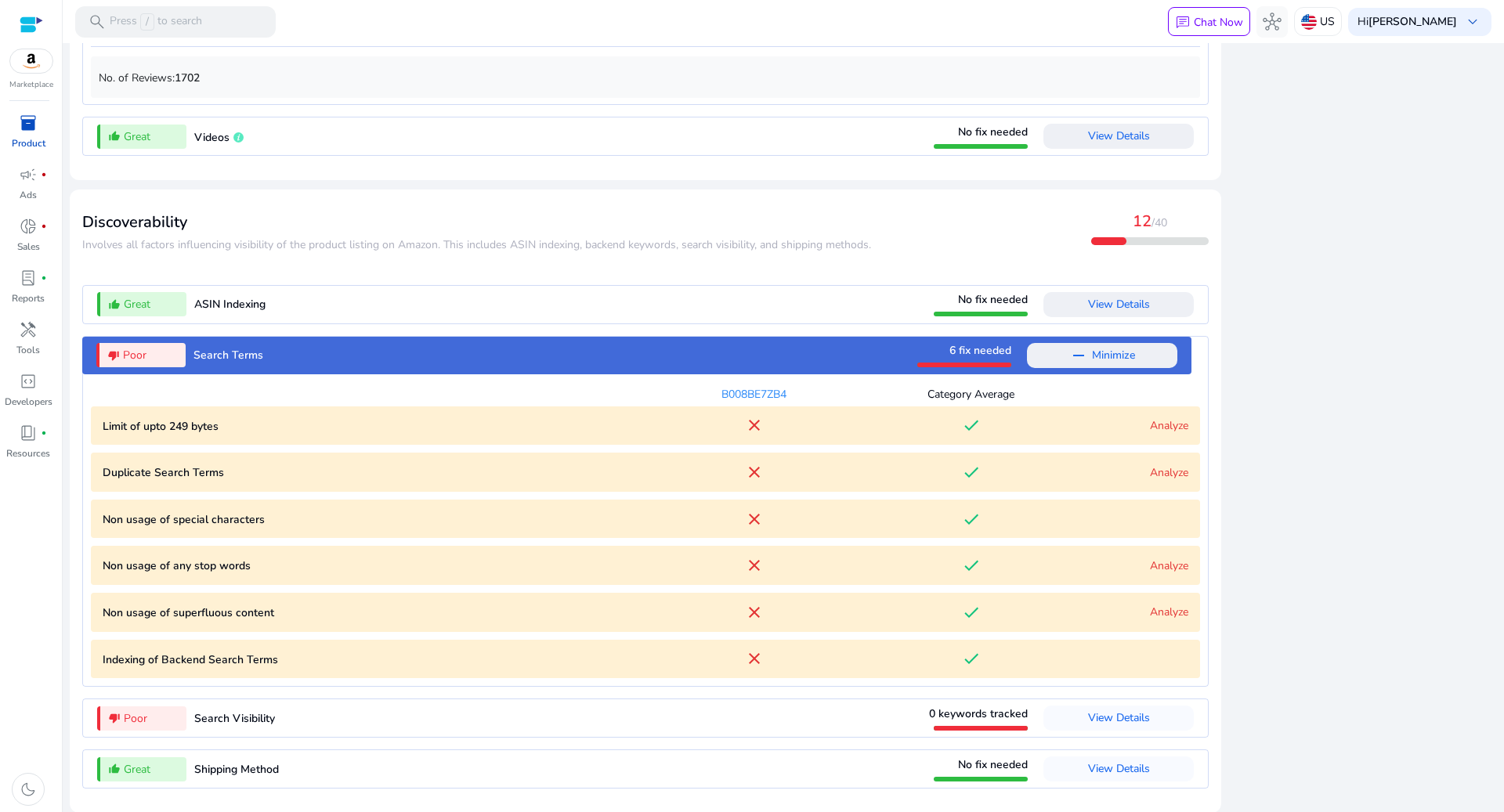 click on "Limit of upto 249 bytes close done Analyze" at bounding box center [645, 426] 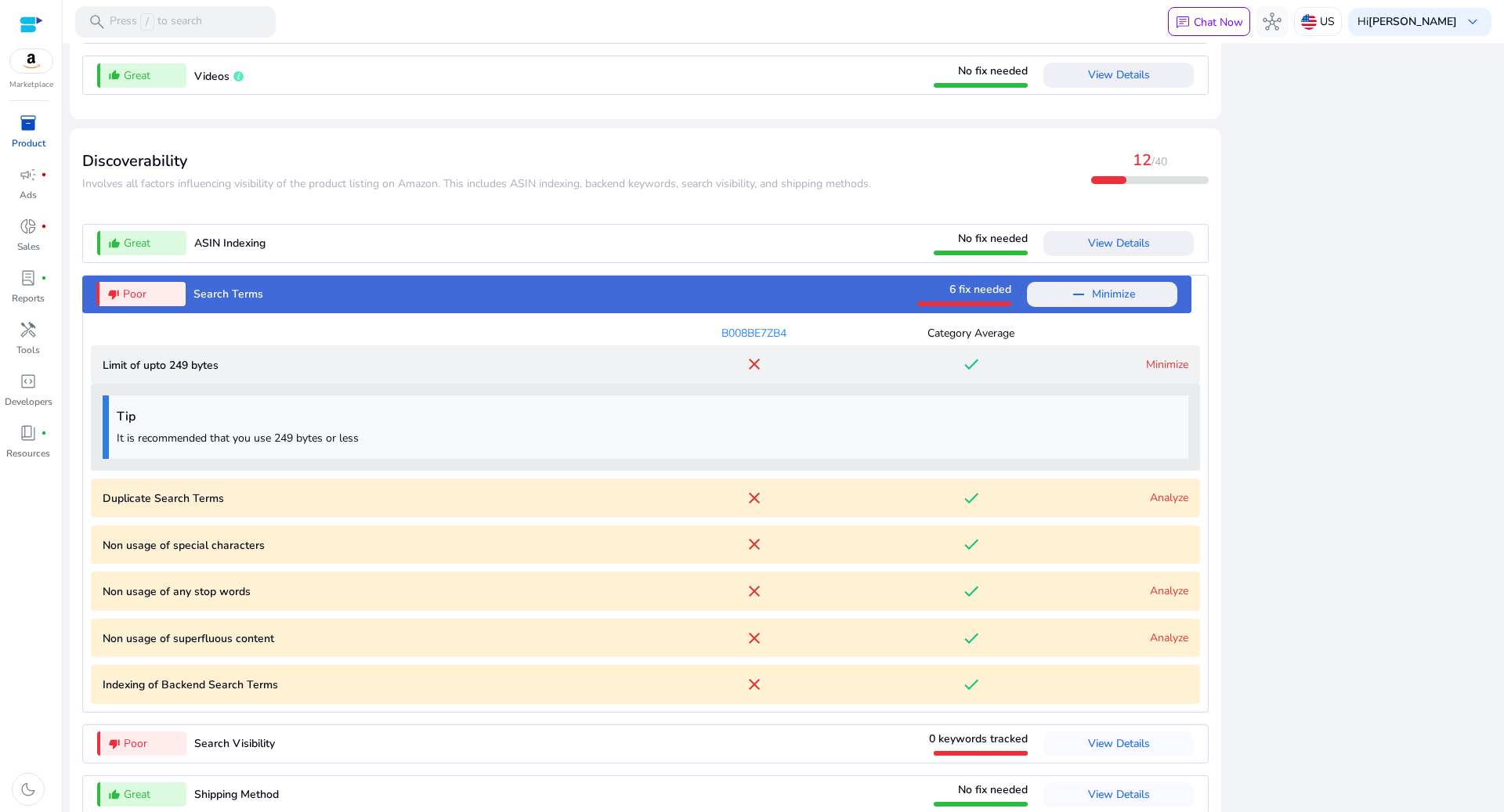 scroll, scrollTop: 1624, scrollLeft: 0, axis: vertical 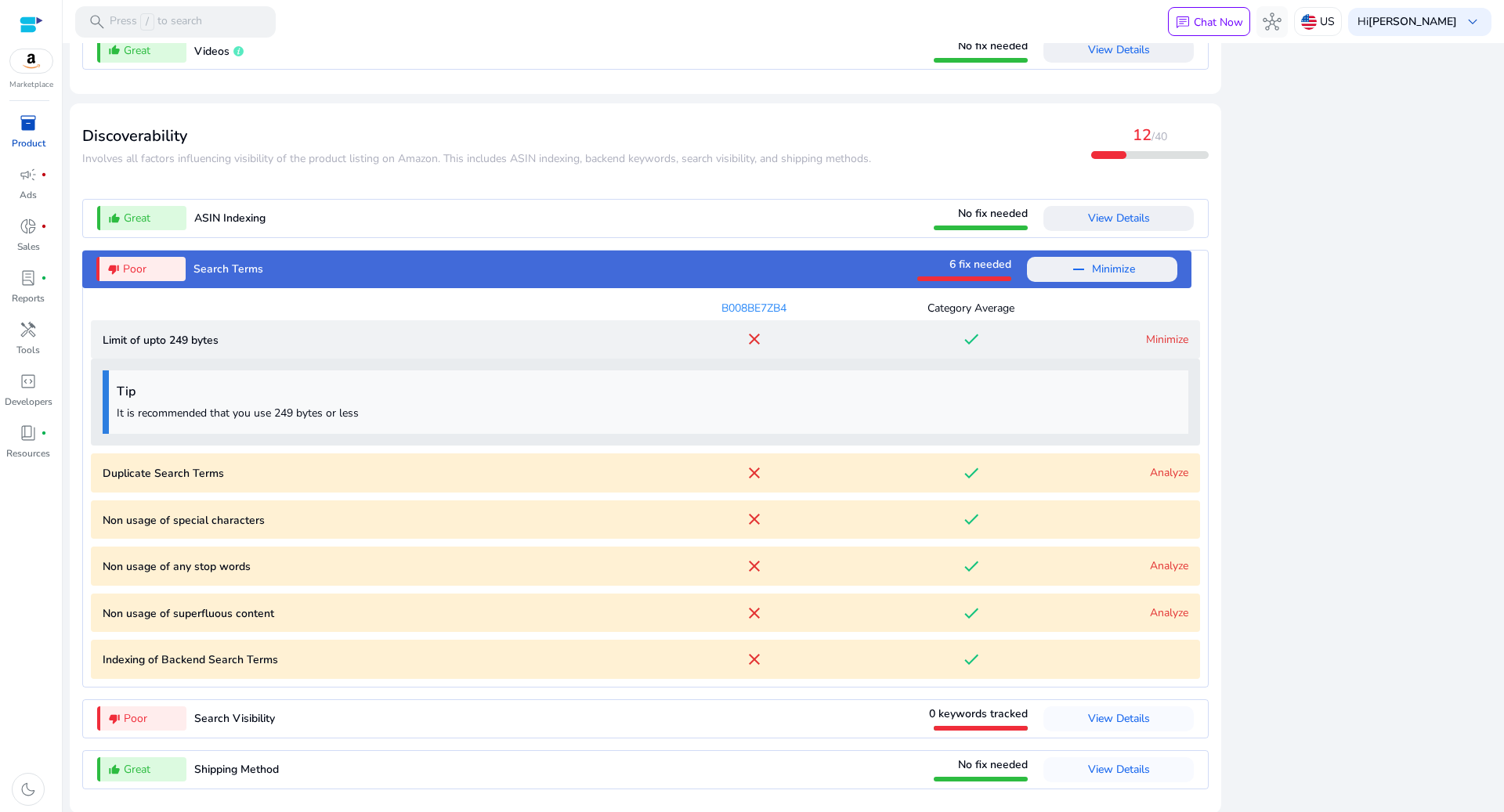 click on "Analyze" at bounding box center [1169, 472] 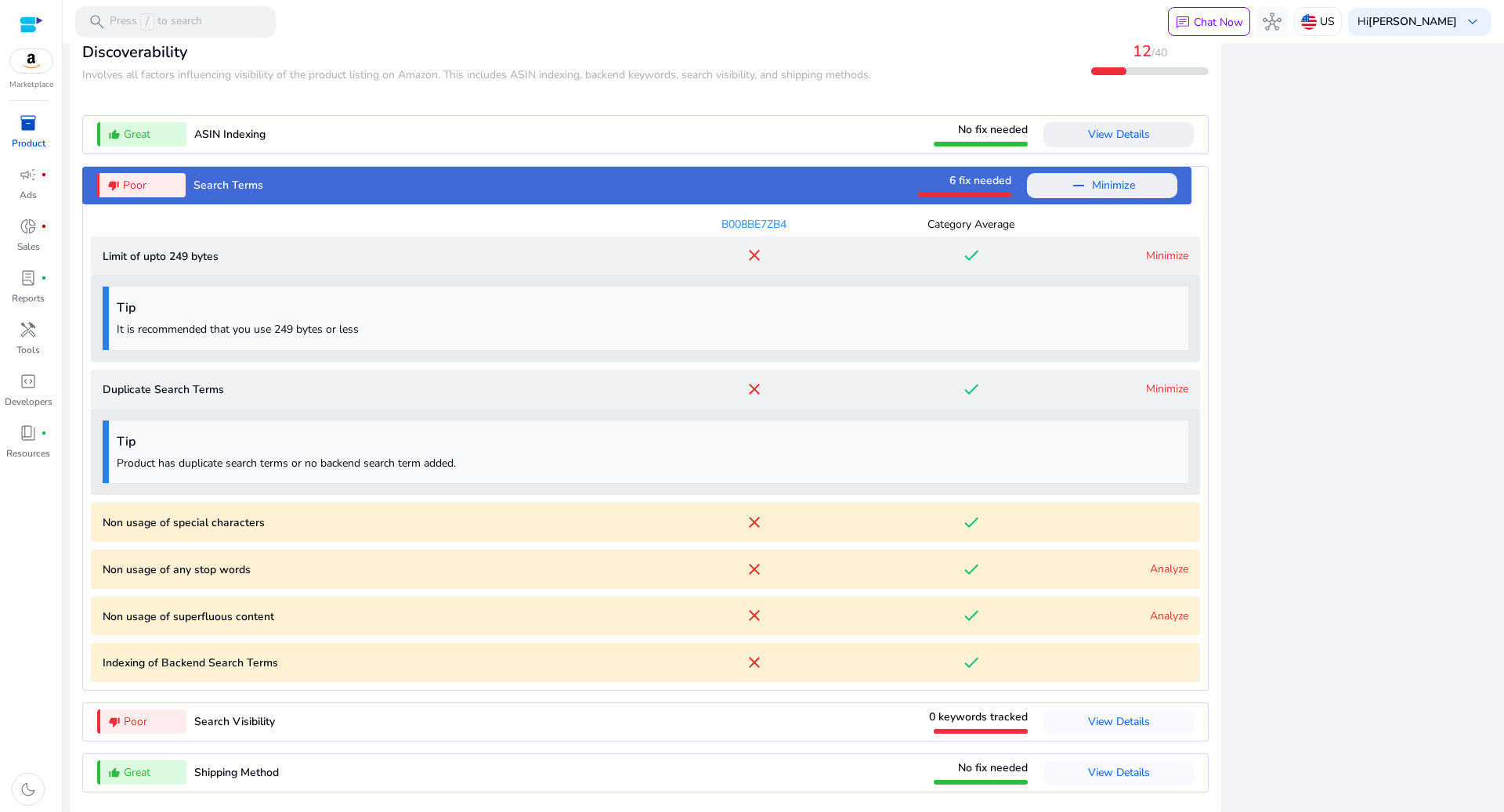 scroll, scrollTop: 1711, scrollLeft: 0, axis: vertical 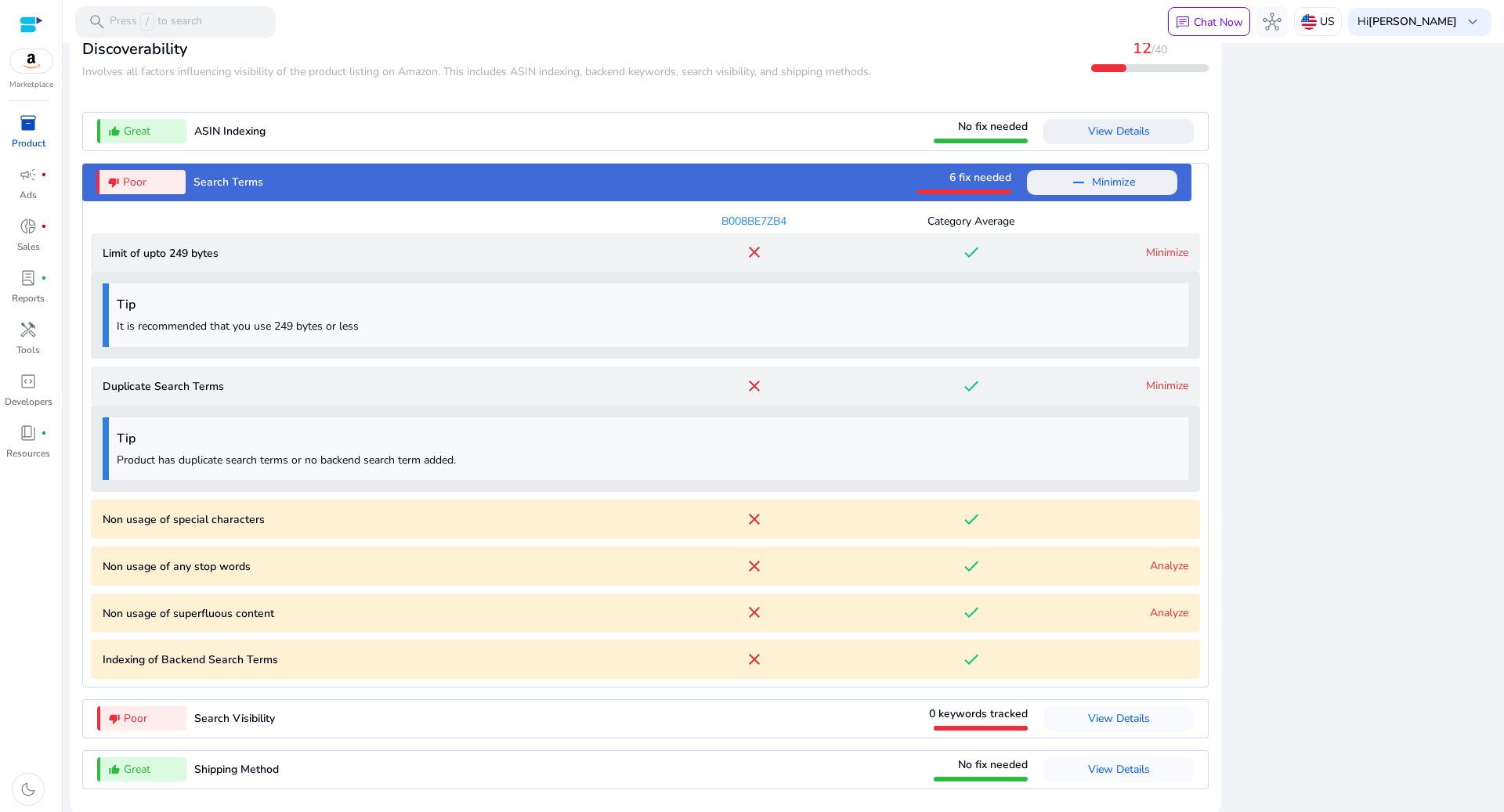 click on "Analyze" at bounding box center [1169, 565] 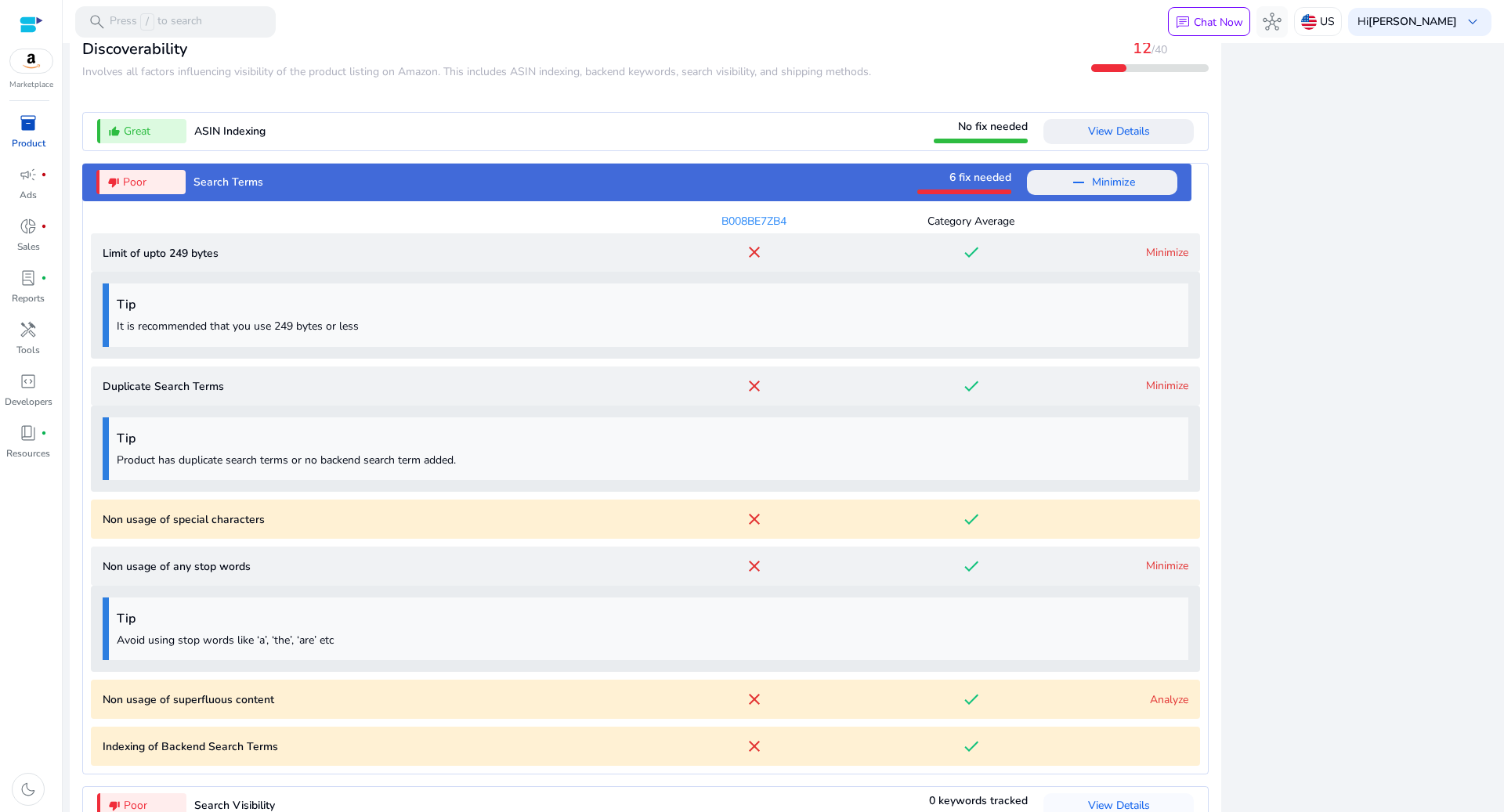 scroll, scrollTop: 1798, scrollLeft: 0, axis: vertical 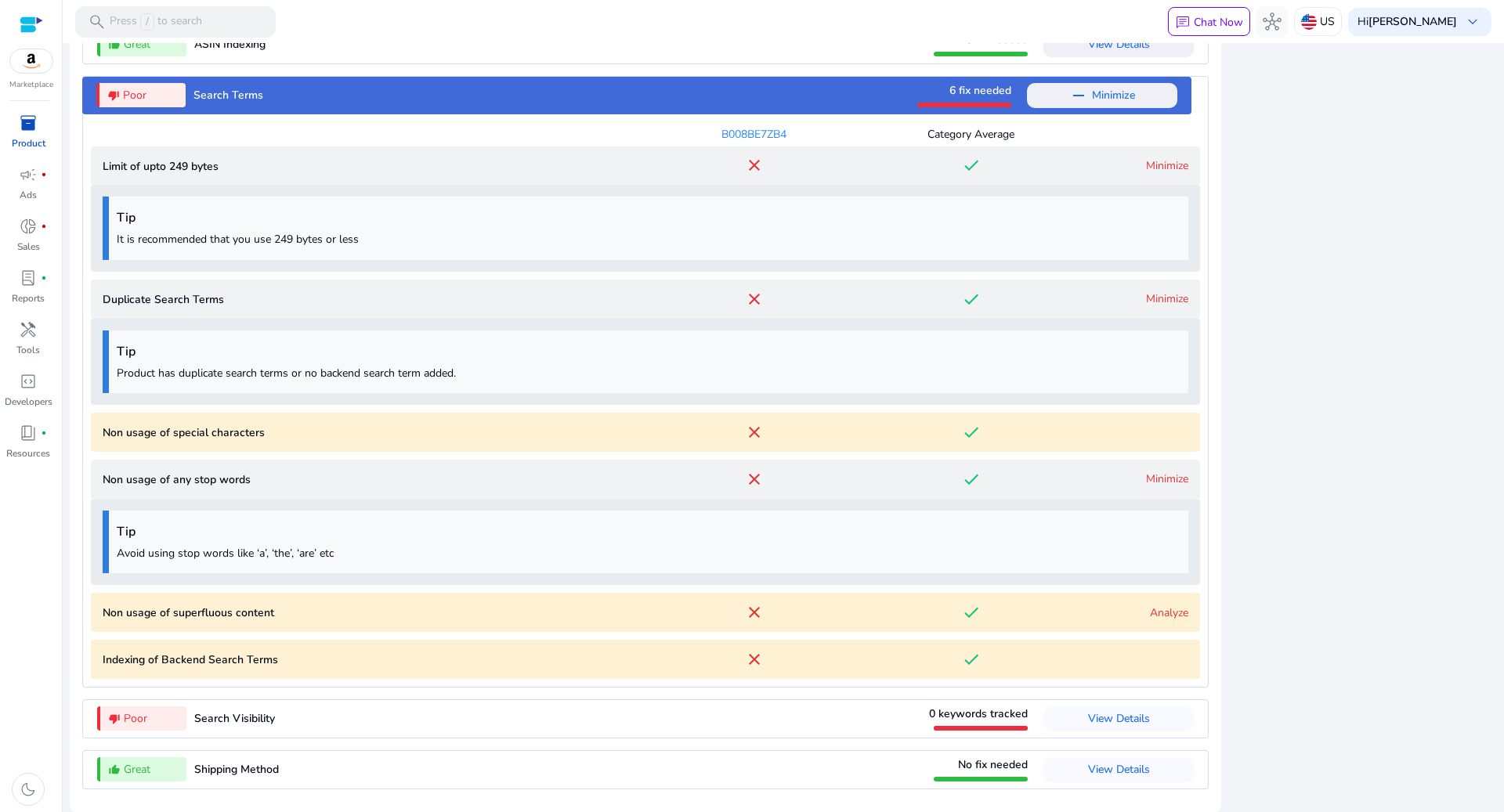 click on "Analyze" at bounding box center (1169, 612) 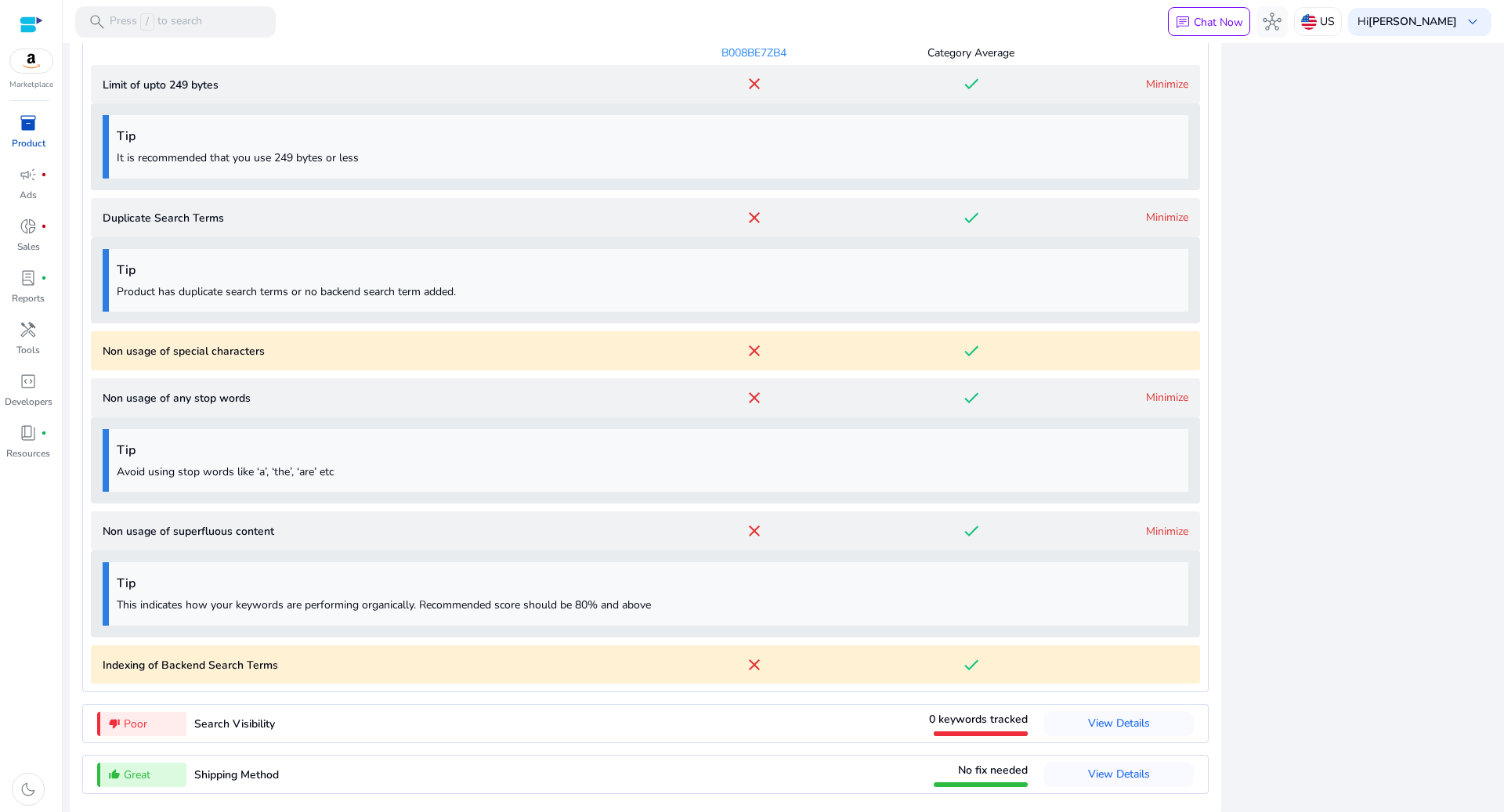 scroll, scrollTop: 1884, scrollLeft: 0, axis: vertical 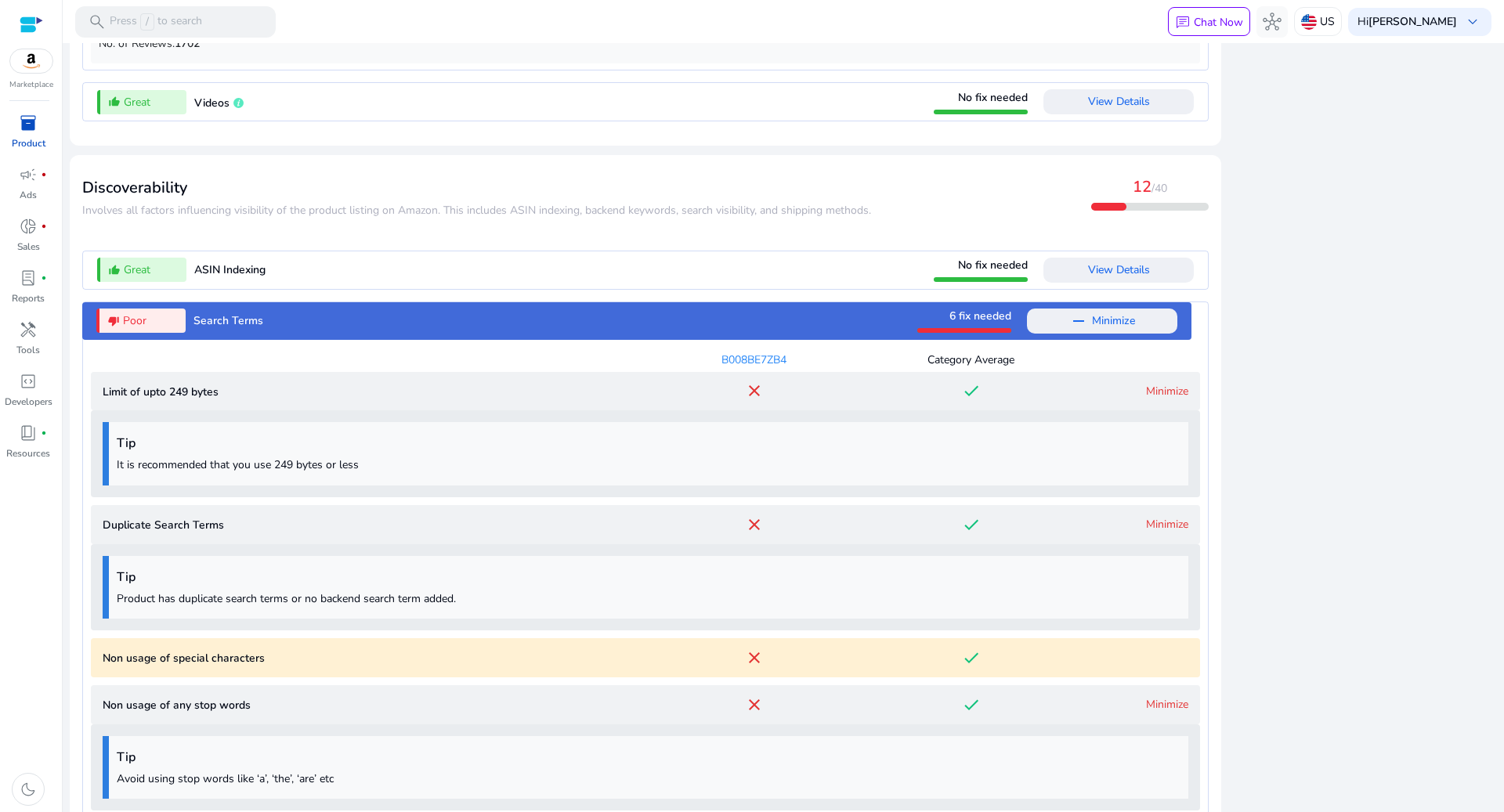 click on "Minimize" at bounding box center (1113, 321) 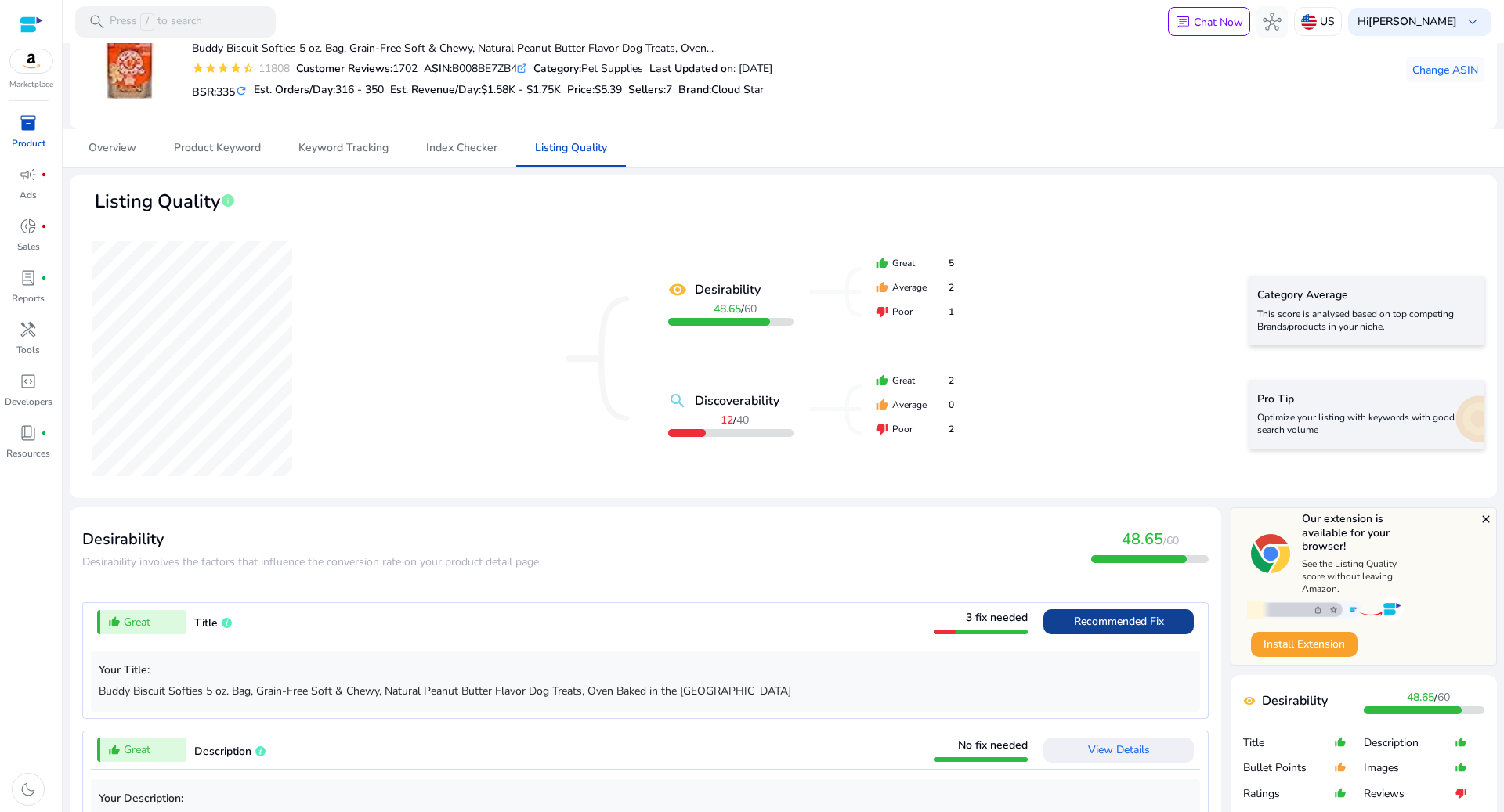 scroll, scrollTop: 1225, scrollLeft: 0, axis: vertical 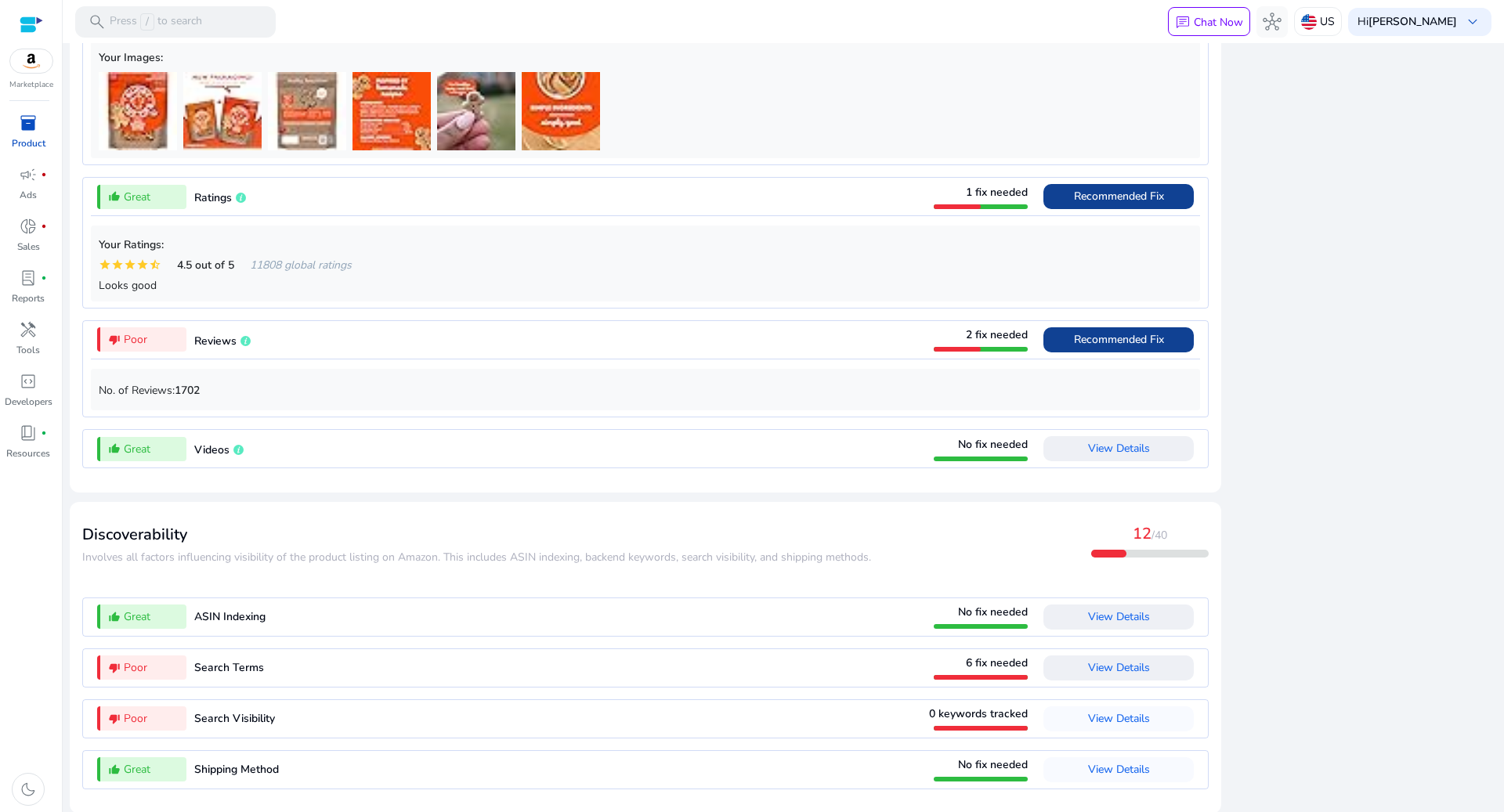 type 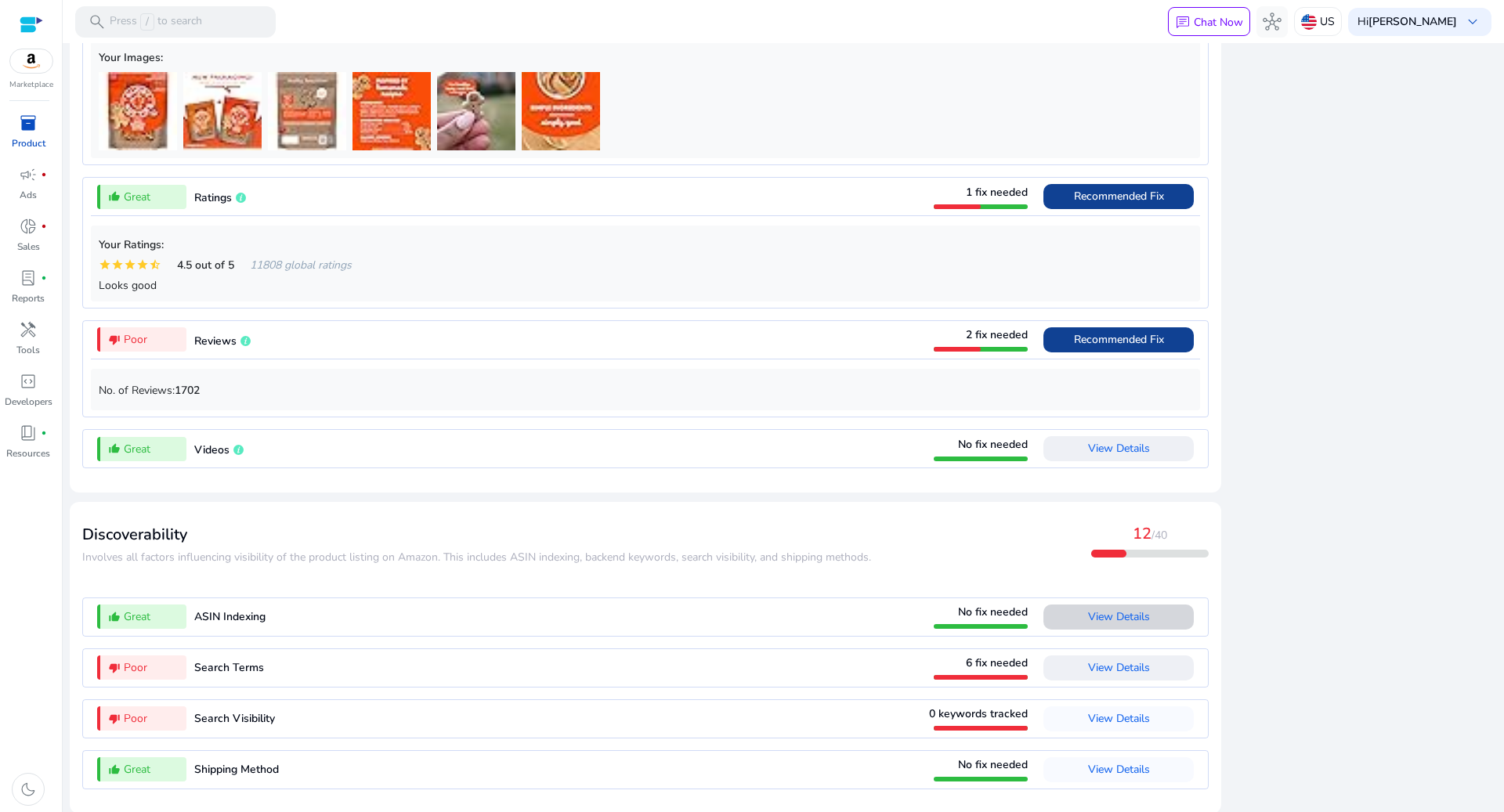 click on "View Details" at bounding box center [1119, 616] 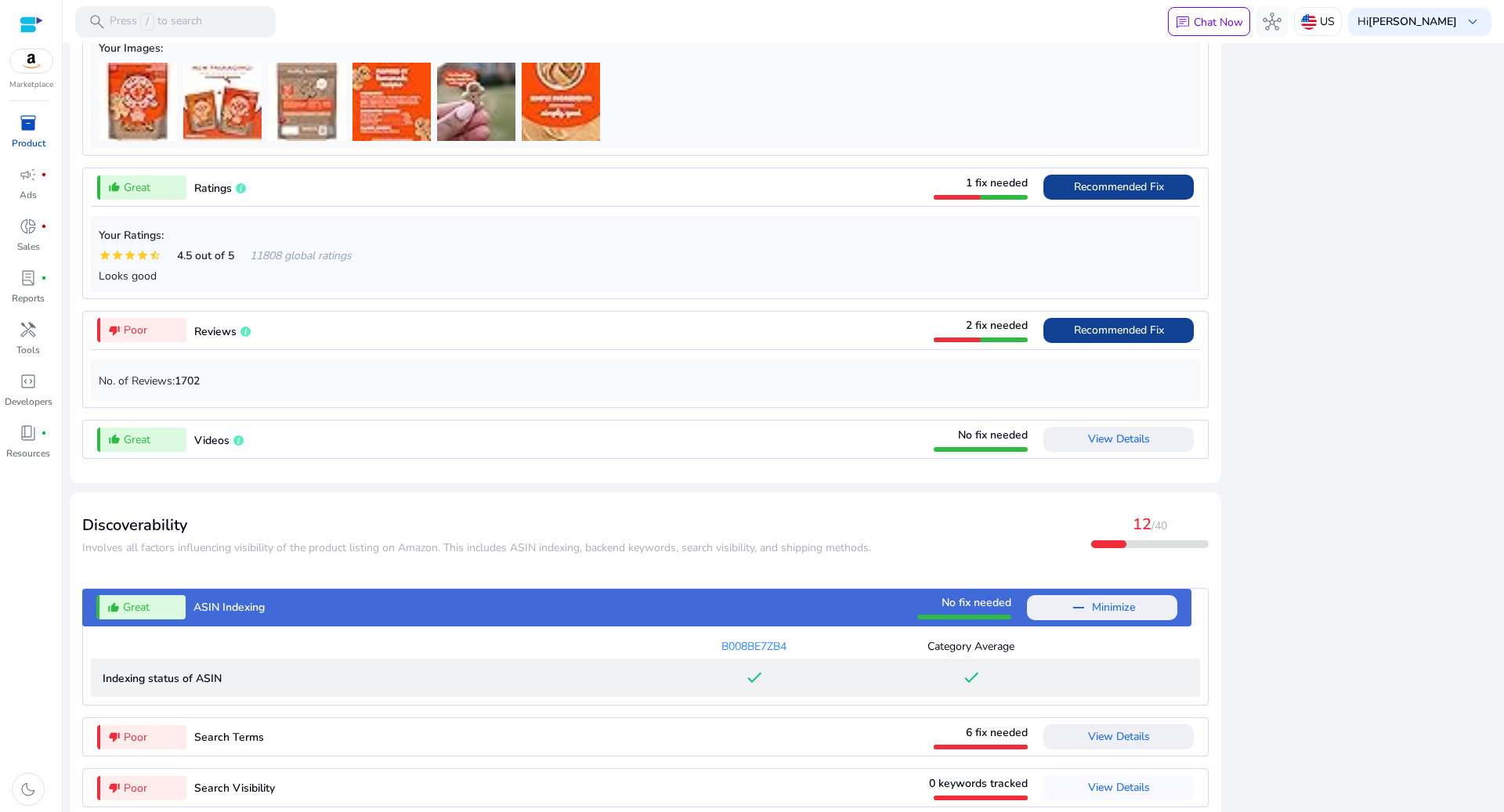 scroll, scrollTop: 1305, scrollLeft: 0, axis: vertical 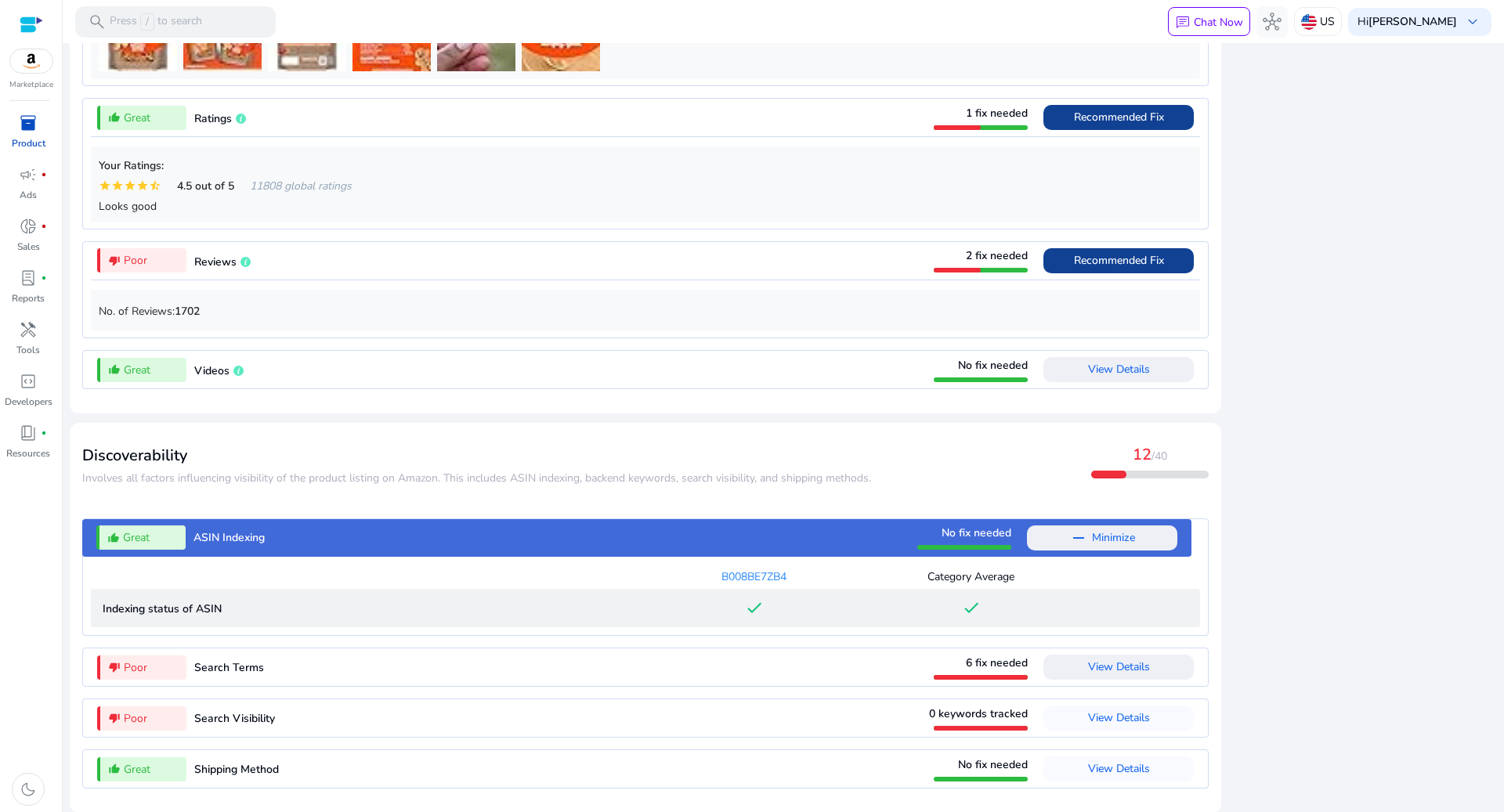 type 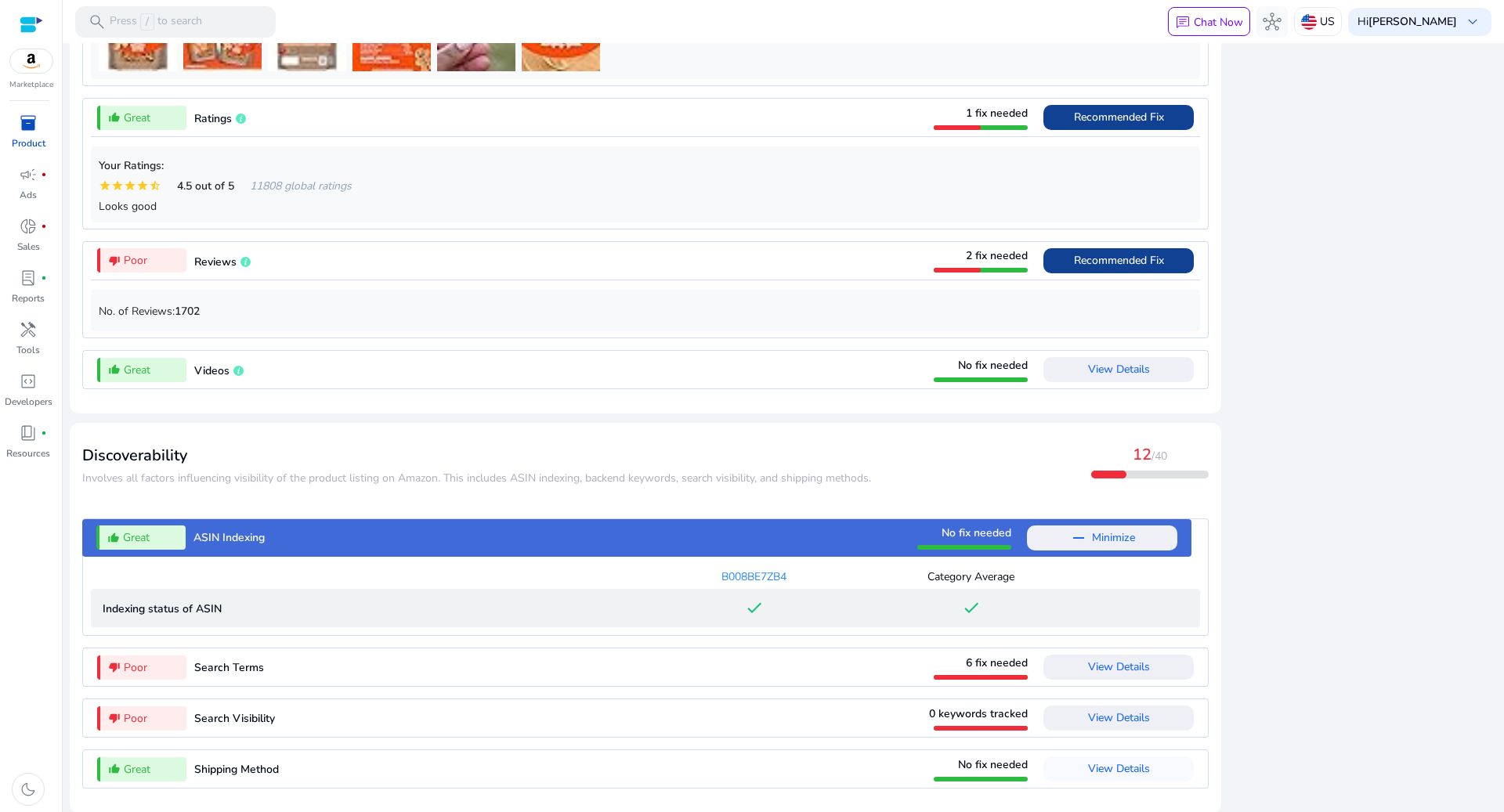 click on "View Details" at bounding box center [1119, 718] 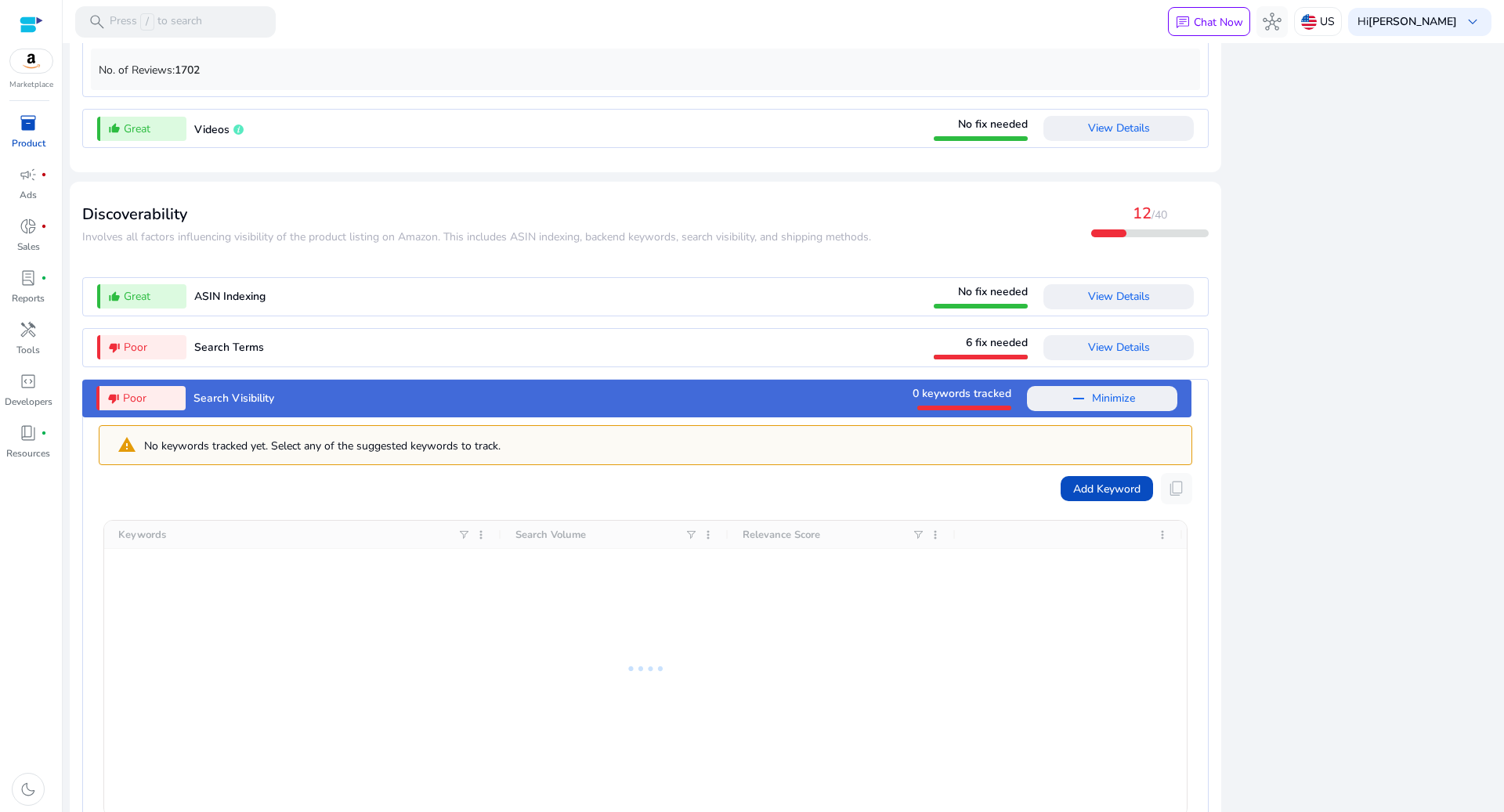 scroll, scrollTop: 1633, scrollLeft: 0, axis: vertical 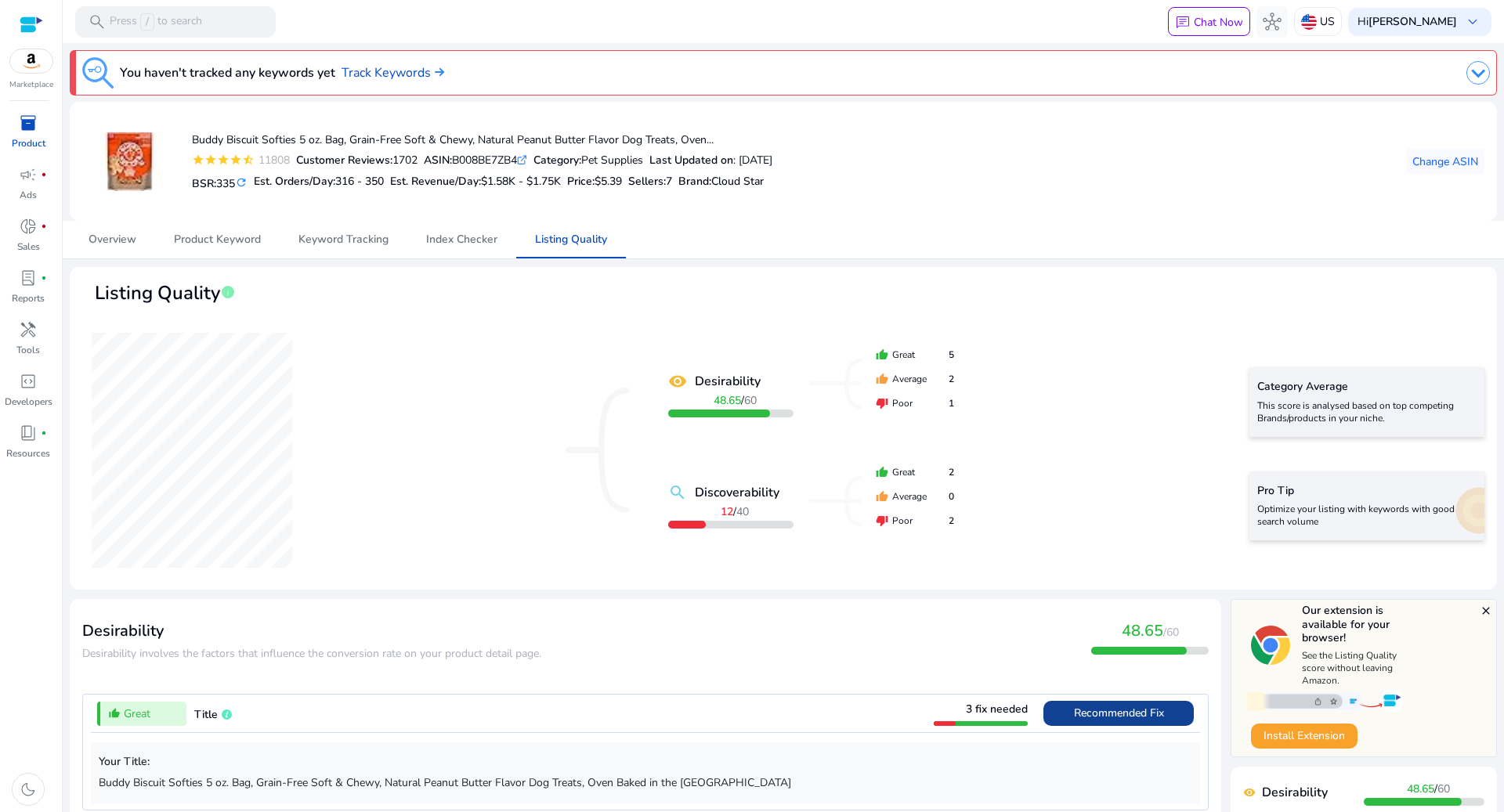type 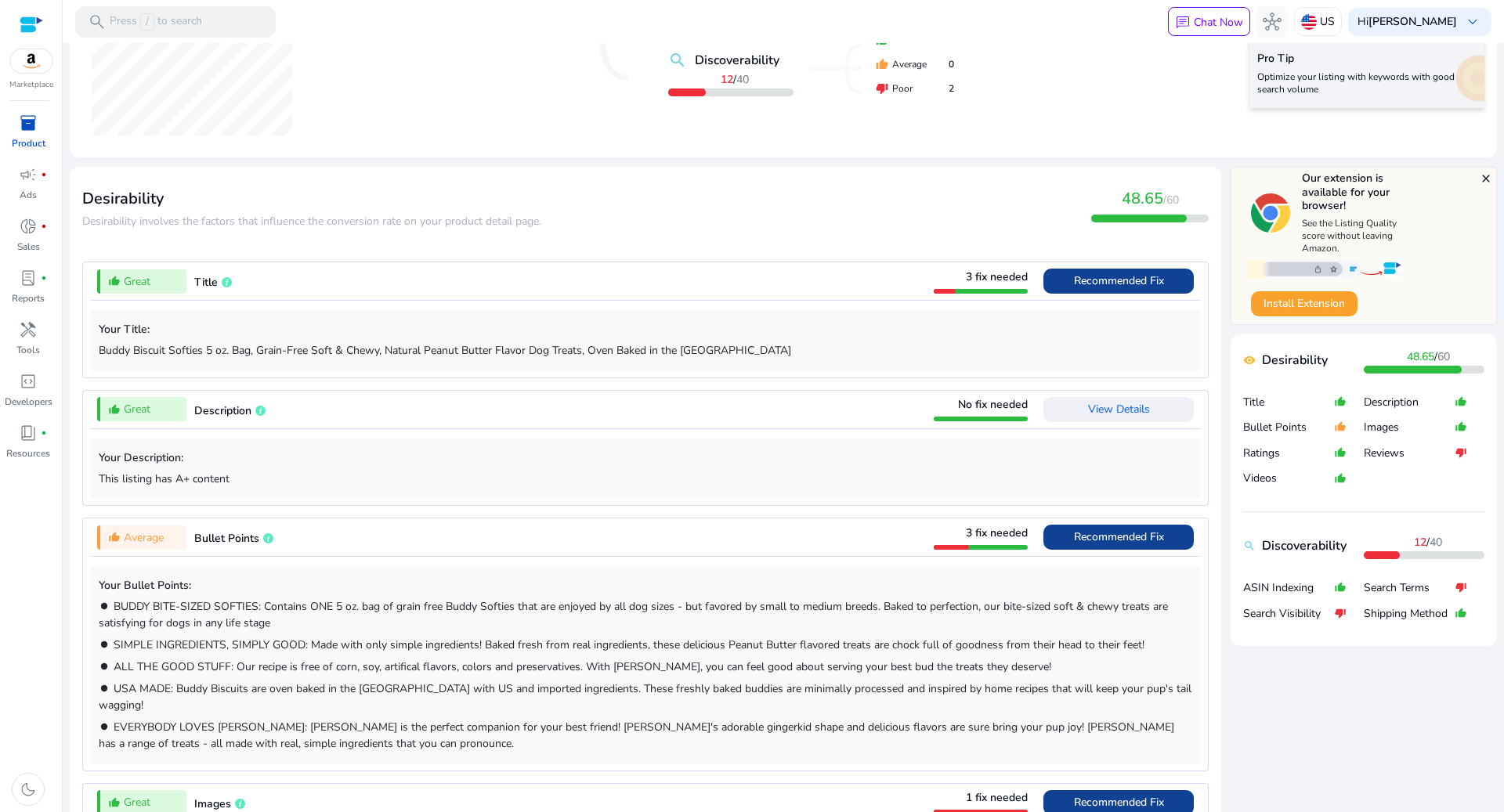scroll, scrollTop: 0, scrollLeft: 0, axis: both 